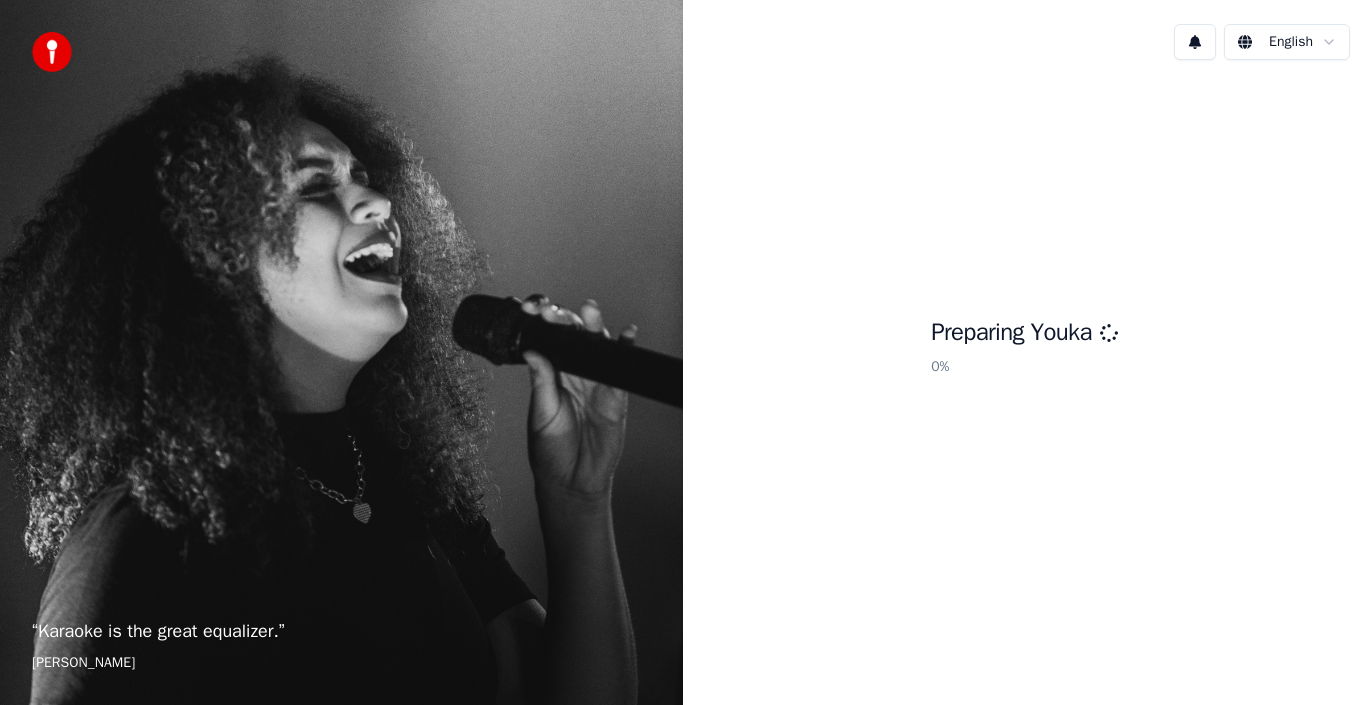 scroll, scrollTop: 0, scrollLeft: 0, axis: both 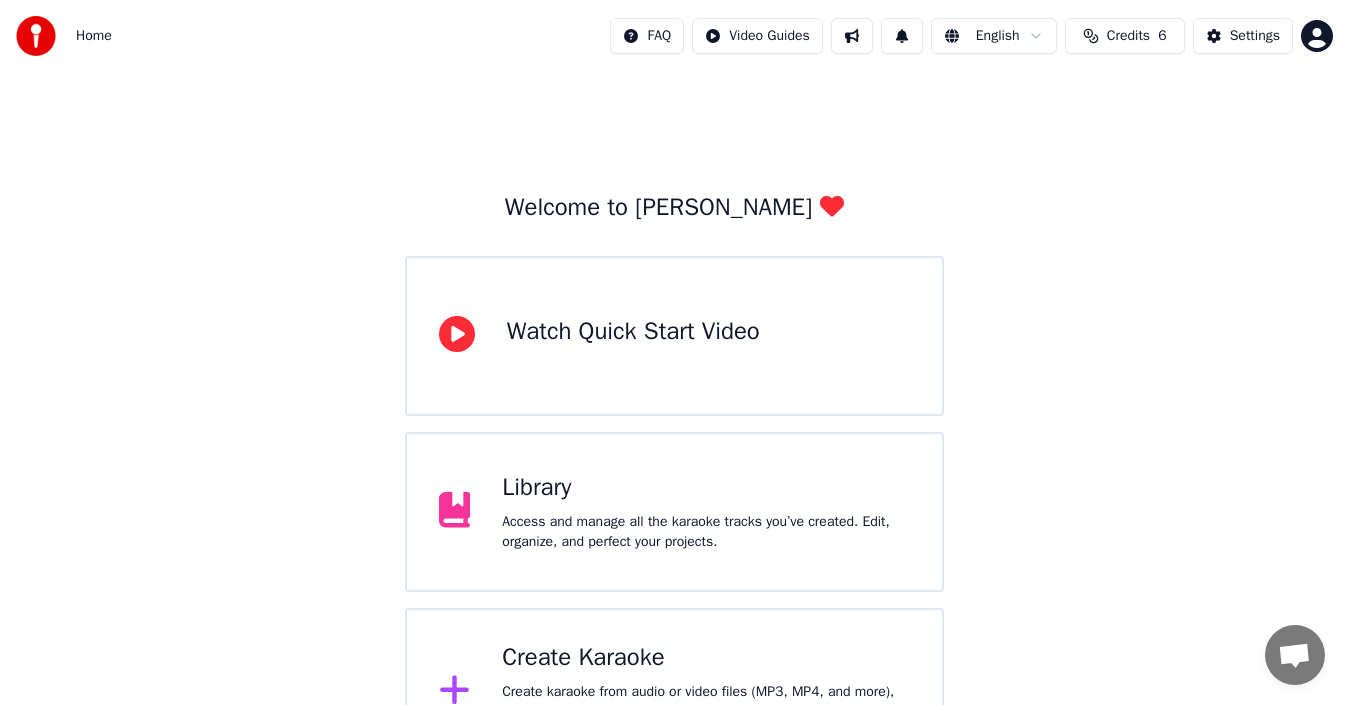 click on "Watch Quick Start Video" at bounding box center (675, 336) 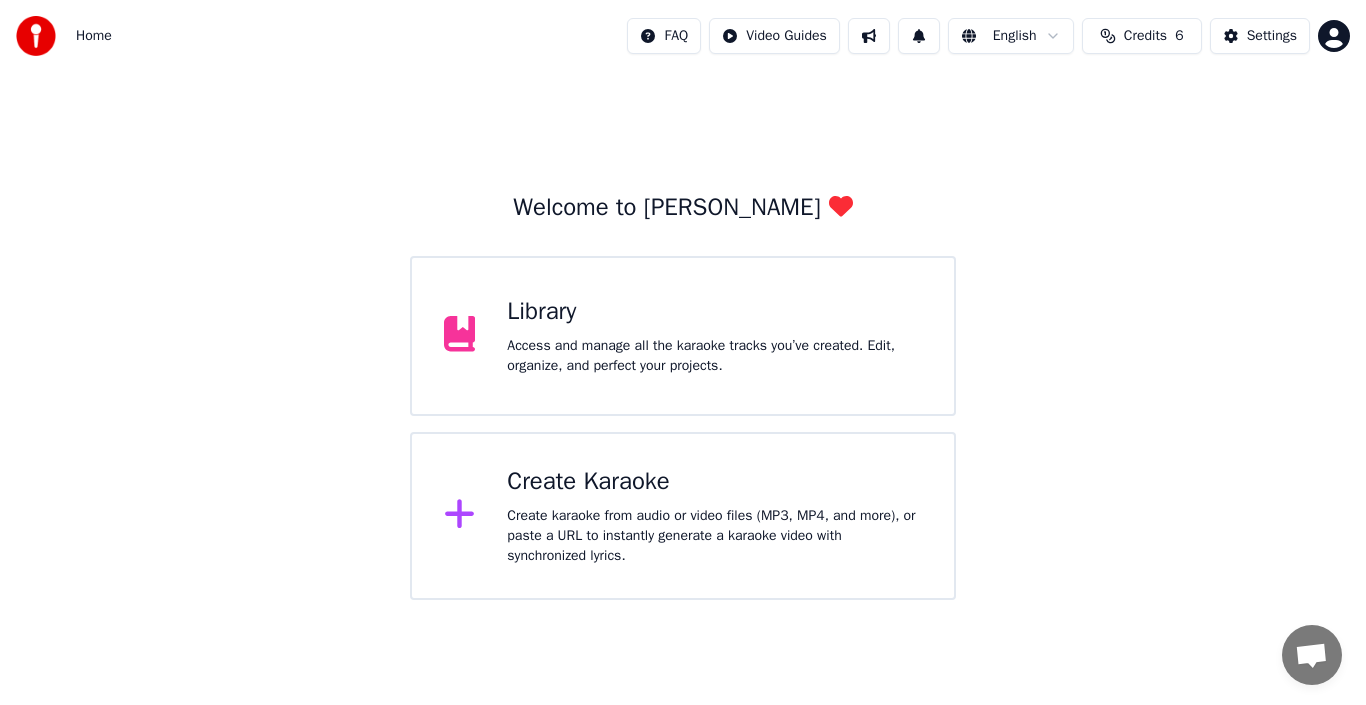click on "Access and manage all the karaoke tracks you’ve created. Edit, organize, and perfect your projects." at bounding box center [714, 356] 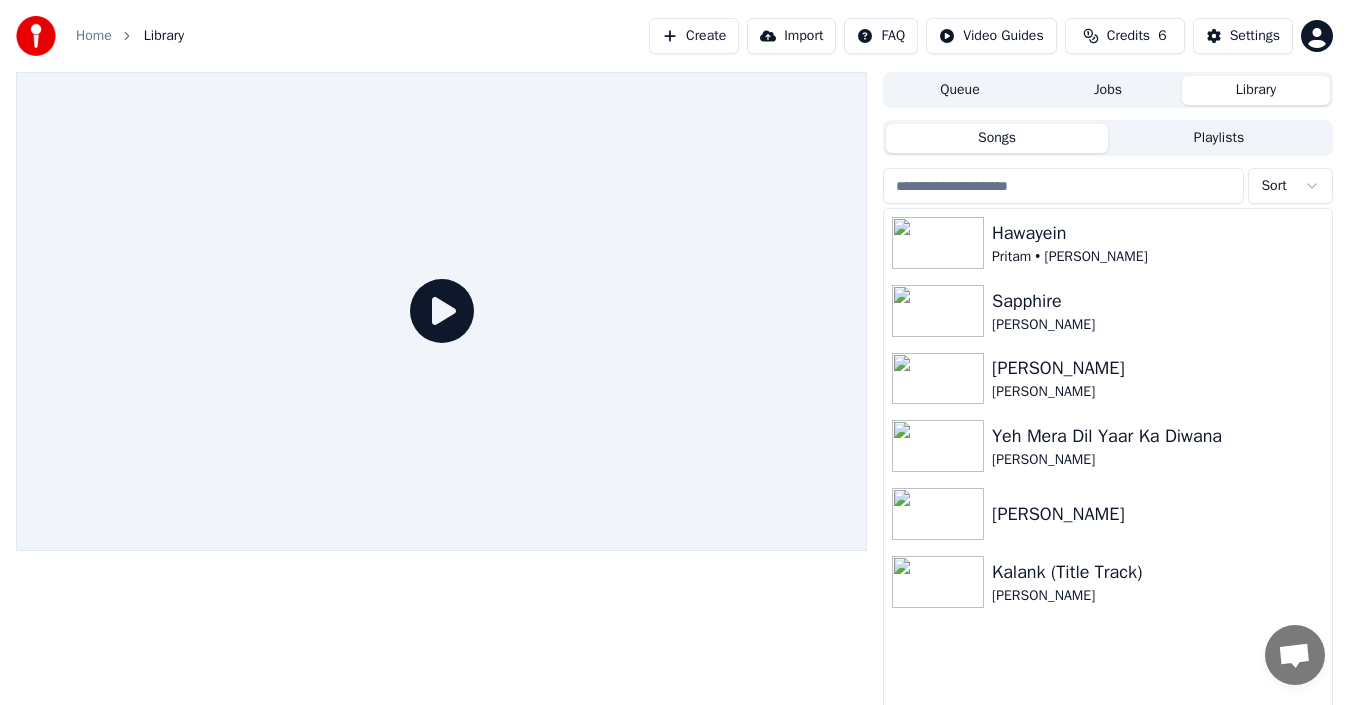 click on "Create" at bounding box center (694, 36) 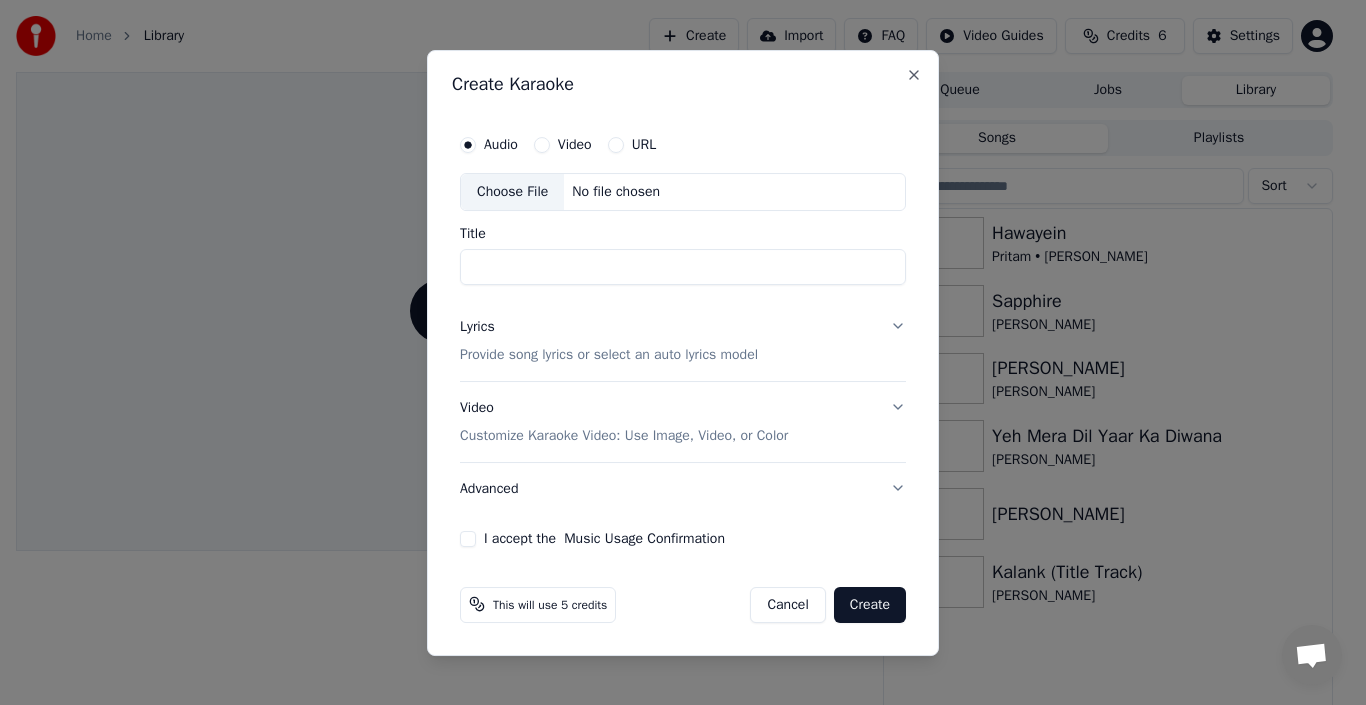 click on "Choose File" at bounding box center [512, 192] 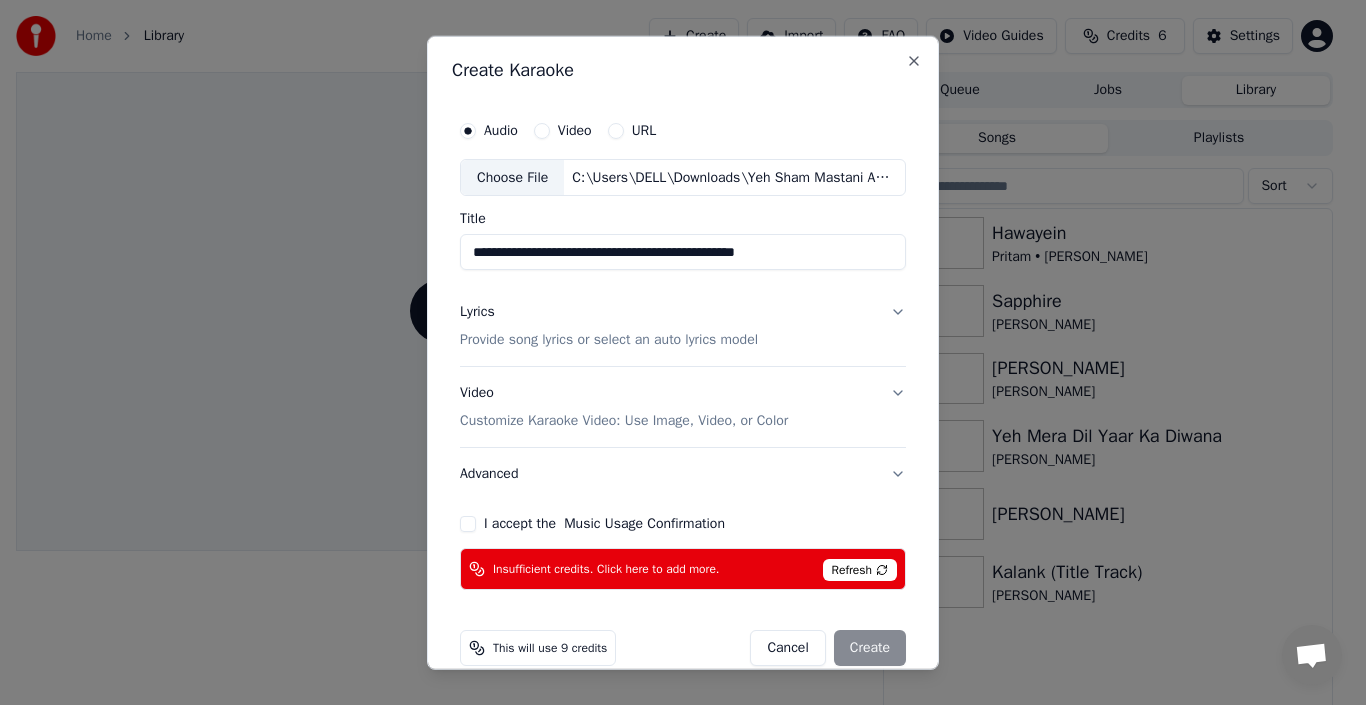 click on "**********" at bounding box center [683, 252] 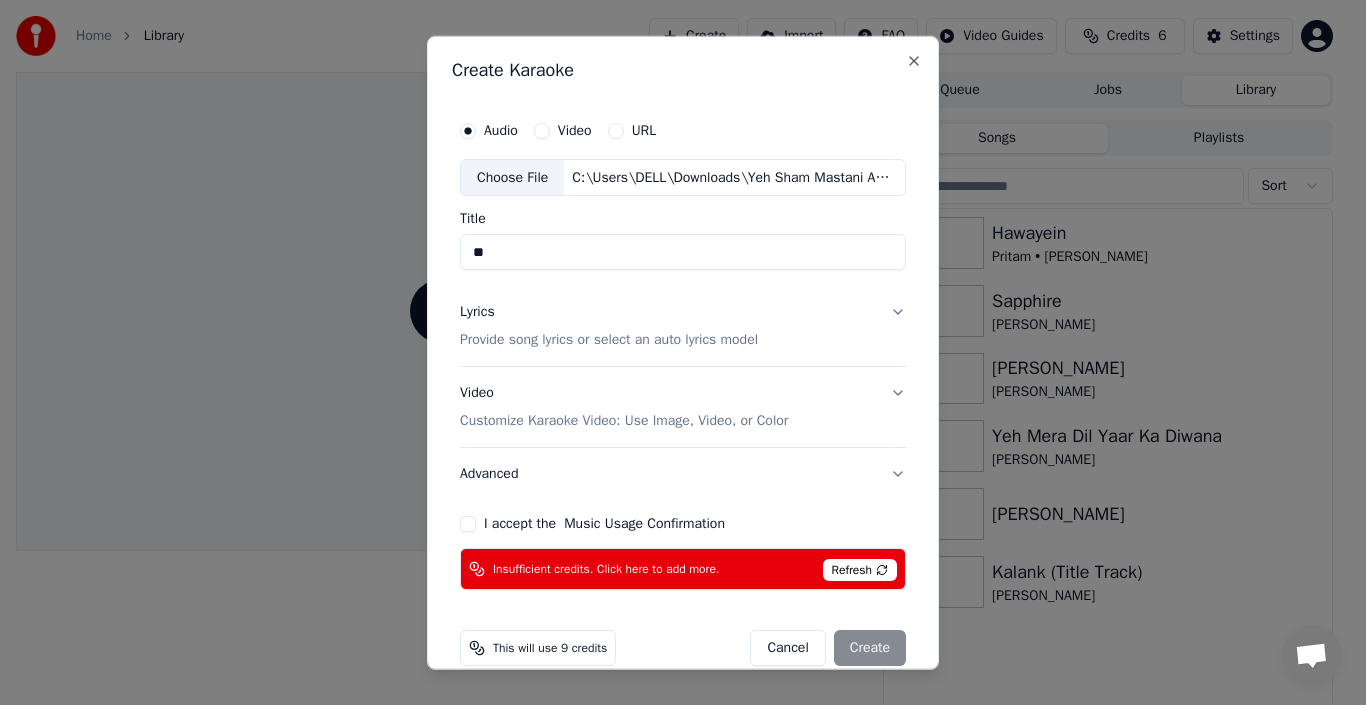 type on "*" 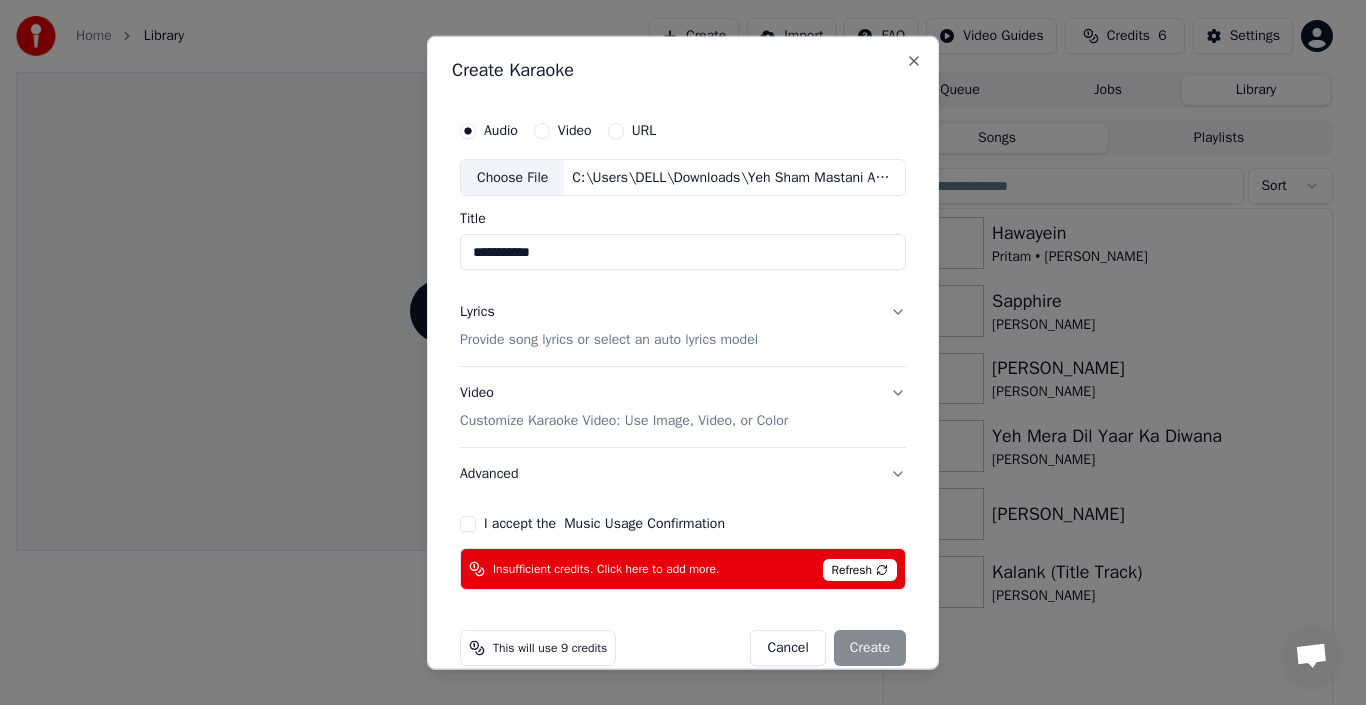 type on "**********" 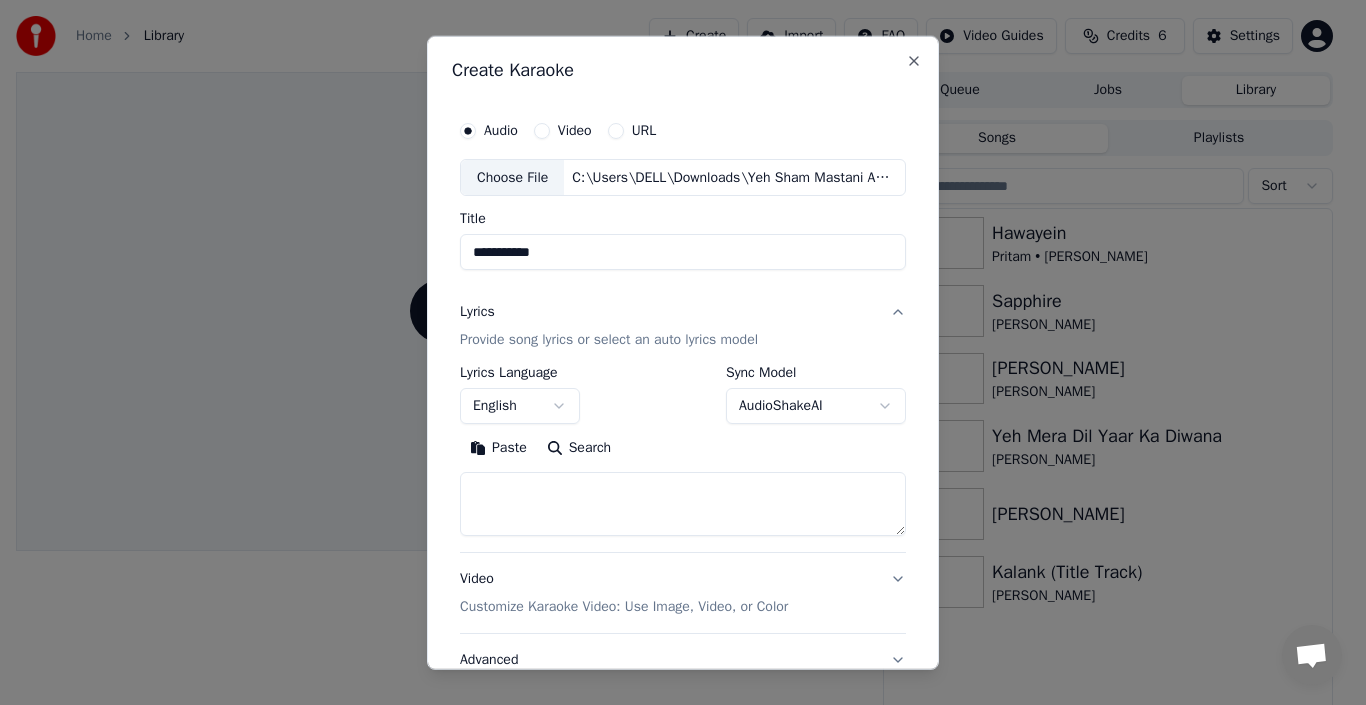 click on "English" at bounding box center [520, 406] 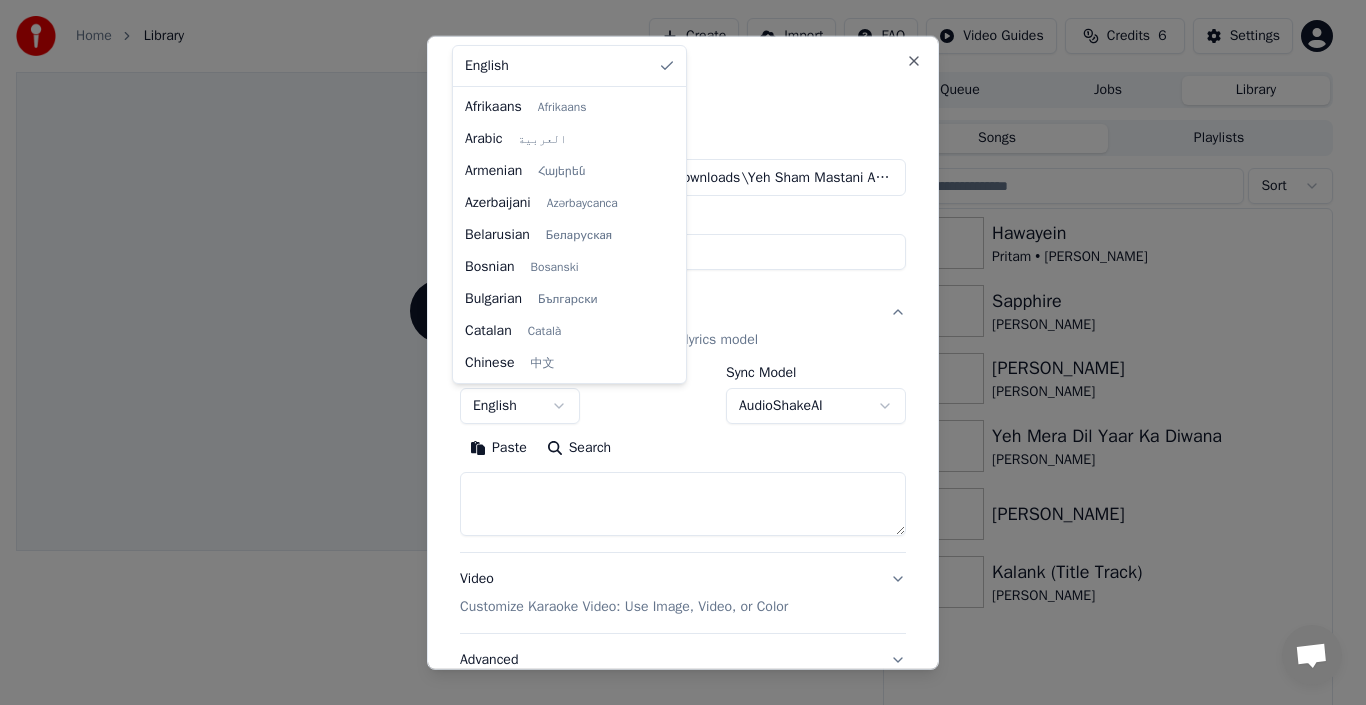 click on "**********" at bounding box center (674, 352) 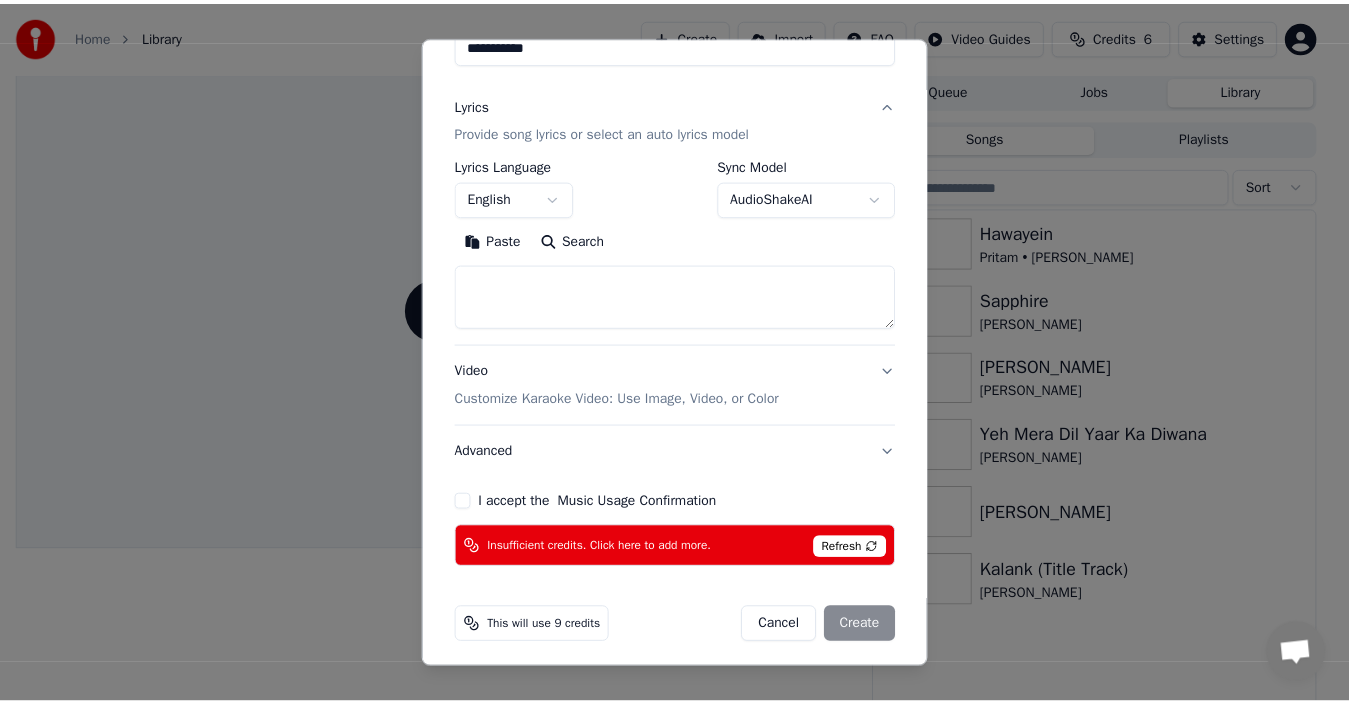 scroll, scrollTop: 215, scrollLeft: 0, axis: vertical 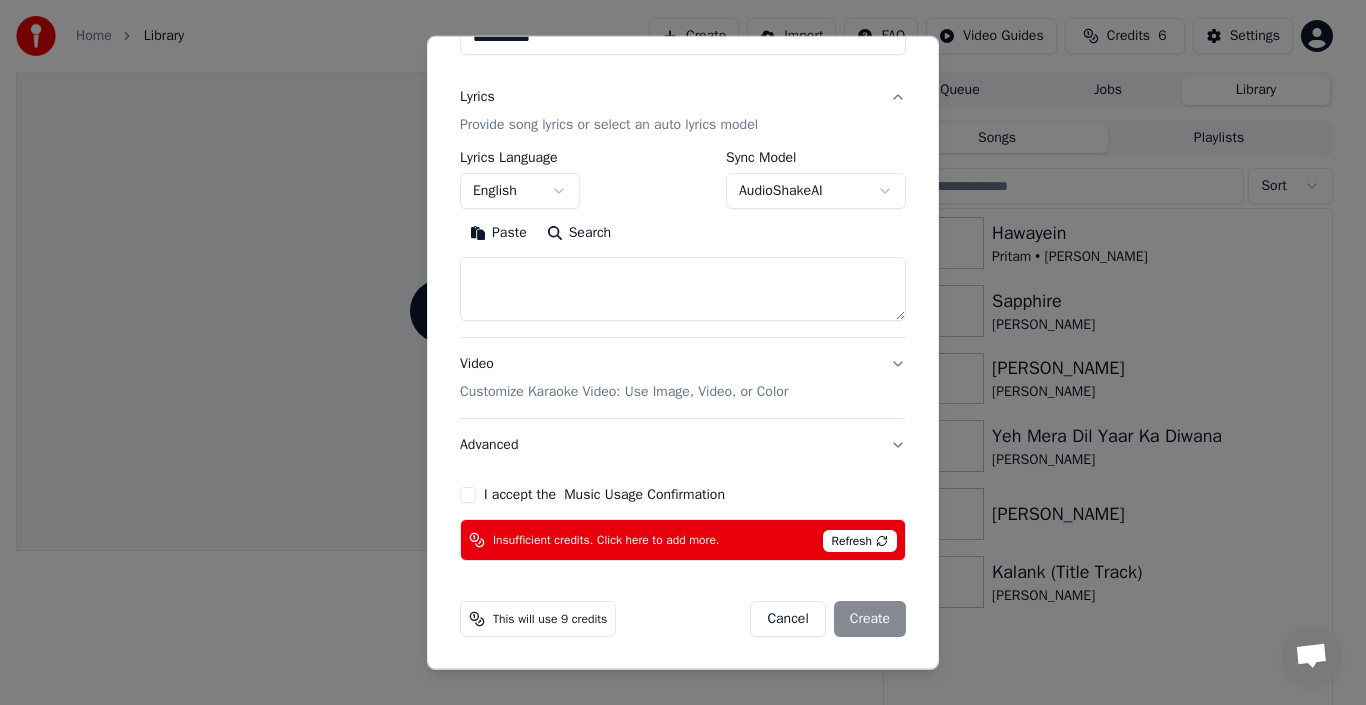 click on "Cancel" at bounding box center (787, 619) 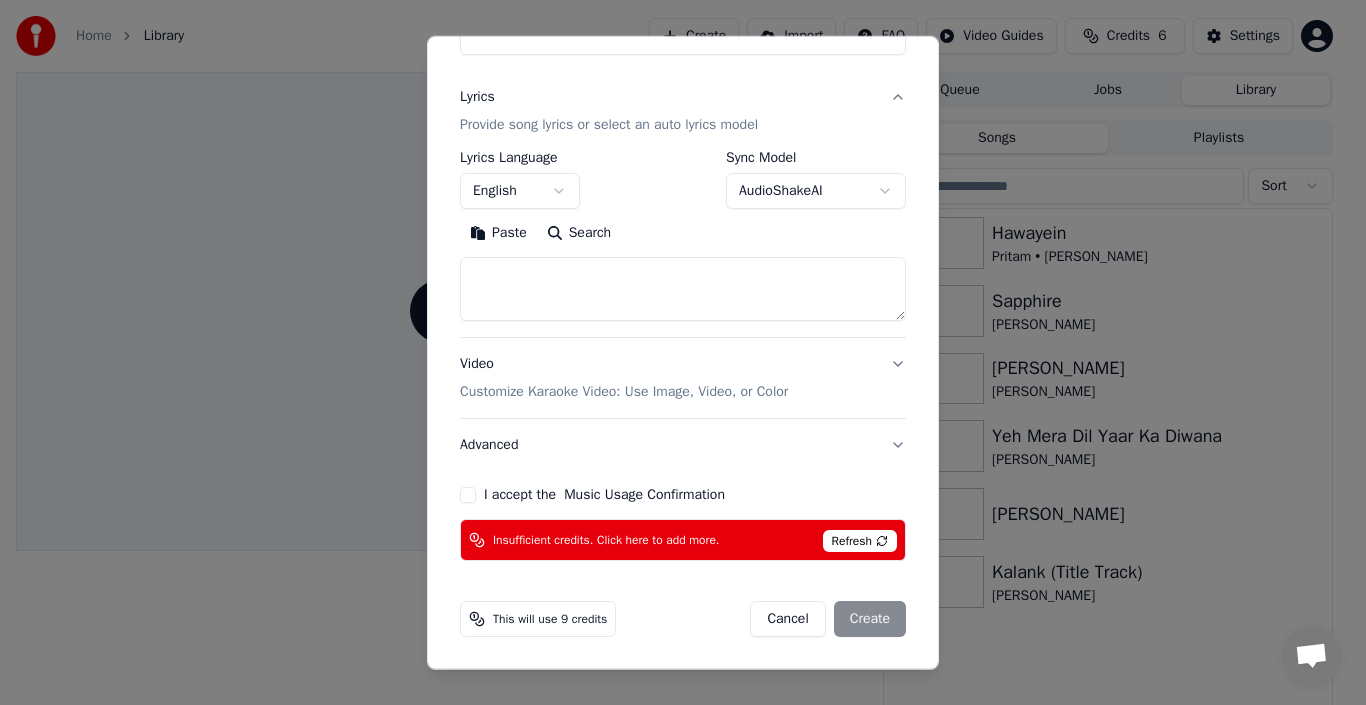 select 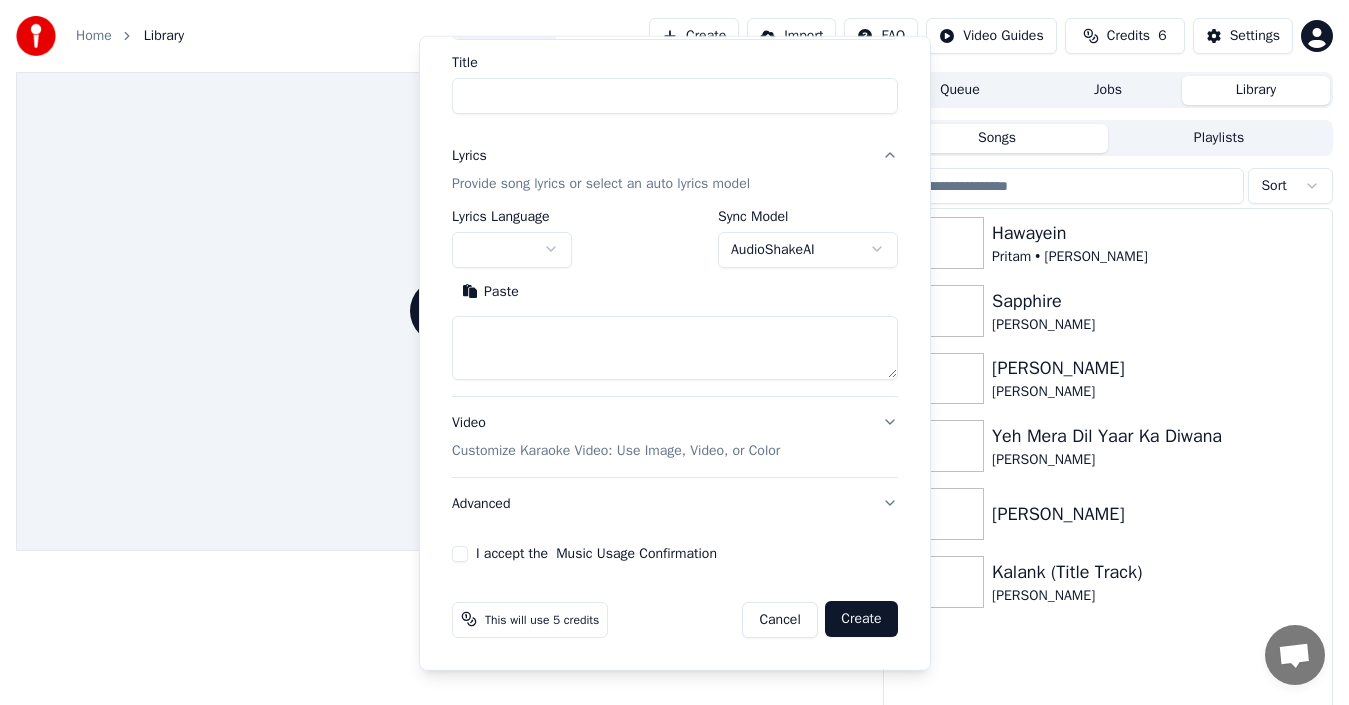 scroll, scrollTop: 157, scrollLeft: 0, axis: vertical 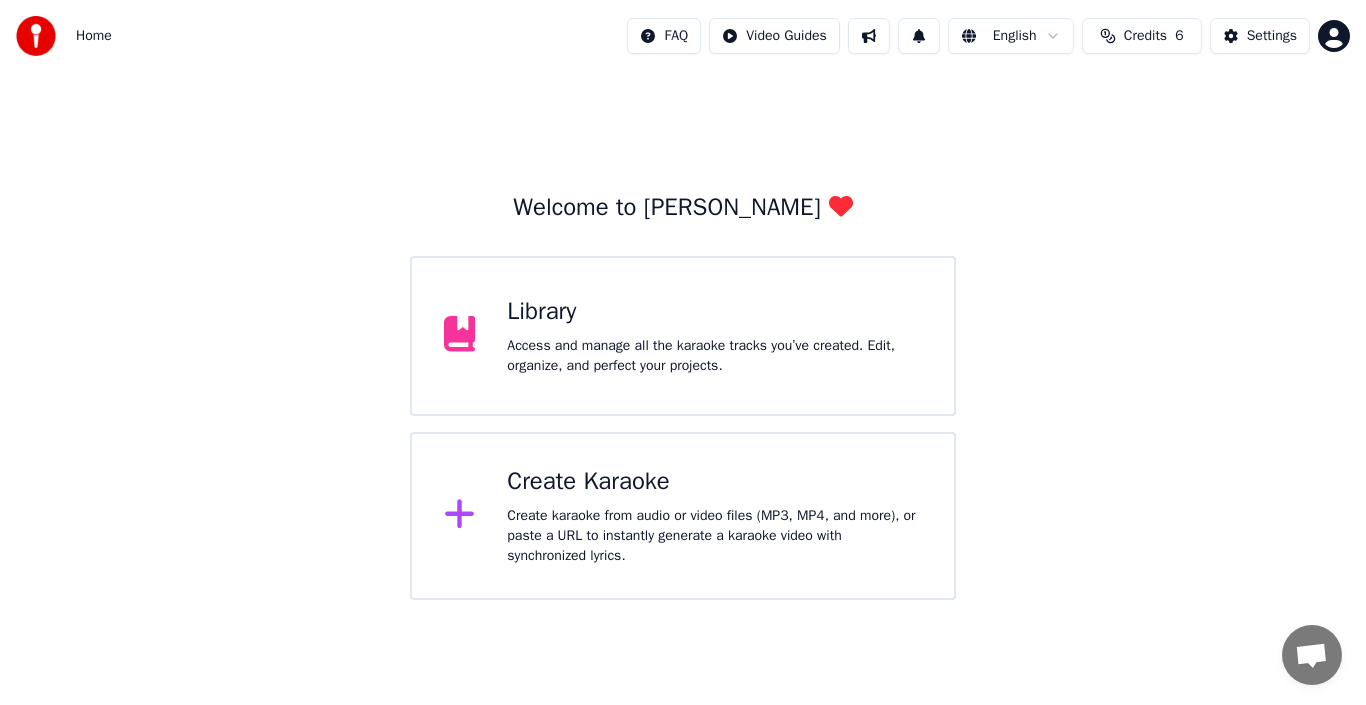 click on "Credits" at bounding box center (1145, 36) 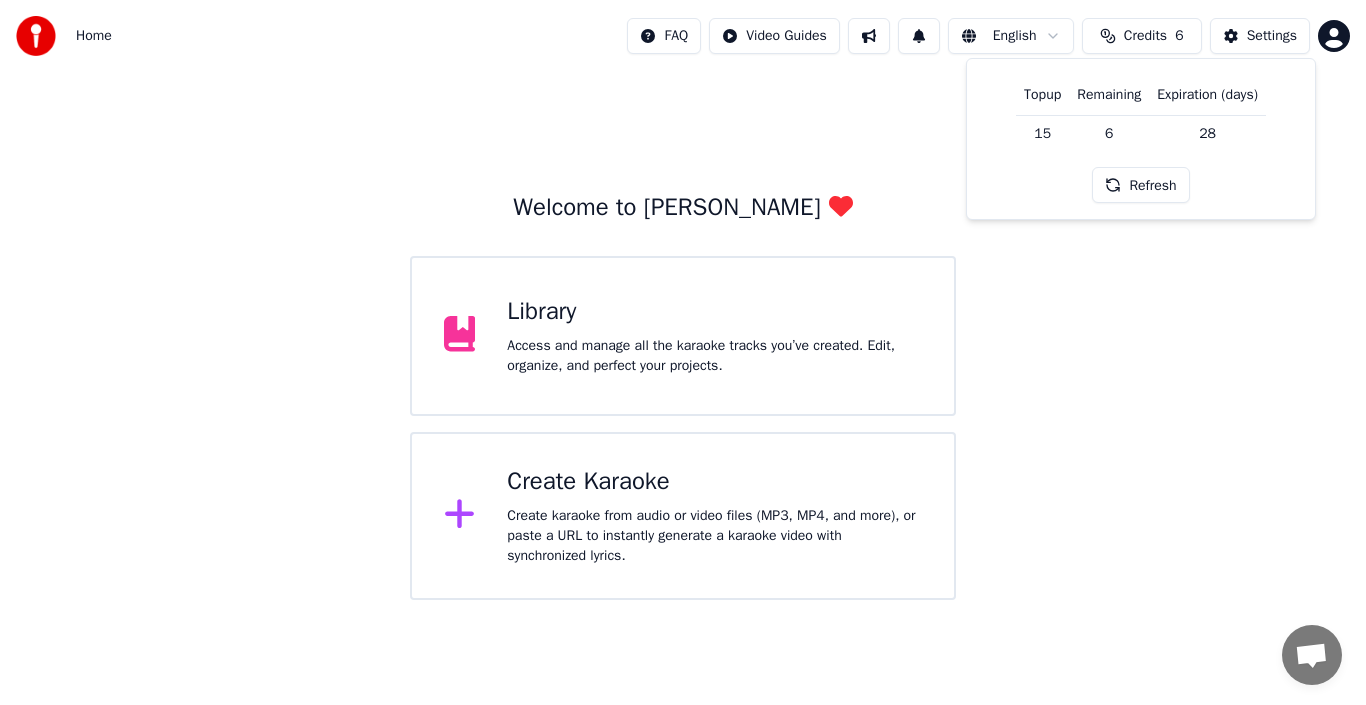 click on "Create karaoke from audio or video files (MP3, MP4, and more), or paste a URL to instantly generate a karaoke video with synchronized lyrics." at bounding box center (714, 536) 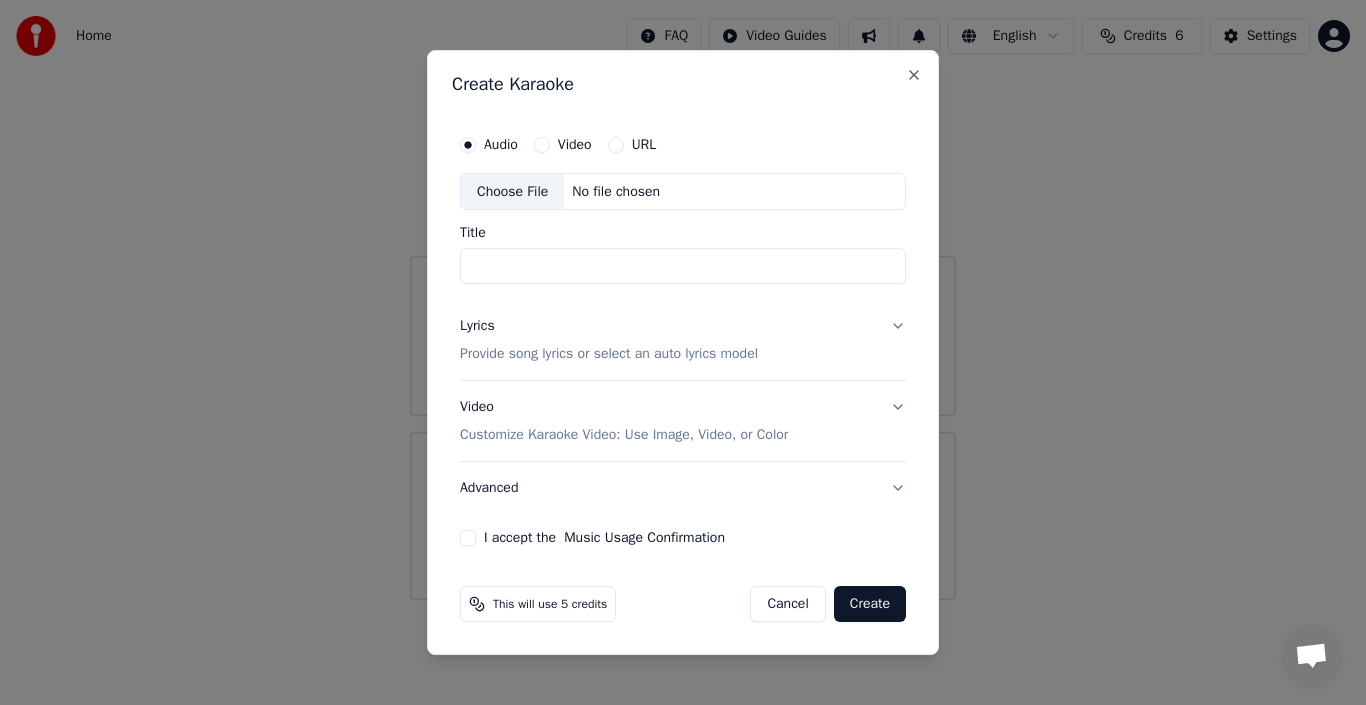 click on "Choose File" at bounding box center [512, 192] 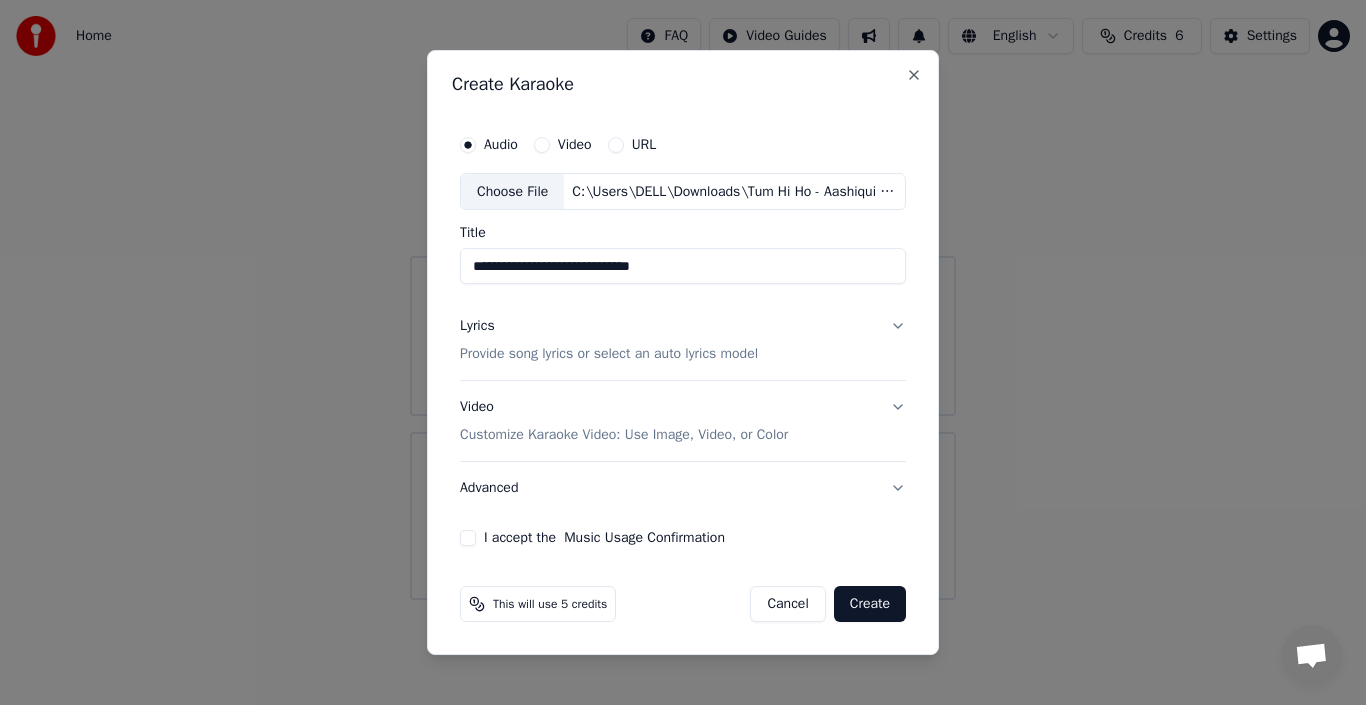click on "Choose File" at bounding box center [512, 192] 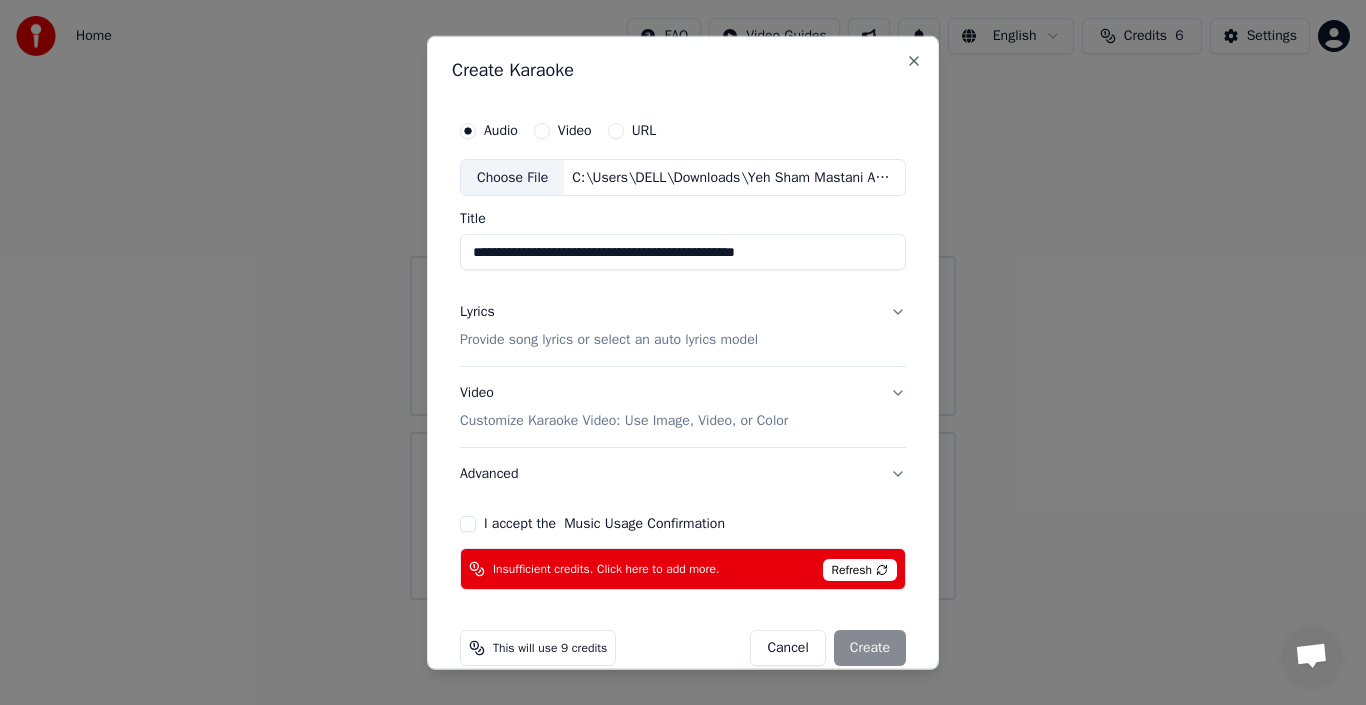 click on "Choose File" at bounding box center (512, 177) 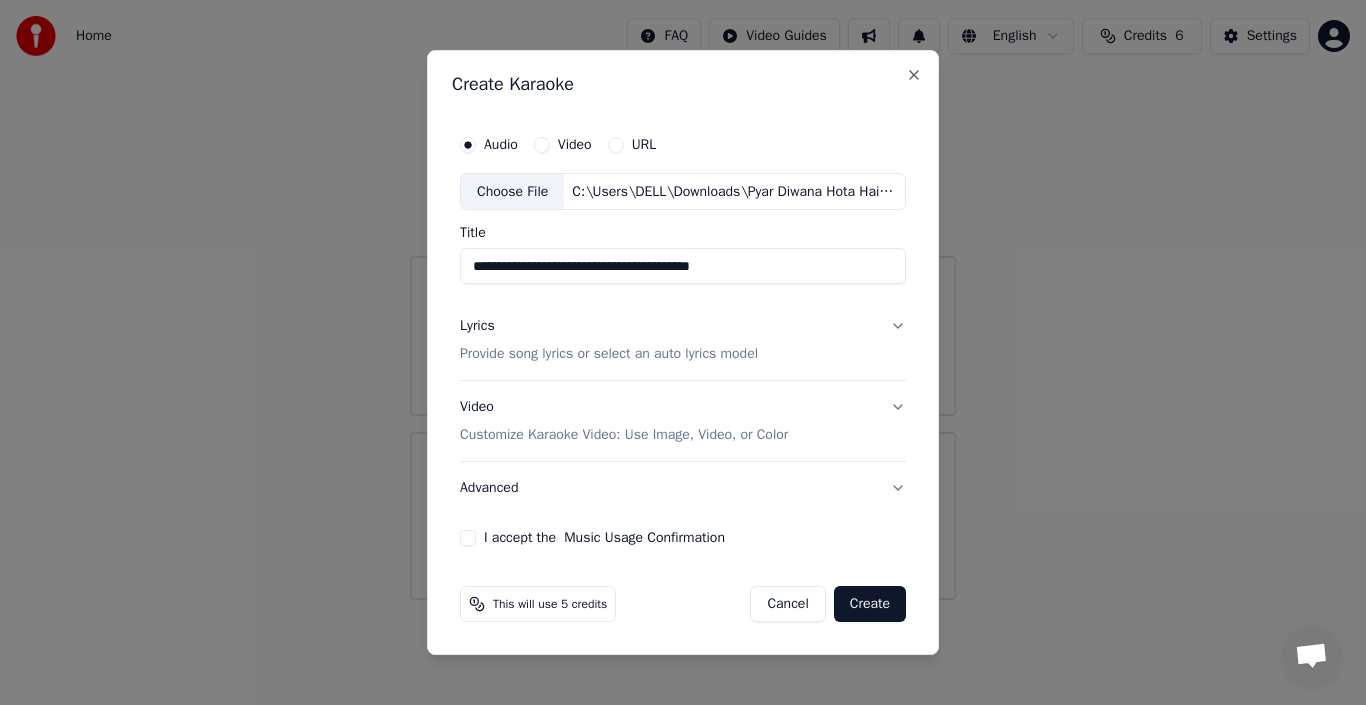 click on "**********" at bounding box center [683, 267] 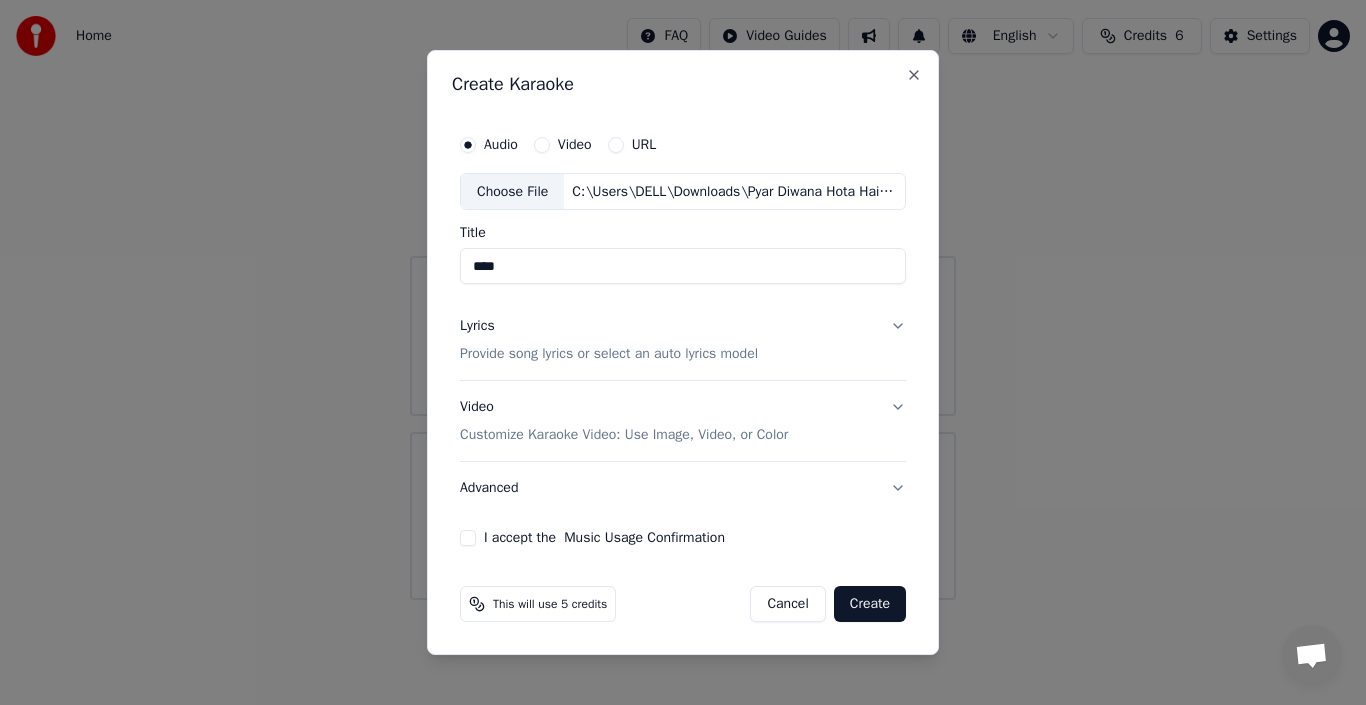 type on "****" 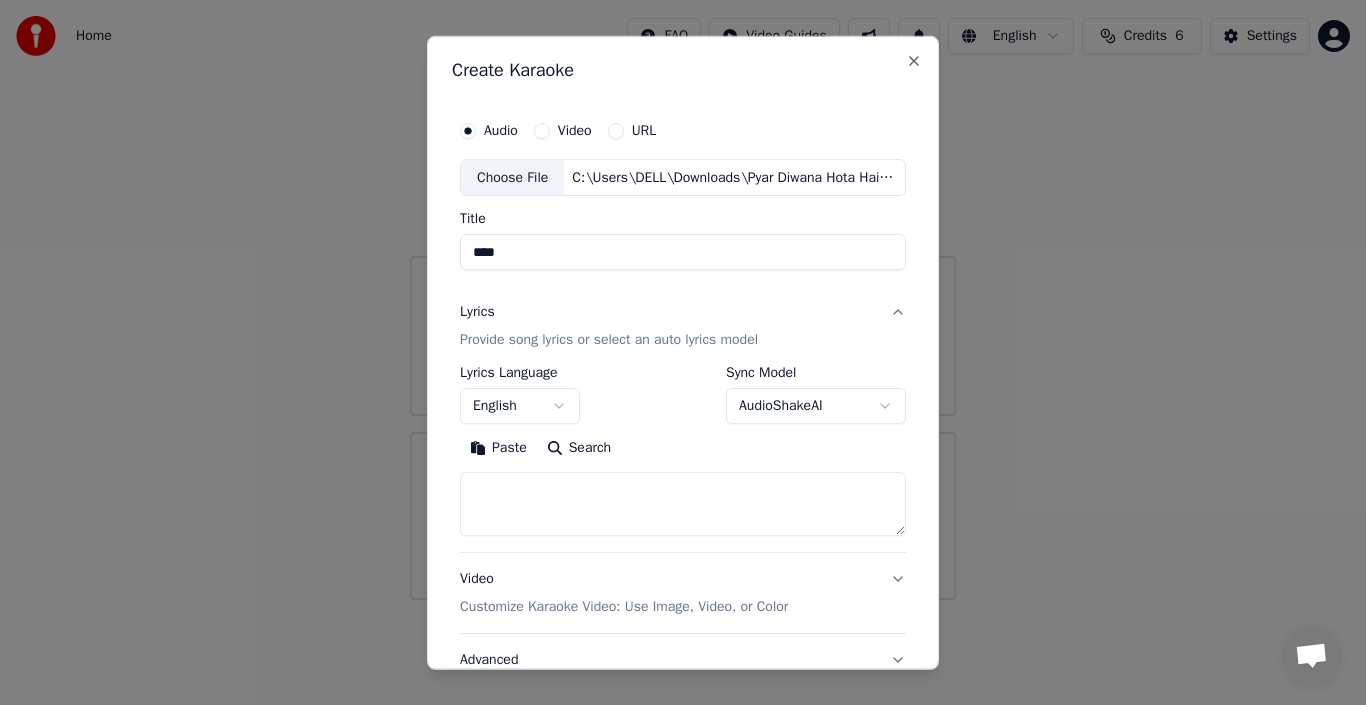 click on "English" at bounding box center [520, 406] 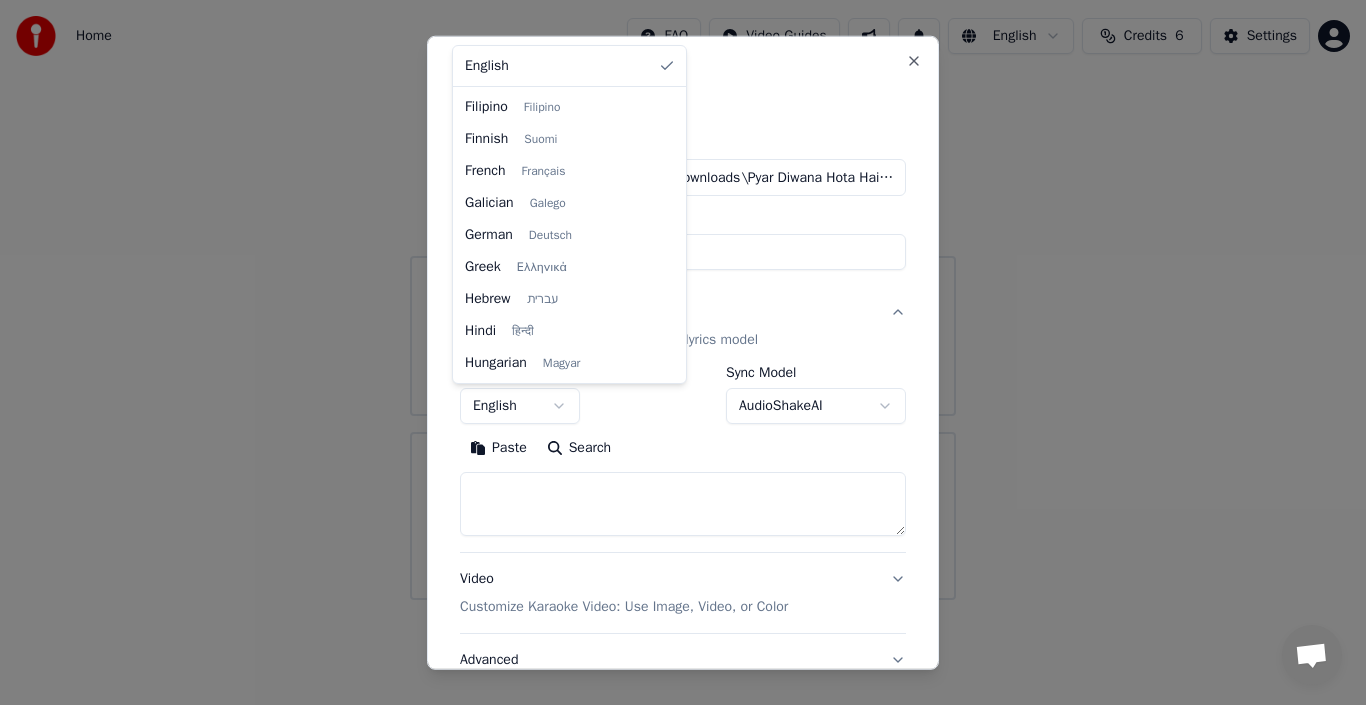 scroll, scrollTop: 480, scrollLeft: 0, axis: vertical 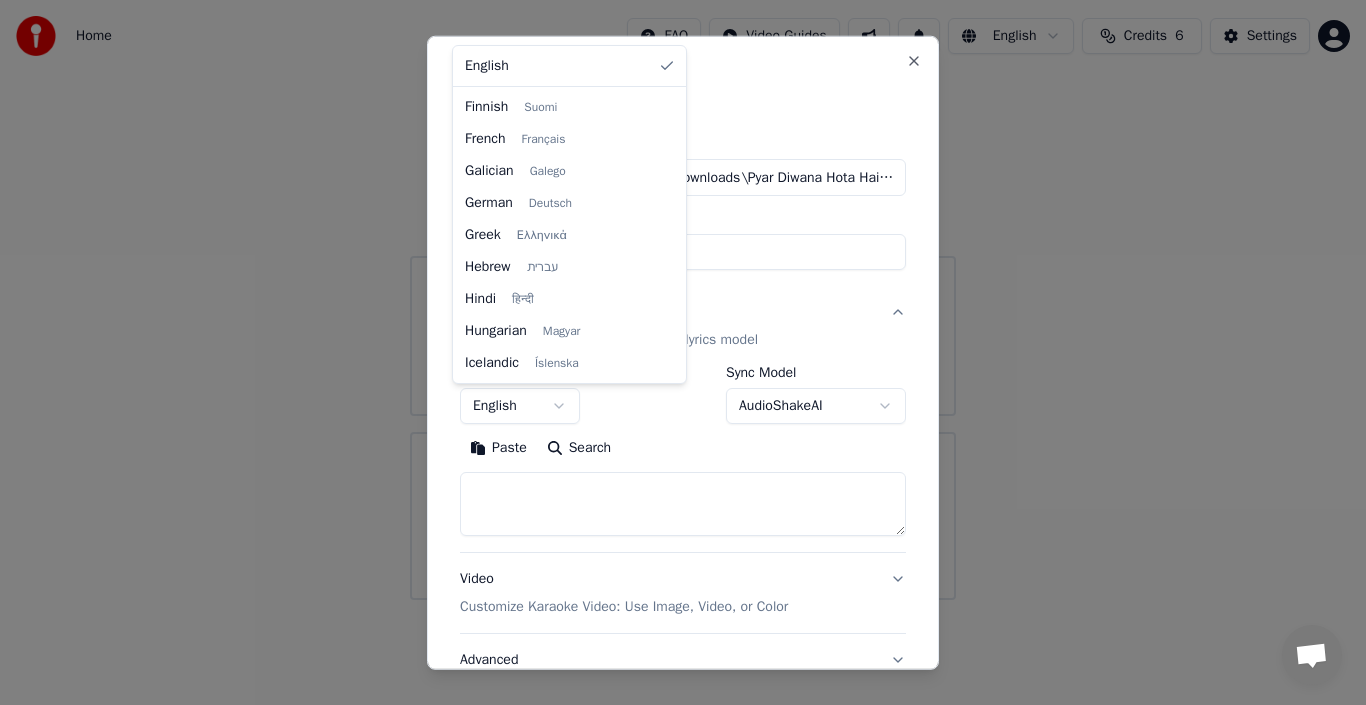select on "**" 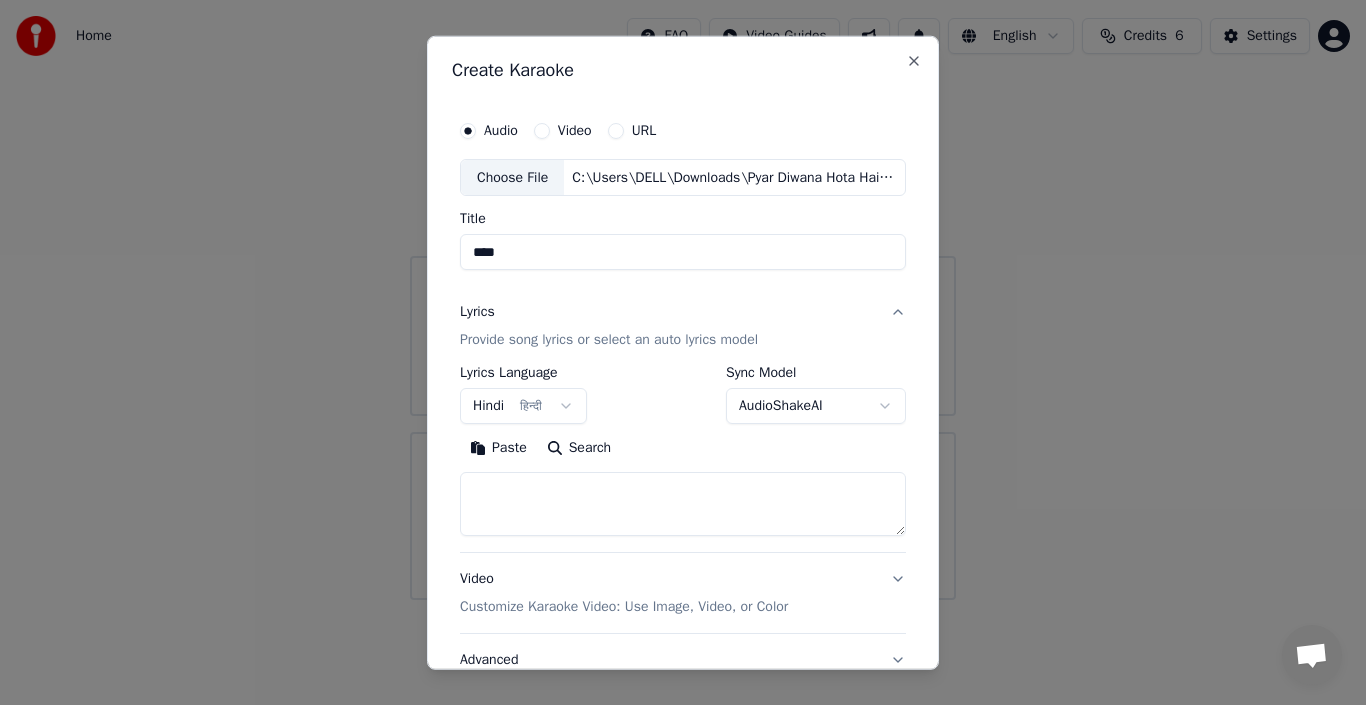 click at bounding box center [683, 504] 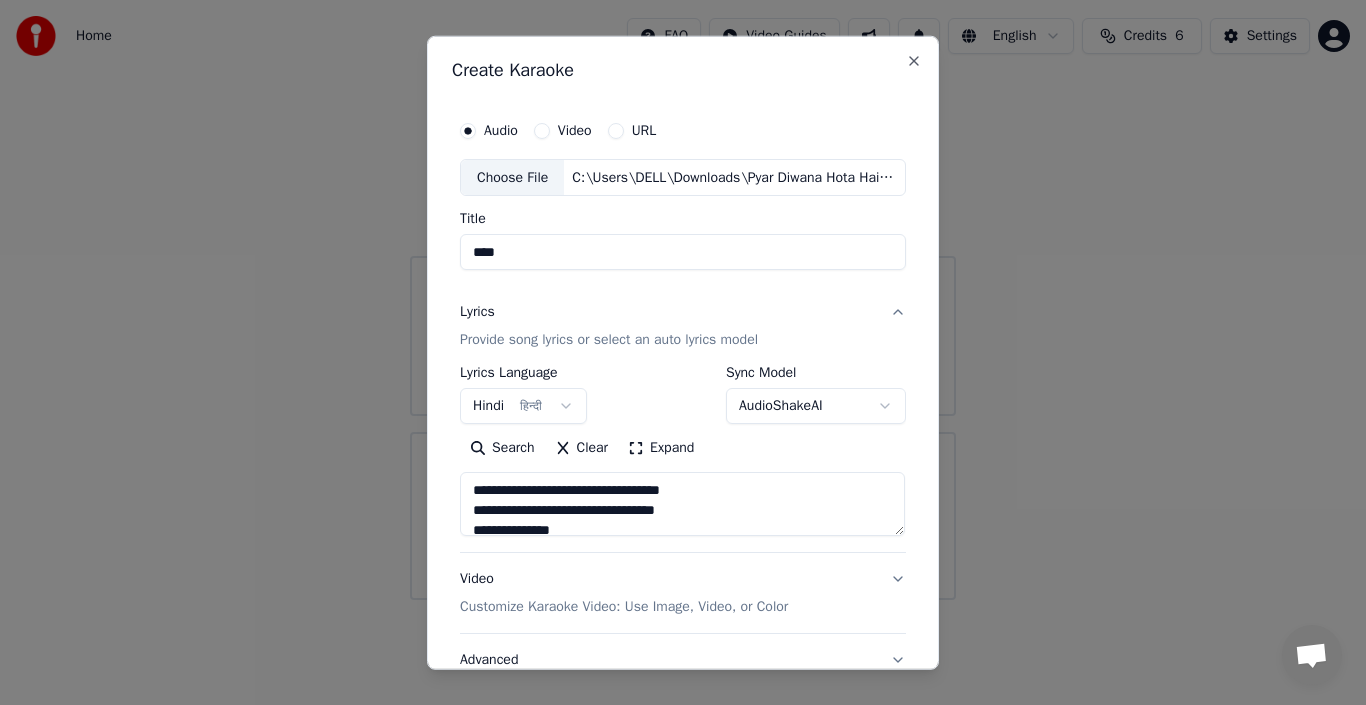 scroll, scrollTop: 365, scrollLeft: 0, axis: vertical 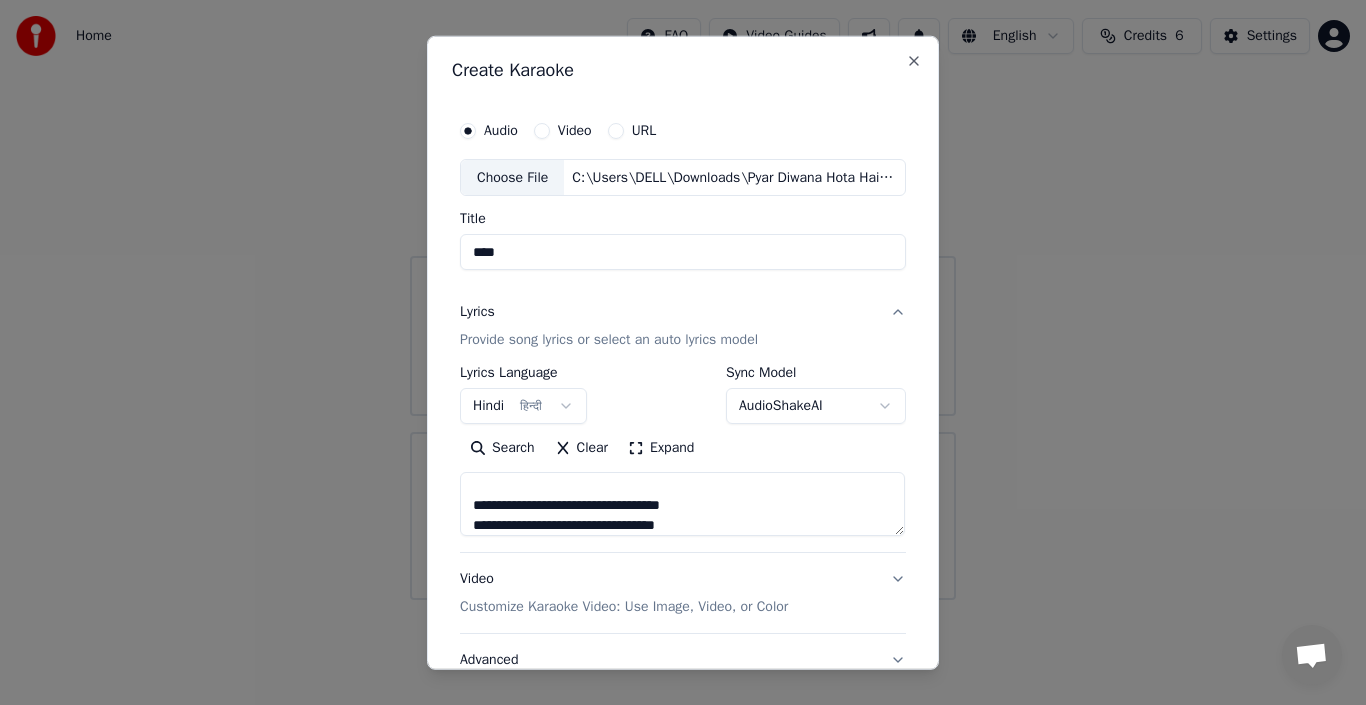type on "**********" 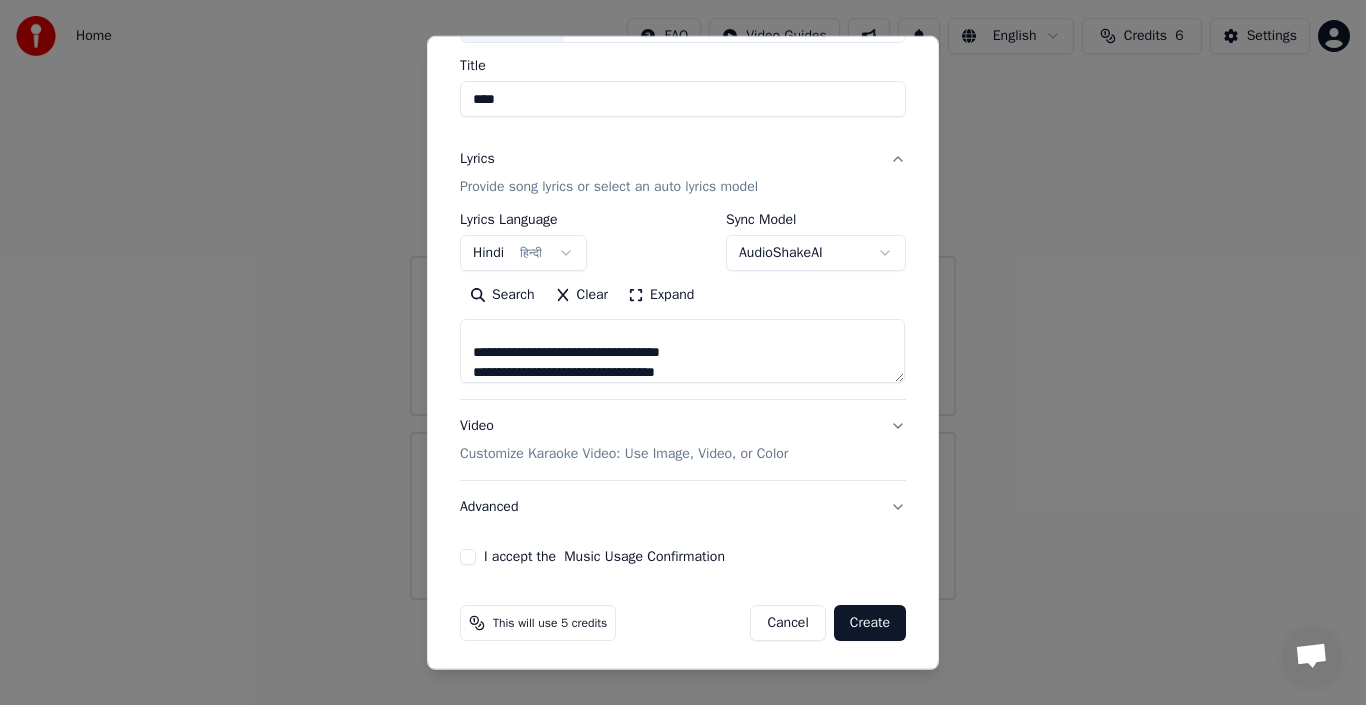 scroll, scrollTop: 156, scrollLeft: 0, axis: vertical 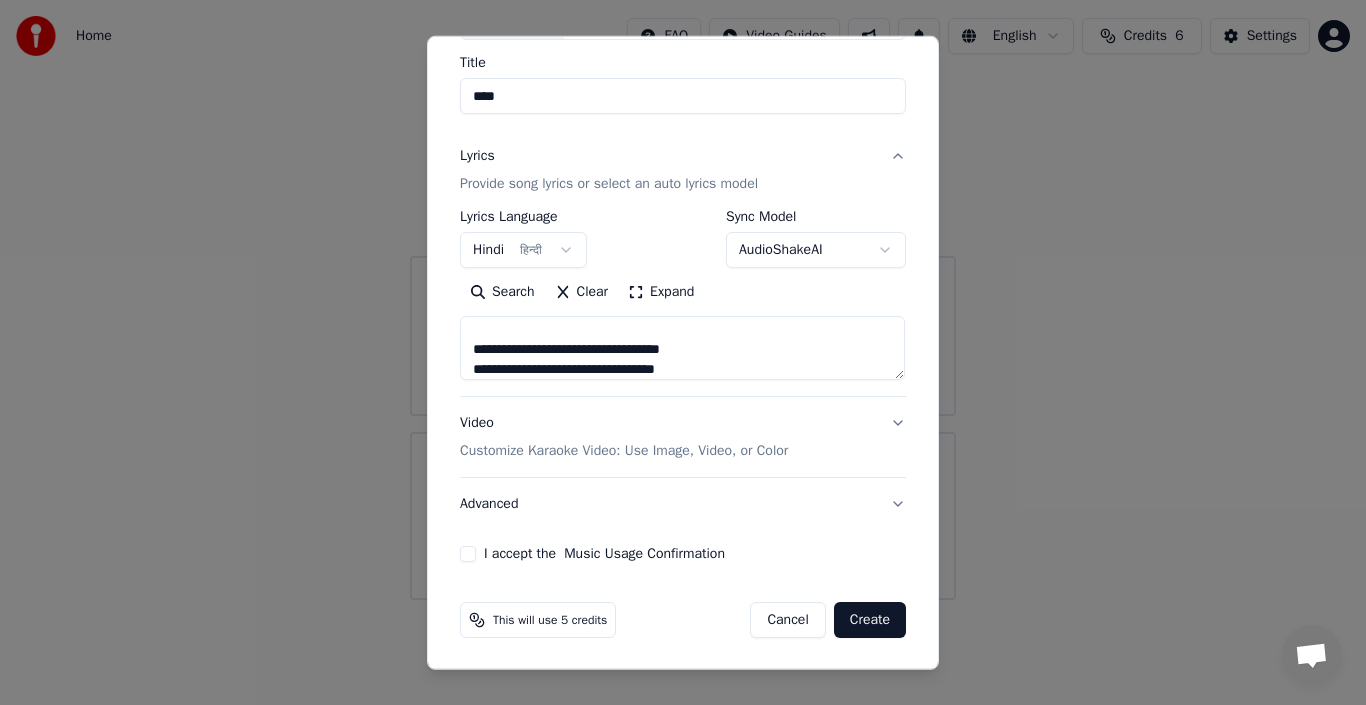 click on "I accept the   Music Usage Confirmation" at bounding box center [468, 554] 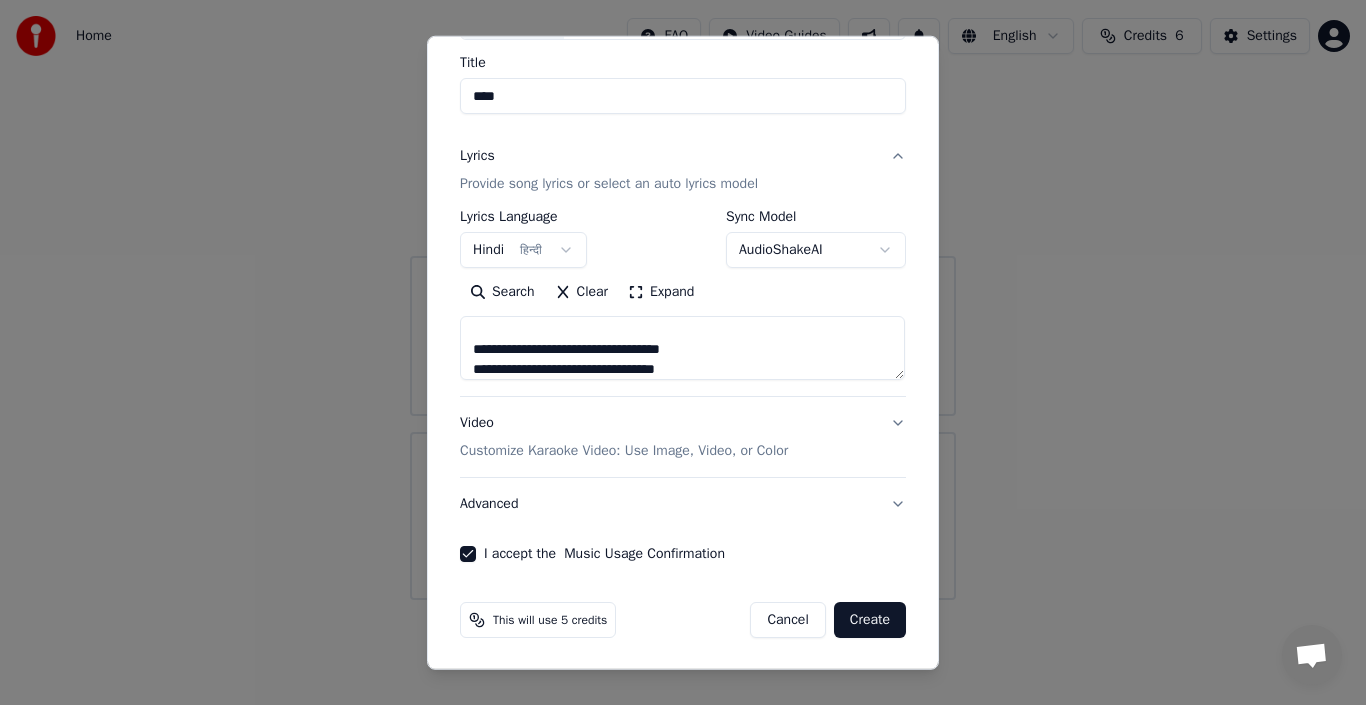 click on "Video Customize Karaoke Video: Use Image, Video, or Color" at bounding box center (683, 437) 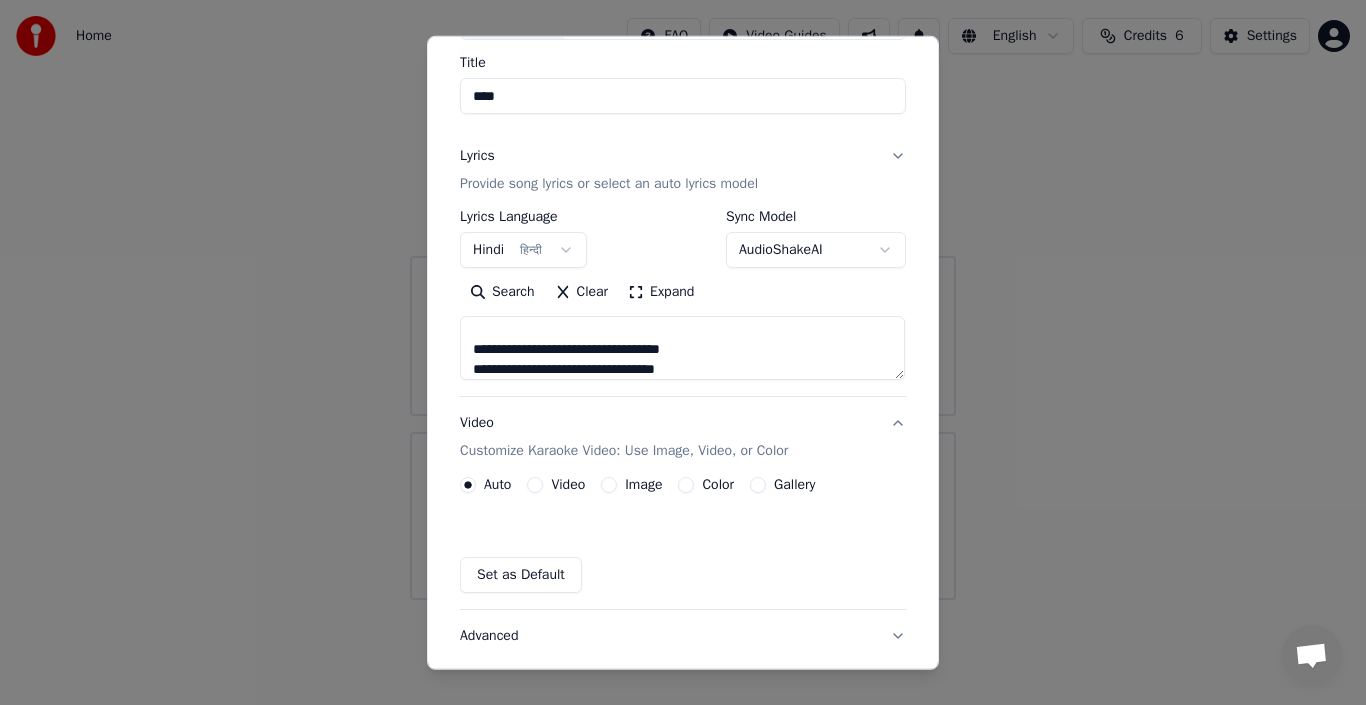 scroll, scrollTop: 103, scrollLeft: 0, axis: vertical 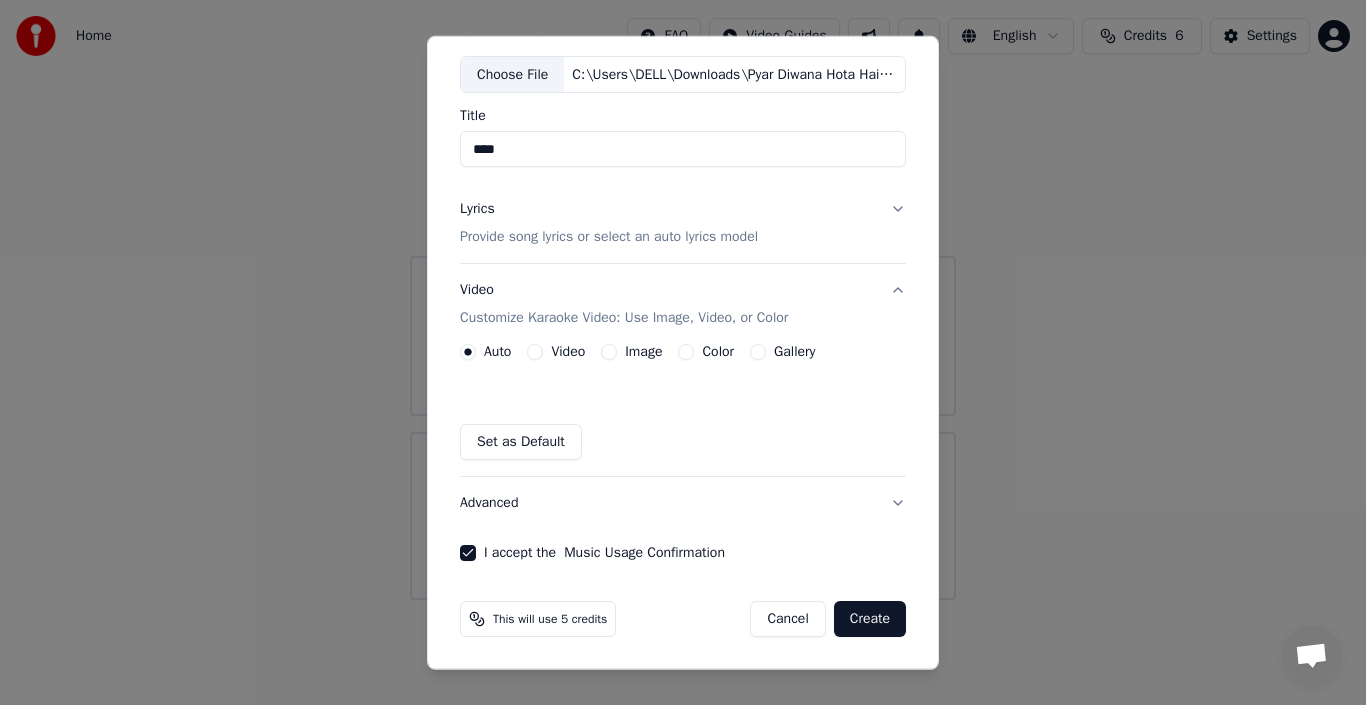 click on "Color" at bounding box center (686, 352) 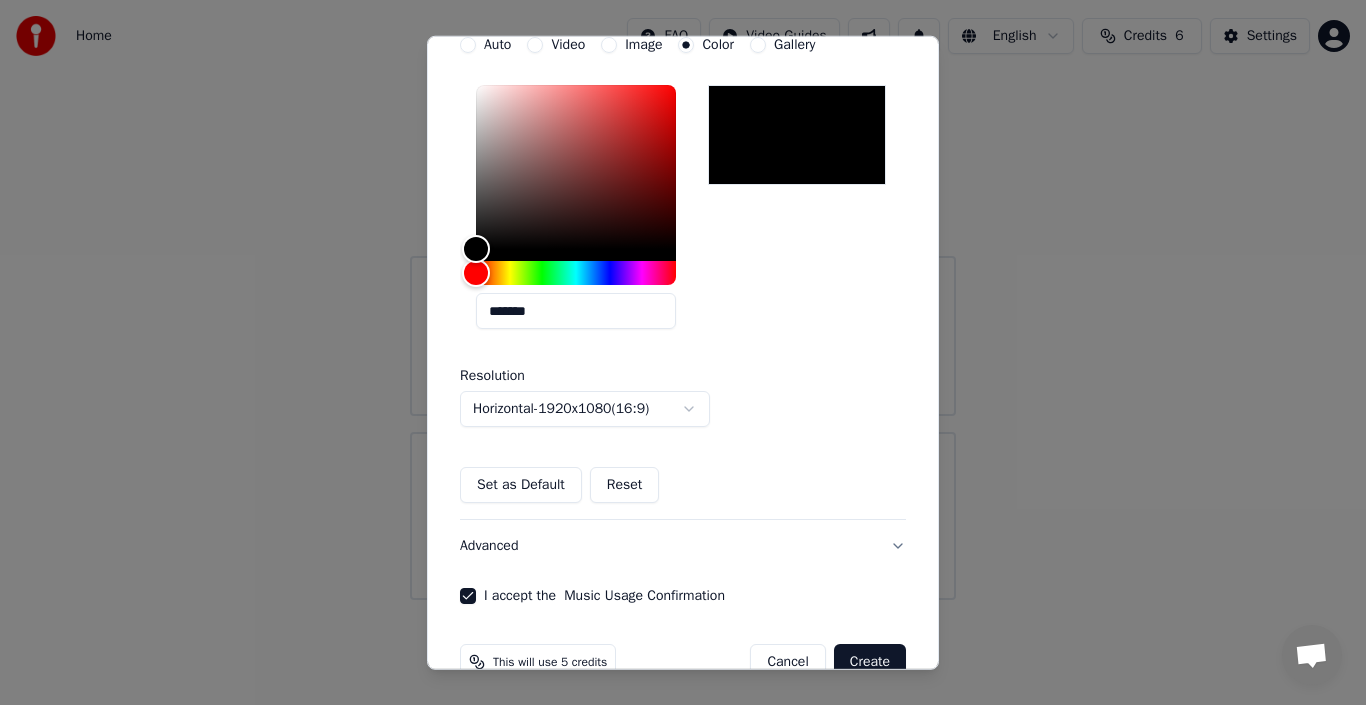 scroll, scrollTop: 453, scrollLeft: 0, axis: vertical 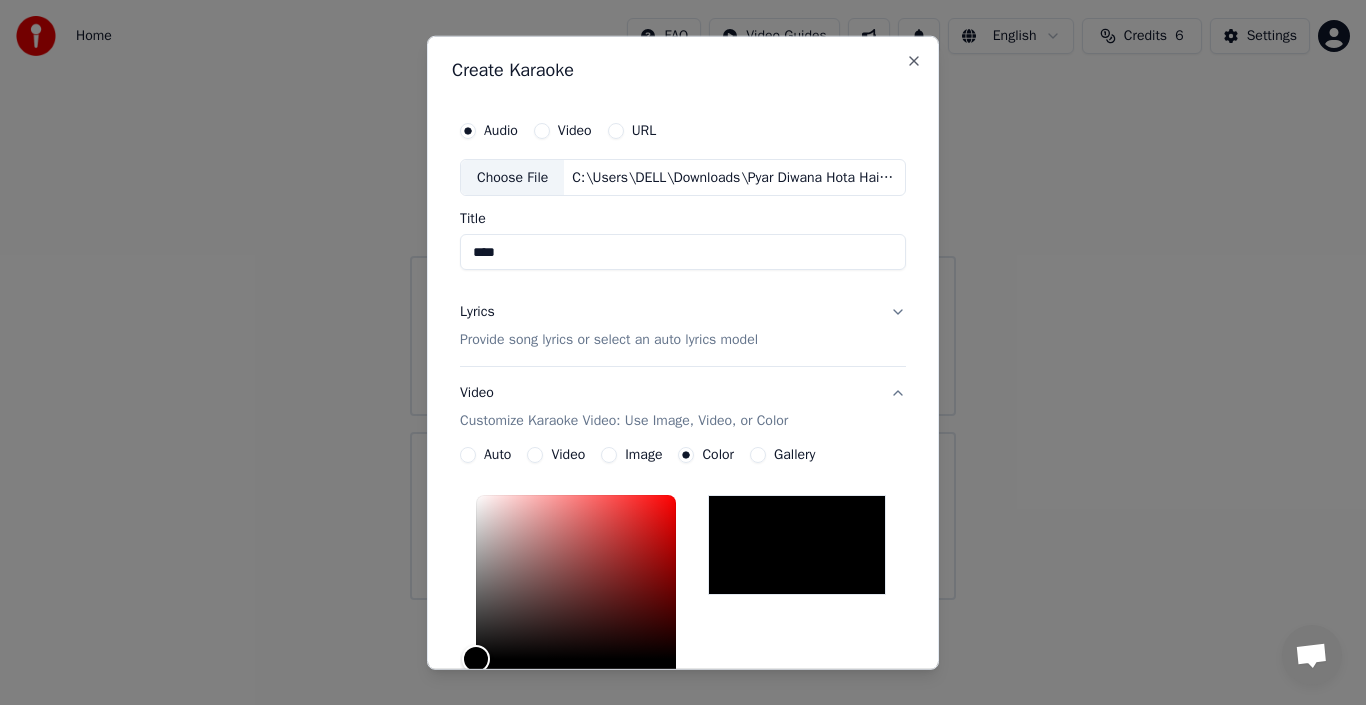 click on "Provide song lyrics or select an auto lyrics model" at bounding box center [609, 340] 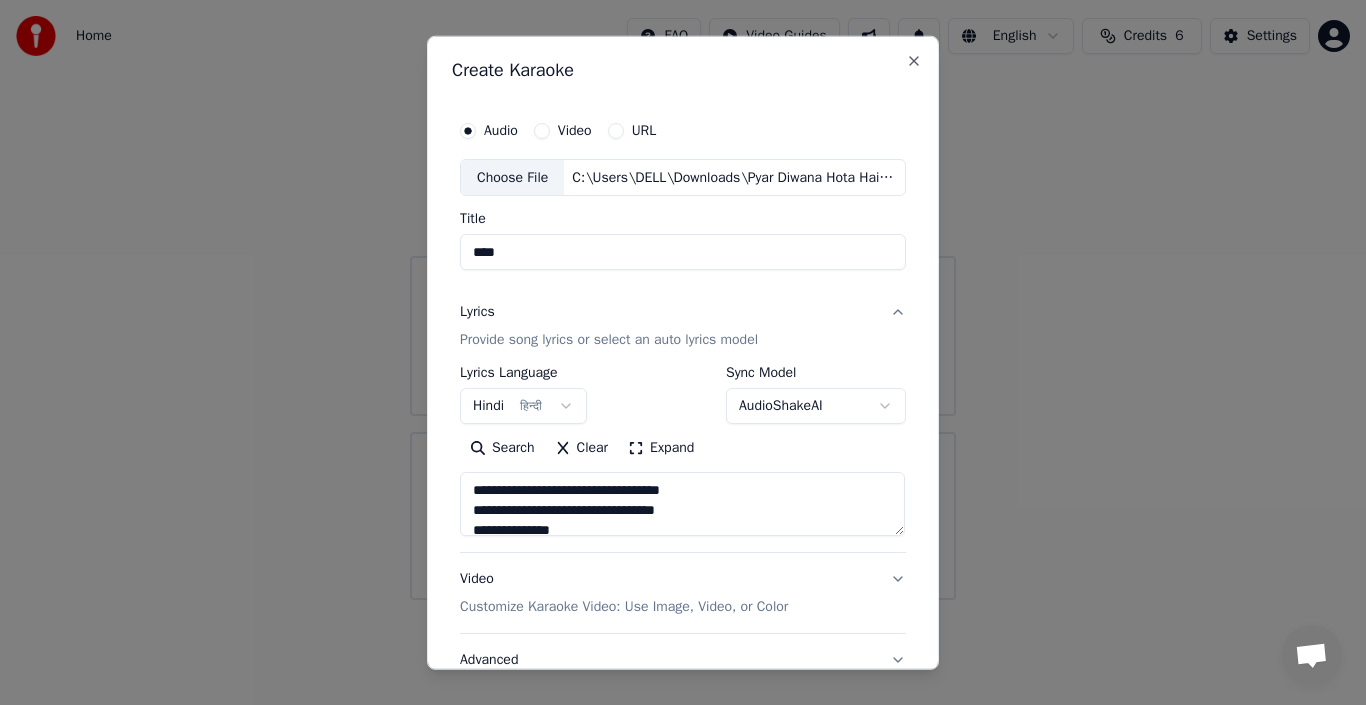 type 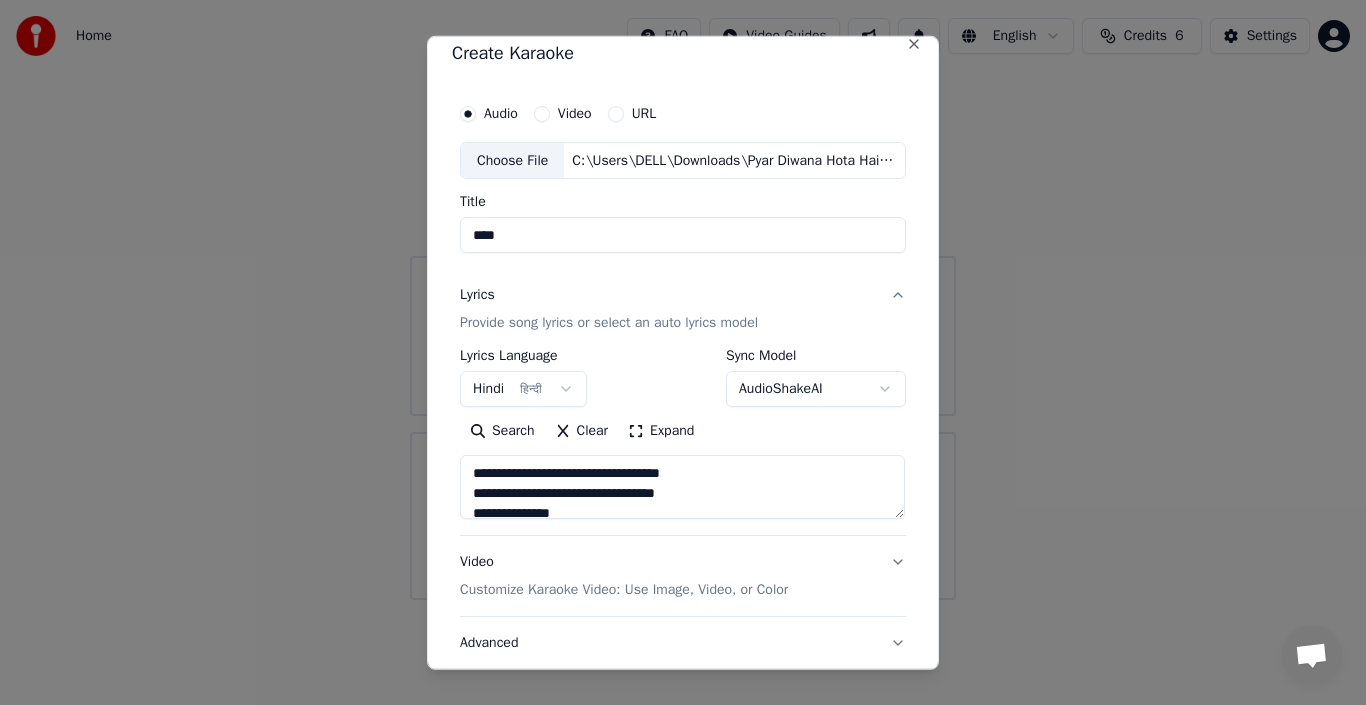 type 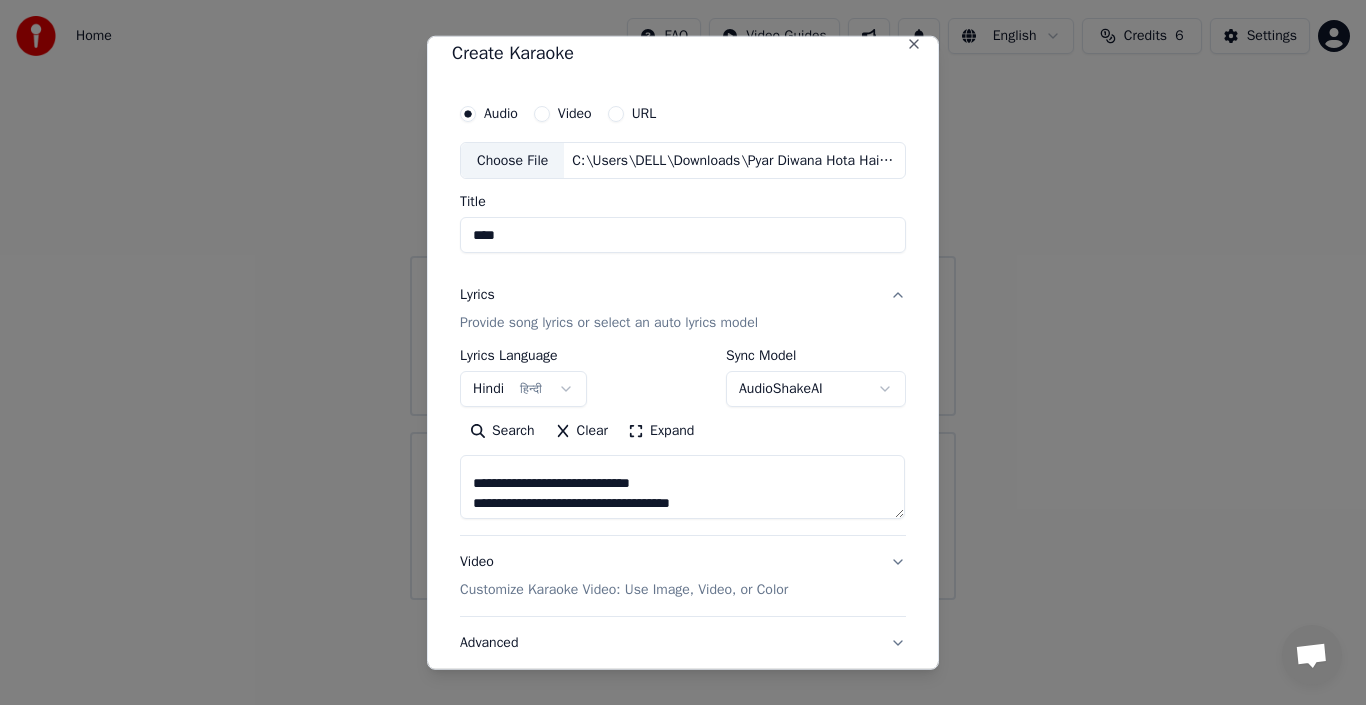 scroll, scrollTop: 41, scrollLeft: 0, axis: vertical 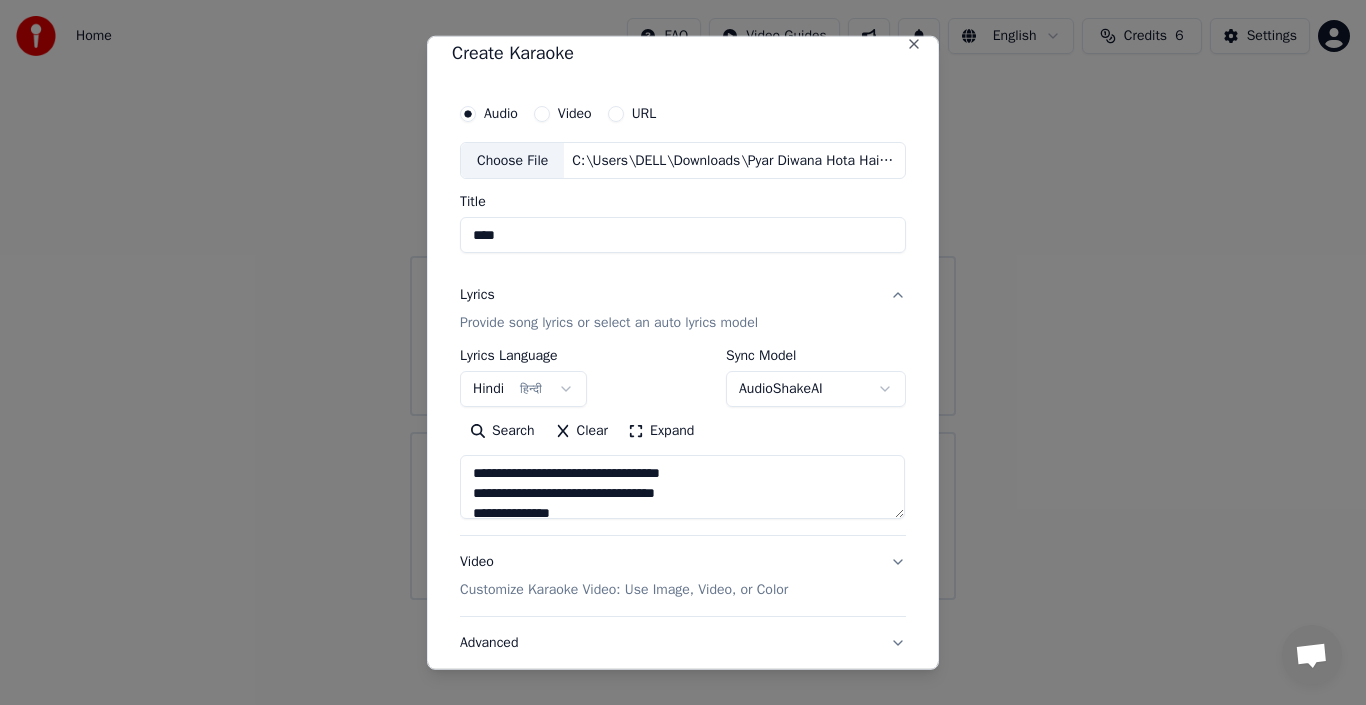 drag, startPoint x: 461, startPoint y: 477, endPoint x: 664, endPoint y: 490, distance: 203.41583 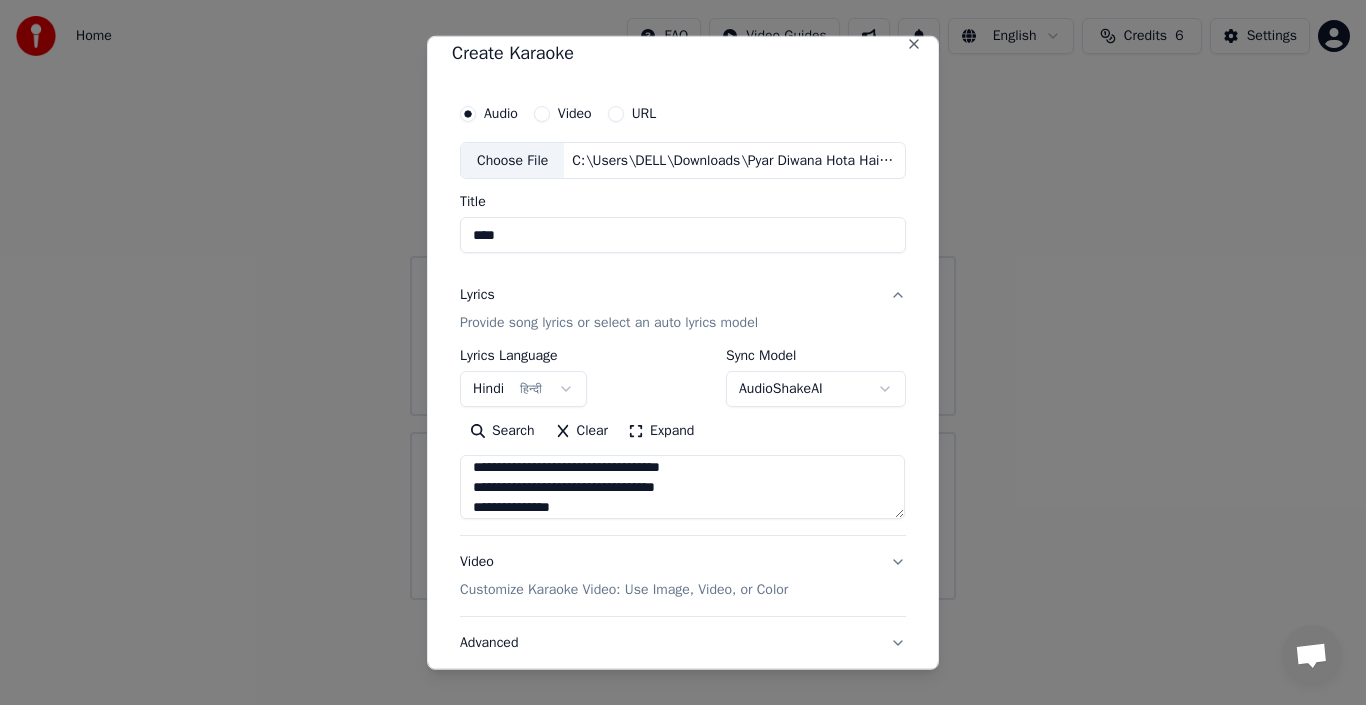paste on "**********" 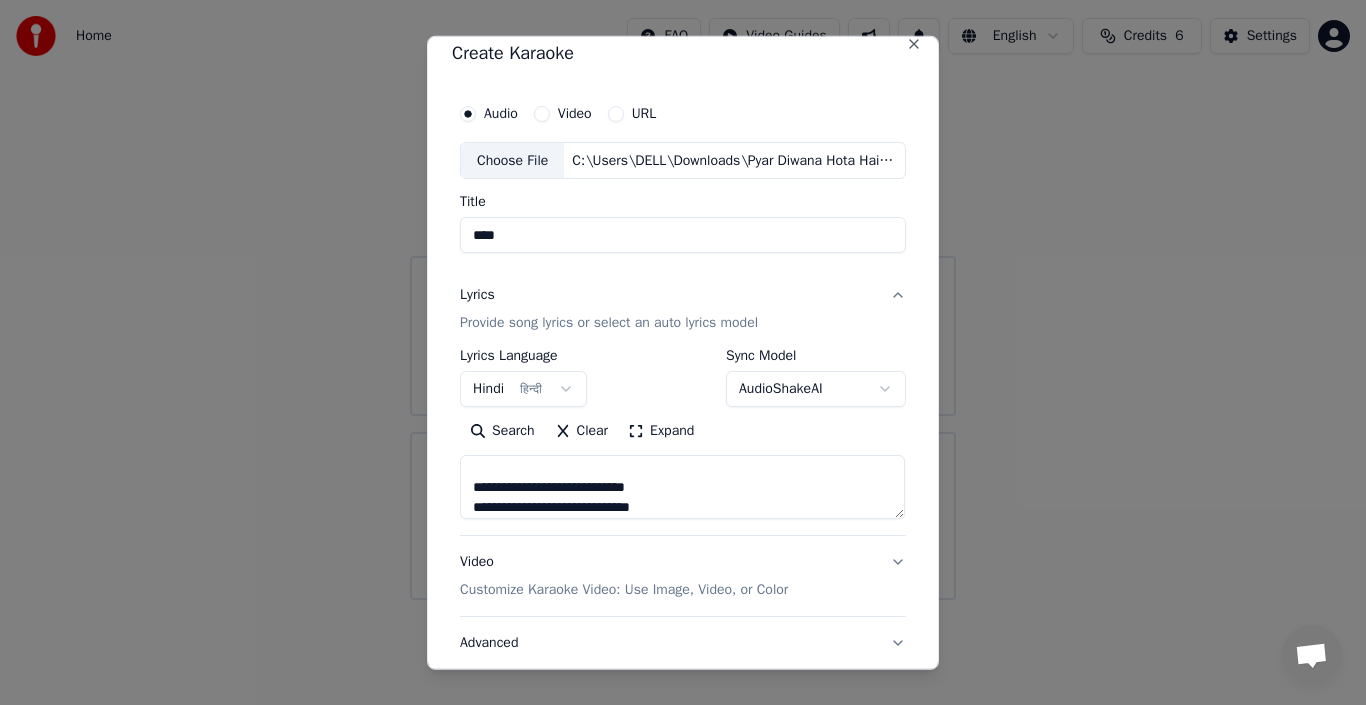 scroll, scrollTop: 106, scrollLeft: 0, axis: vertical 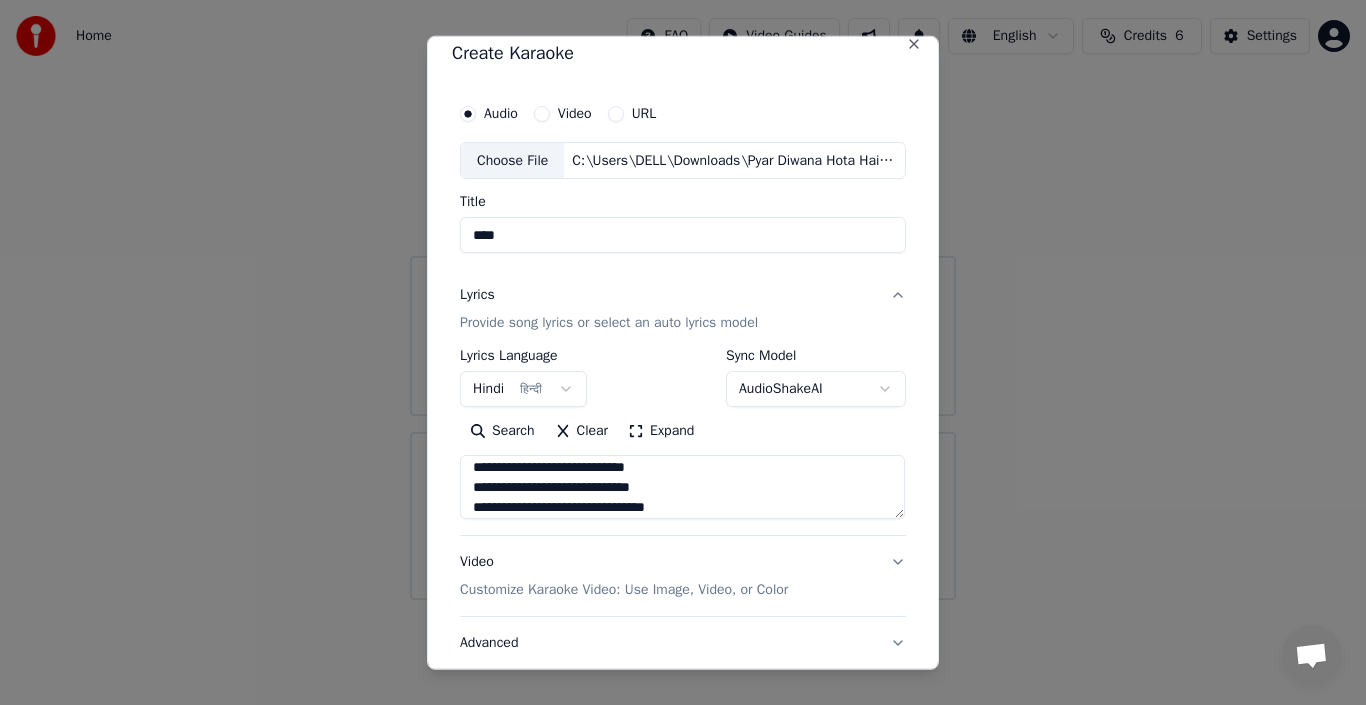 paste on "**********" 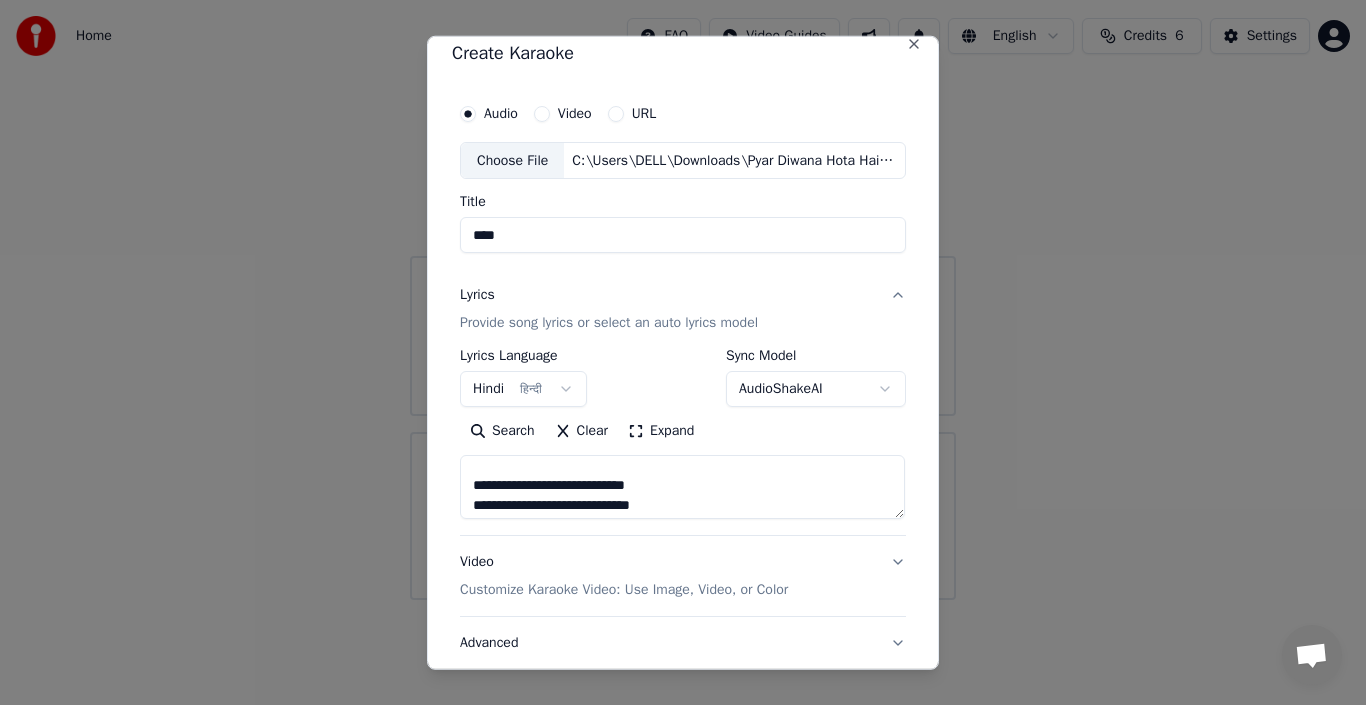 scroll, scrollTop: 106, scrollLeft: 0, axis: vertical 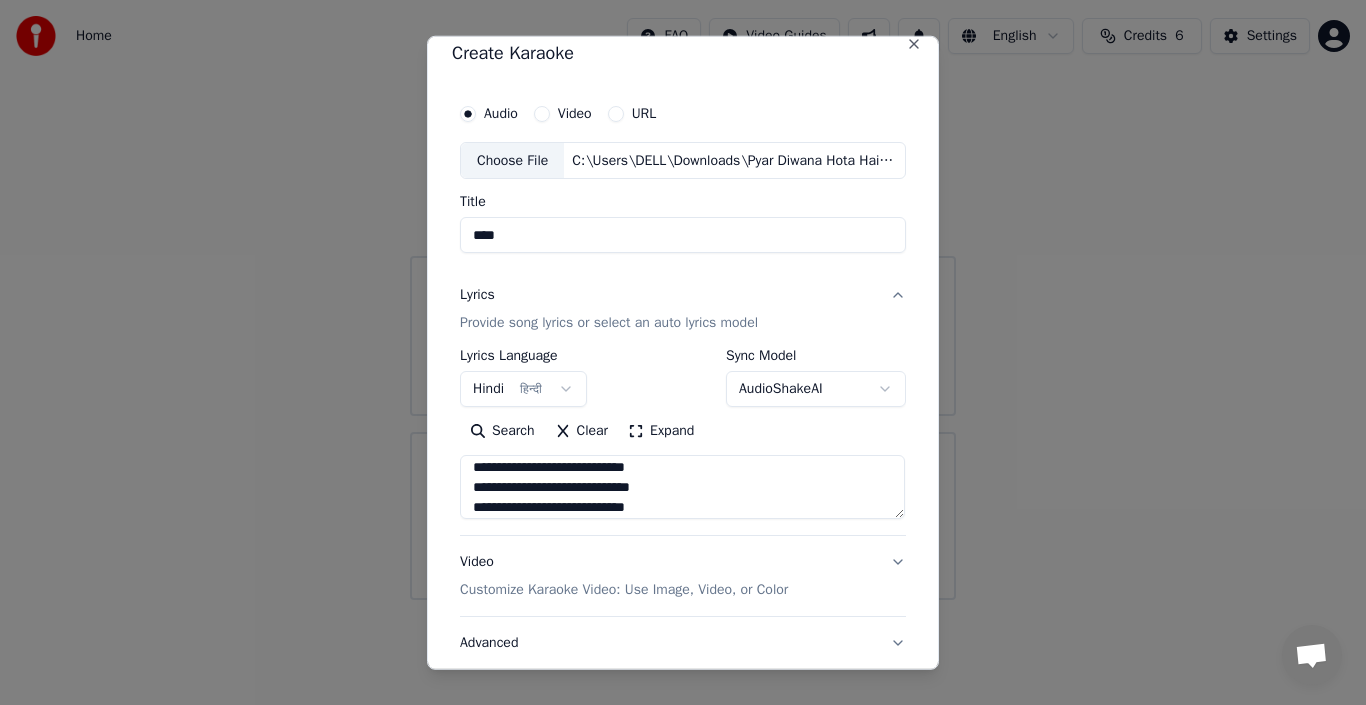 click on "**********" at bounding box center [682, 487] 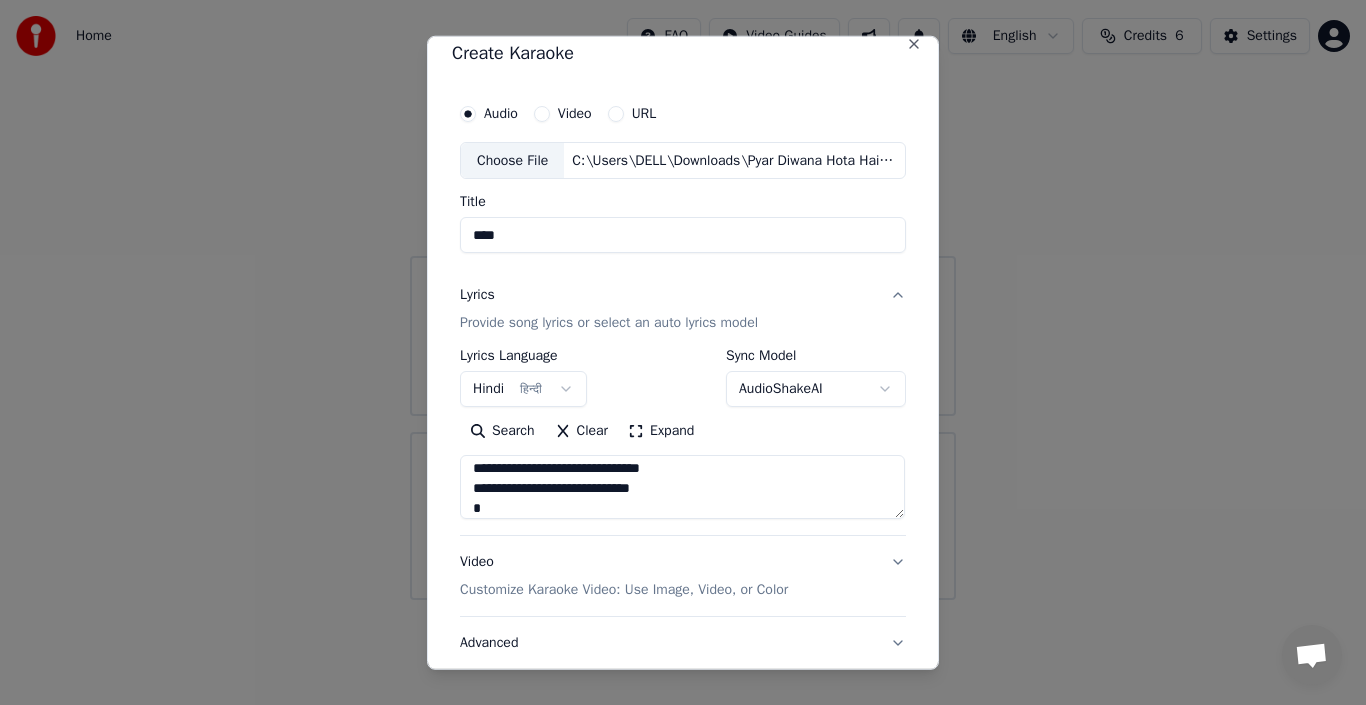 scroll, scrollTop: 287, scrollLeft: 0, axis: vertical 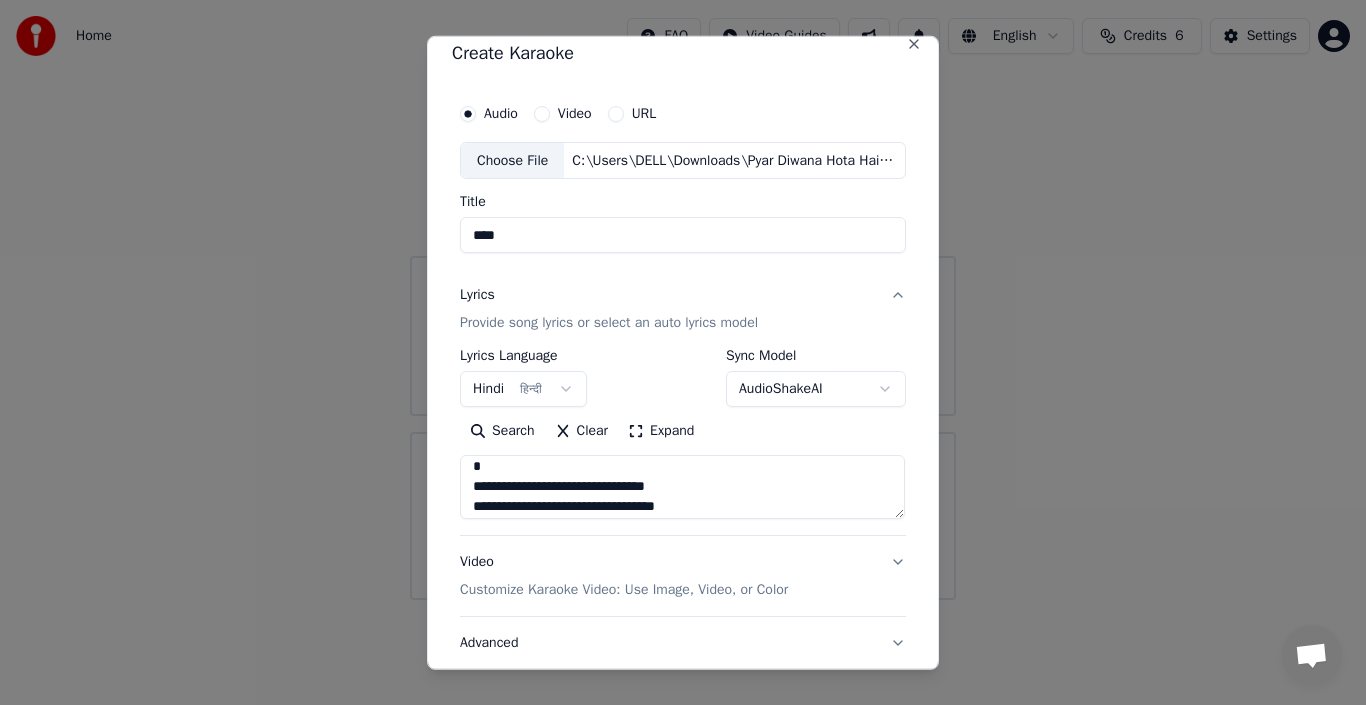 paste on "**********" 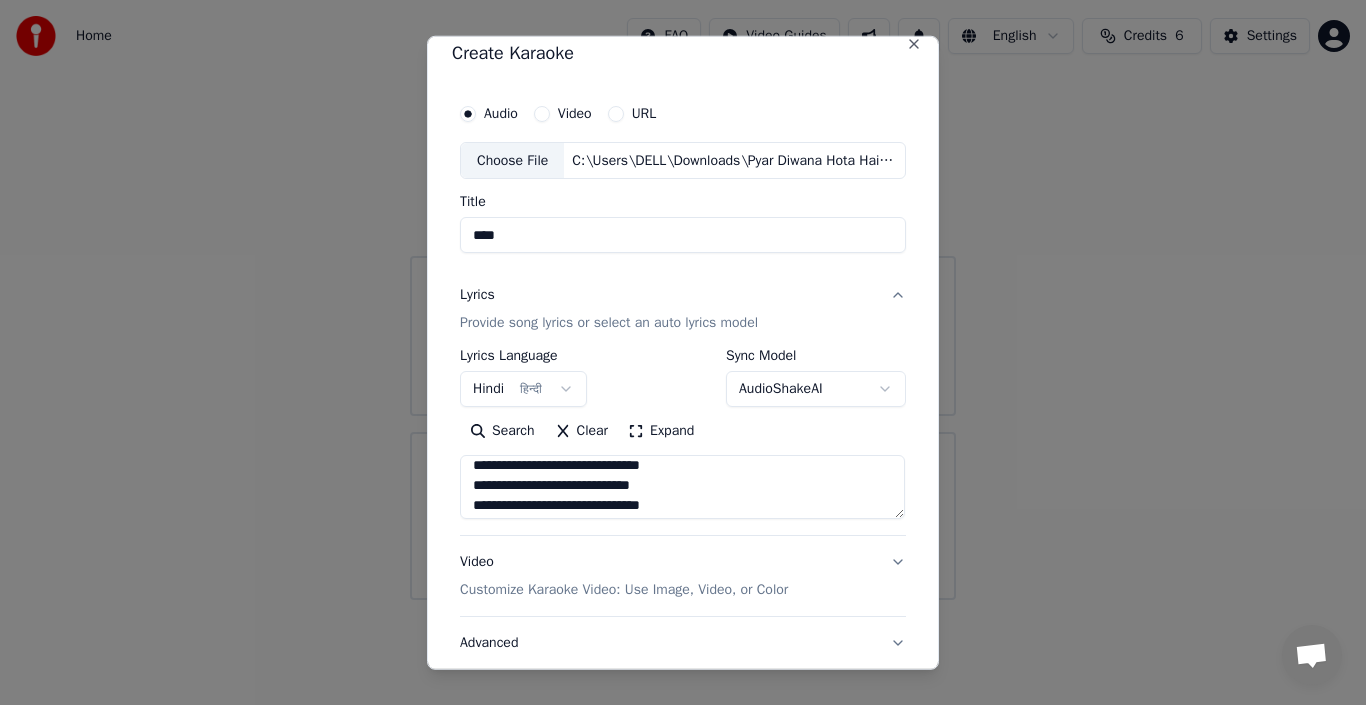 scroll, scrollTop: 228, scrollLeft: 0, axis: vertical 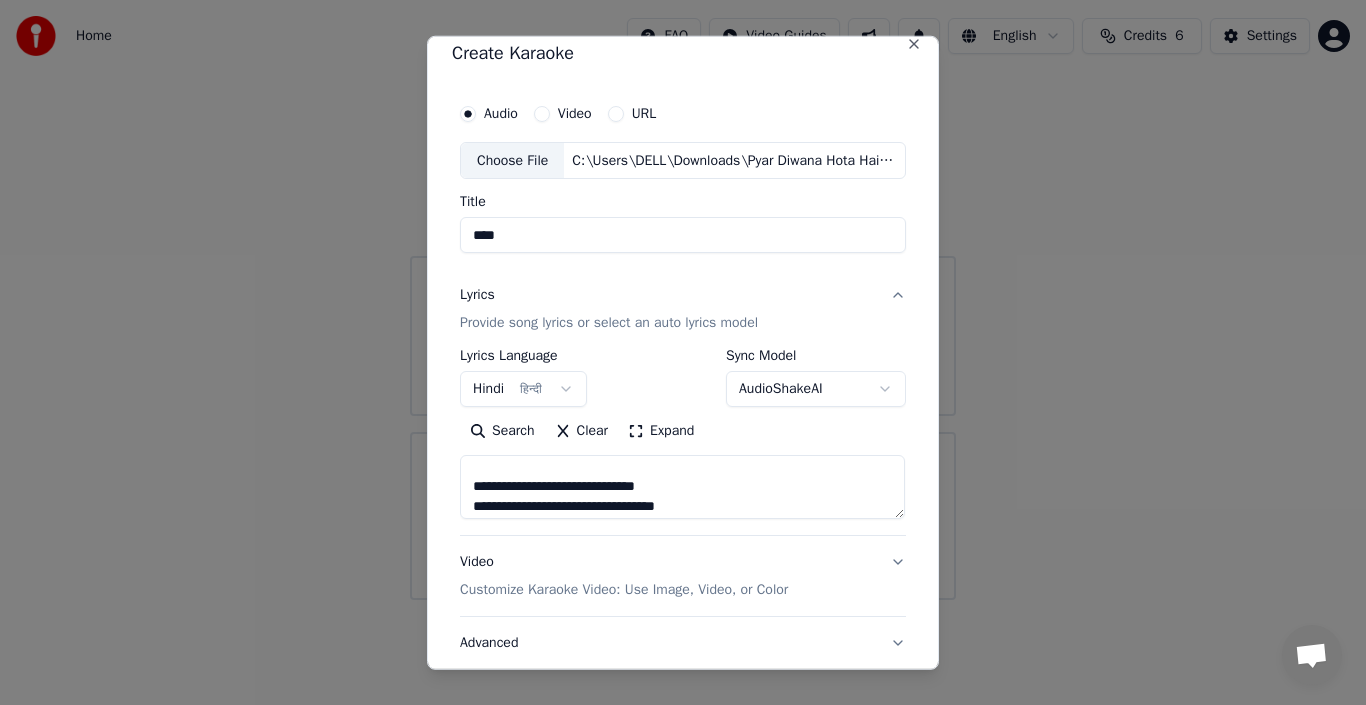 paste on "**********" 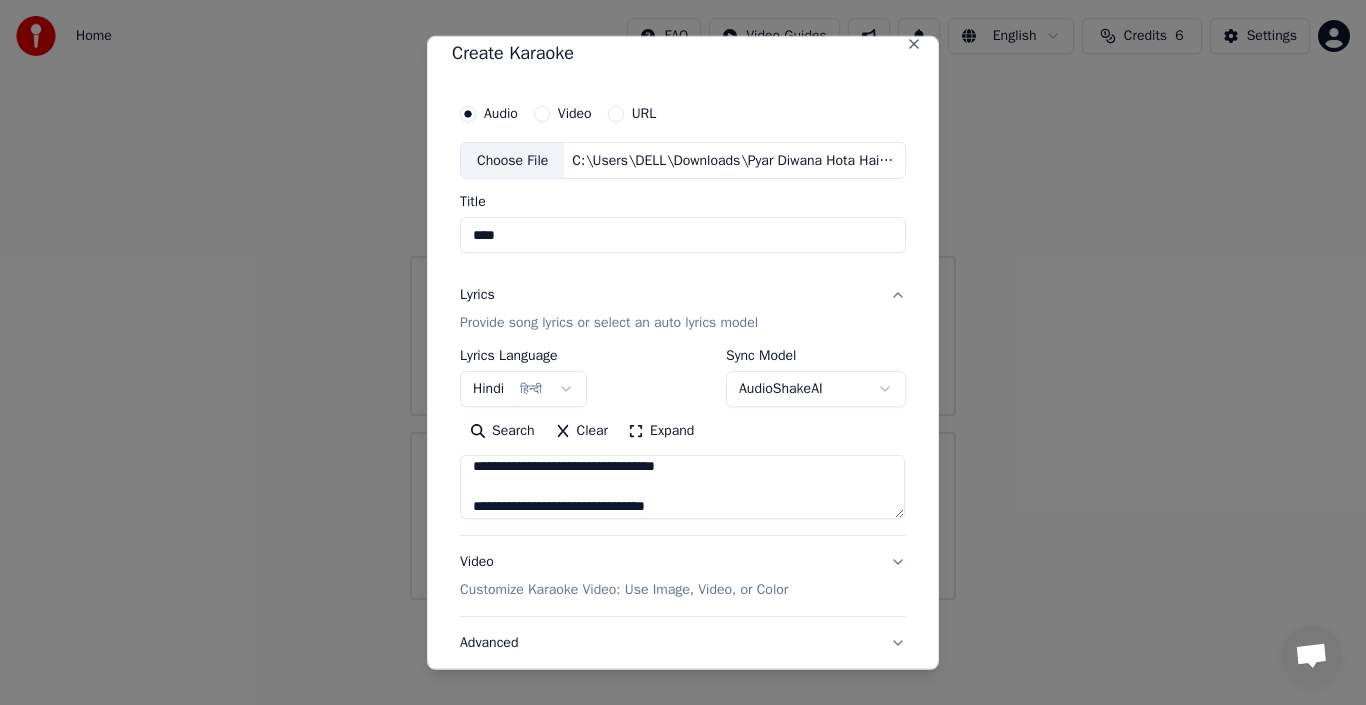 scroll, scrollTop: 365, scrollLeft: 0, axis: vertical 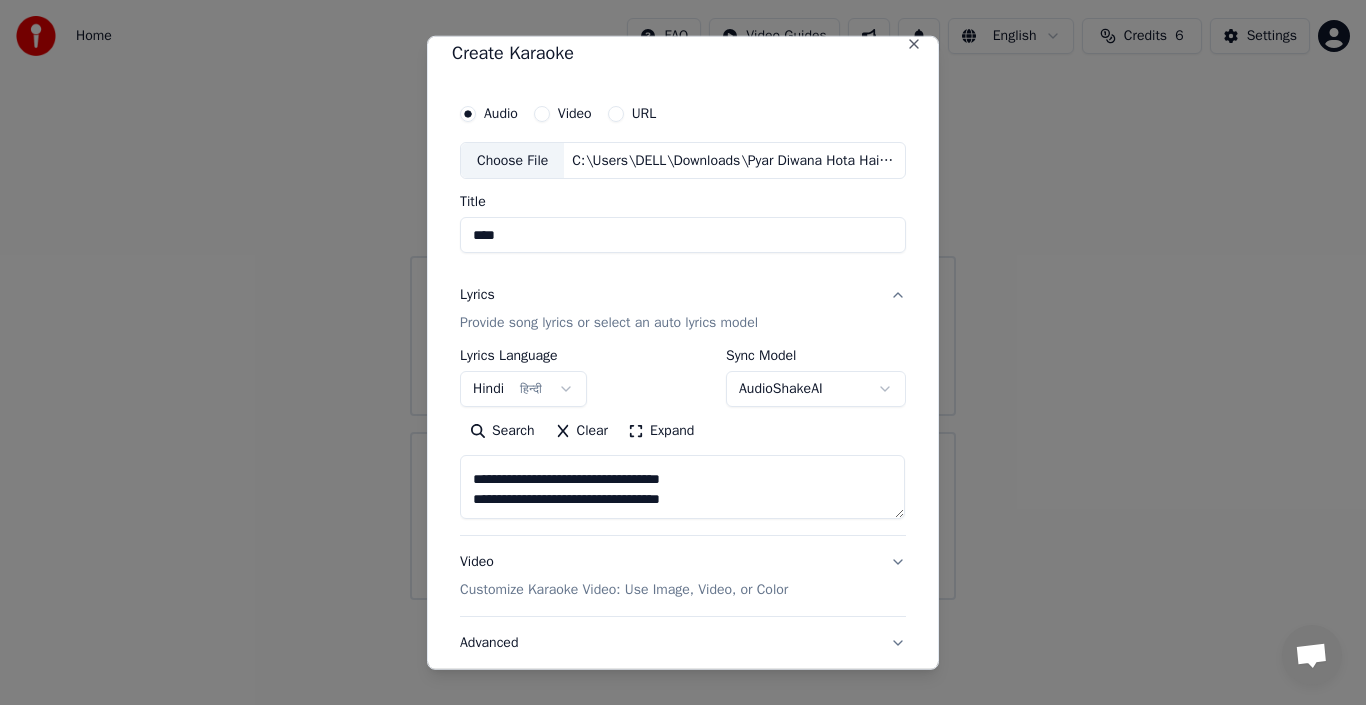 paste on "**********" 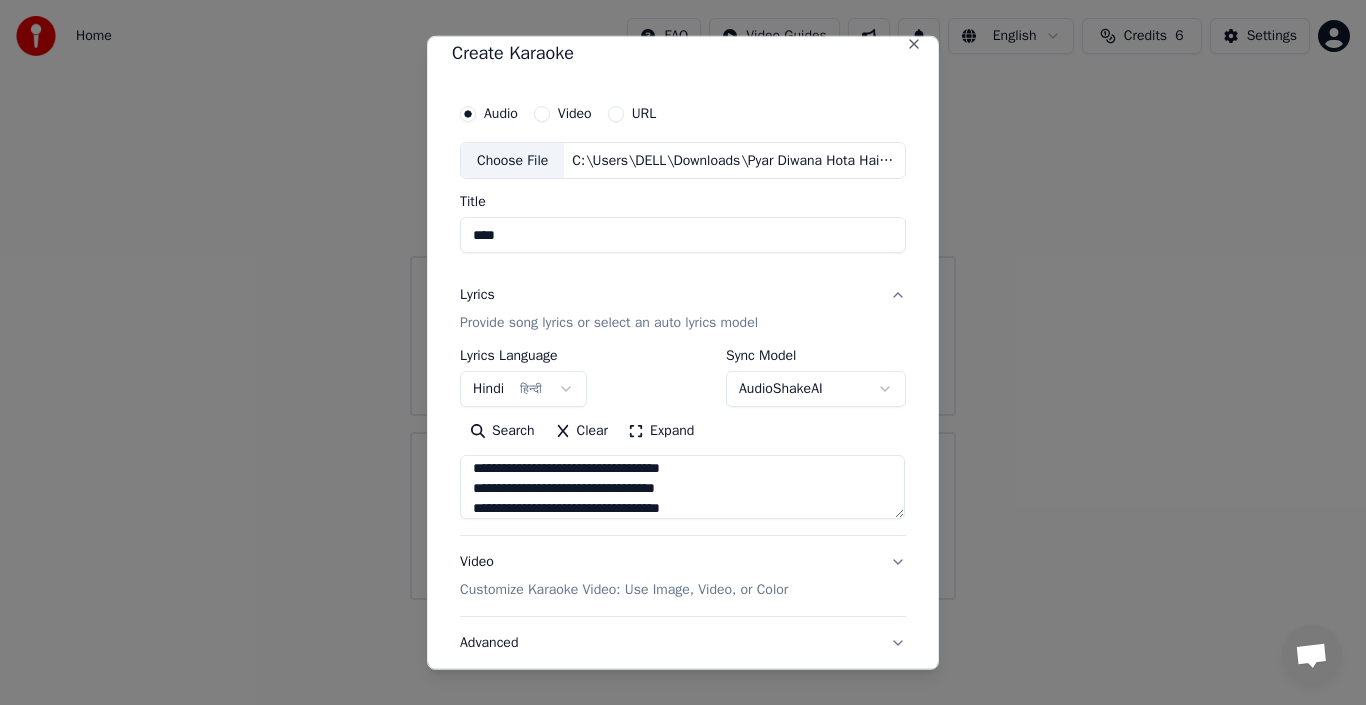 scroll, scrollTop: 545, scrollLeft: 0, axis: vertical 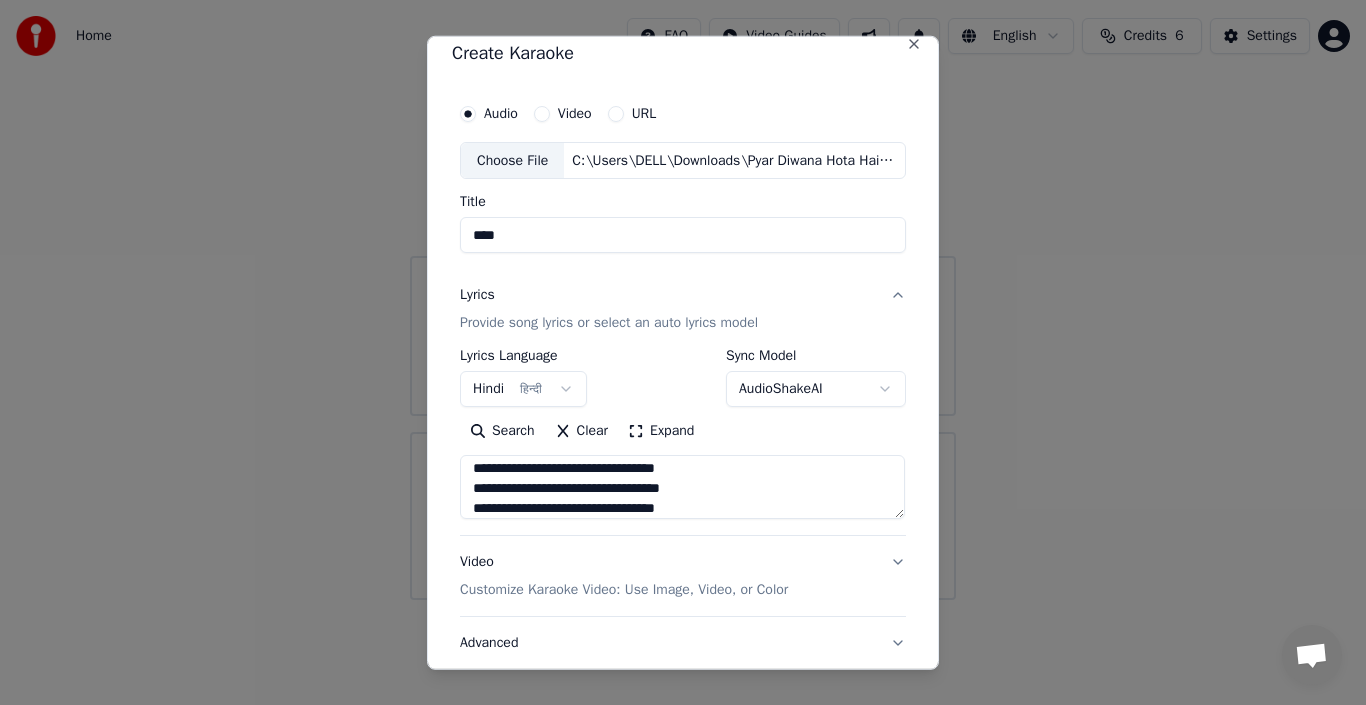 type on "**********" 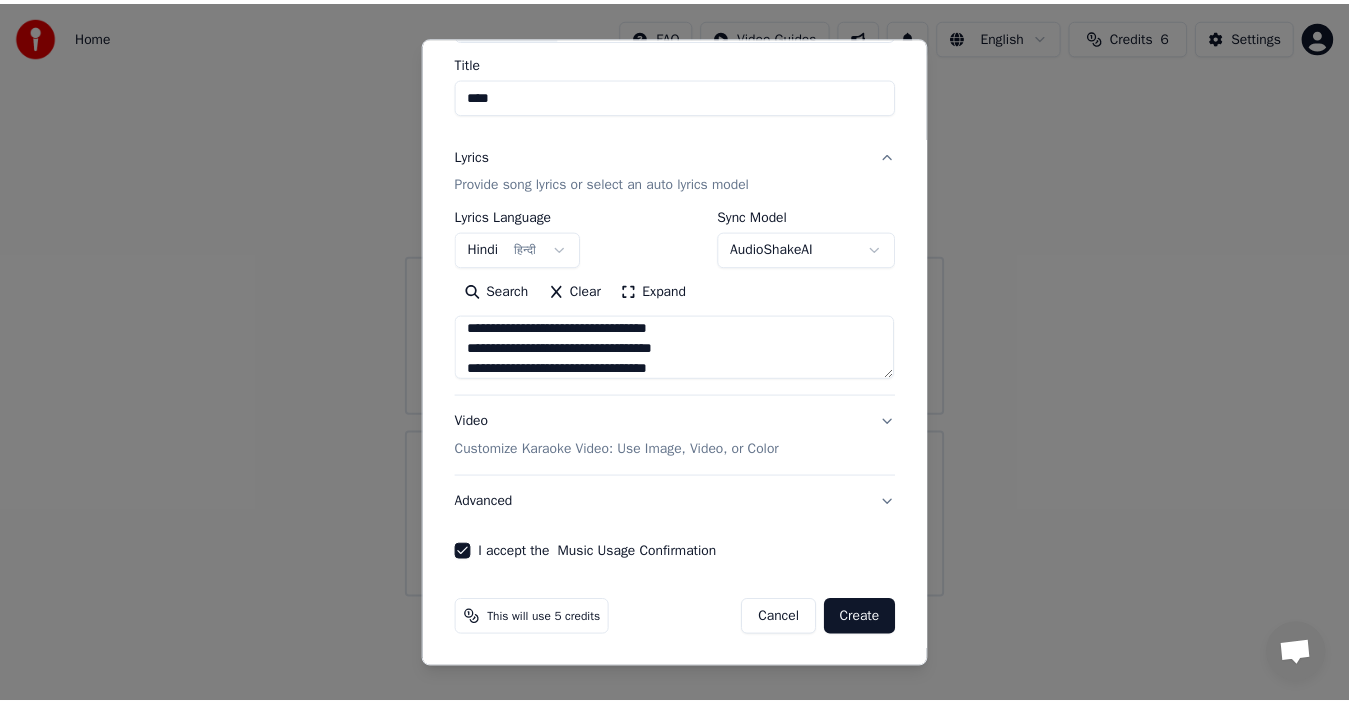 scroll, scrollTop: 157, scrollLeft: 0, axis: vertical 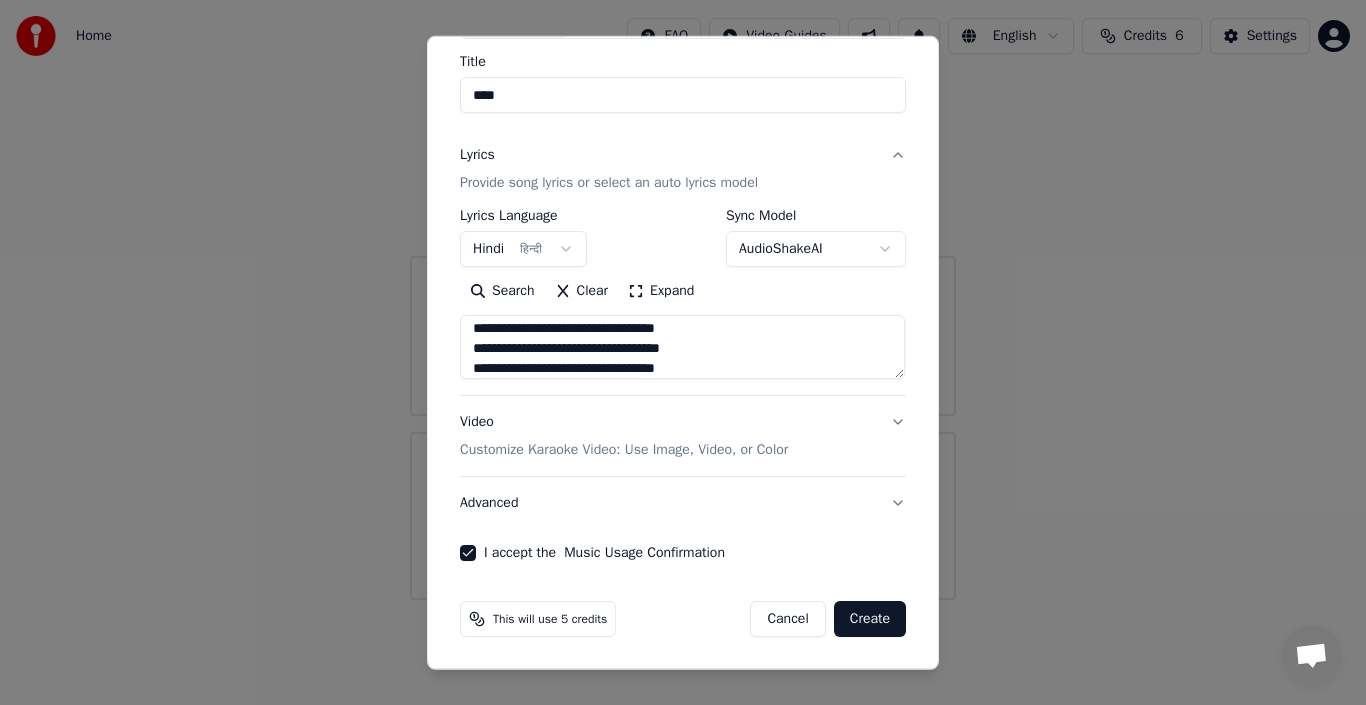 click on "Create" at bounding box center (870, 619) 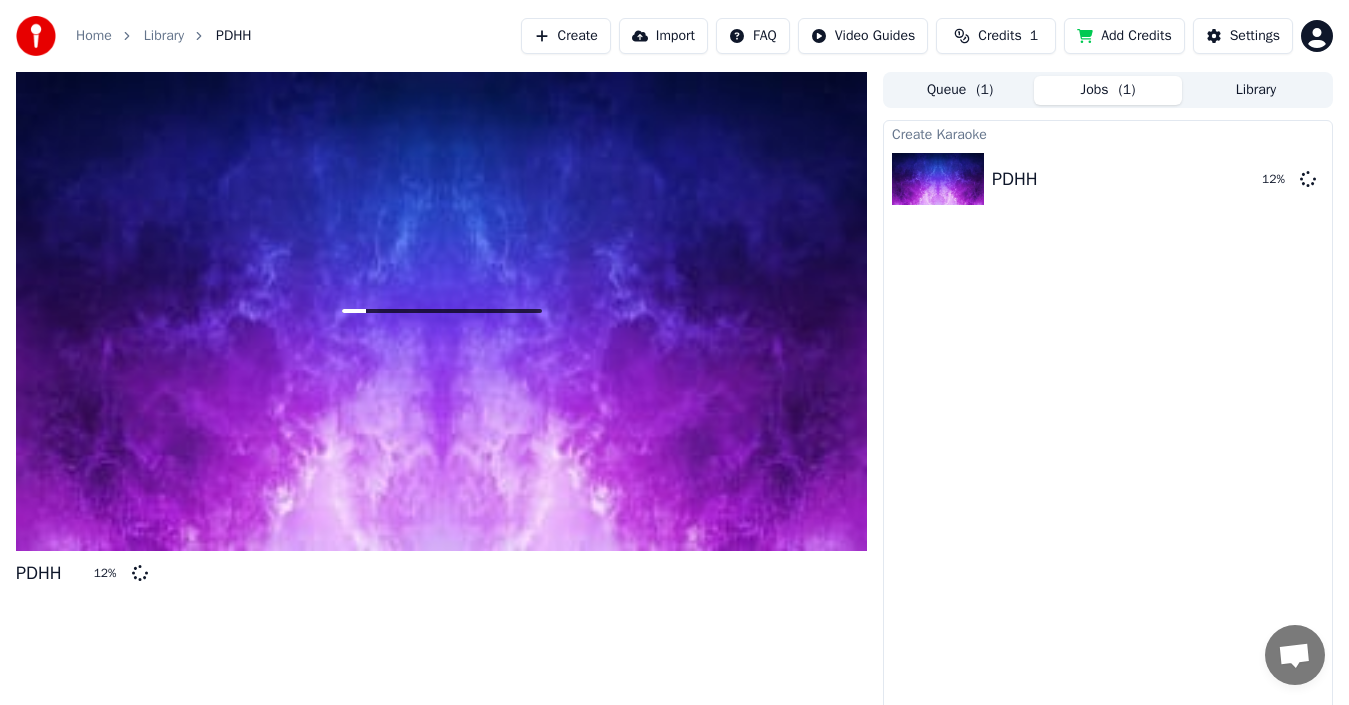 click on "Home Library PDHH Create Import FAQ Video Guides Credits 1 Add Credits Settings PDHH 12 % Queue ( 1 ) Jobs ( 1 ) Library Create Karaoke PDHH 12 %" at bounding box center [674, 352] 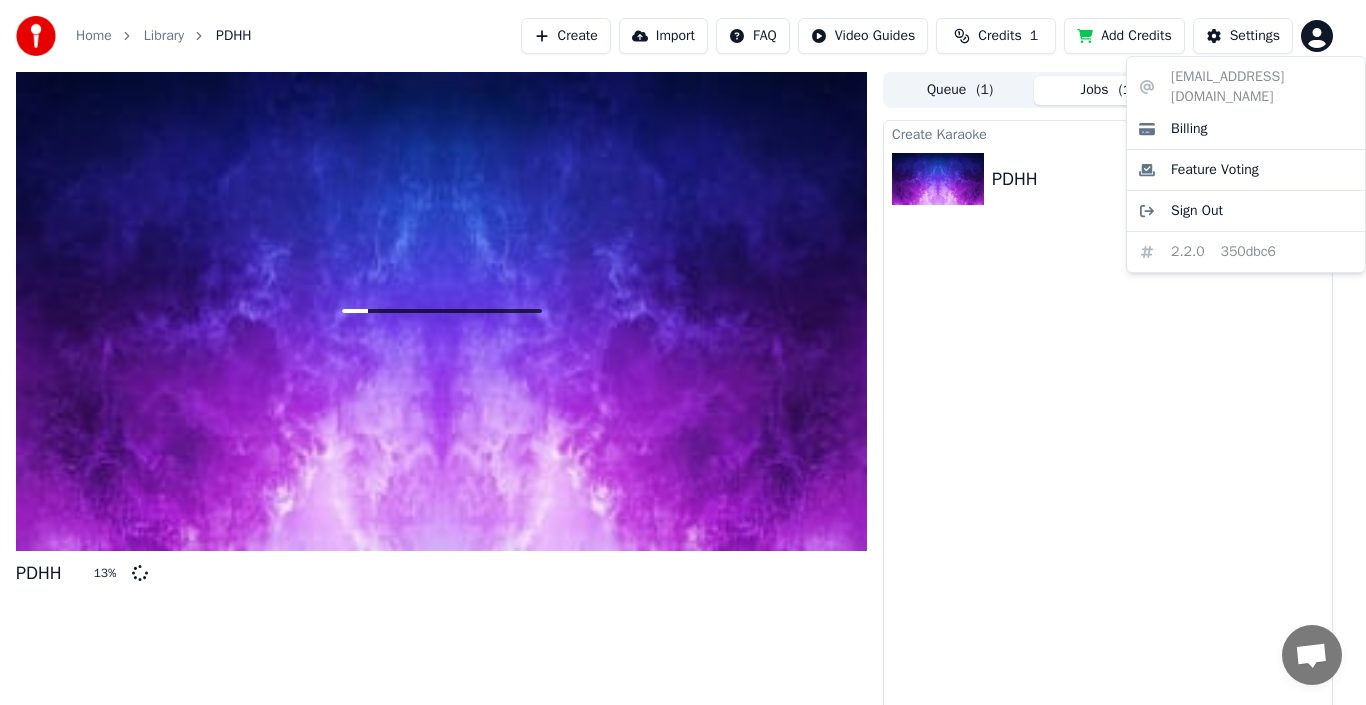 click on "Home Library PDHH Create Import FAQ Video Guides Credits 1 Add Credits Settings PDHH 13 % Queue ( 1 ) Jobs ( 1 ) Library Create Karaoke PDHH 13 % sangitaamlani@gmail.com Billing Feature Voting Sign Out 2.2.0 350dbc6" at bounding box center (683, 352) 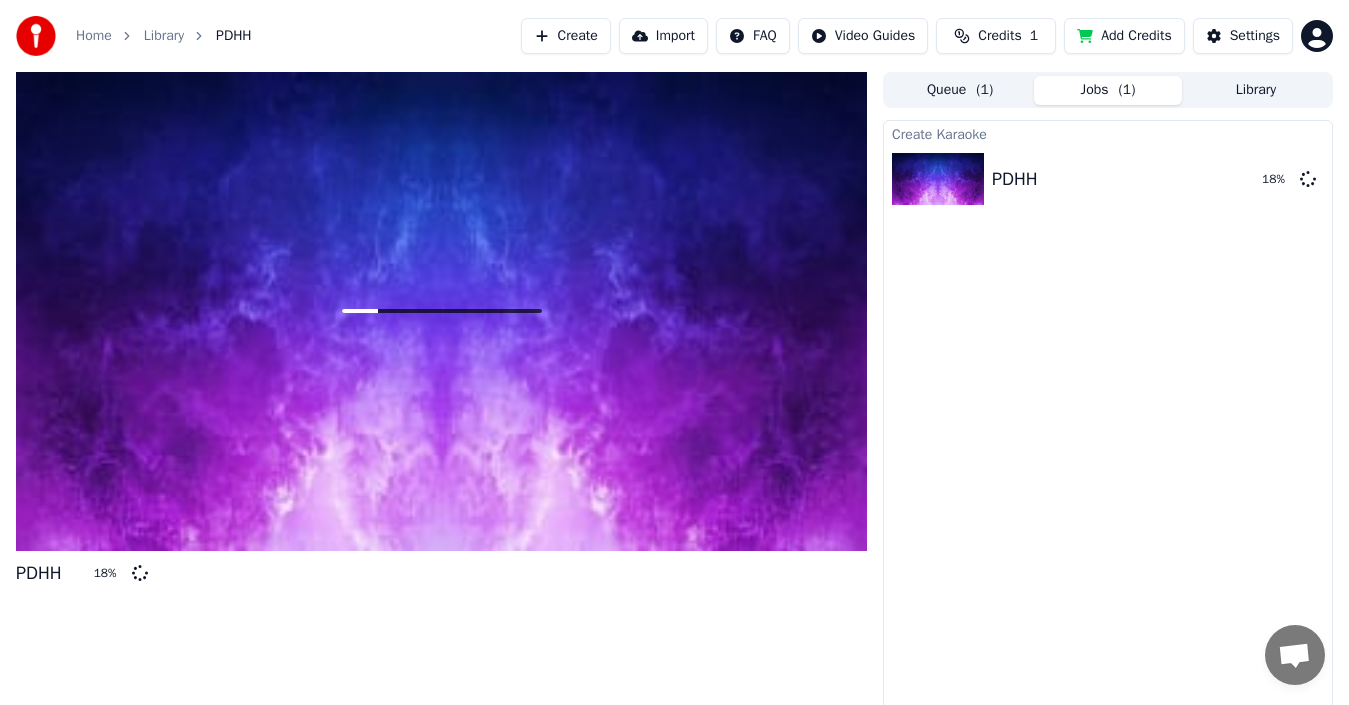 type 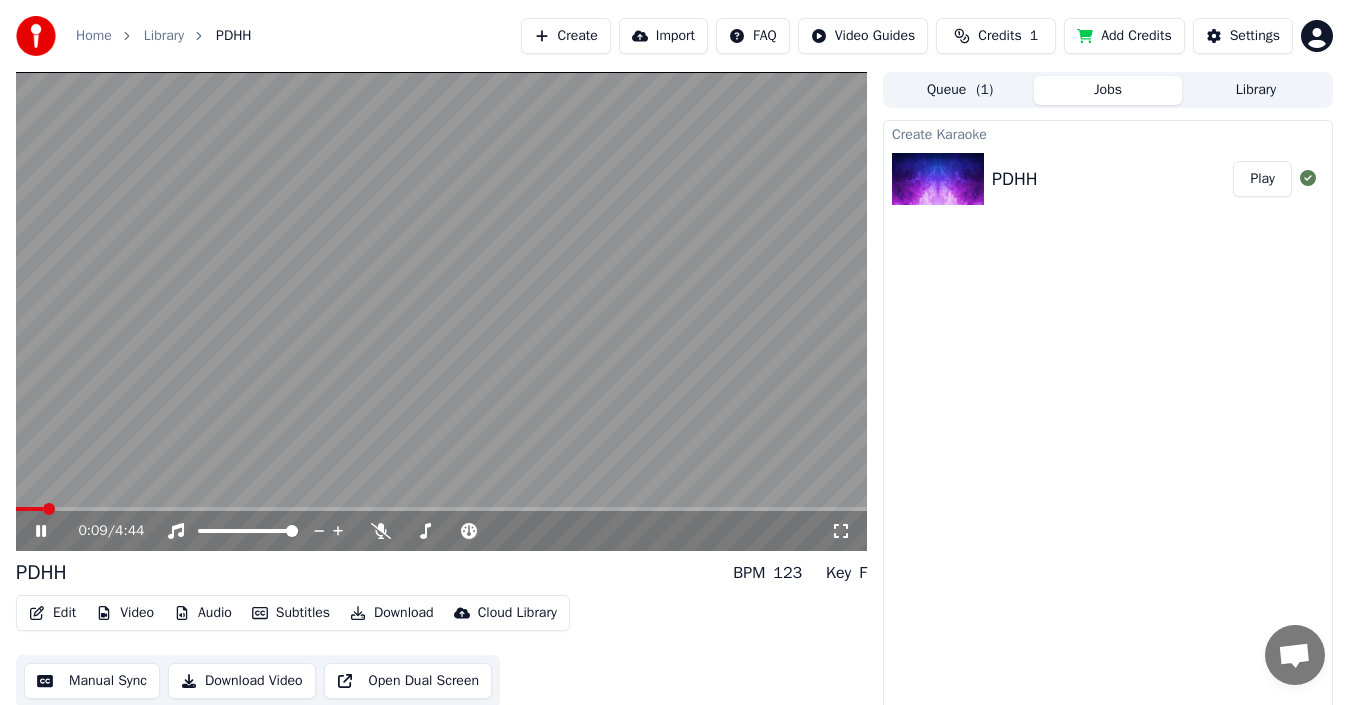 click 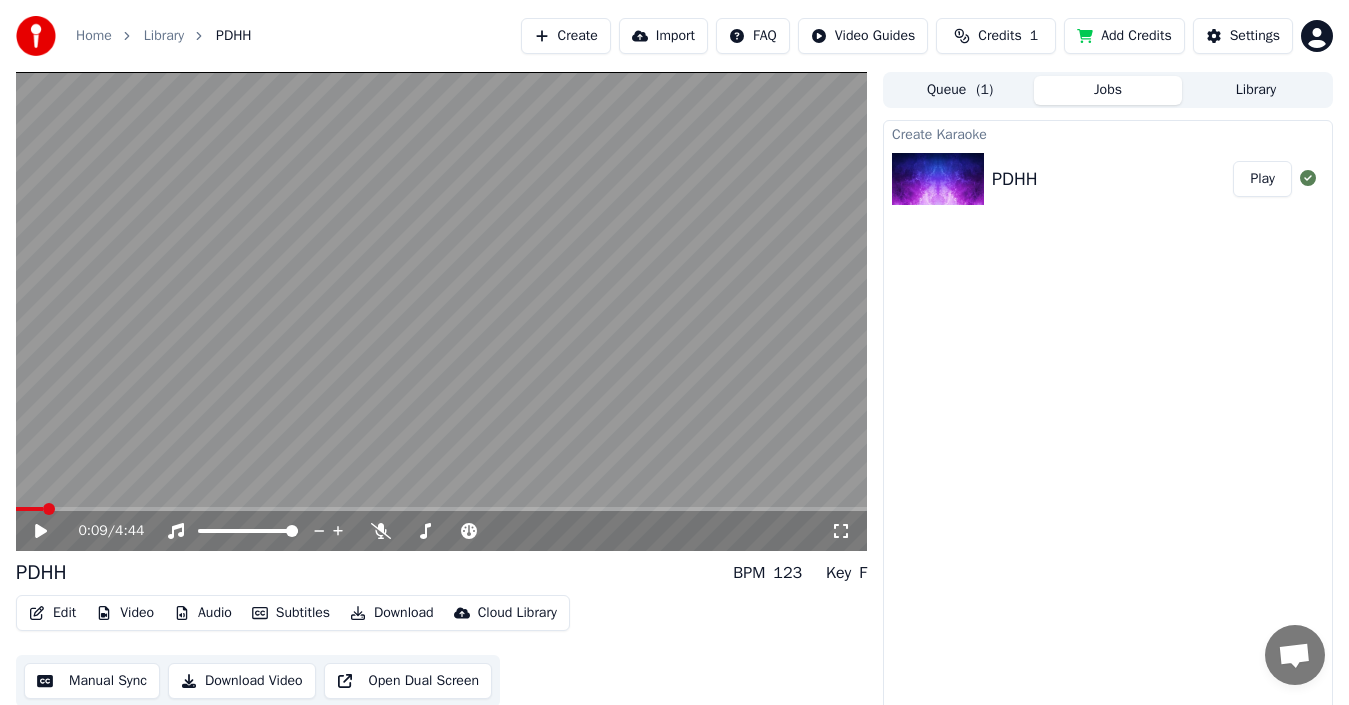 click on "Edit" at bounding box center (52, 613) 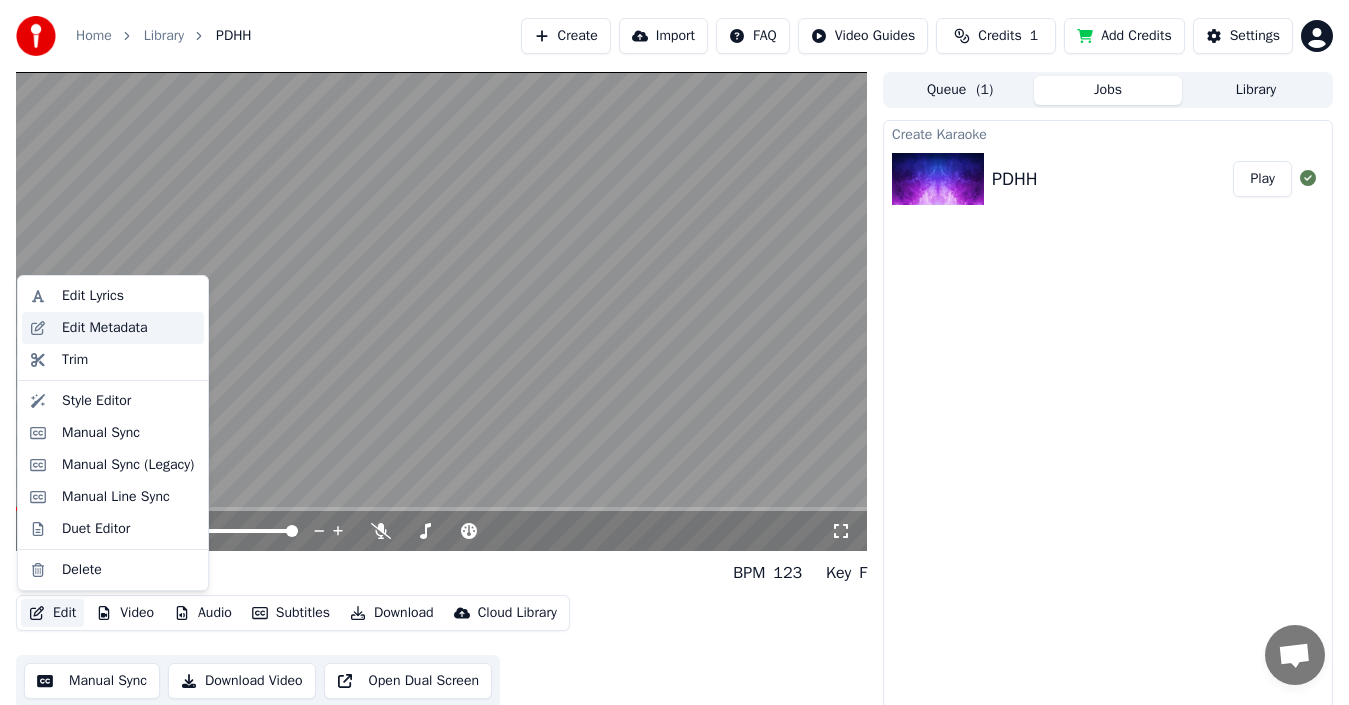 click on "Edit Metadata" at bounding box center [105, 328] 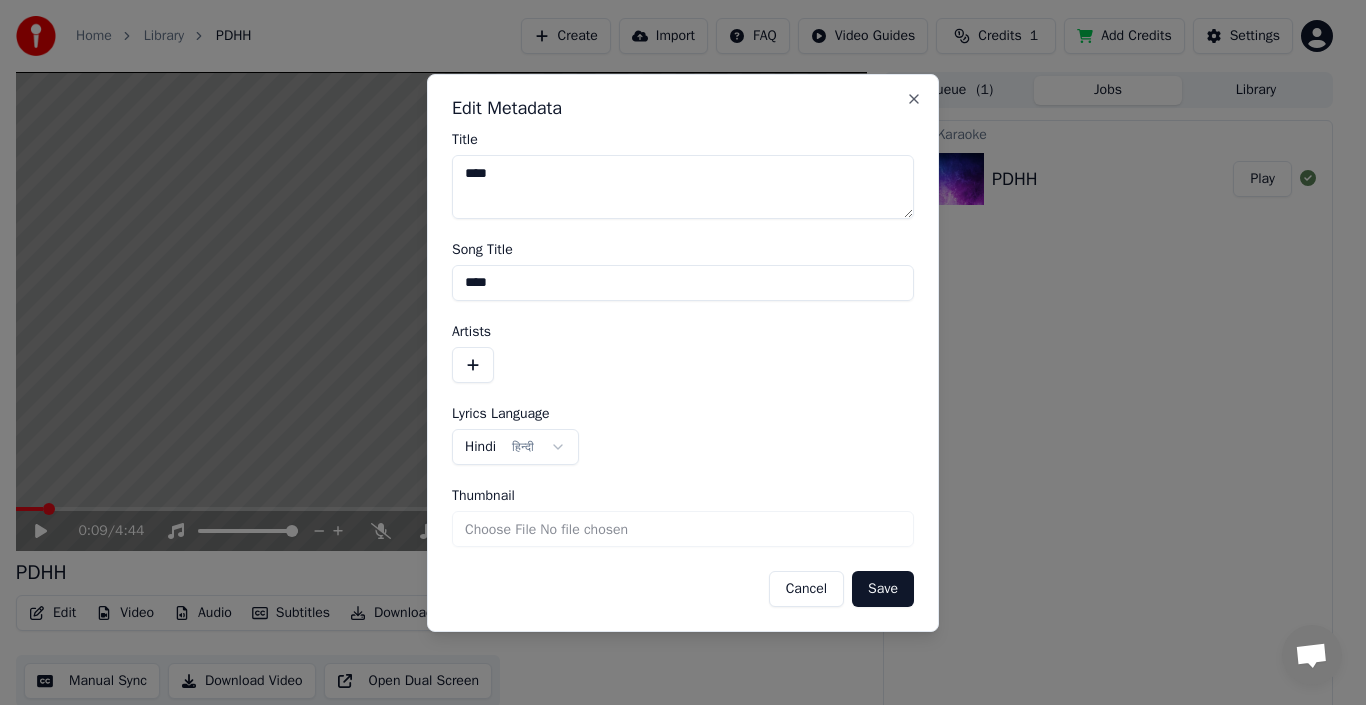 click on "****" at bounding box center (683, 187) 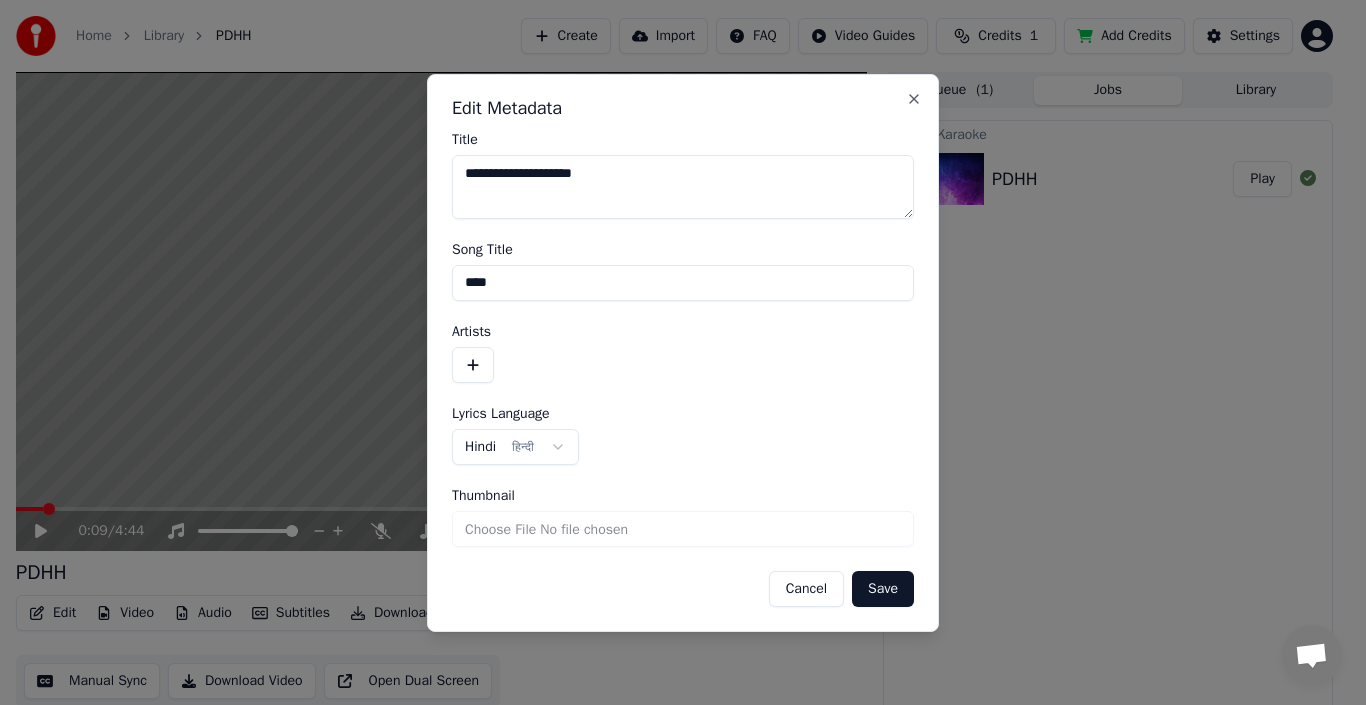 drag, startPoint x: 621, startPoint y: 183, endPoint x: 393, endPoint y: 195, distance: 228.31557 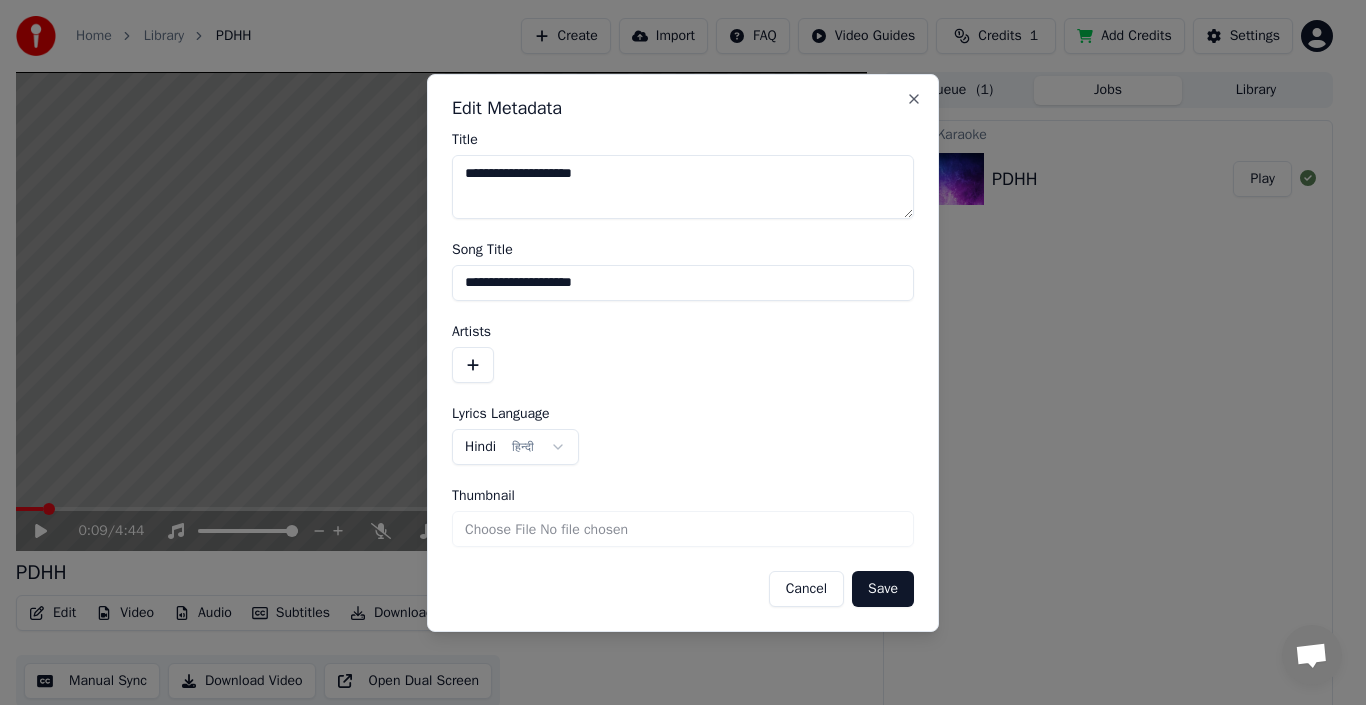 type on "**********" 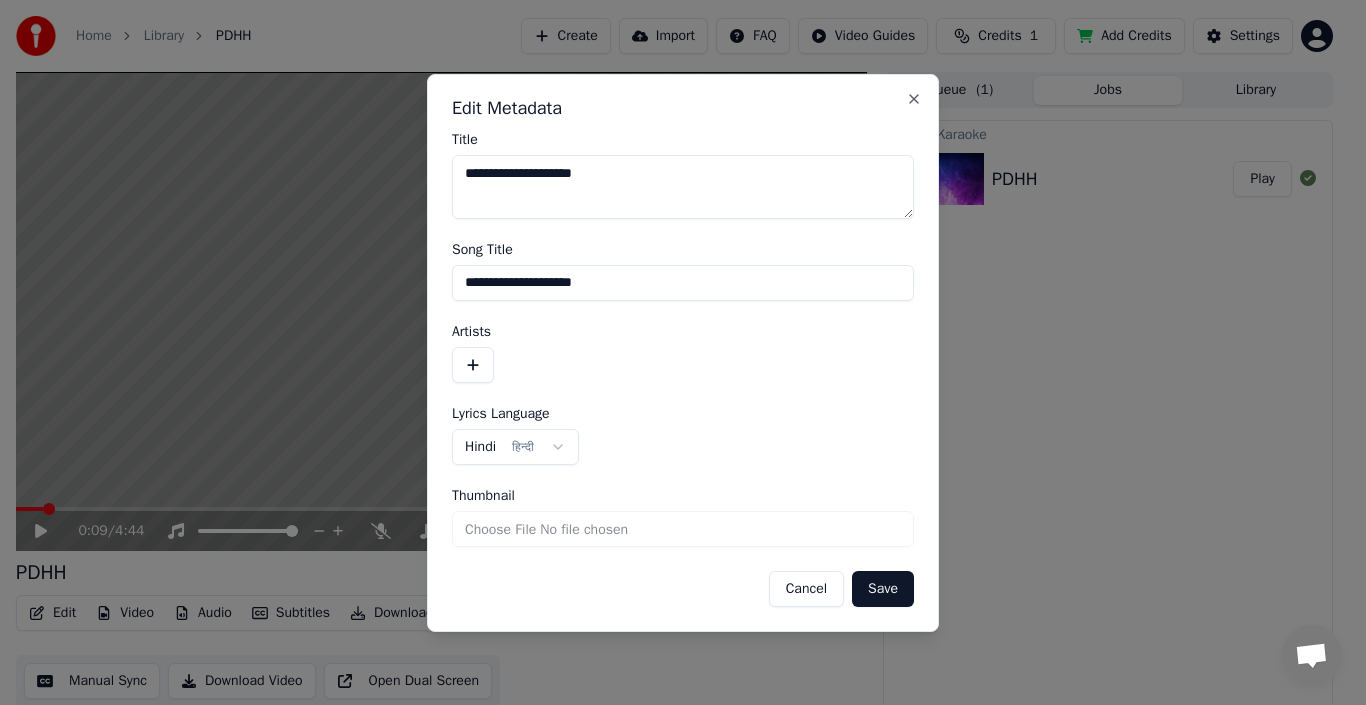 click at bounding box center [473, 365] 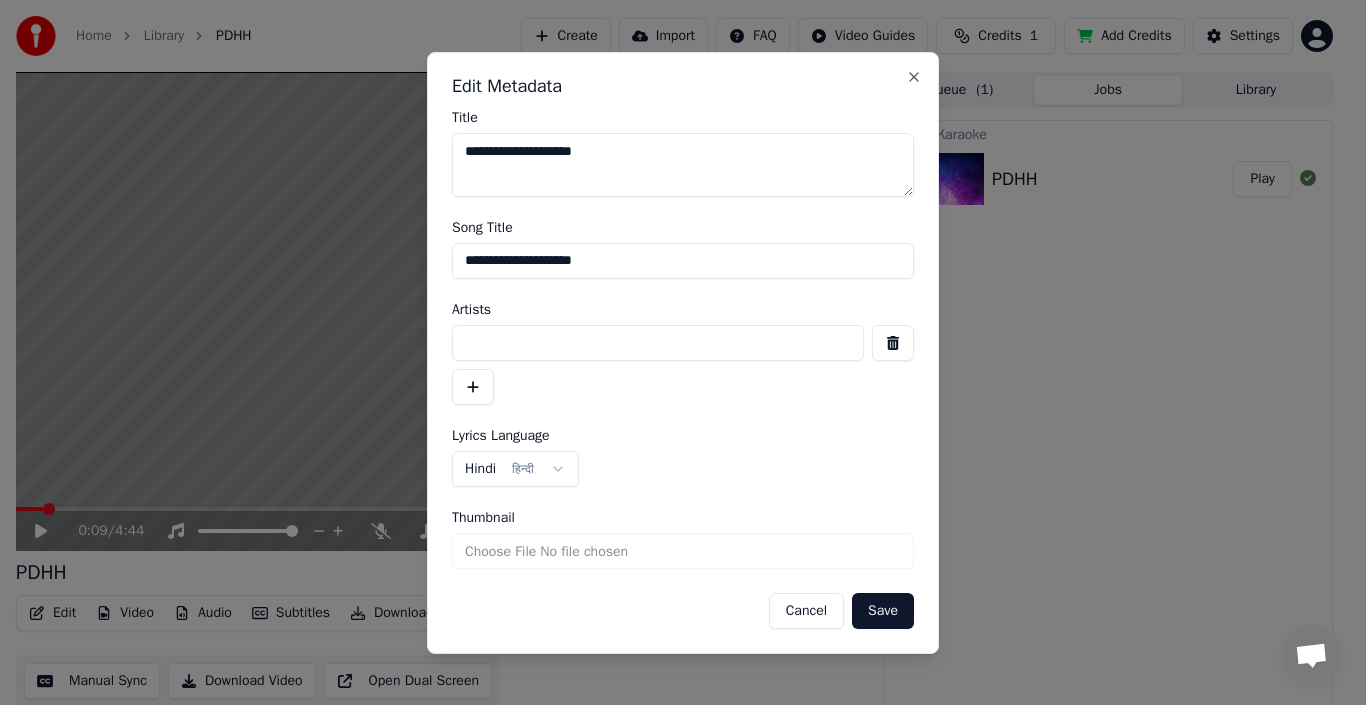 click at bounding box center (658, 343) 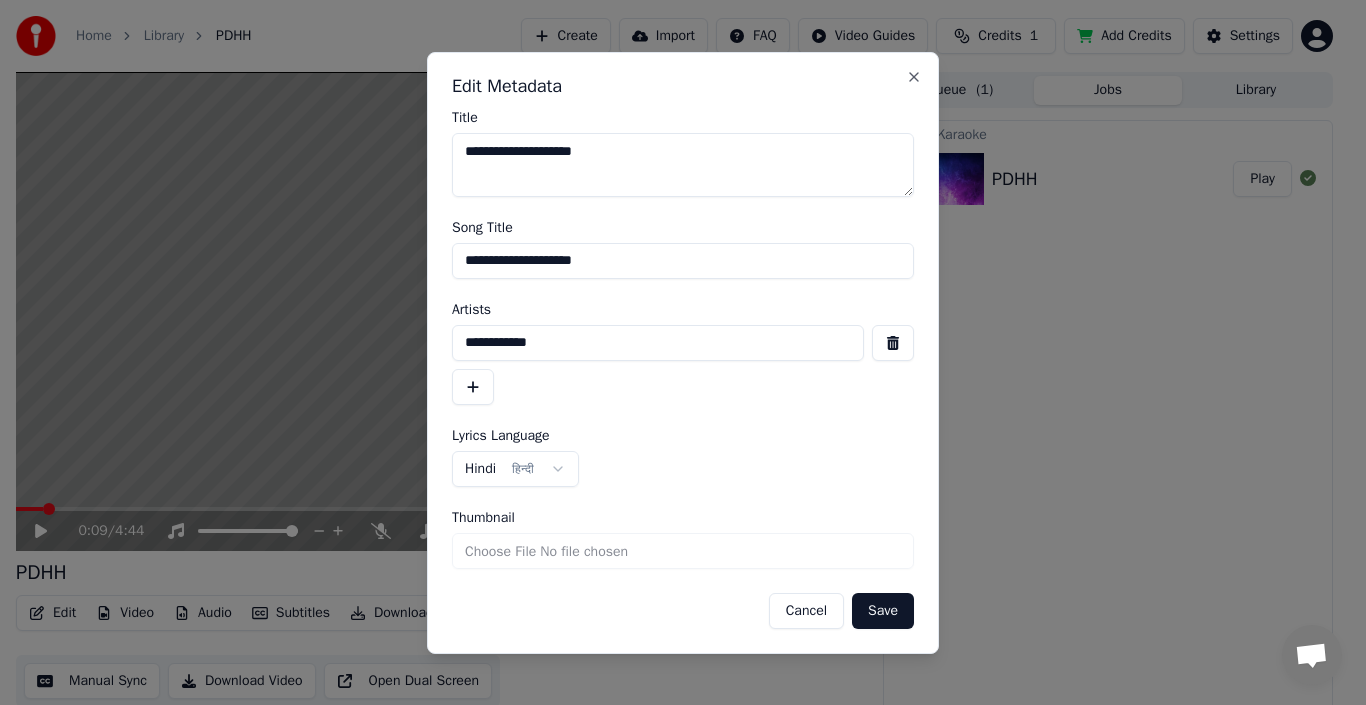 type on "**********" 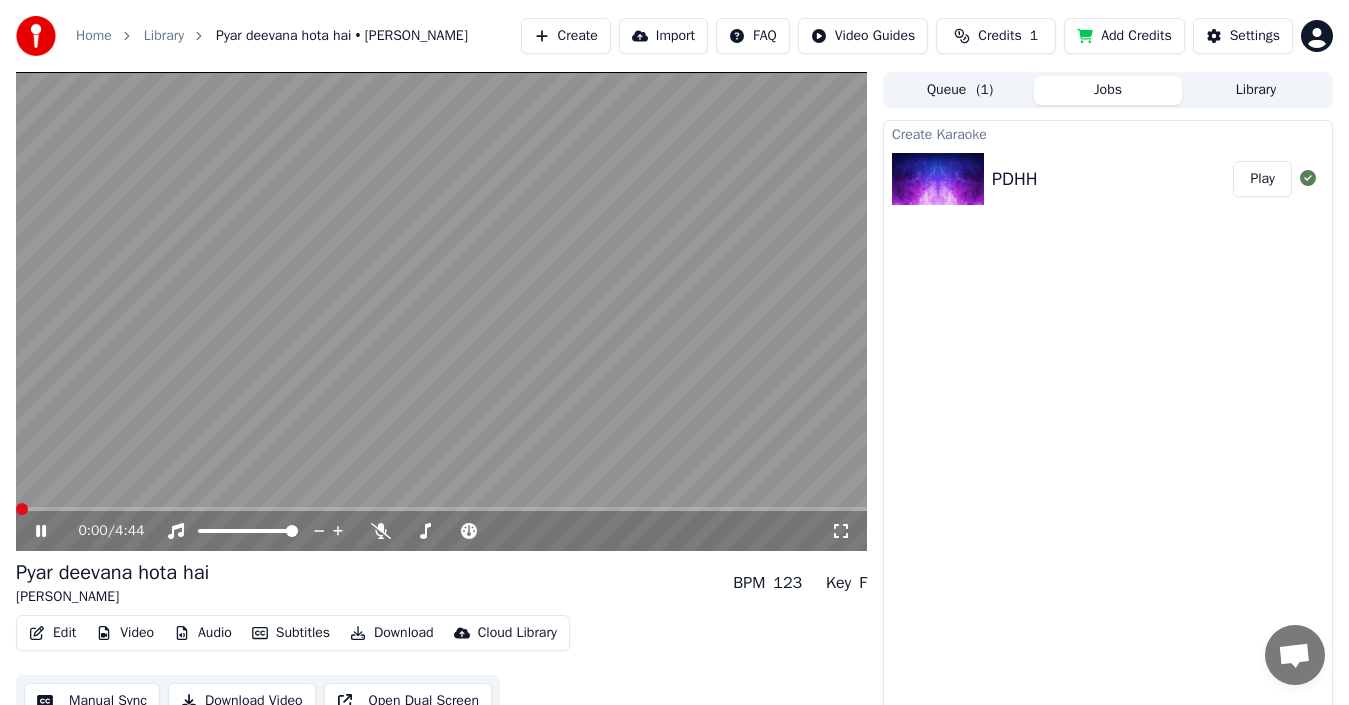 click at bounding box center (22, 509) 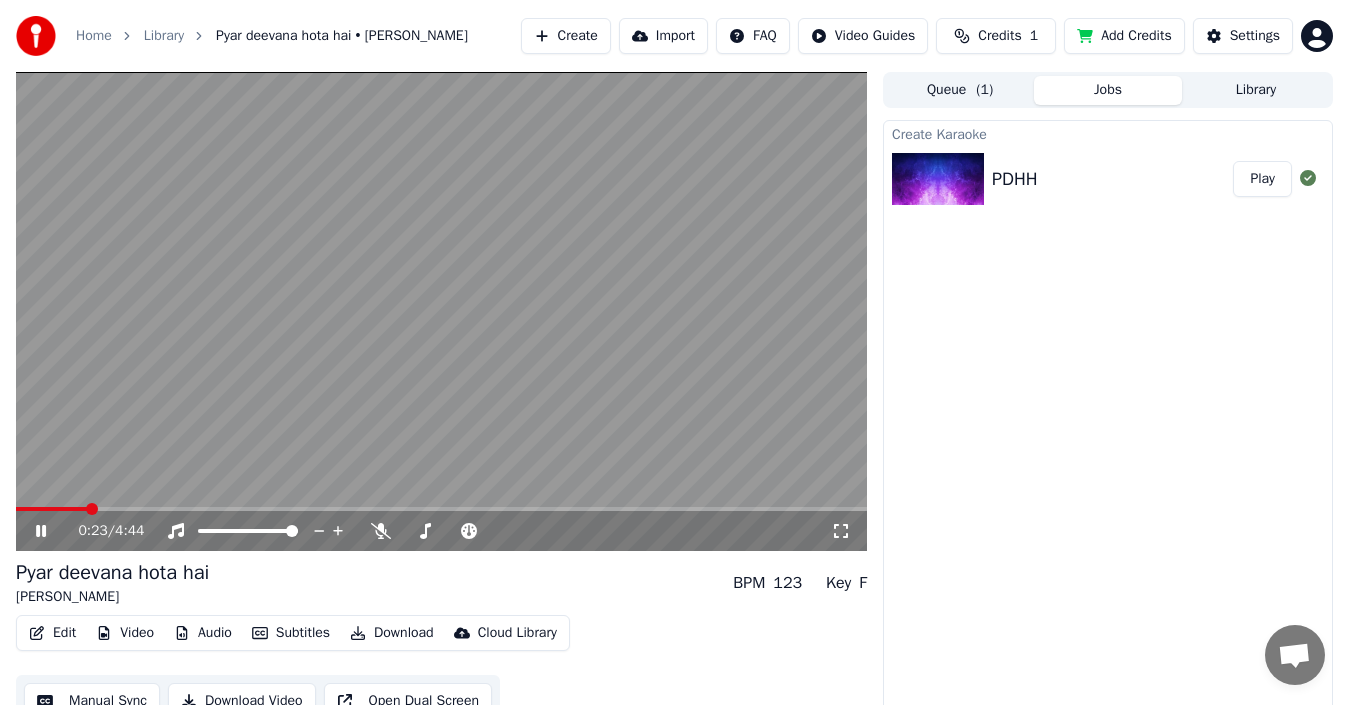 click 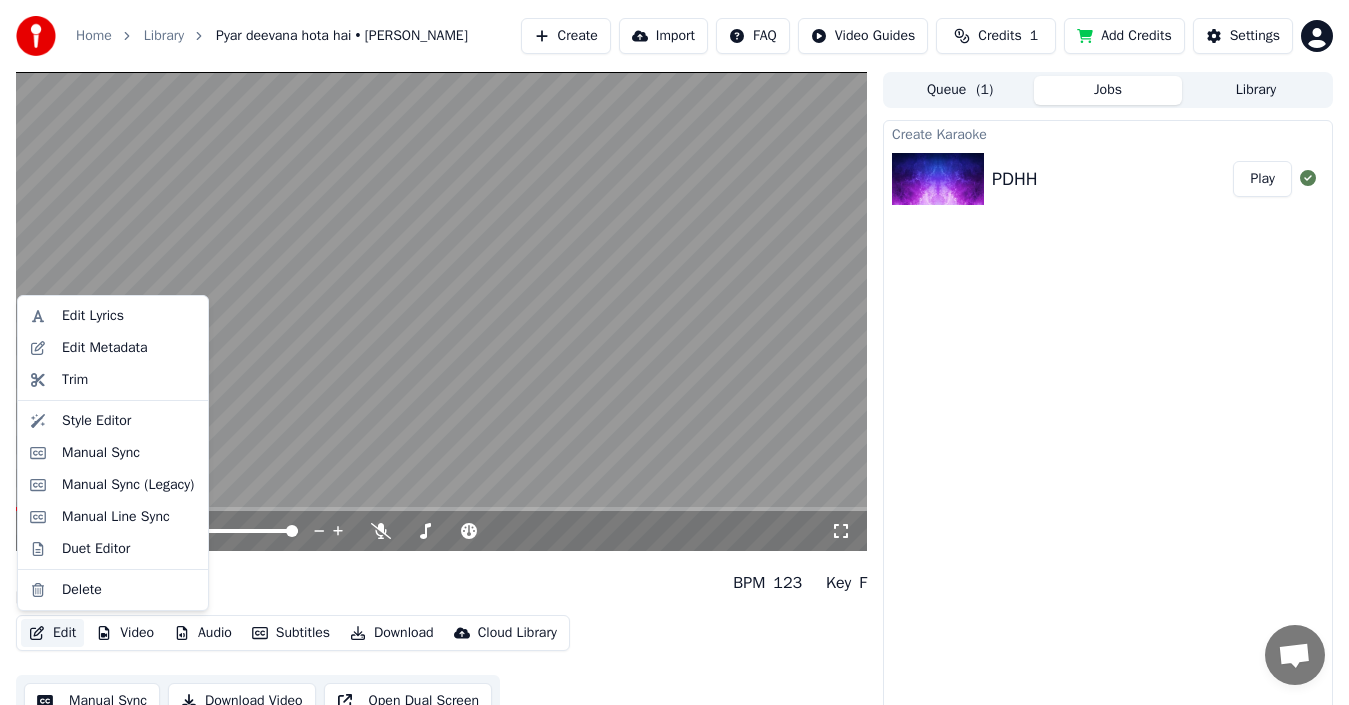 click 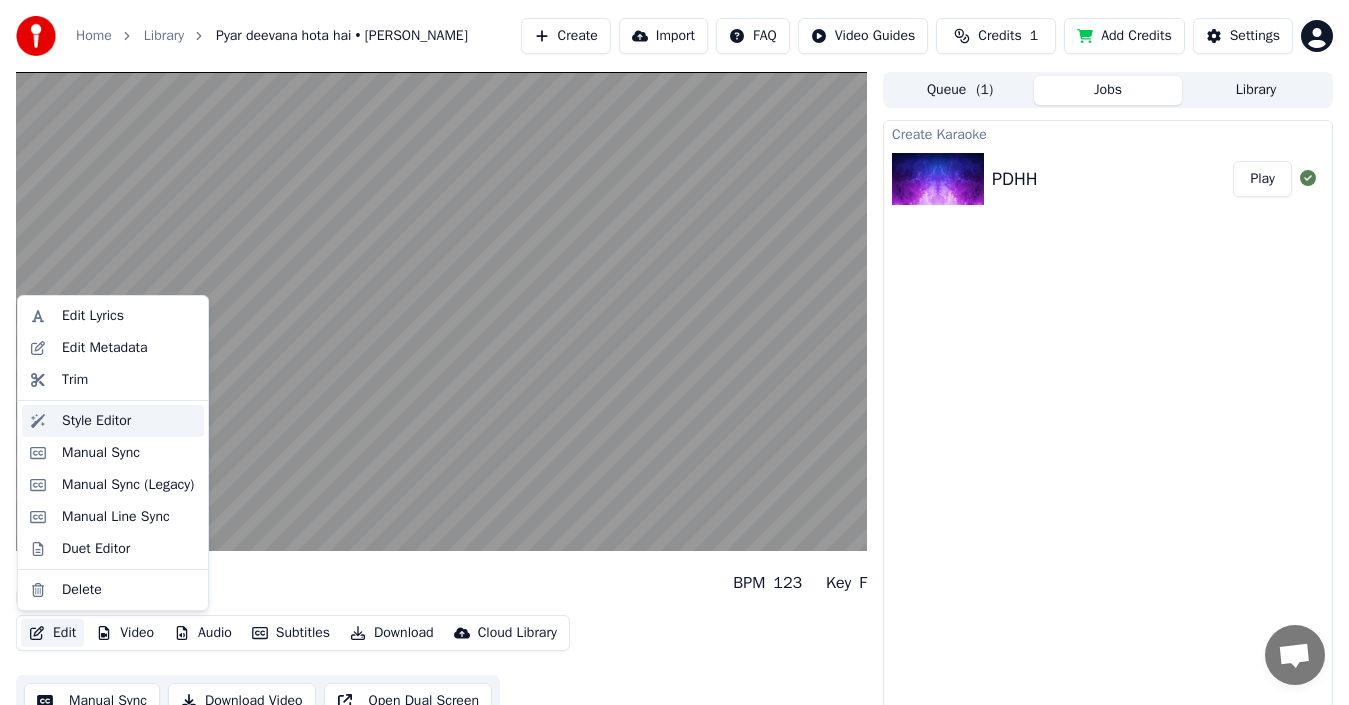 click on "Style Editor" at bounding box center [96, 421] 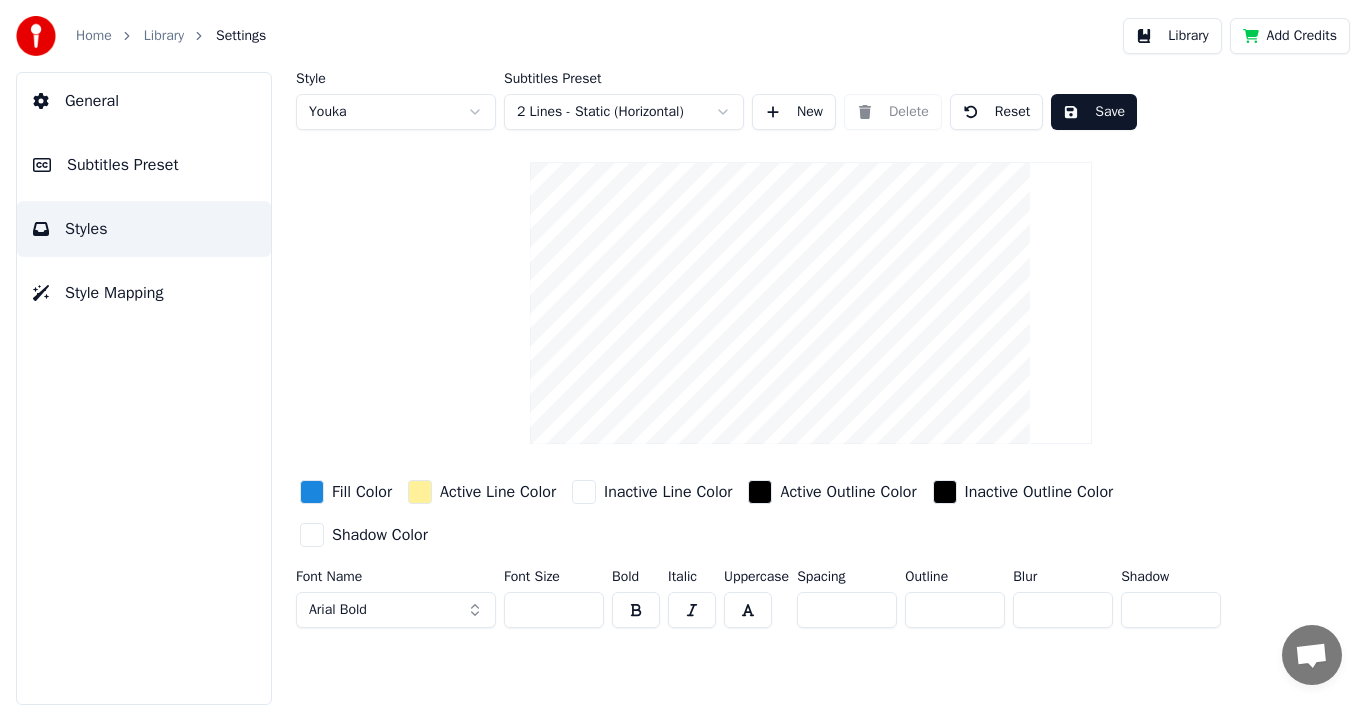 click on "***" at bounding box center (554, 610) 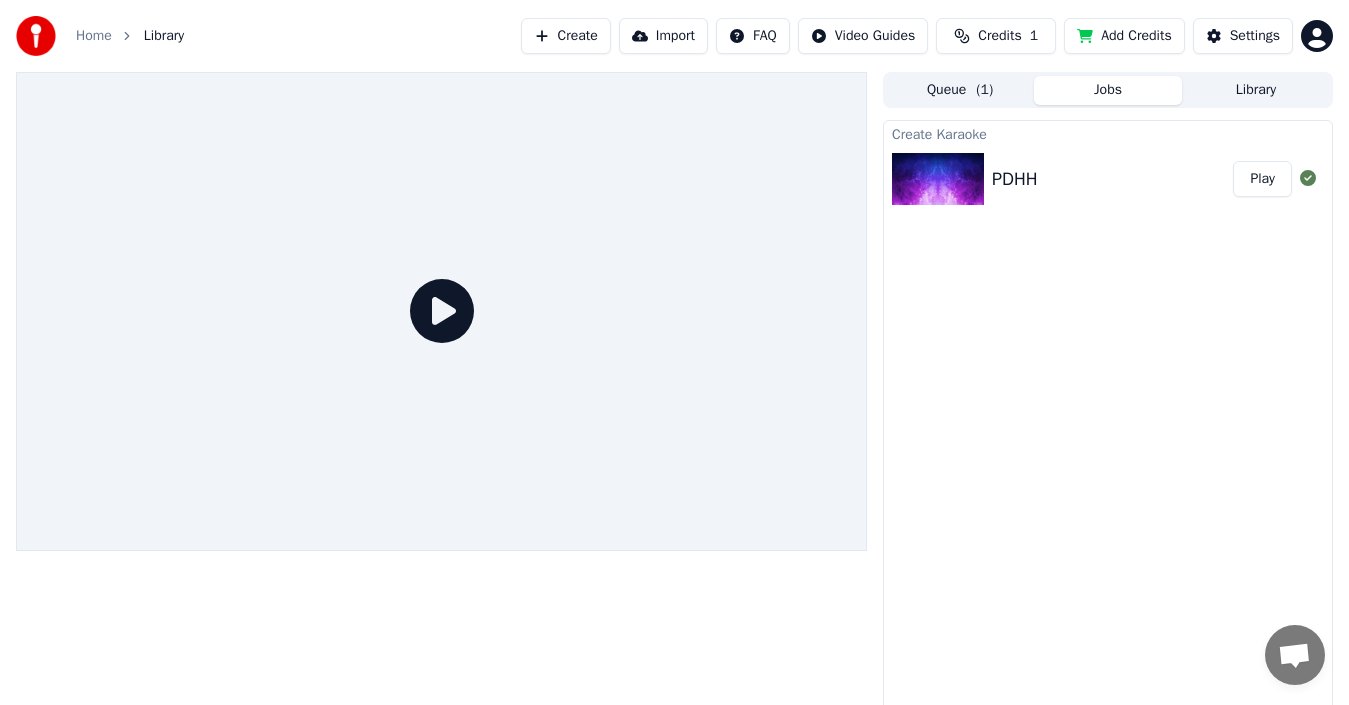 click on "Play" at bounding box center (1262, 179) 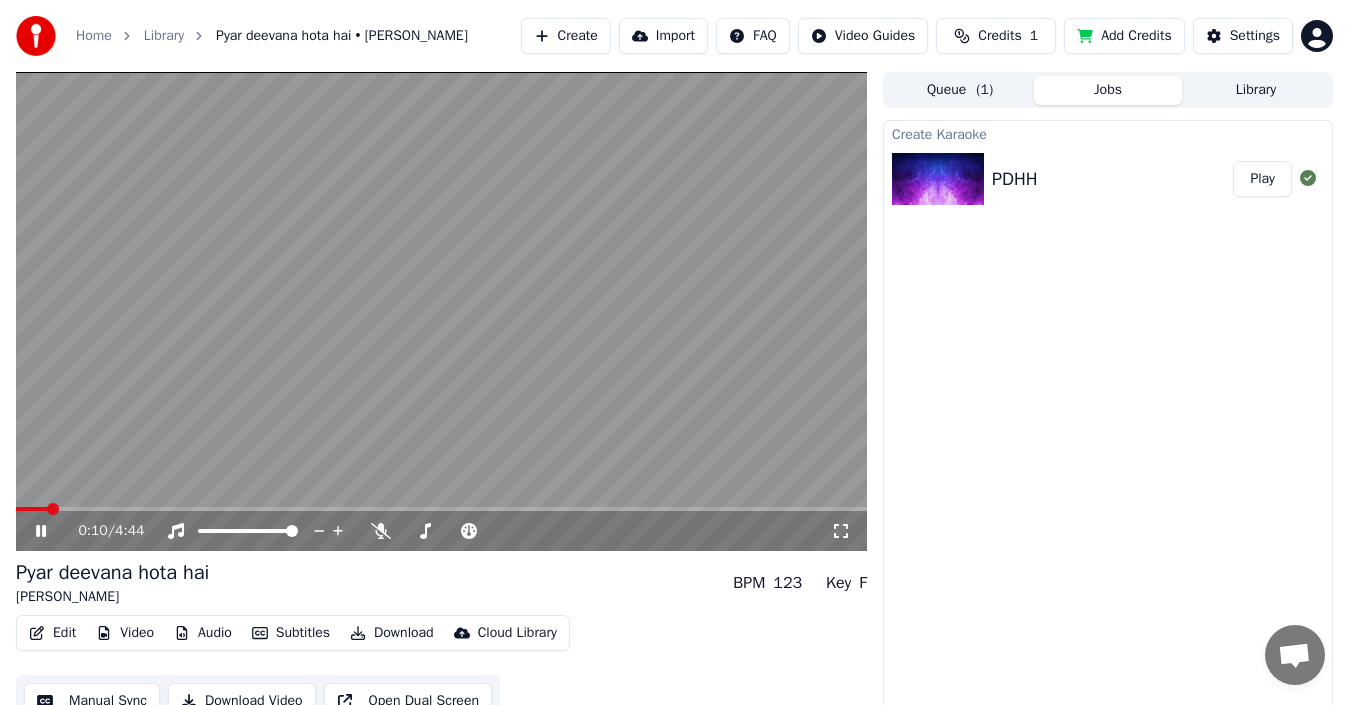 scroll, scrollTop: 22, scrollLeft: 0, axis: vertical 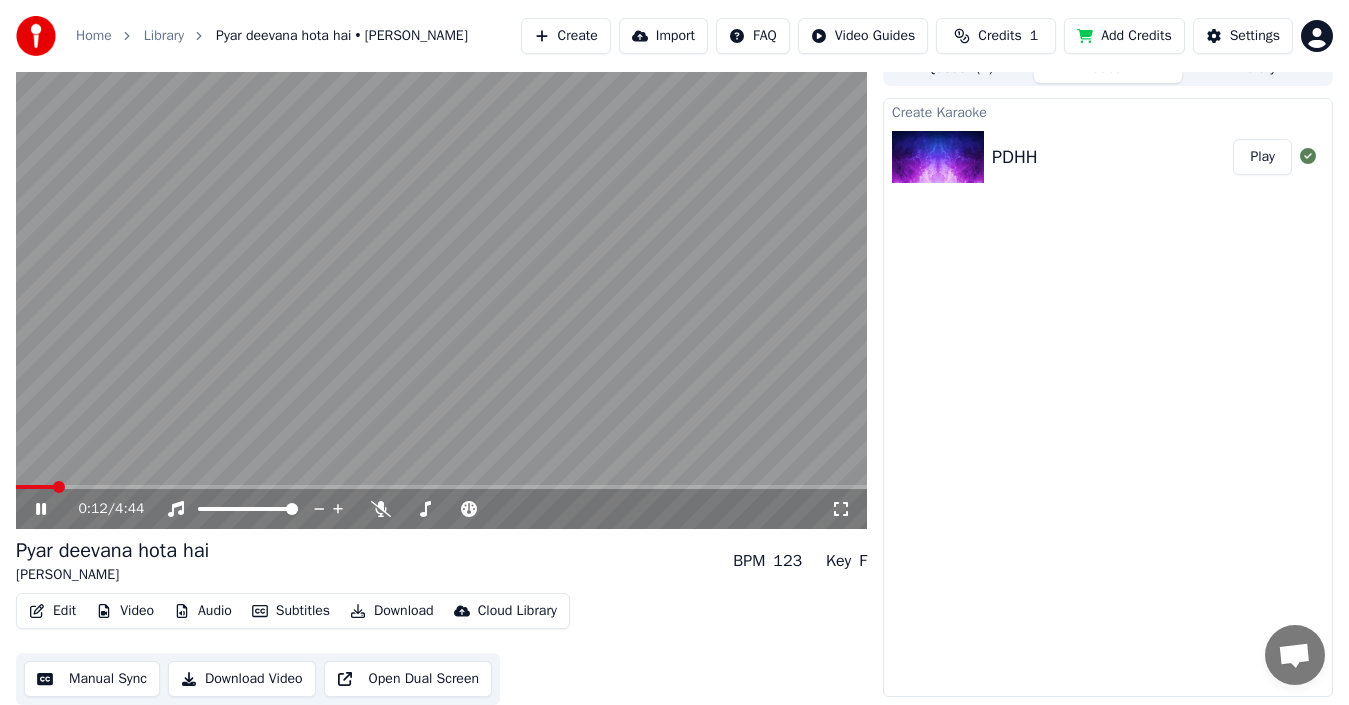 click on "Manual Sync" at bounding box center [92, 679] 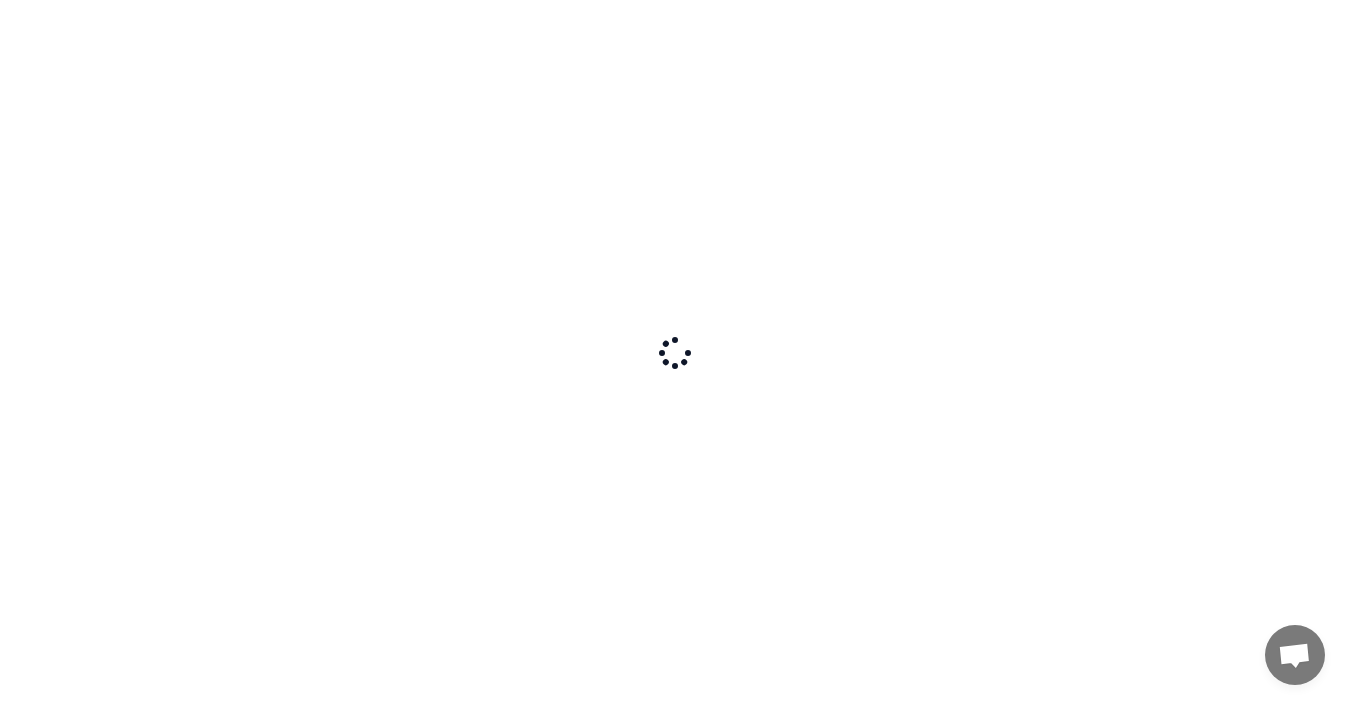 scroll, scrollTop: 0, scrollLeft: 0, axis: both 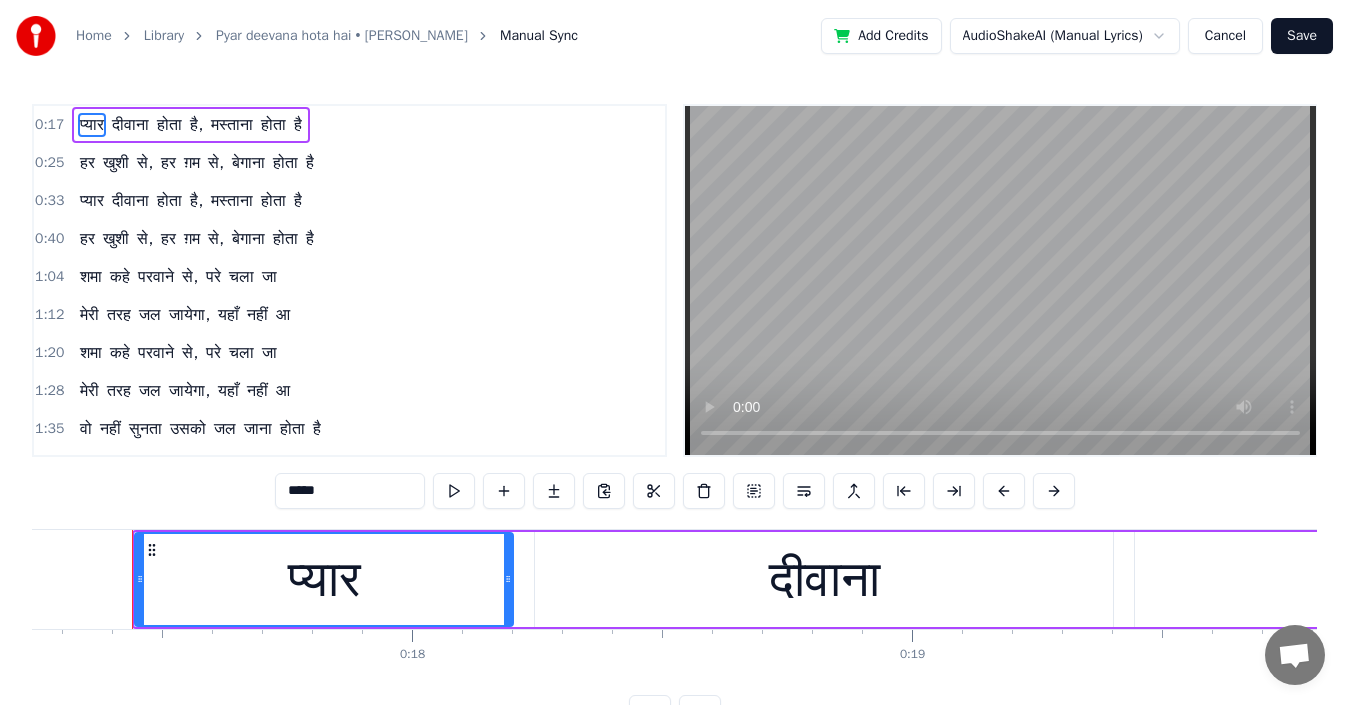 click at bounding box center (62462, 579) 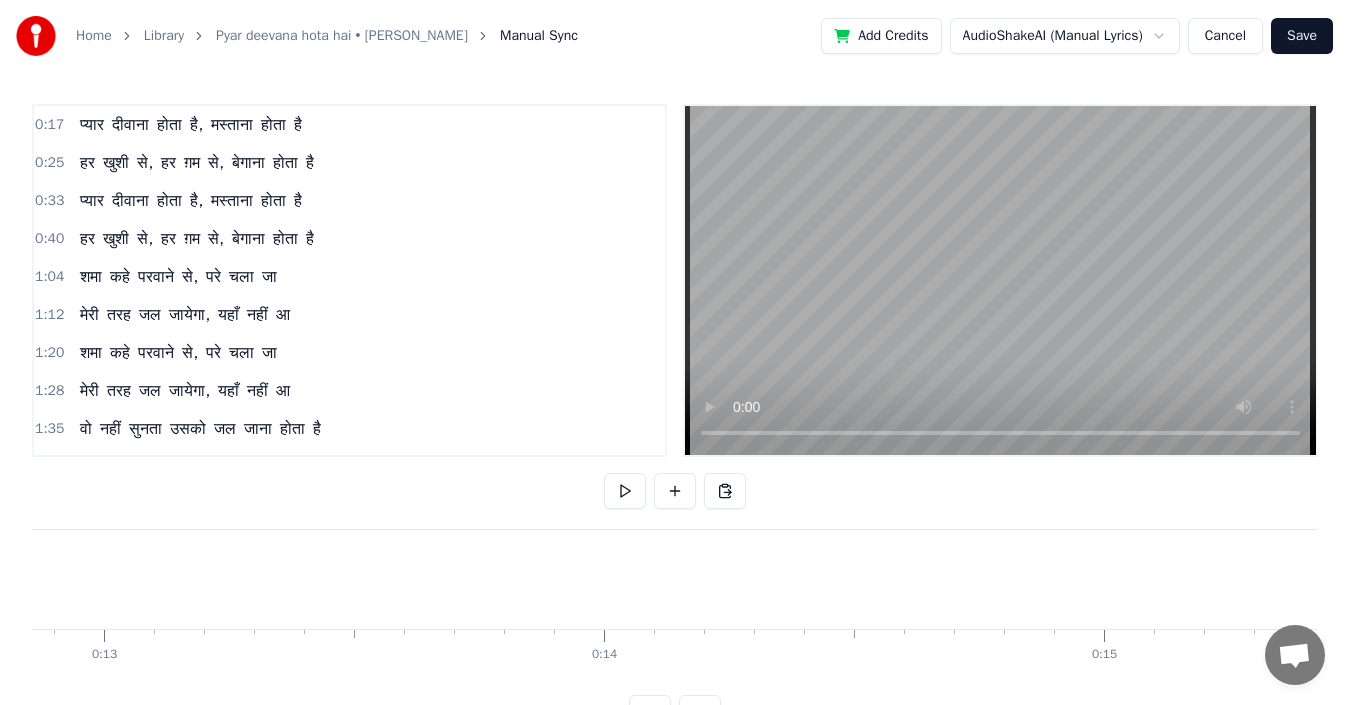scroll, scrollTop: 0, scrollLeft: 6335, axis: horizontal 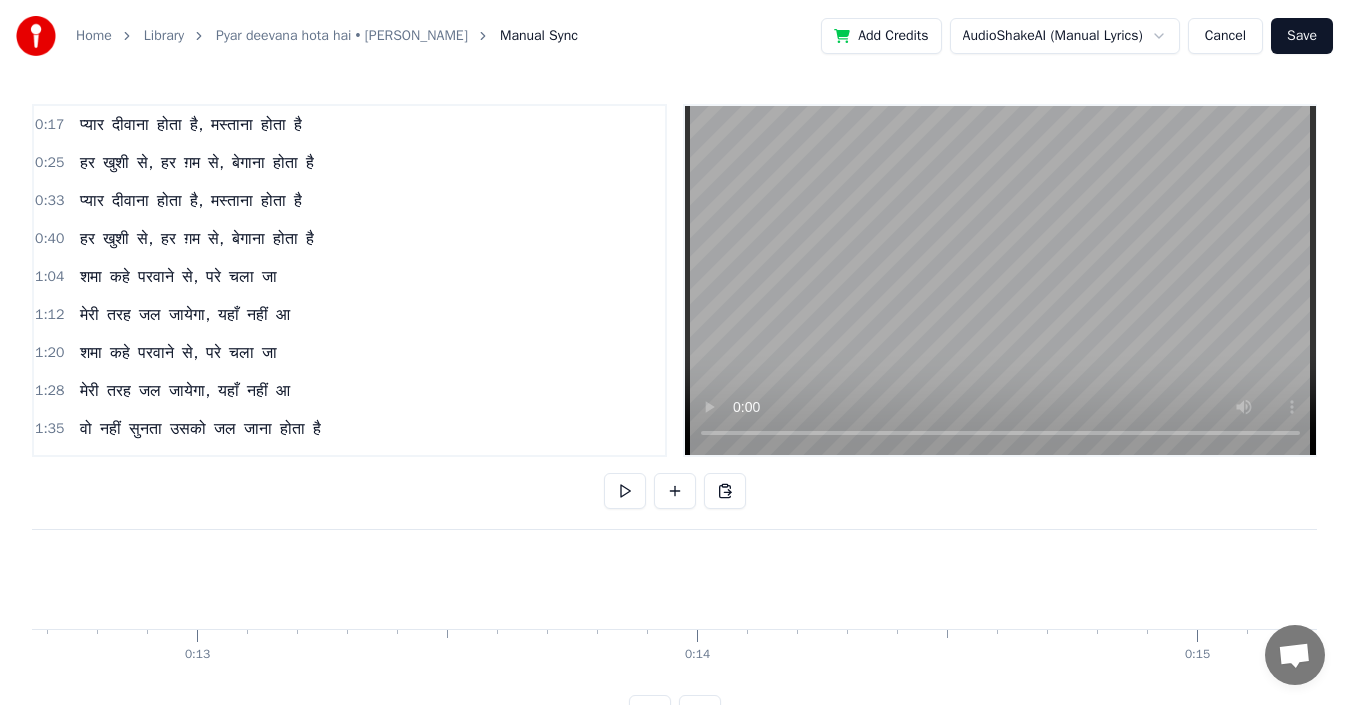 click at bounding box center [625, 491] 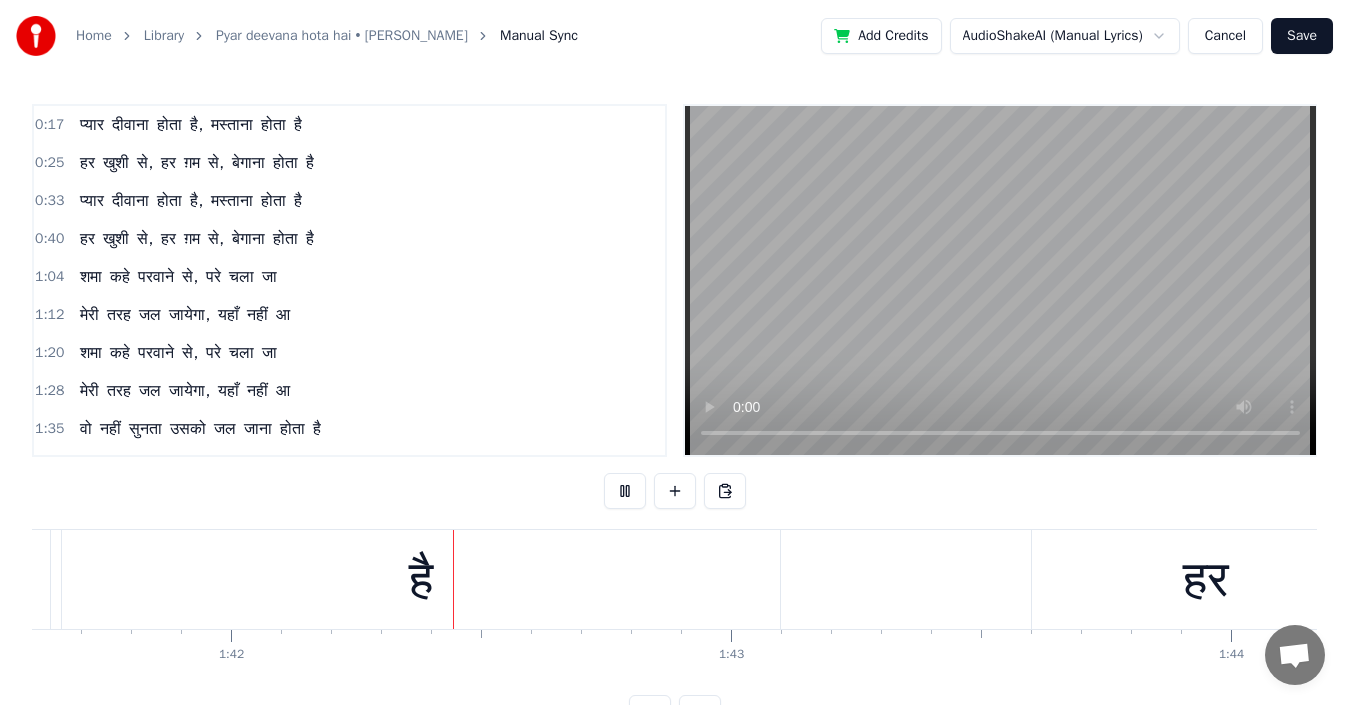 scroll, scrollTop: 0, scrollLeft: 50868, axis: horizontal 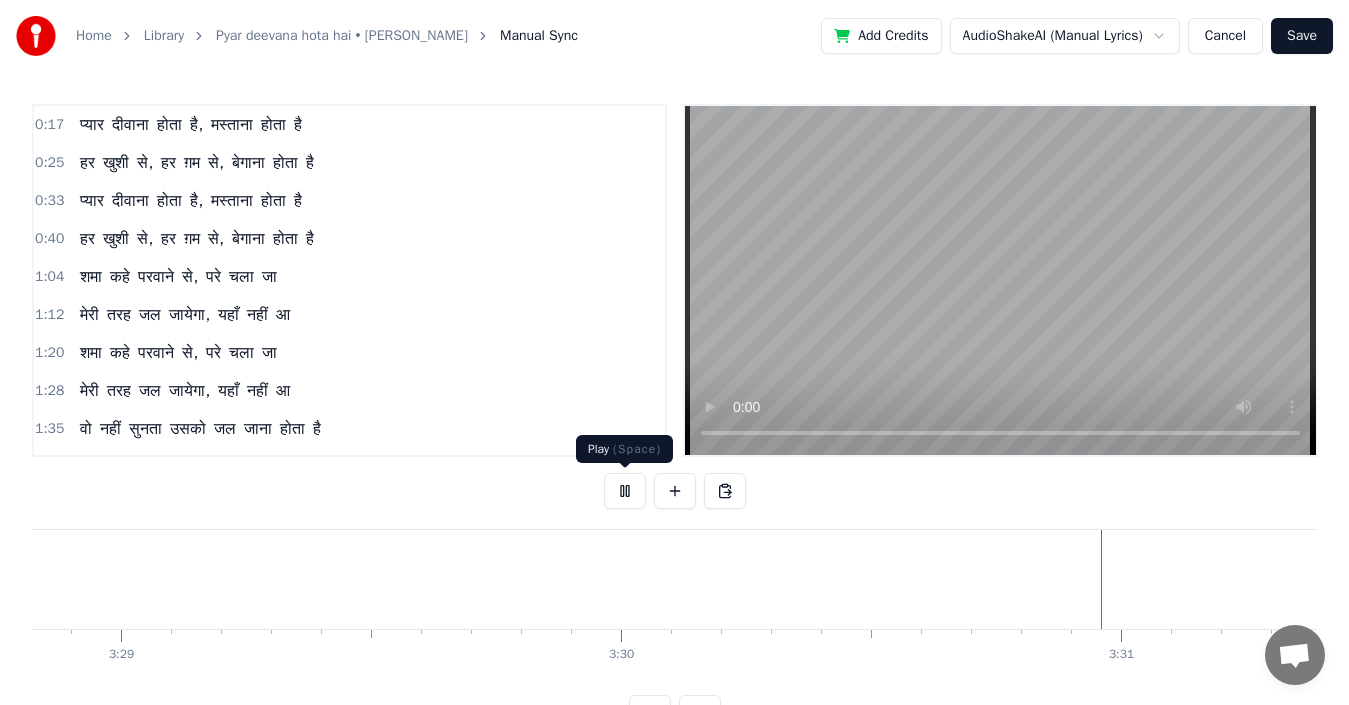 type 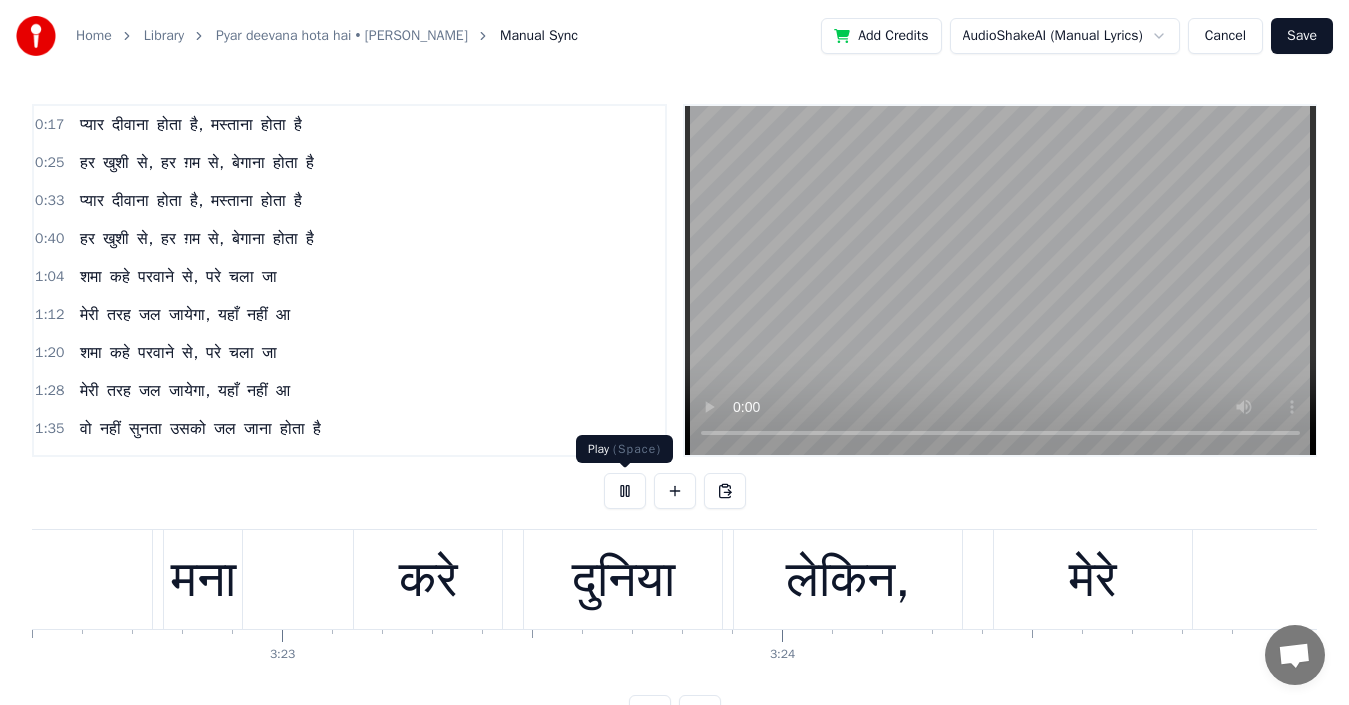 scroll, scrollTop: 0, scrollLeft: 100669, axis: horizontal 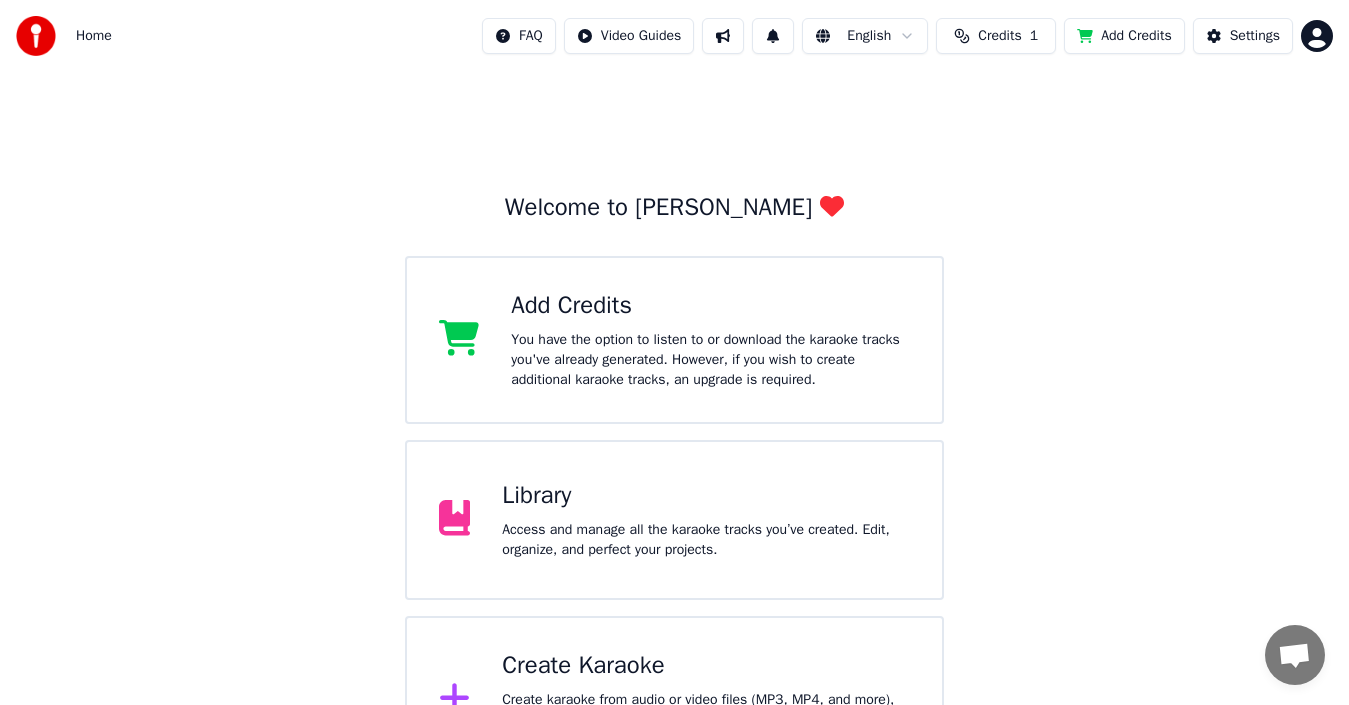 click on "Library" at bounding box center [706, 496] 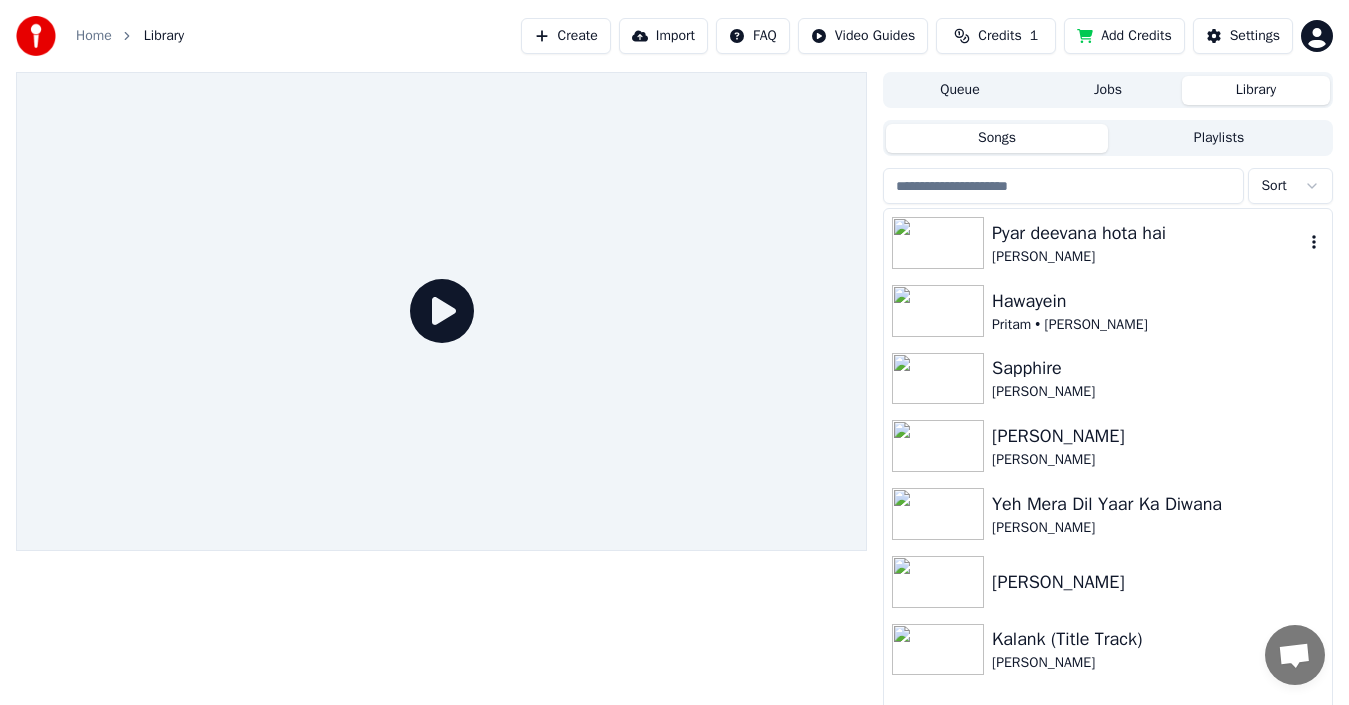 click on "Pyar deevana hota hai" at bounding box center (1148, 233) 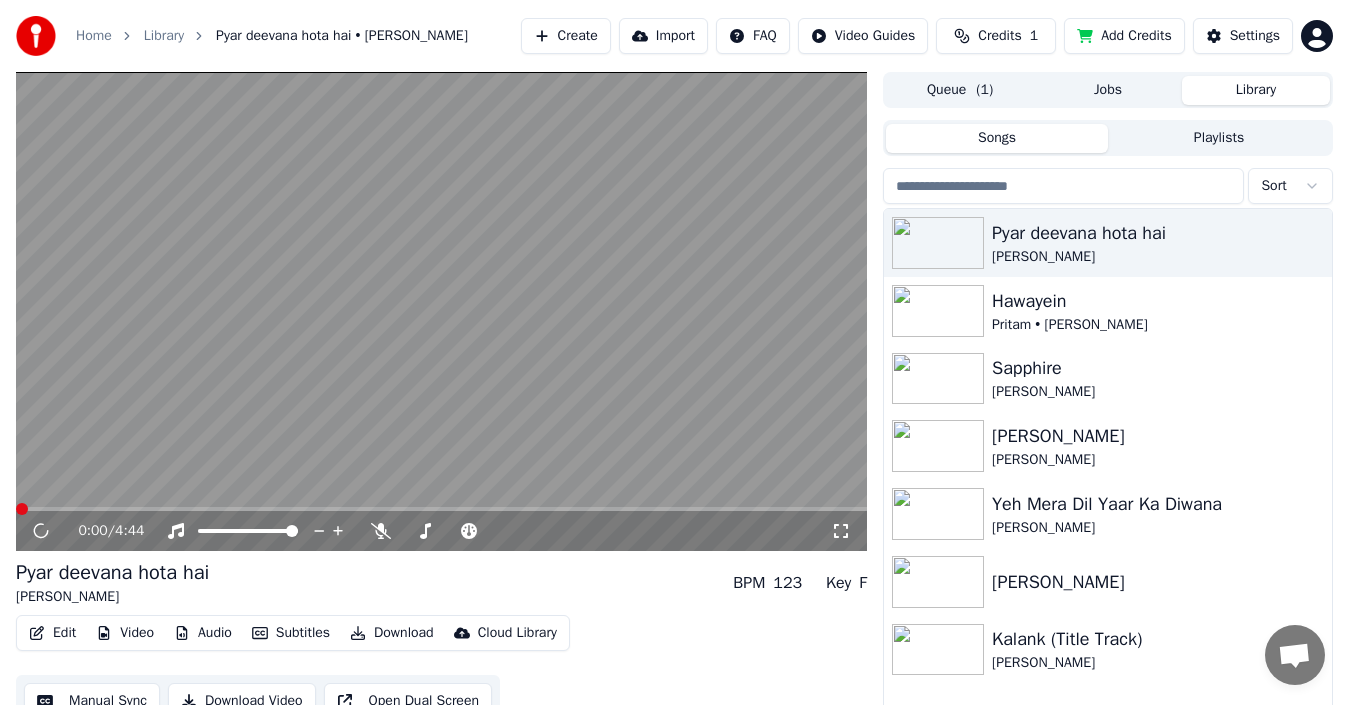 click on "Manual Sync" at bounding box center (92, 701) 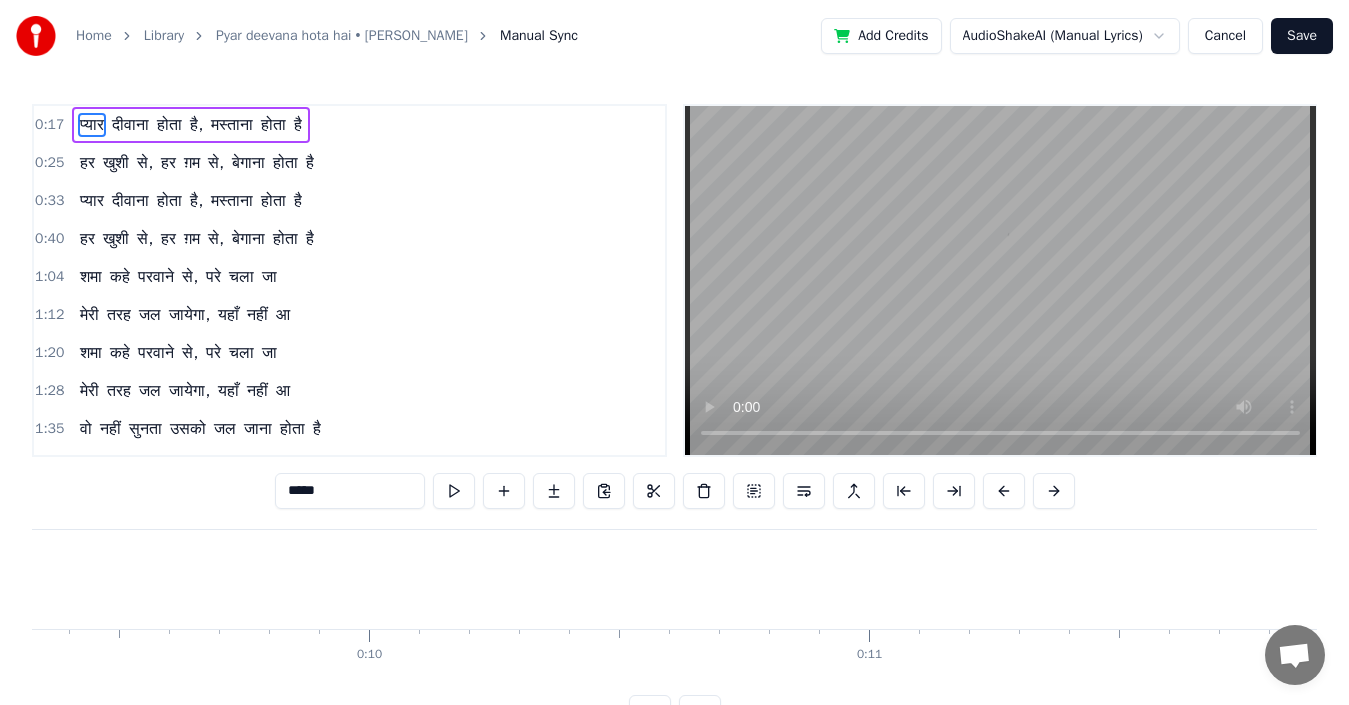 scroll, scrollTop: 0, scrollLeft: 8620, axis: horizontal 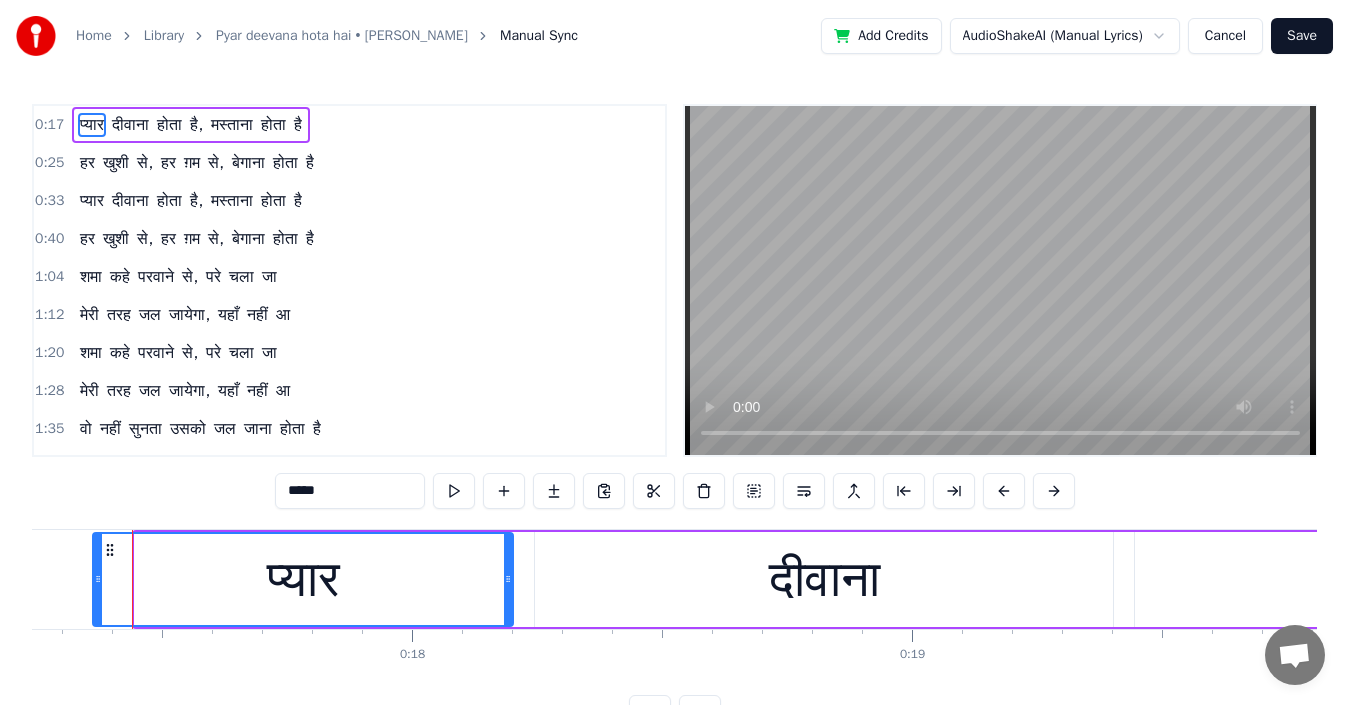 drag, startPoint x: 138, startPoint y: 579, endPoint x: 96, endPoint y: 579, distance: 42 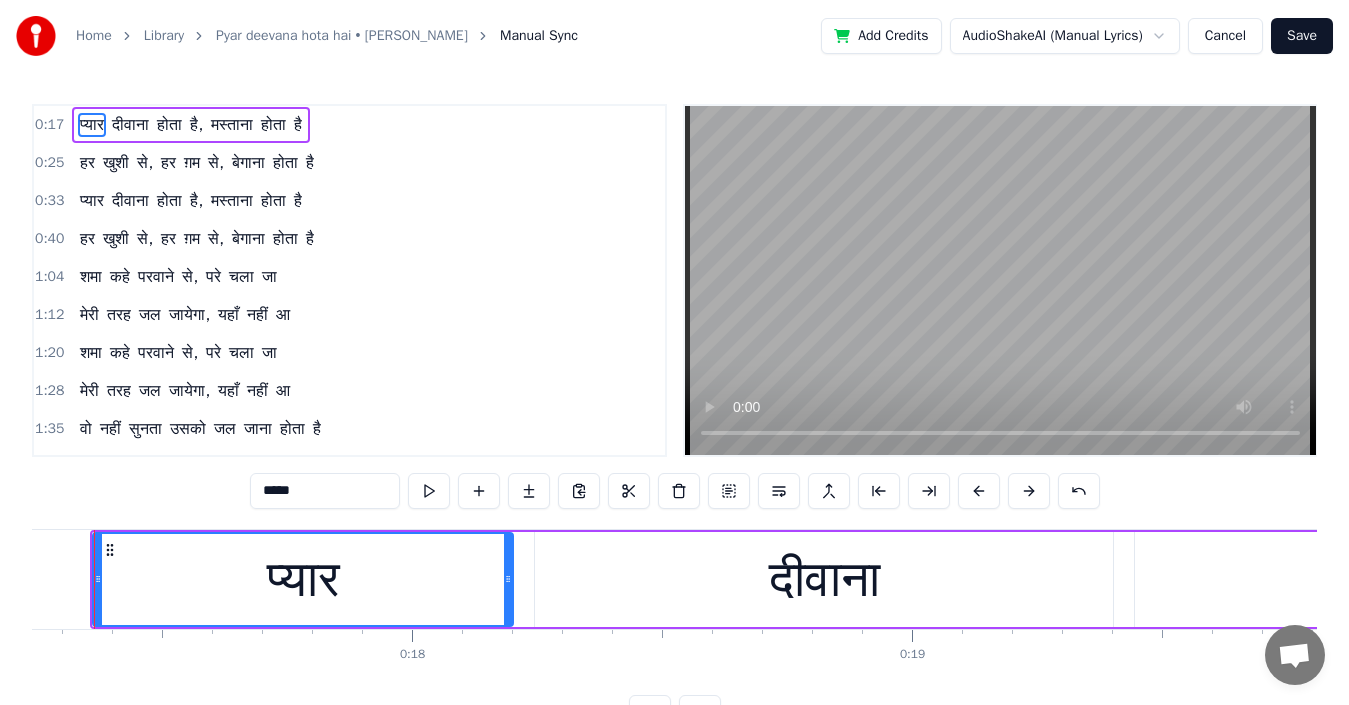 scroll, scrollTop: 0, scrollLeft: 8582, axis: horizontal 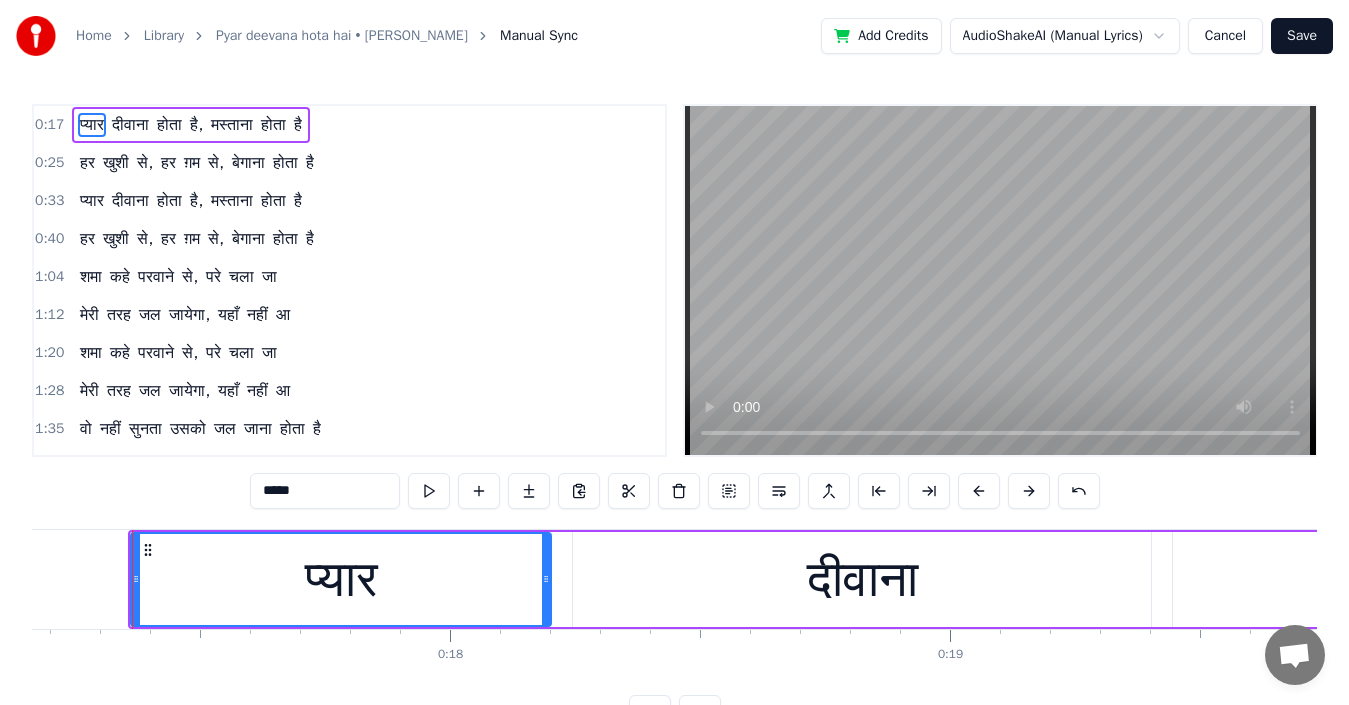 click on "हर" at bounding box center [87, 163] 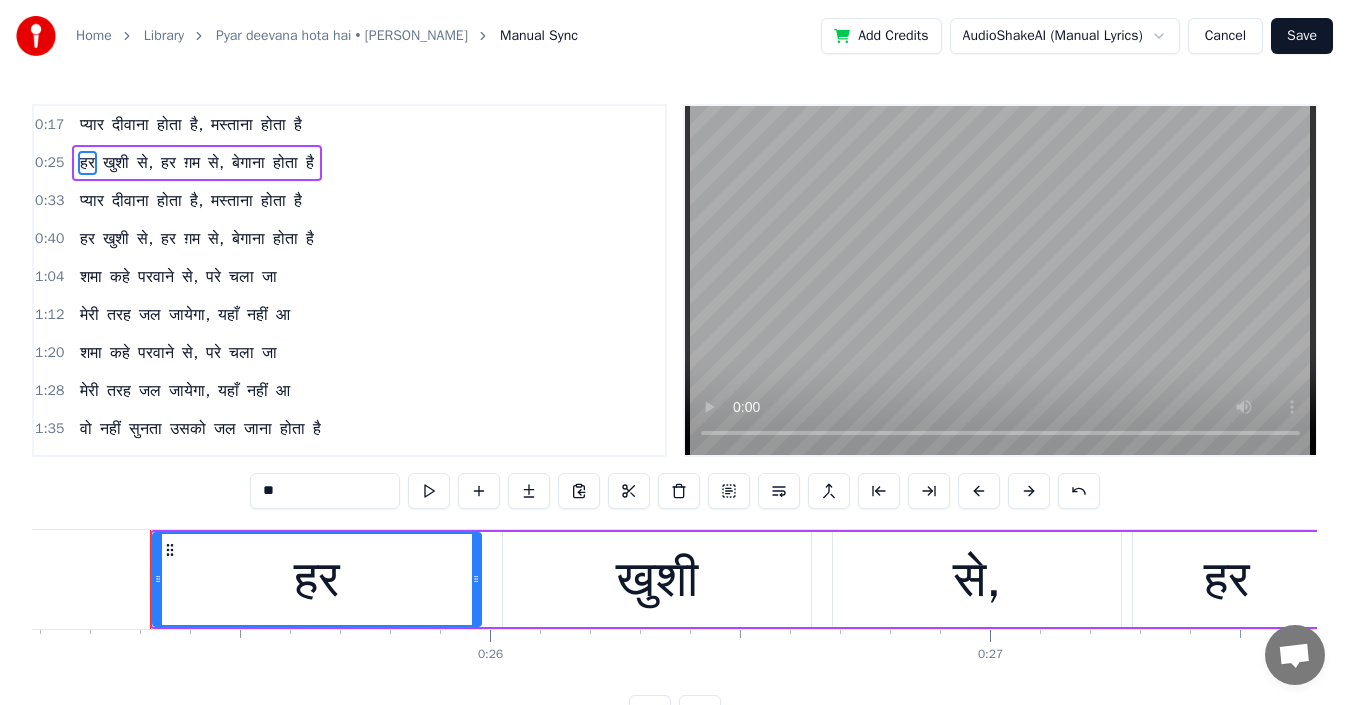 scroll, scrollTop: 0, scrollLeft: 12560, axis: horizontal 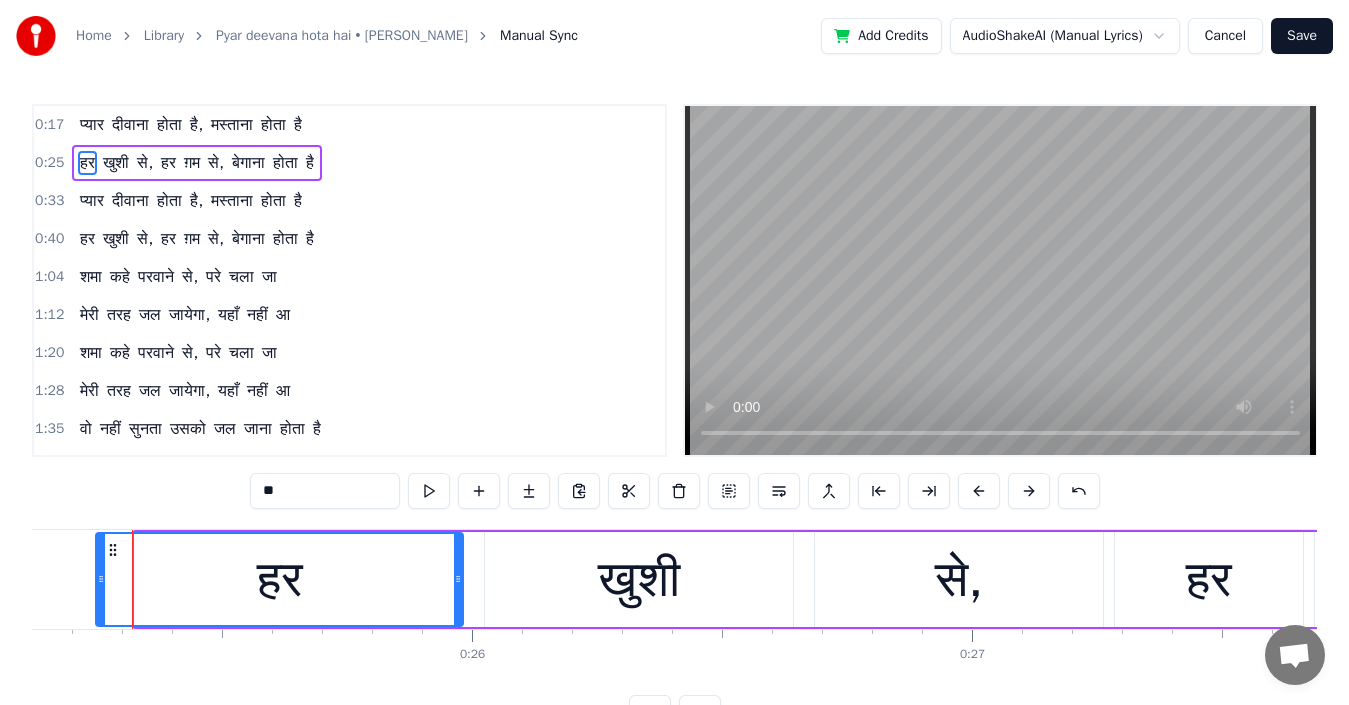 drag, startPoint x: 138, startPoint y: 585, endPoint x: 99, endPoint y: 585, distance: 39 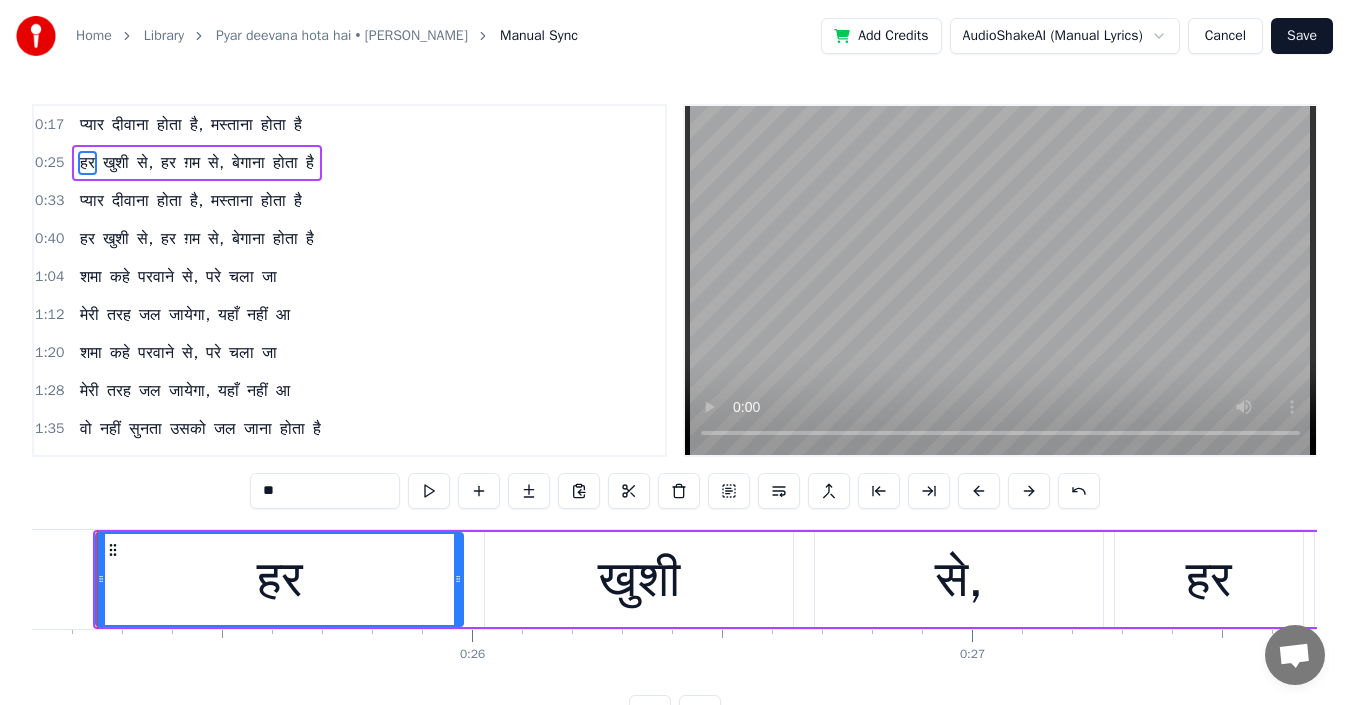 scroll, scrollTop: 0, scrollLeft: 12525, axis: horizontal 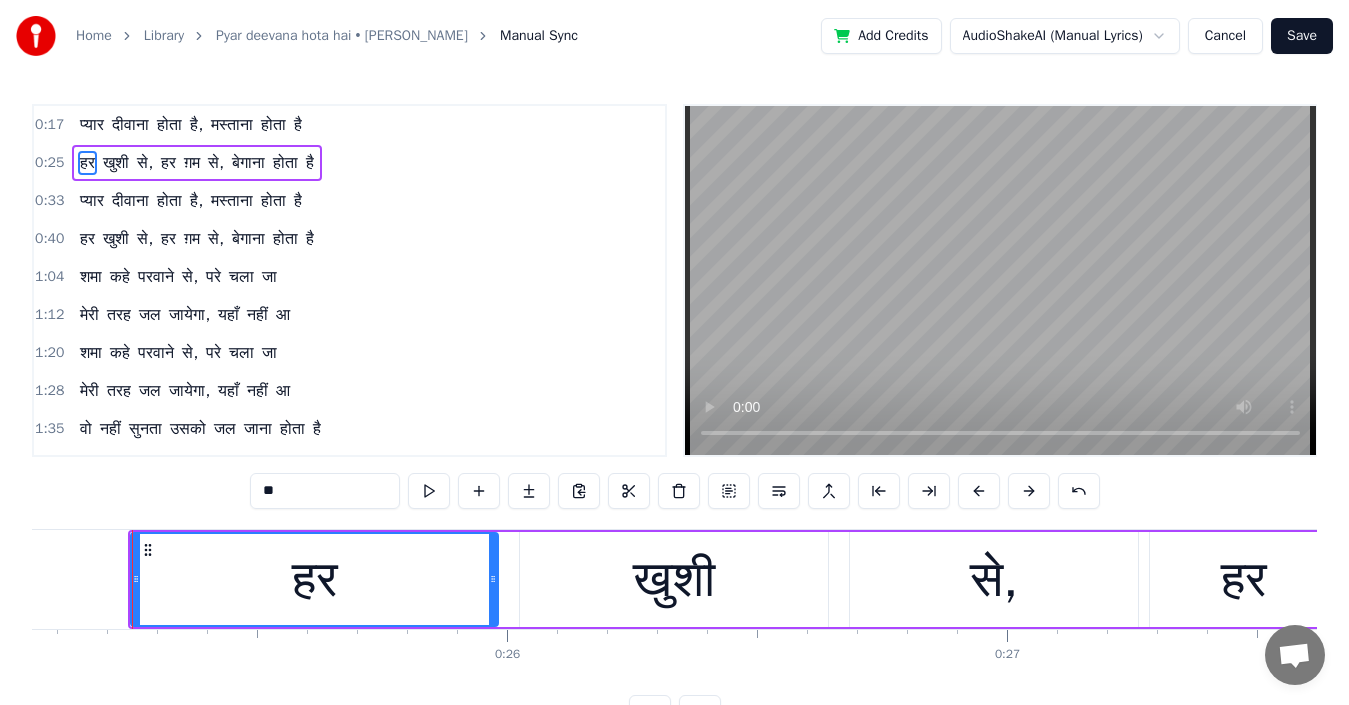 click on "प्यार" at bounding box center [92, 201] 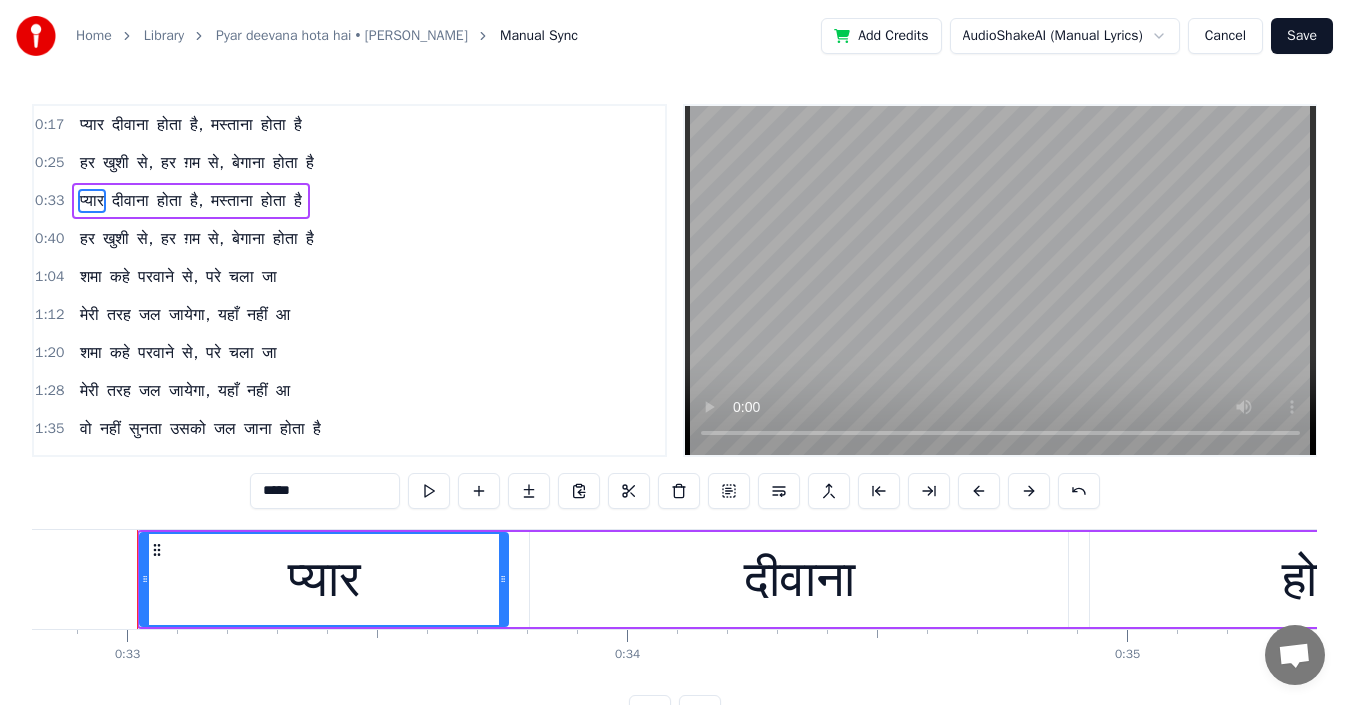 scroll, scrollTop: 0, scrollLeft: 16410, axis: horizontal 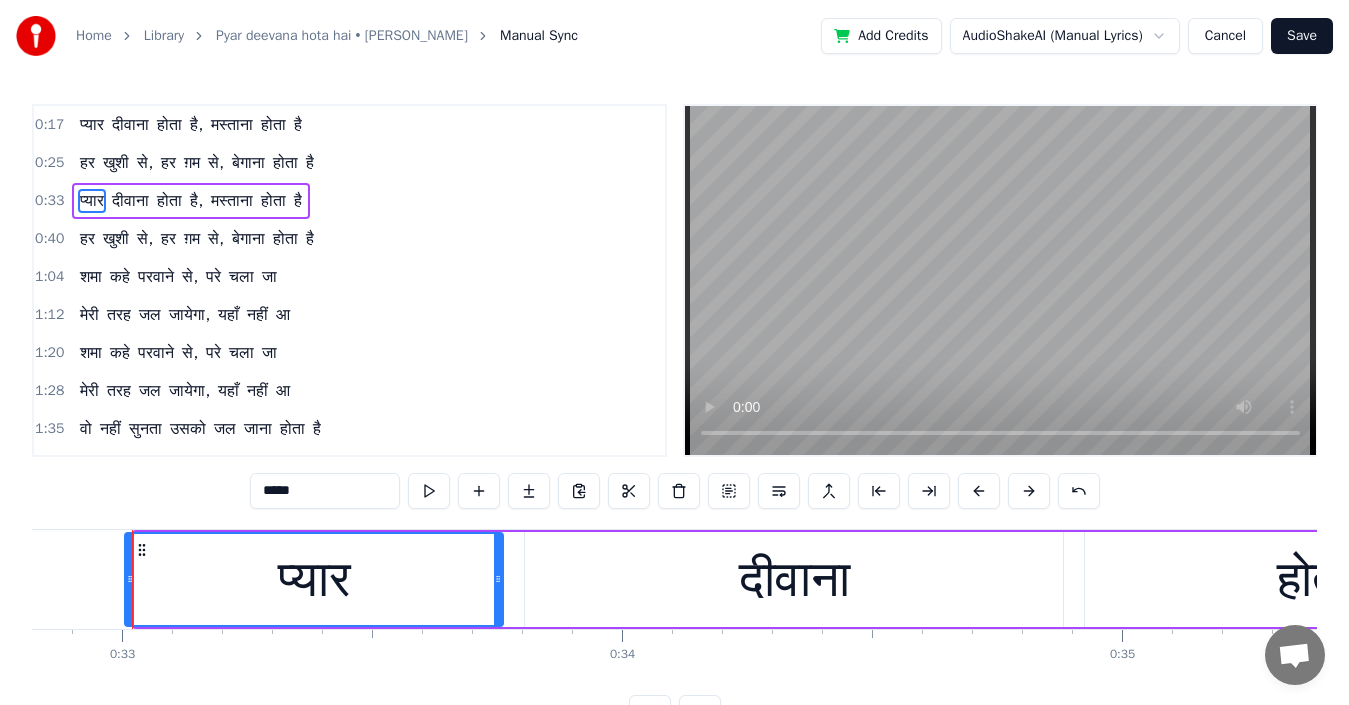 click 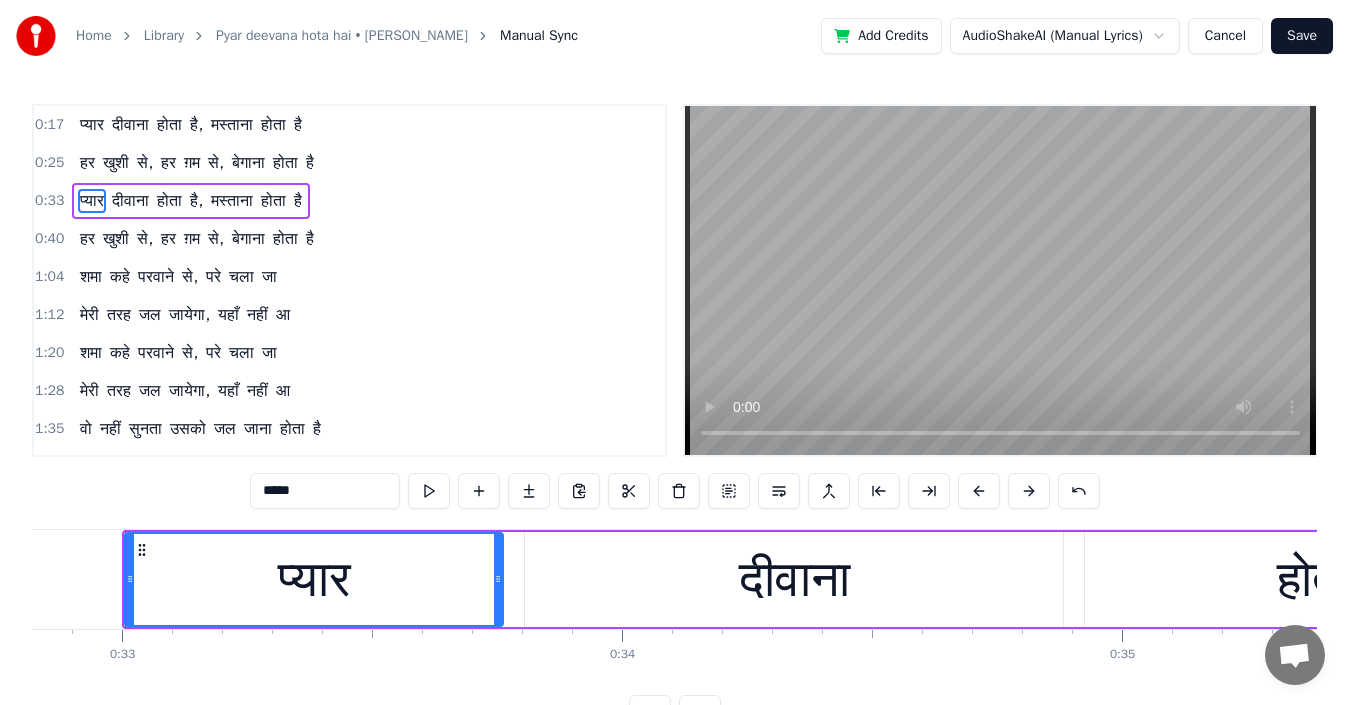 scroll, scrollTop: 0, scrollLeft: 16403, axis: horizontal 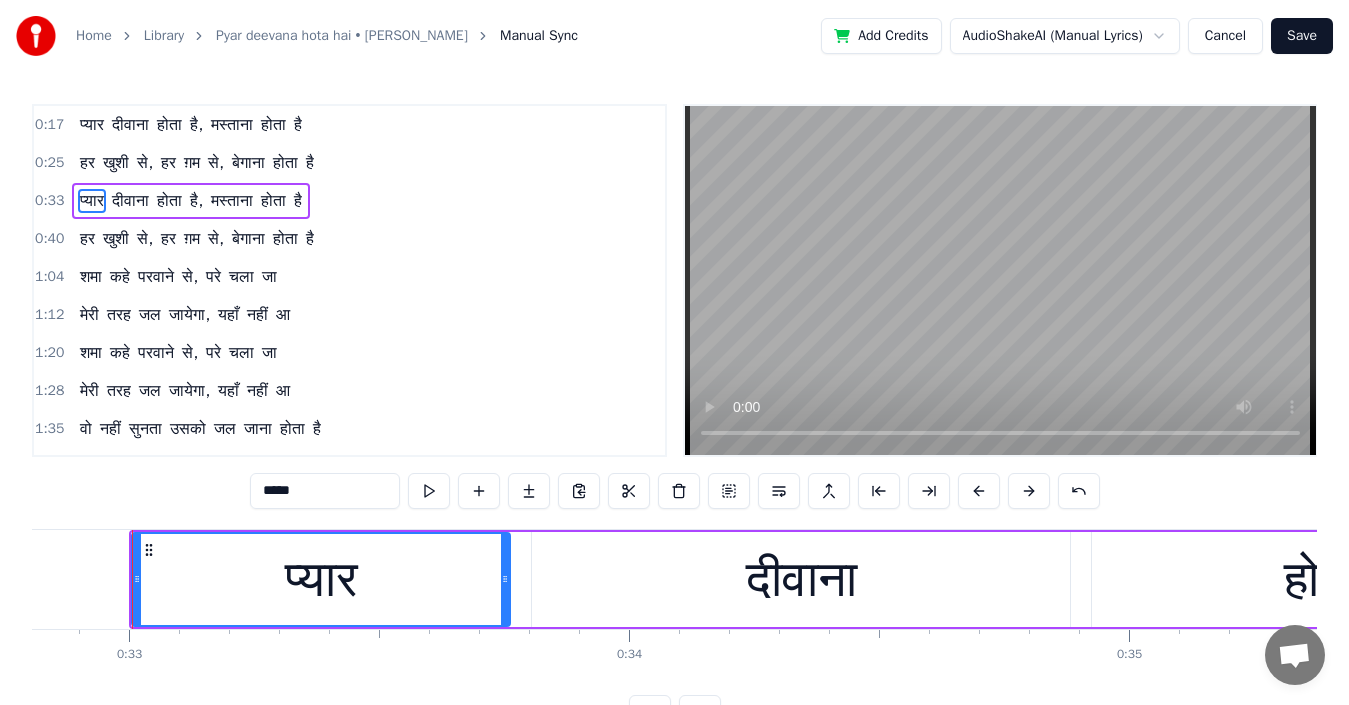 click on "हर" at bounding box center (87, 239) 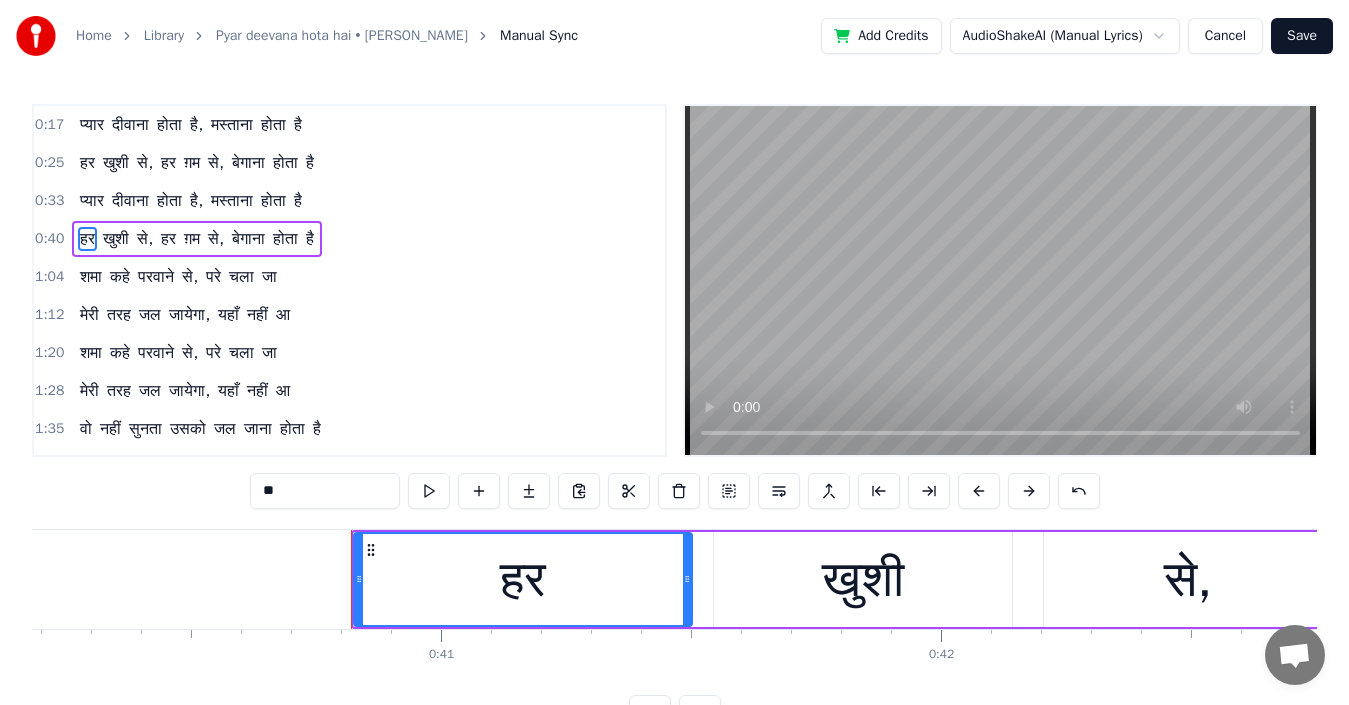 scroll, scrollTop: 0, scrollLeft: 20310, axis: horizontal 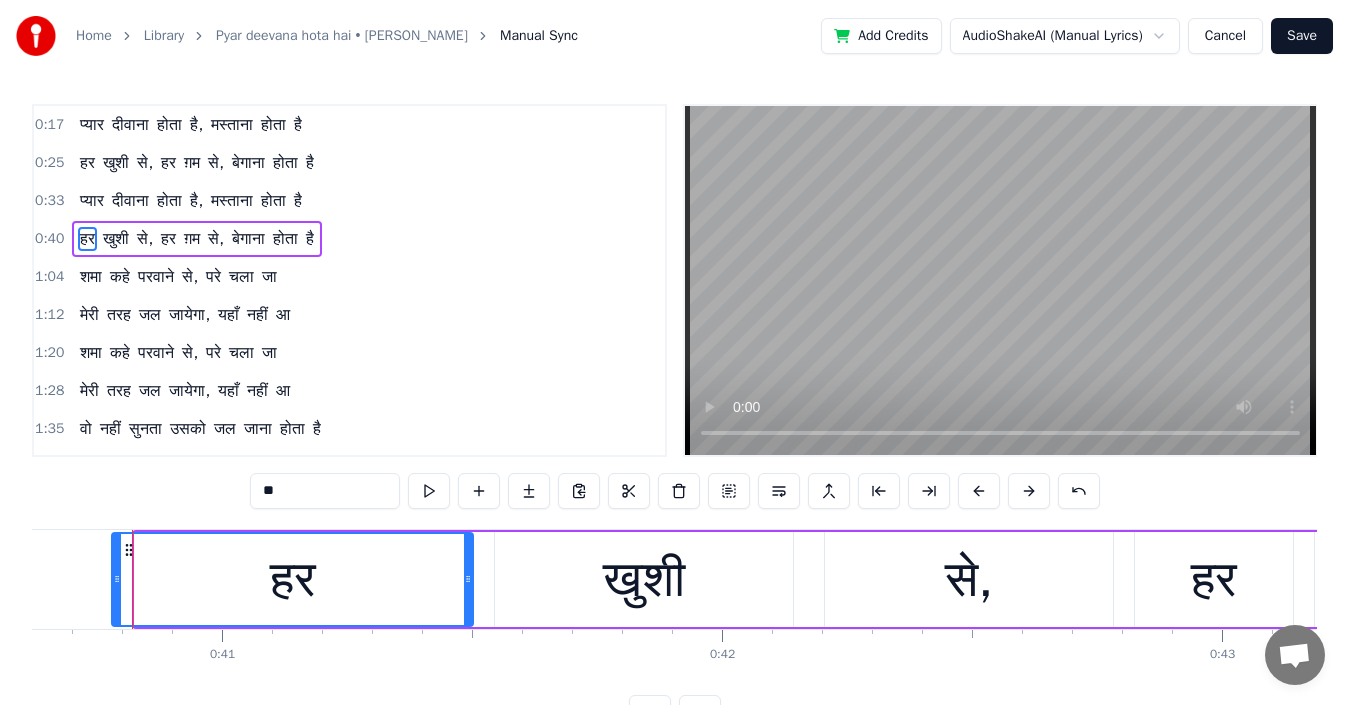drag, startPoint x: 138, startPoint y: 581, endPoint x: 113, endPoint y: 580, distance: 25.019993 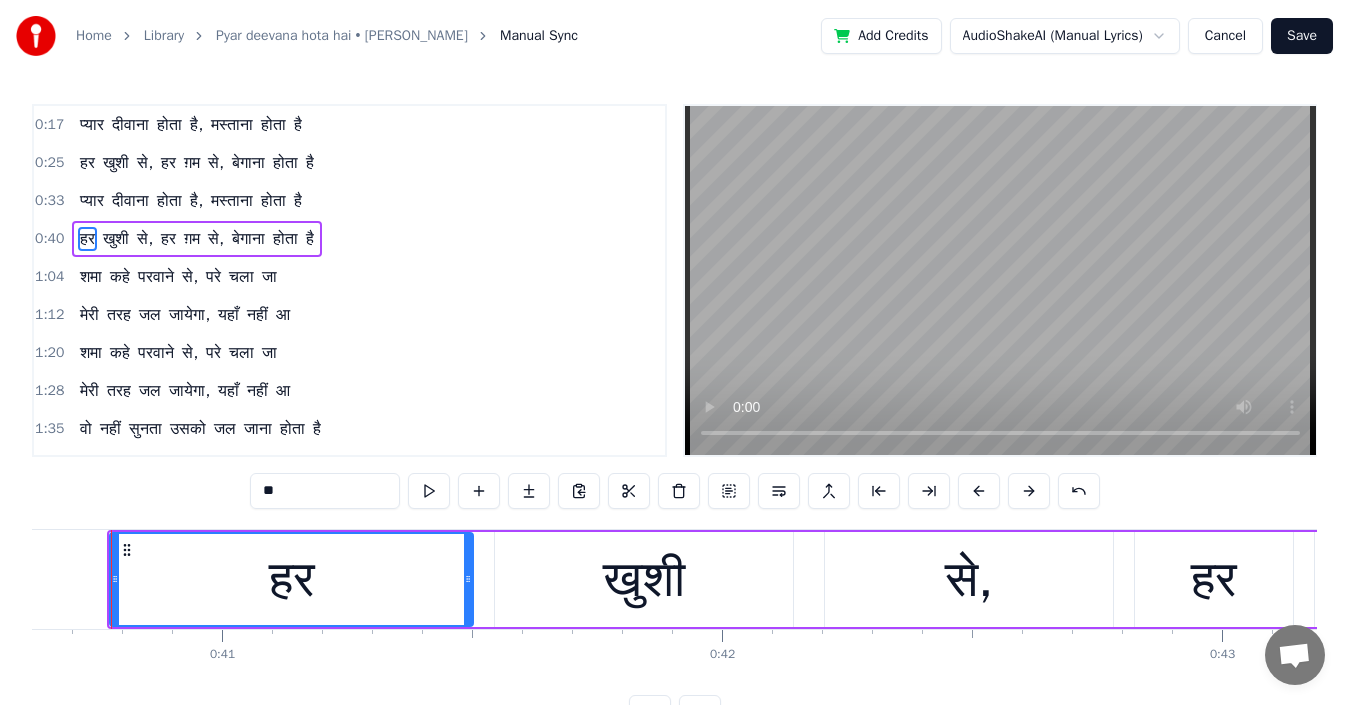 scroll, scrollTop: 0, scrollLeft: 20289, axis: horizontal 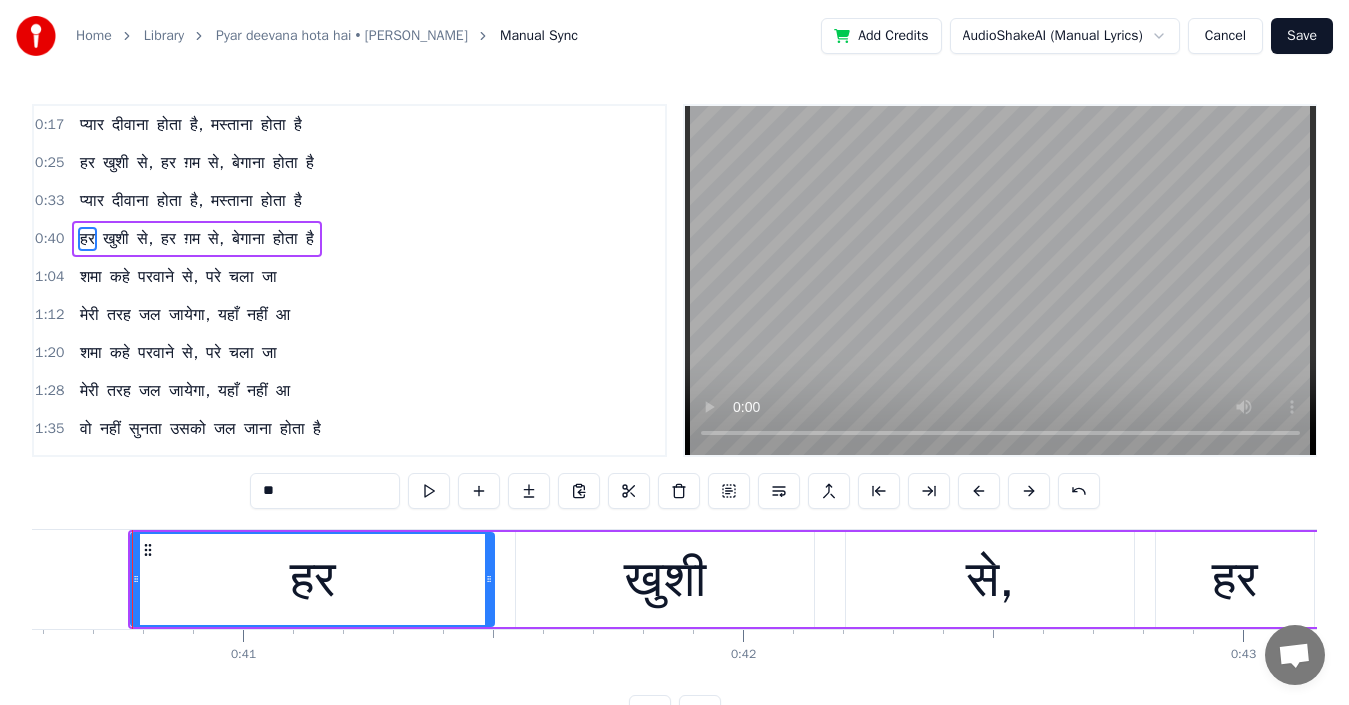 click on "शमा" at bounding box center [91, 277] 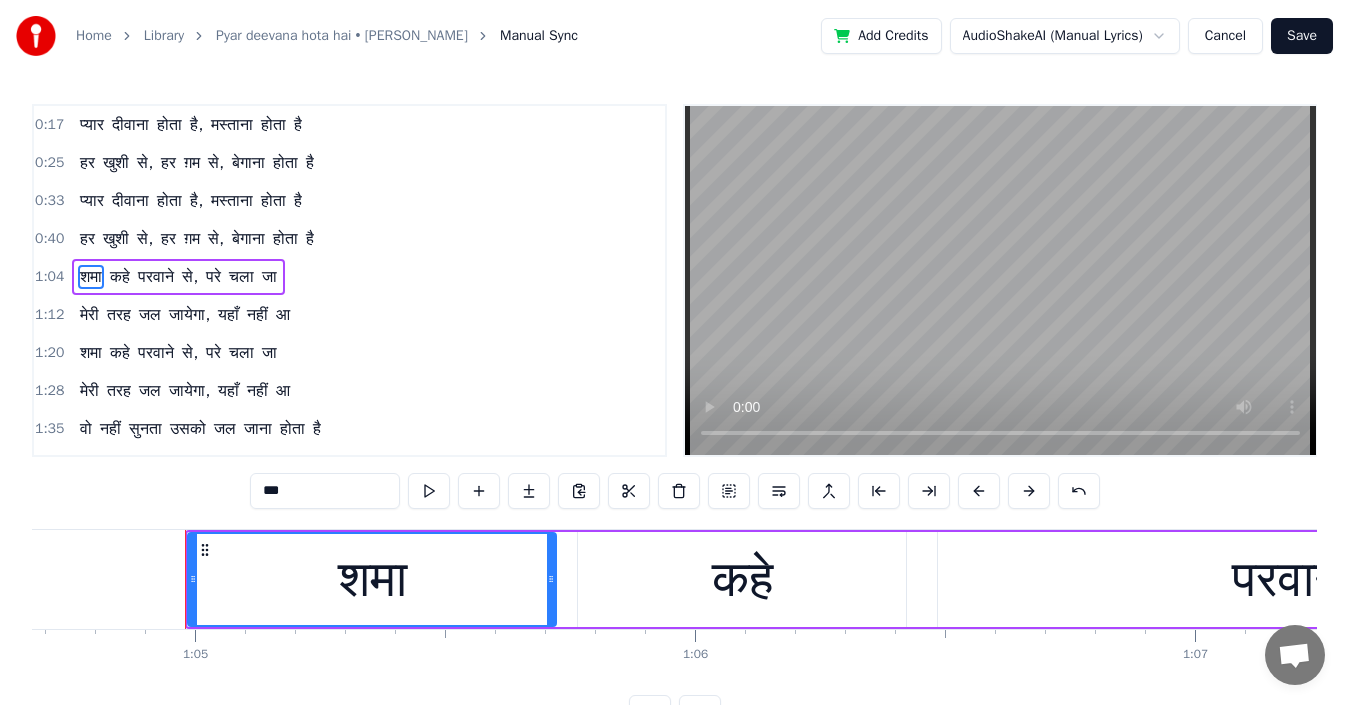 scroll, scrollTop: 0, scrollLeft: 32390, axis: horizontal 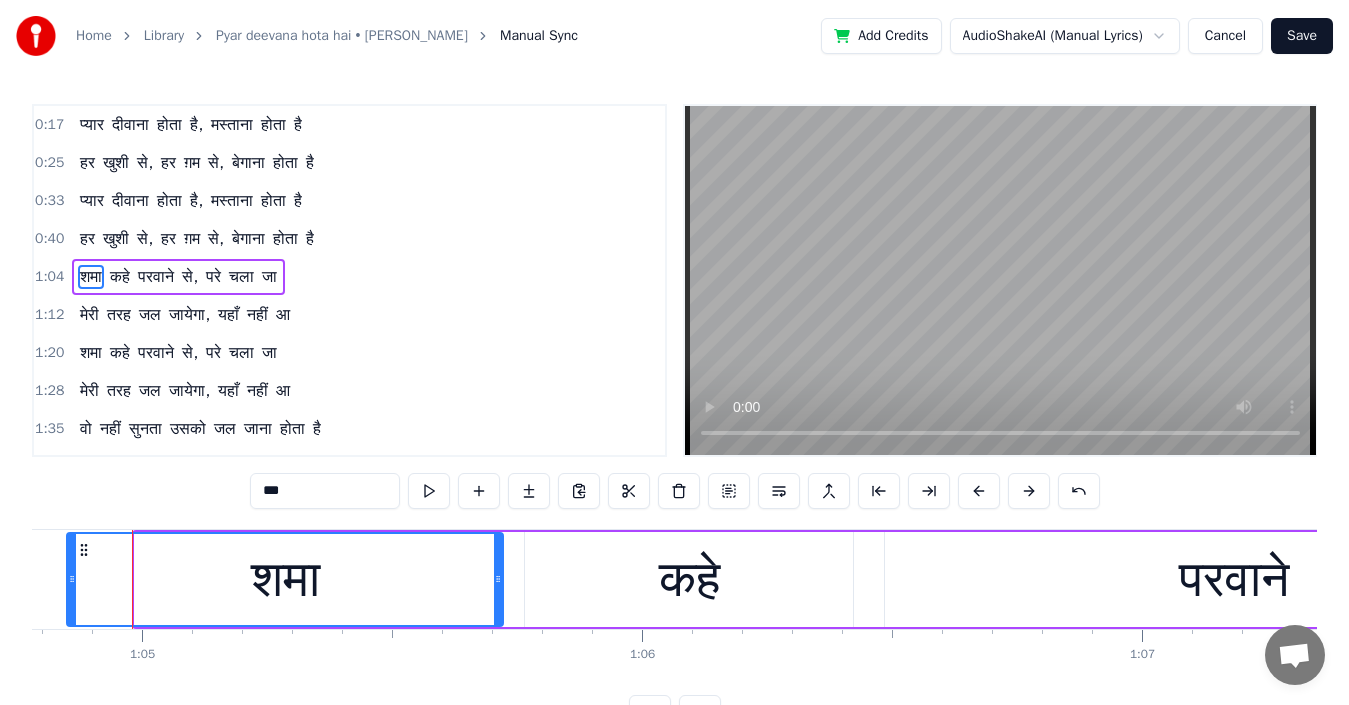 drag, startPoint x: 138, startPoint y: 575, endPoint x: 70, endPoint y: 579, distance: 68.117546 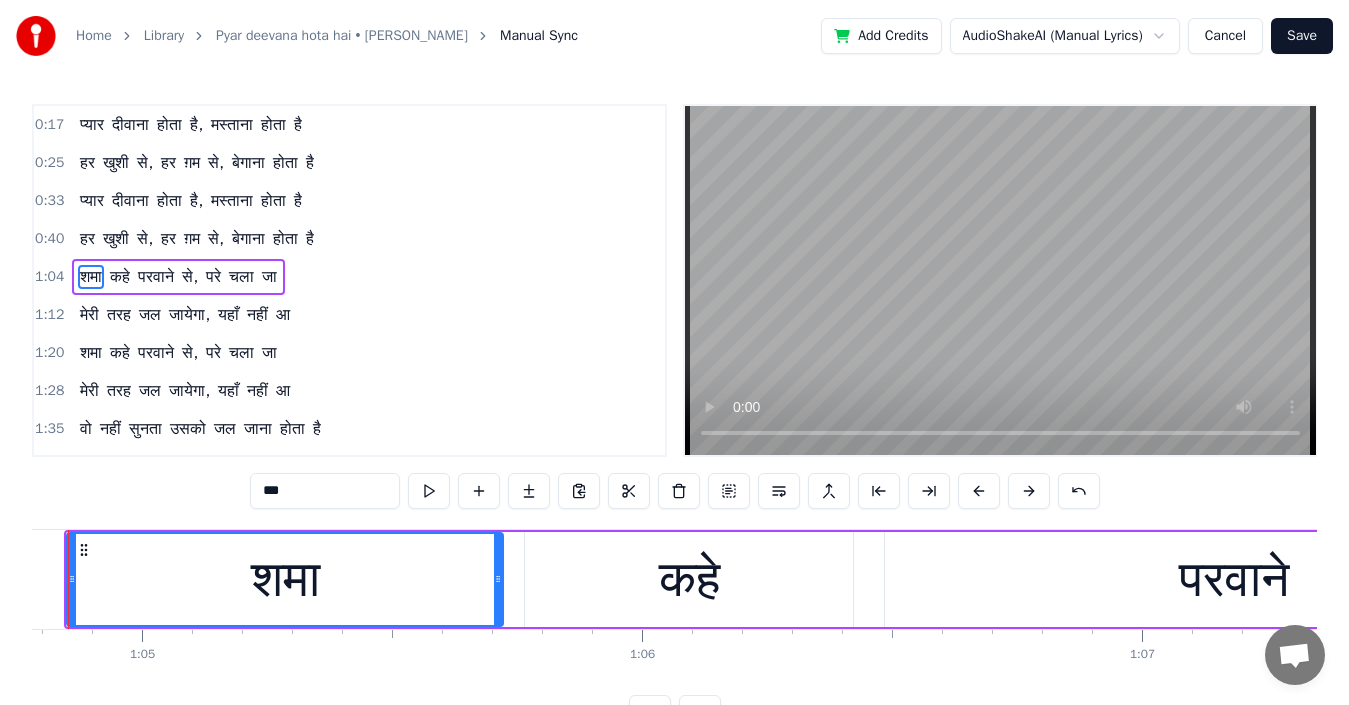 scroll, scrollTop: 0, scrollLeft: 32326, axis: horizontal 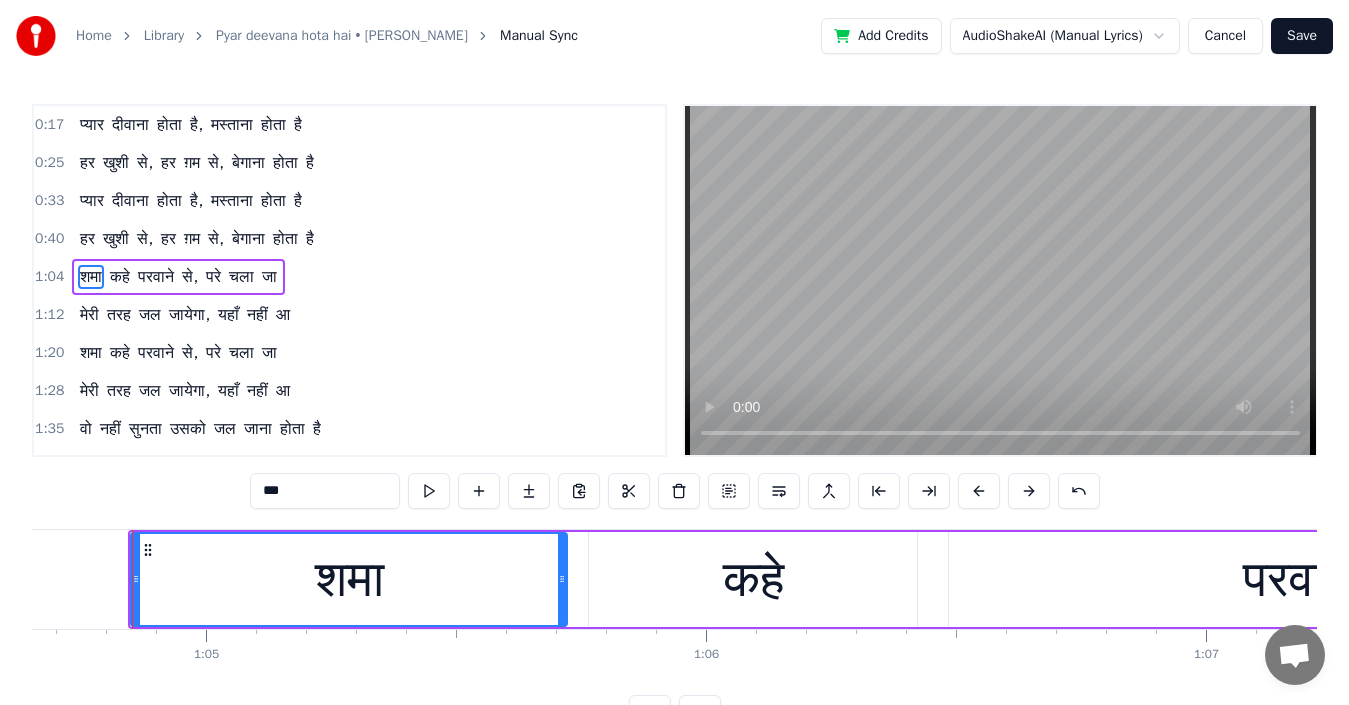 click on "मेरी" at bounding box center [89, 315] 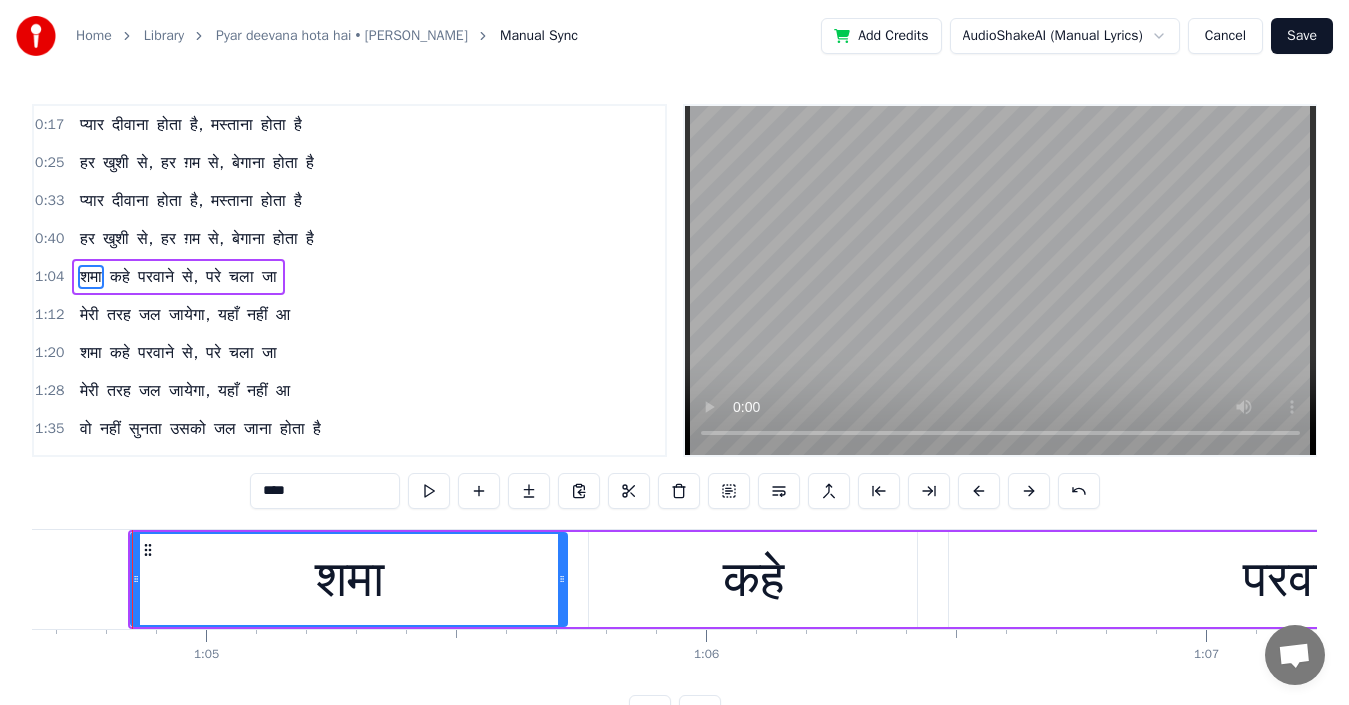 scroll, scrollTop: 34, scrollLeft: 0, axis: vertical 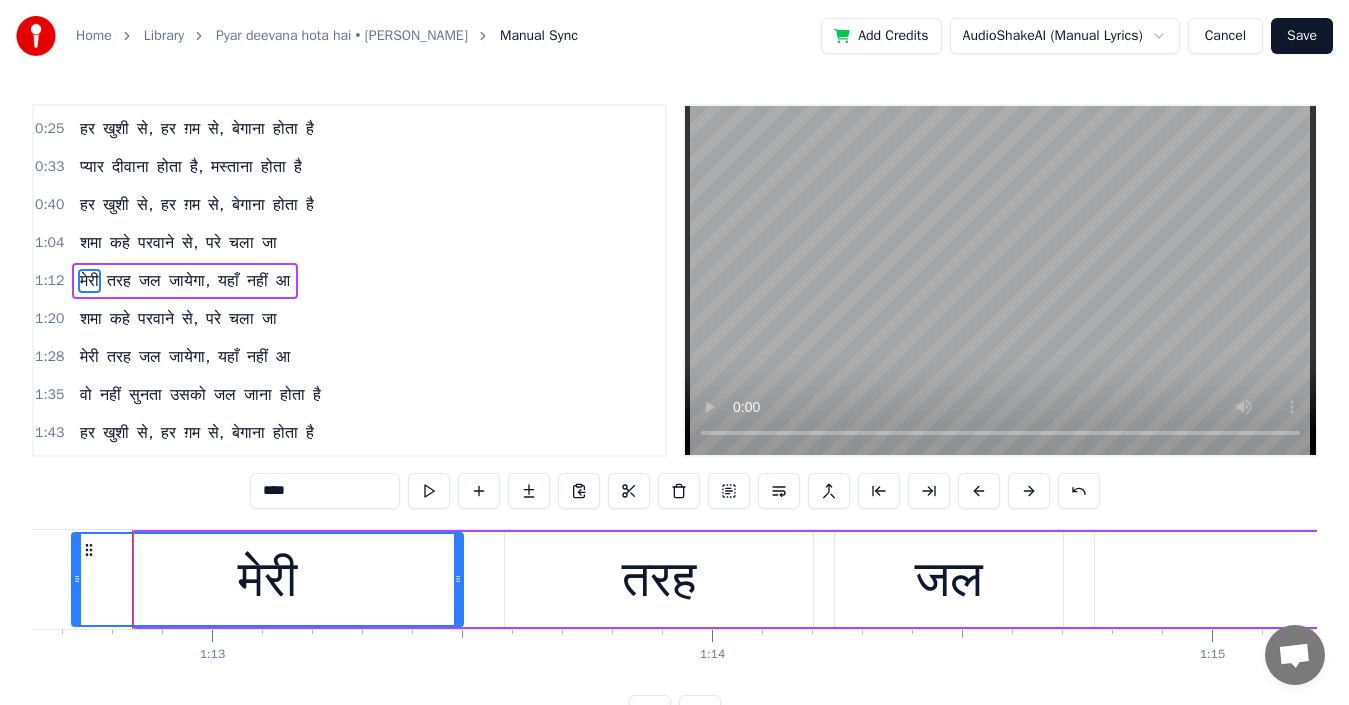 drag, startPoint x: 137, startPoint y: 585, endPoint x: 73, endPoint y: 585, distance: 64 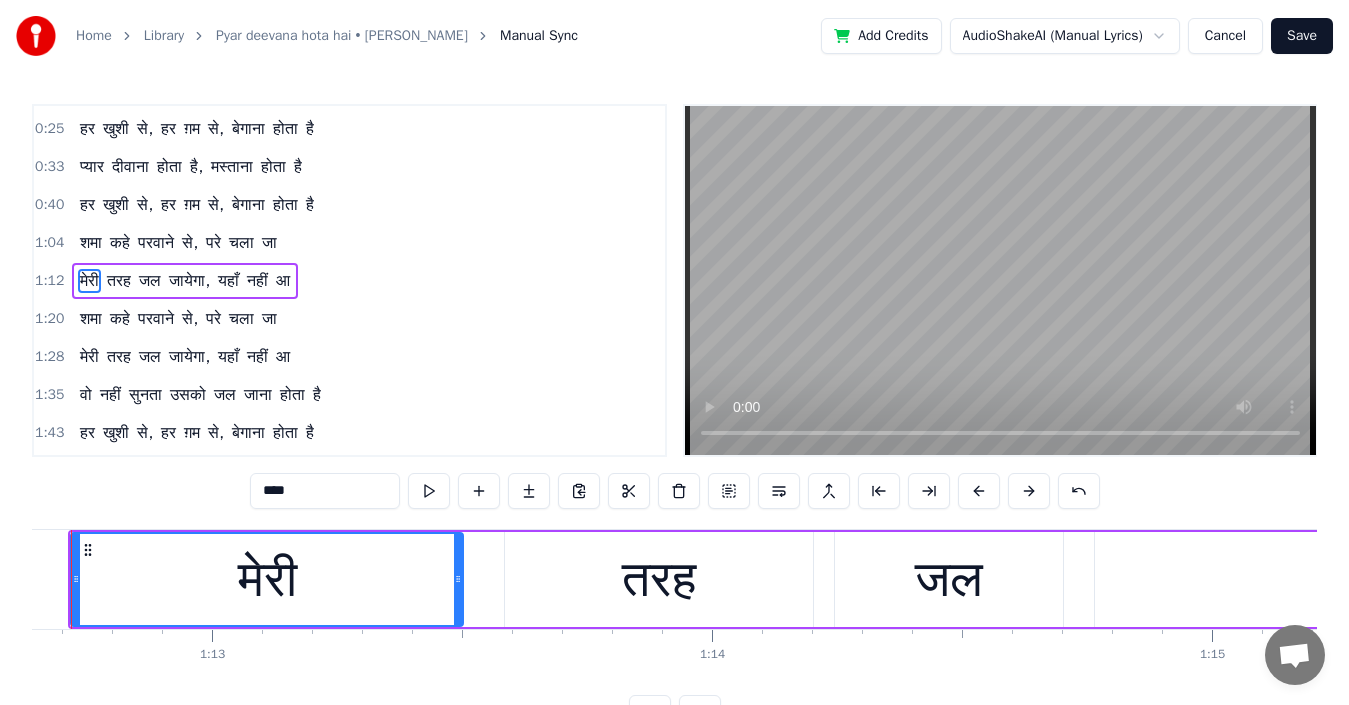 scroll, scrollTop: 0, scrollLeft: 36259, axis: horizontal 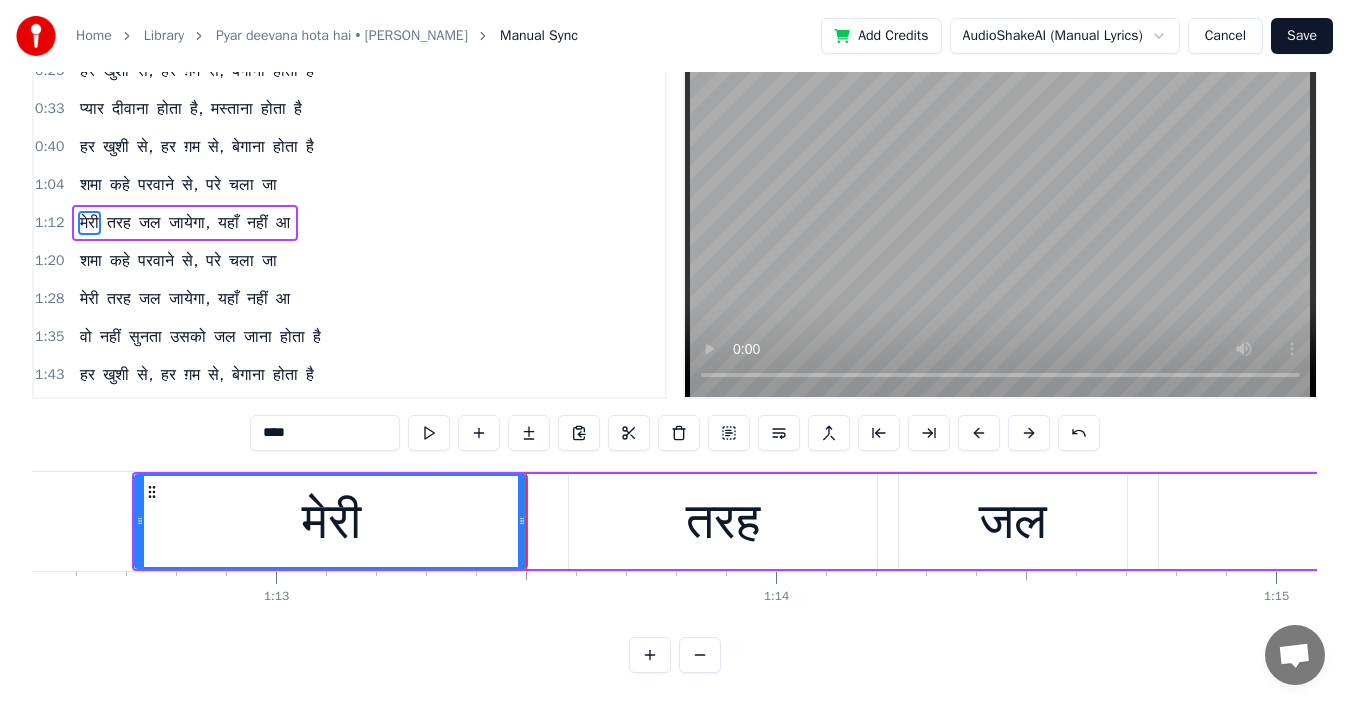 click on "शमा" at bounding box center (91, 261) 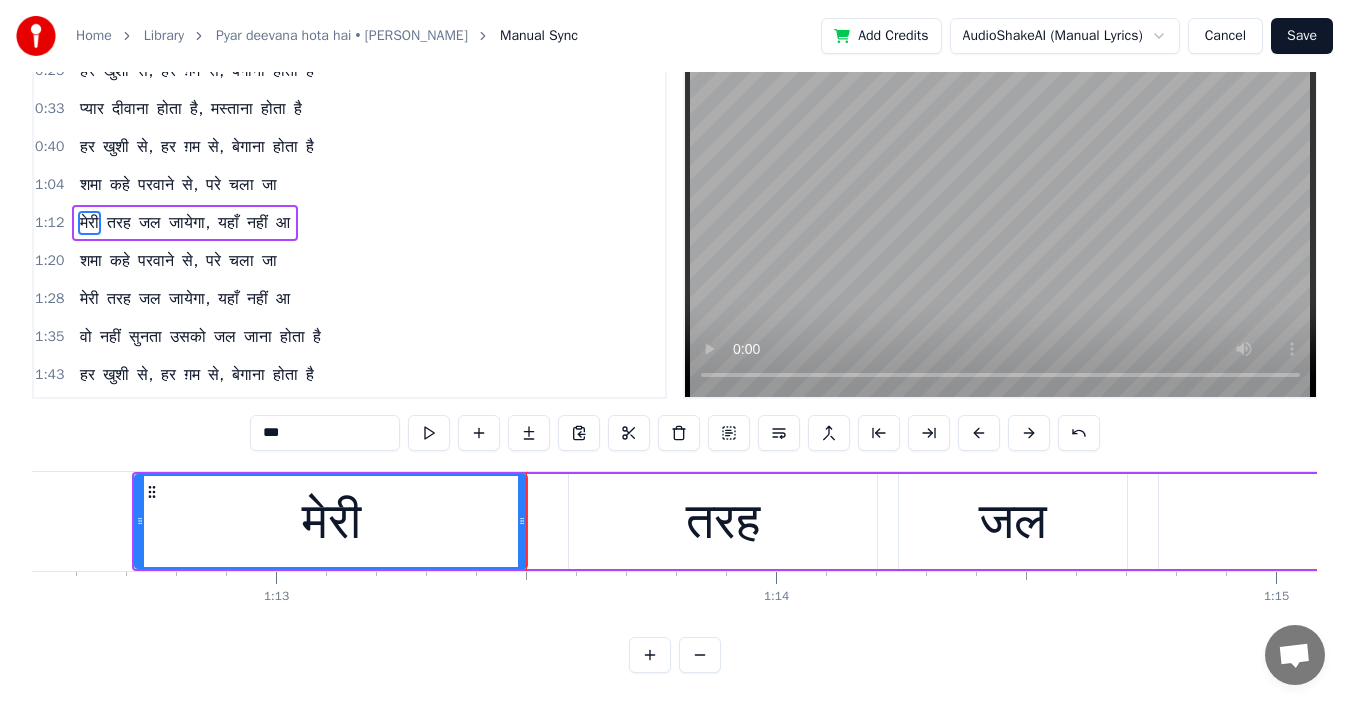 scroll, scrollTop: 27, scrollLeft: 0, axis: vertical 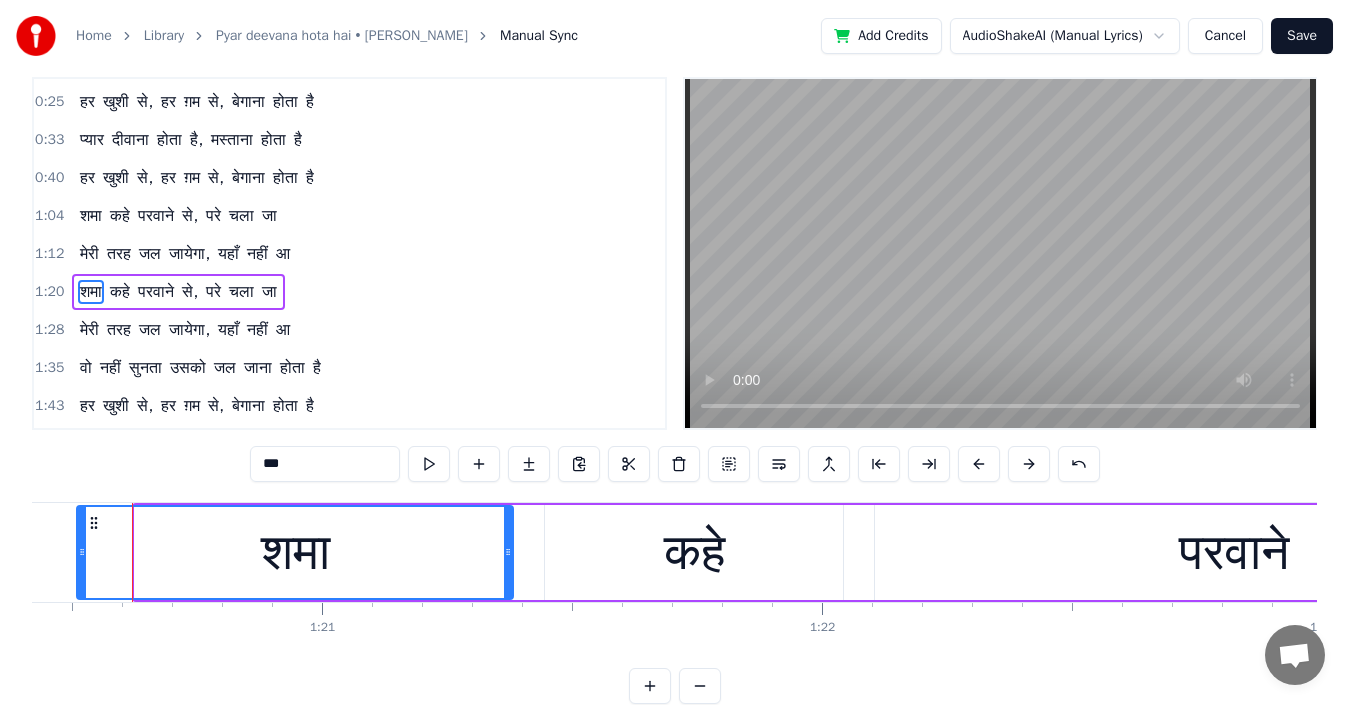 drag, startPoint x: 137, startPoint y: 559, endPoint x: 79, endPoint y: 564, distance: 58.21512 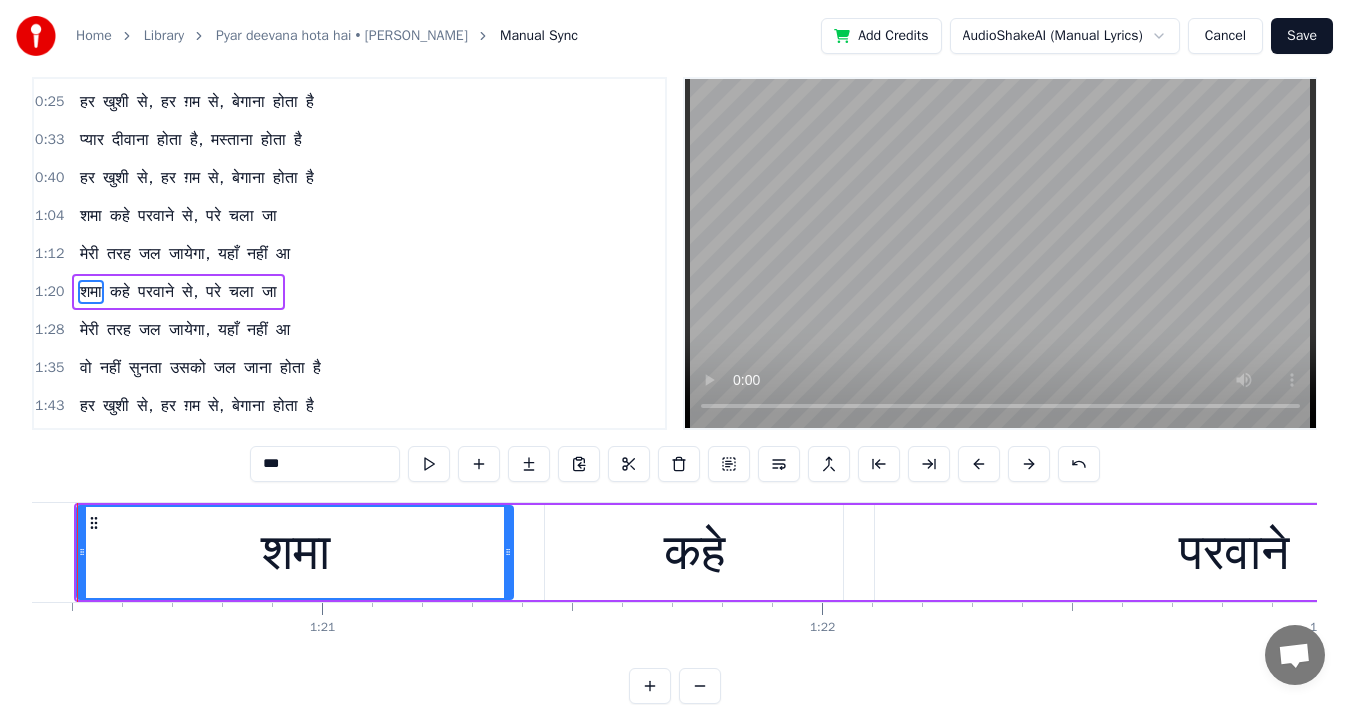 scroll, scrollTop: 0, scrollLeft: 0, axis: both 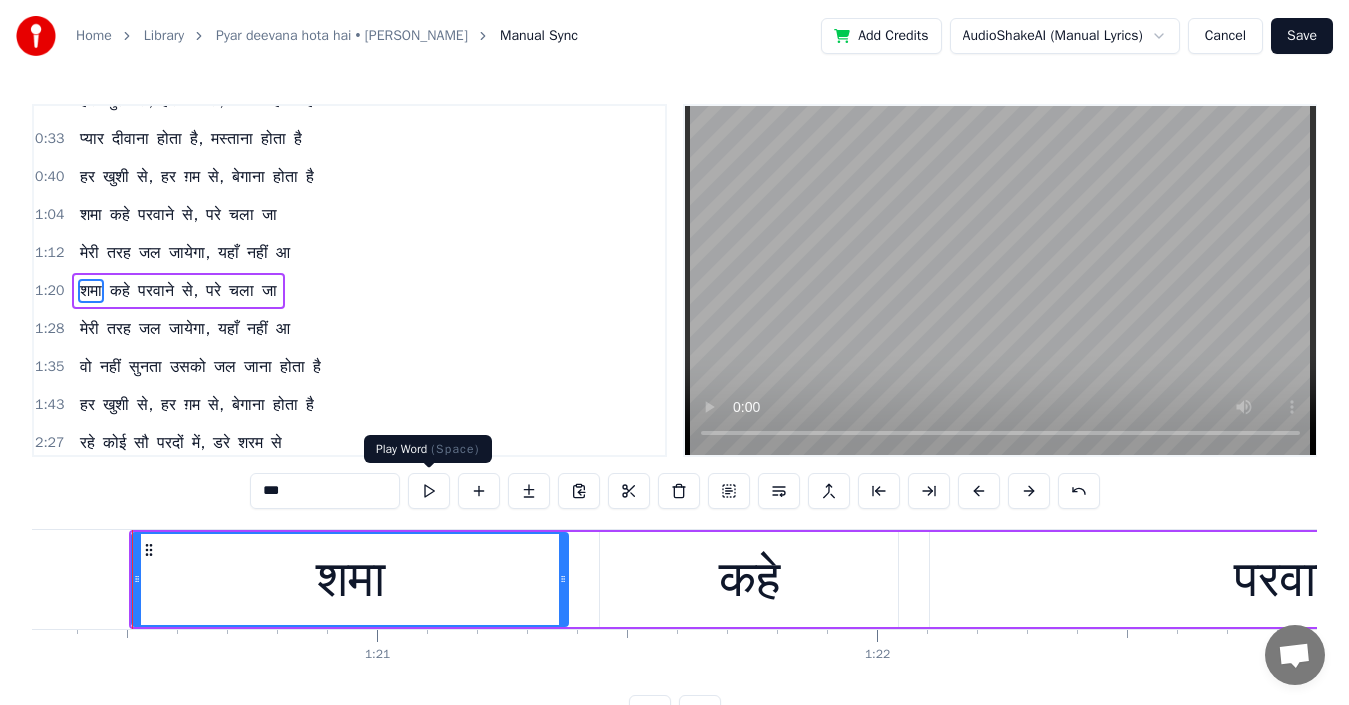 click at bounding box center (429, 491) 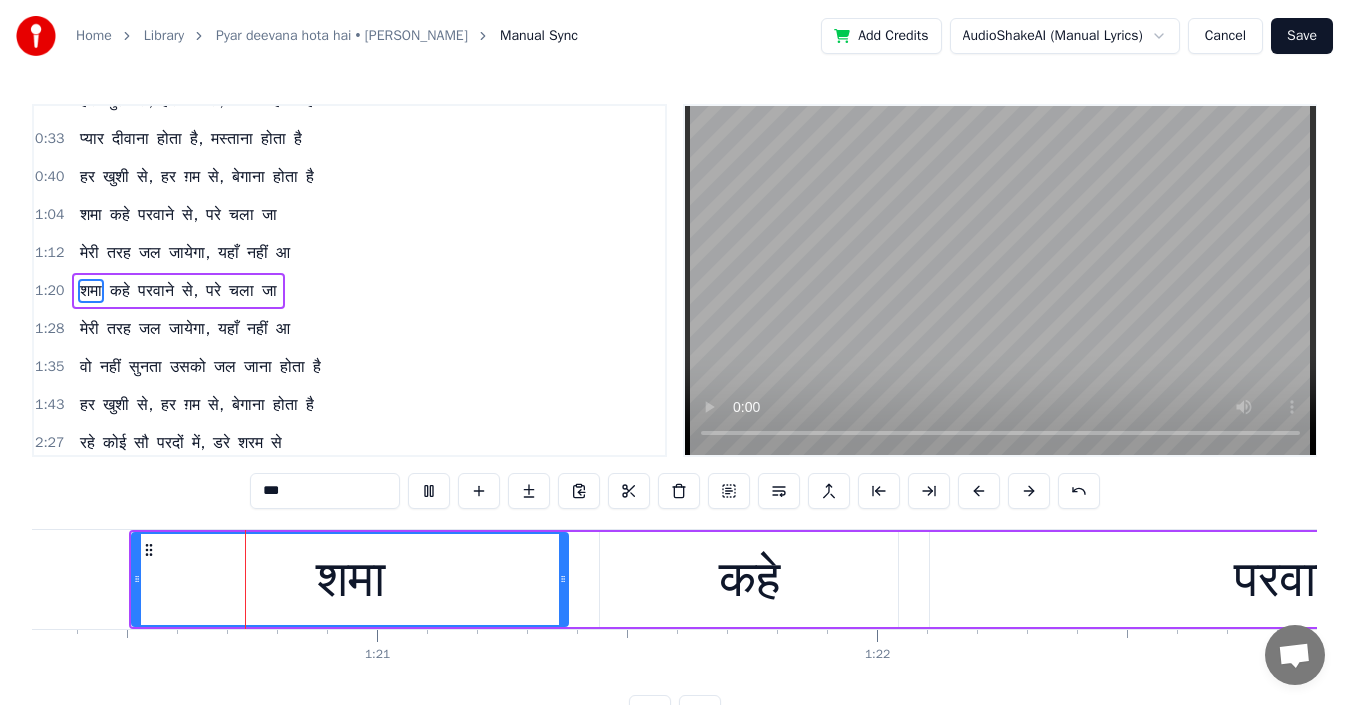scroll, scrollTop: 0, scrollLeft: 40154, axis: horizontal 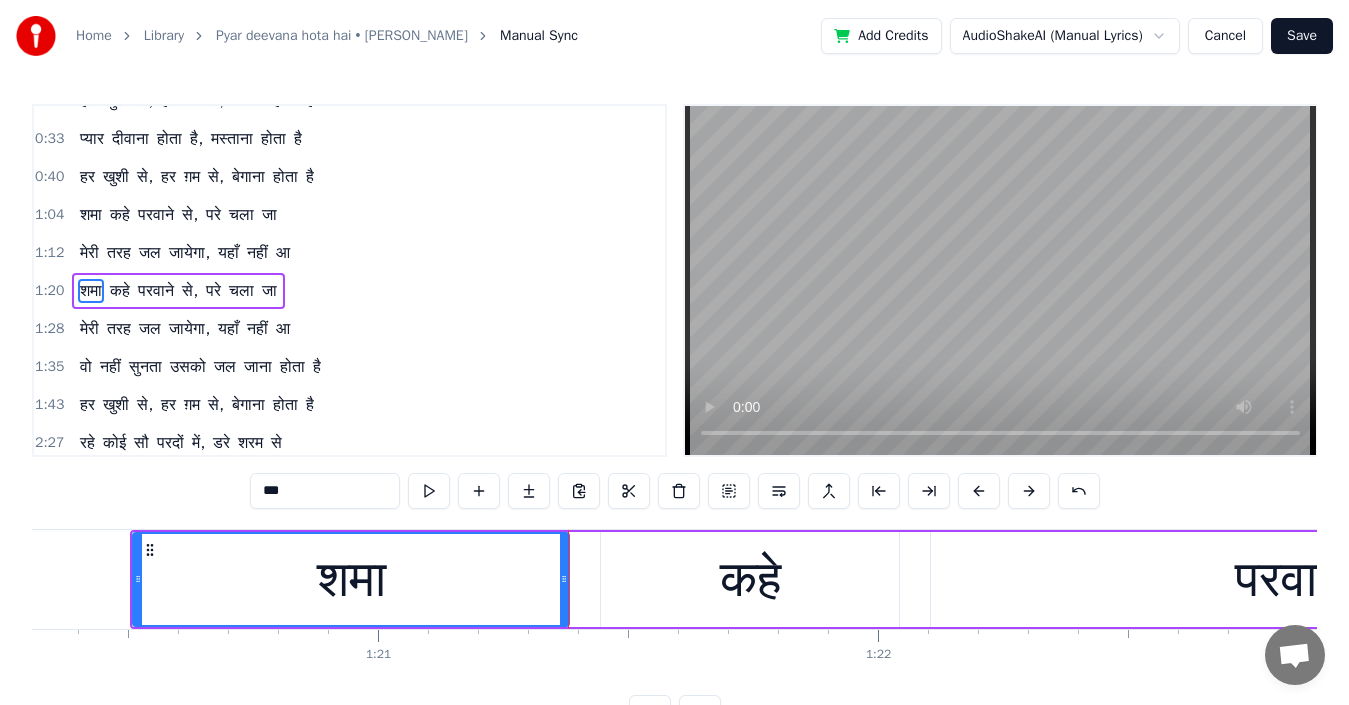 click on "मेरी" at bounding box center (89, 329) 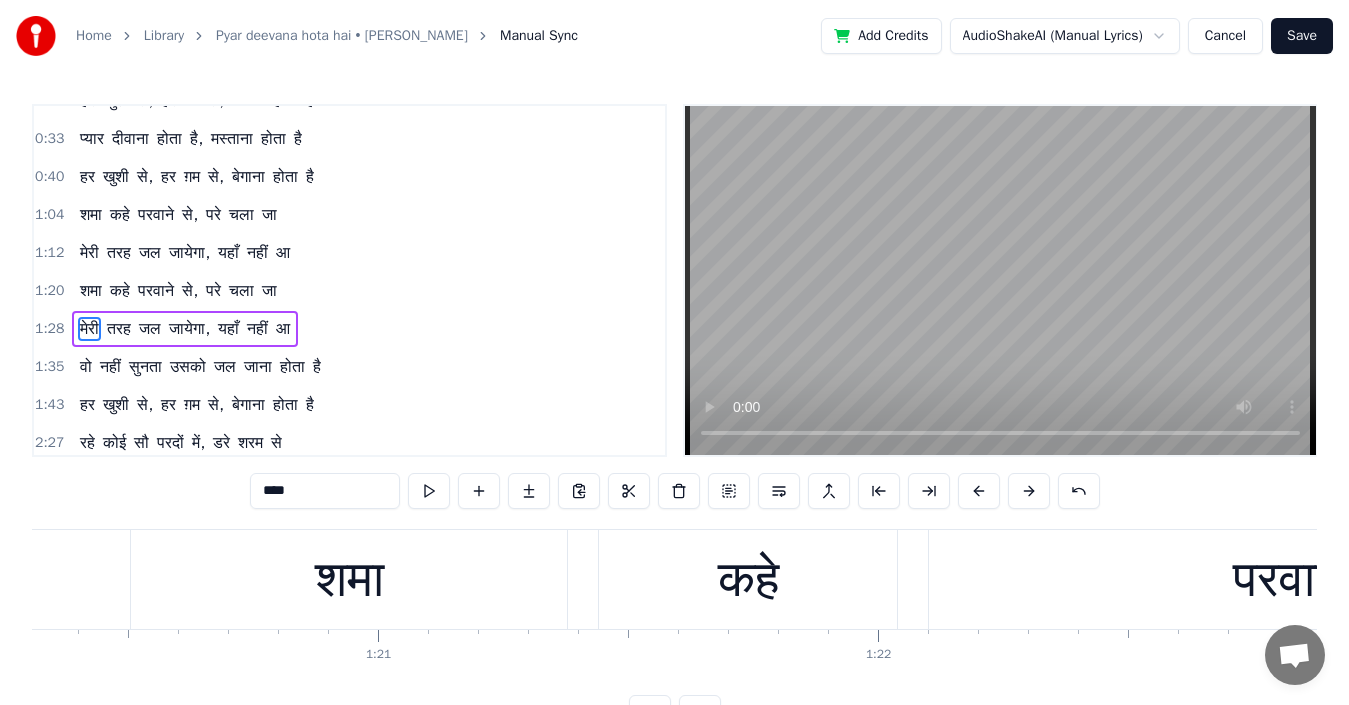 scroll, scrollTop: 64, scrollLeft: 0, axis: vertical 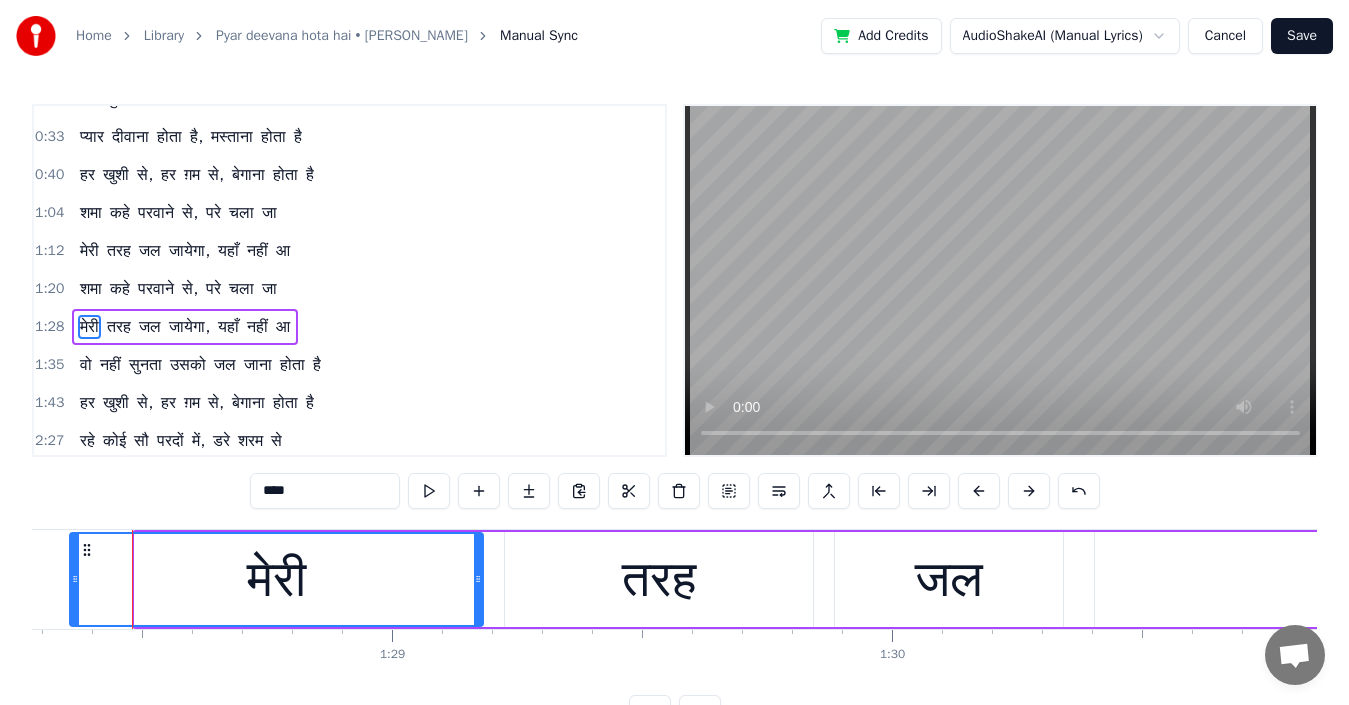 drag, startPoint x: 137, startPoint y: 588, endPoint x: 71, endPoint y: 585, distance: 66.068146 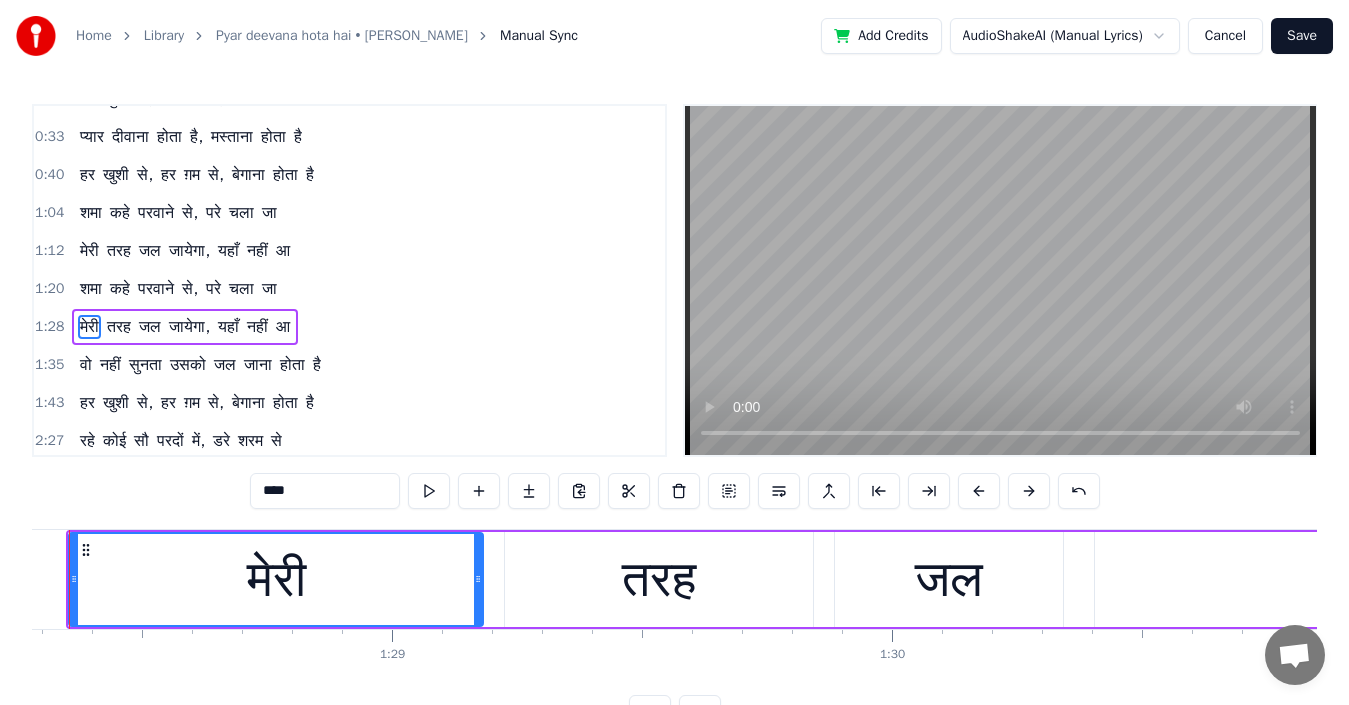 scroll, scrollTop: 110, scrollLeft: 0, axis: vertical 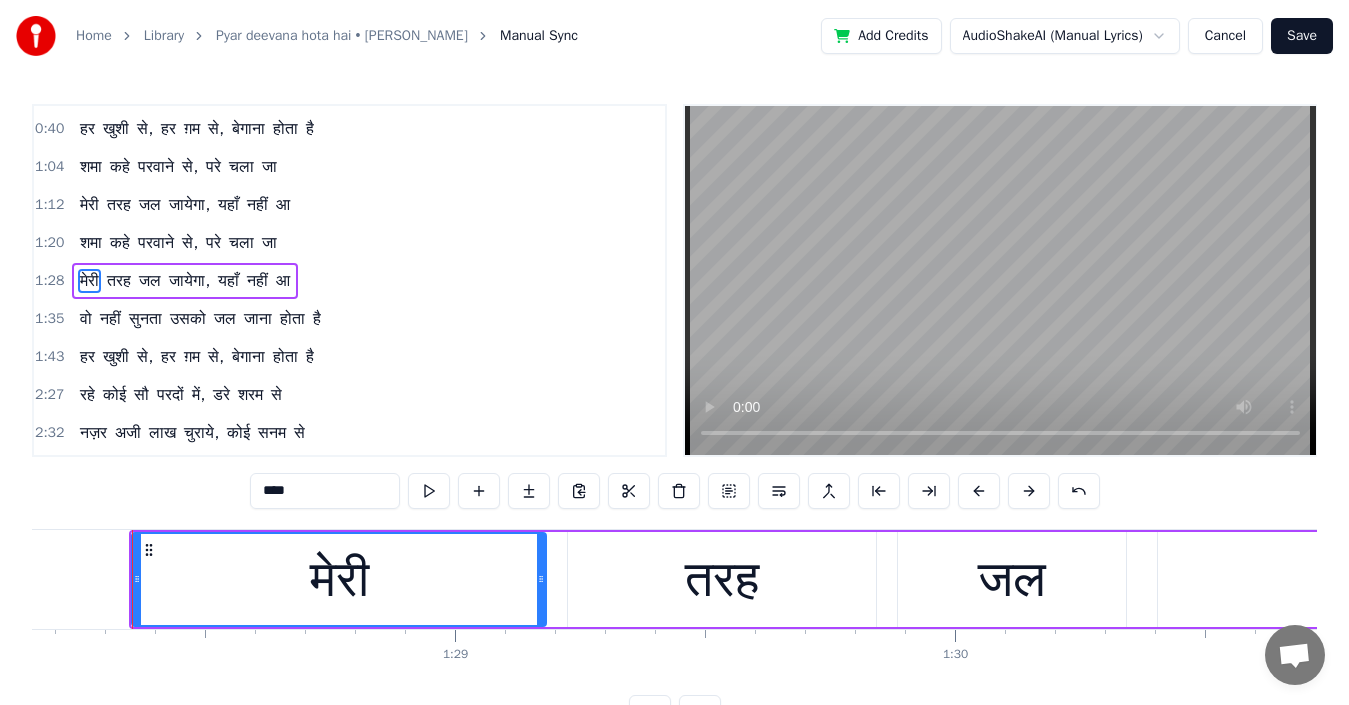 click on "वो" at bounding box center [86, 319] 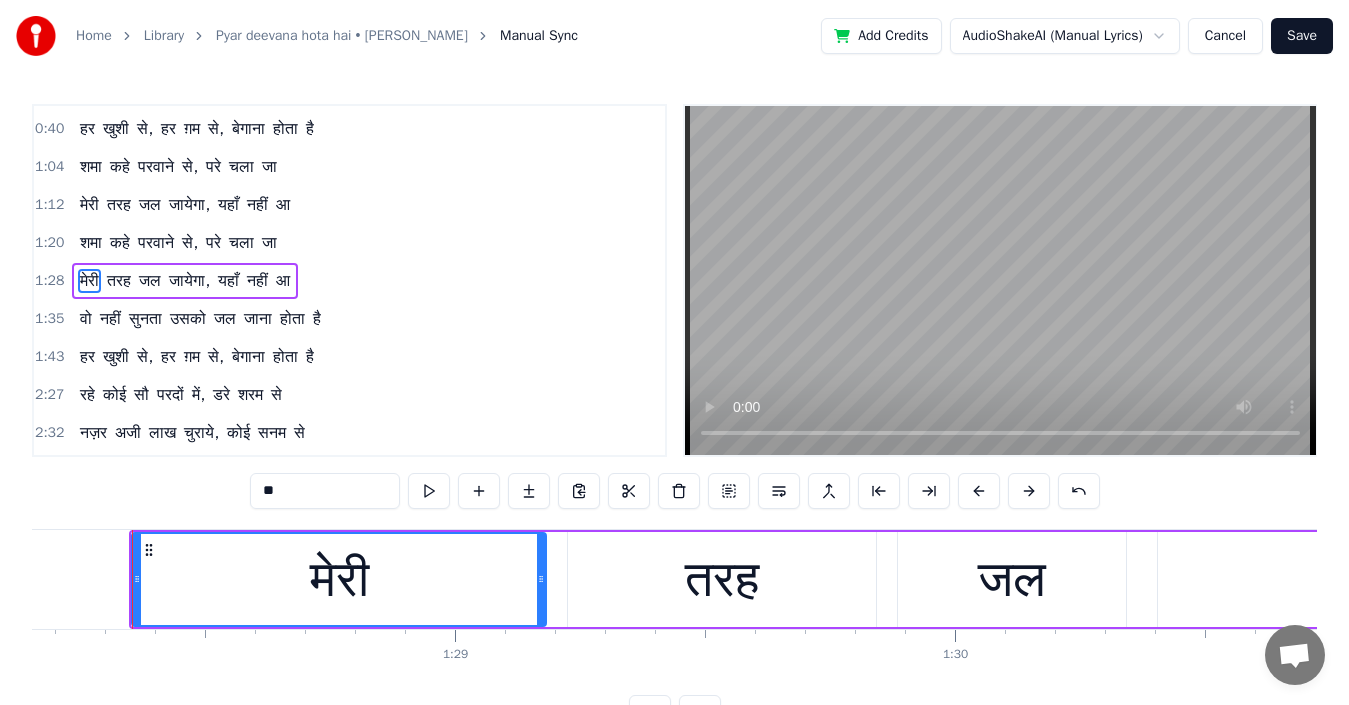 scroll, scrollTop: 148, scrollLeft: 0, axis: vertical 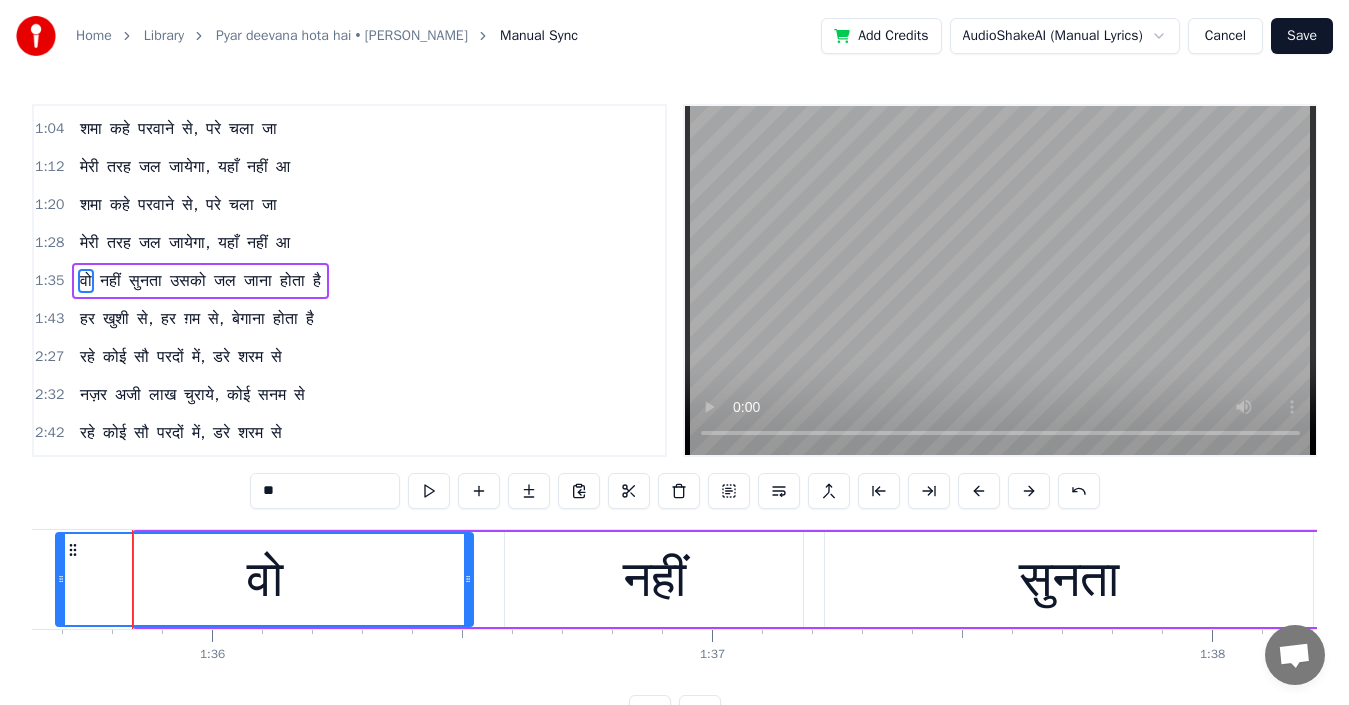 drag, startPoint x: 140, startPoint y: 588, endPoint x: 61, endPoint y: 589, distance: 79.00633 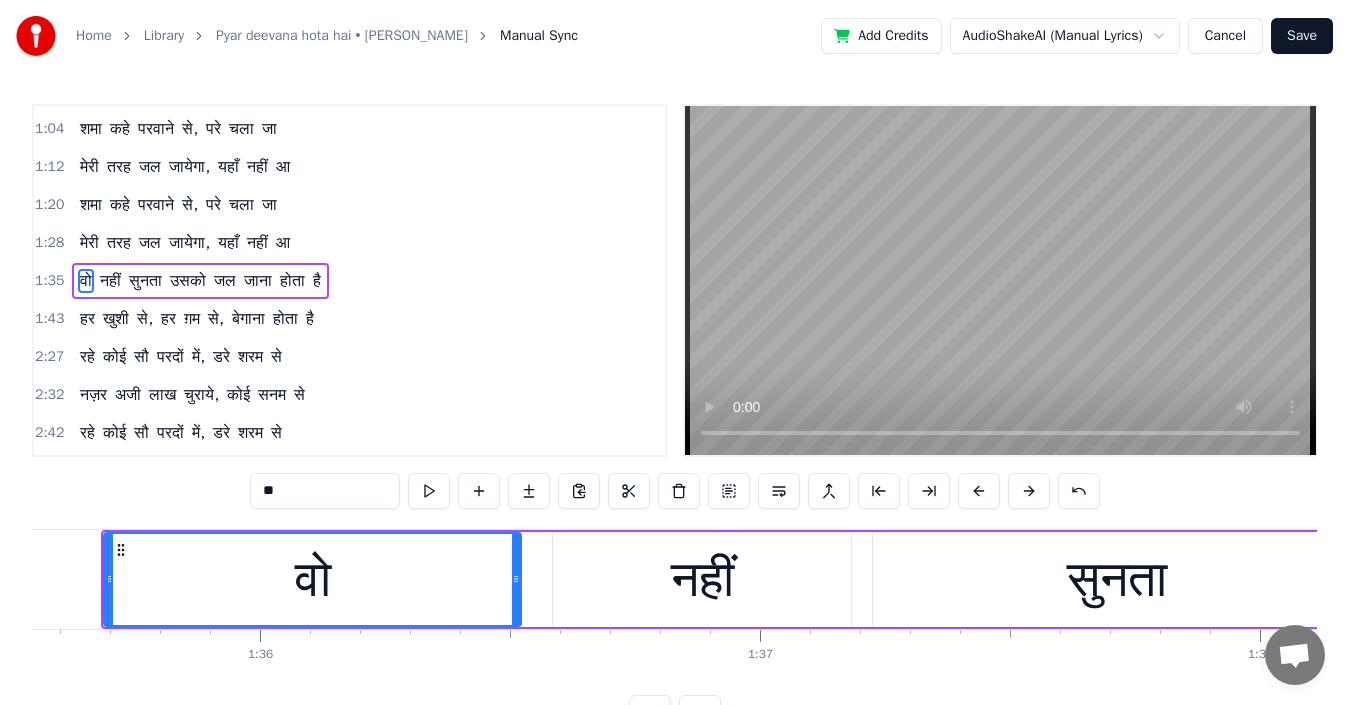 scroll, scrollTop: 0, scrollLeft: 47747, axis: horizontal 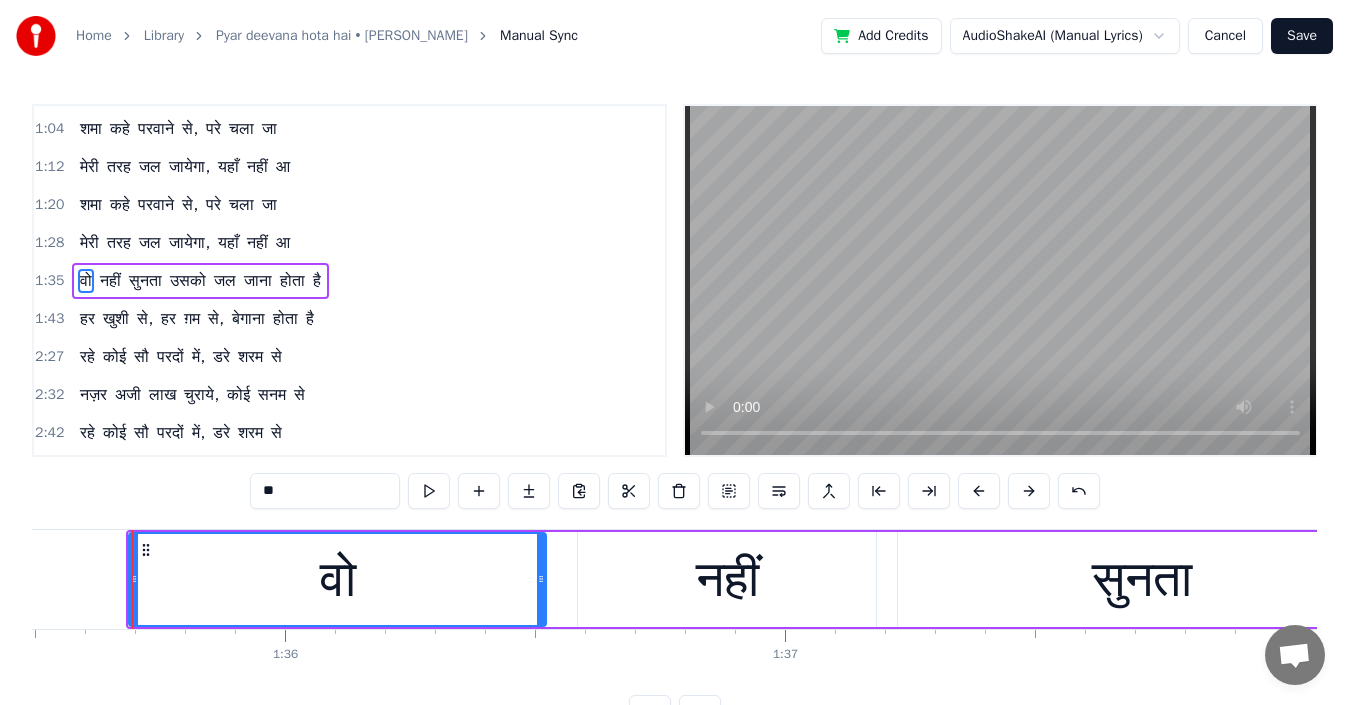 click on "हर" at bounding box center [87, 319] 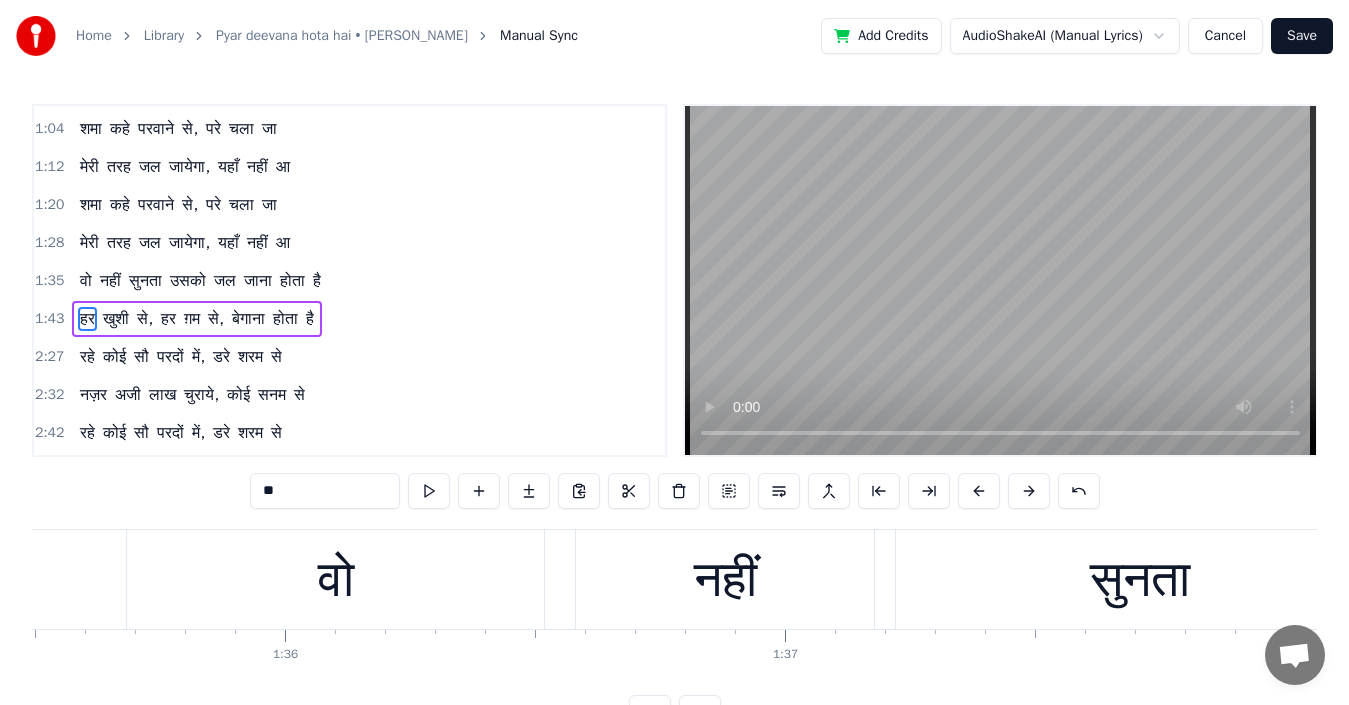 scroll, scrollTop: 186, scrollLeft: 0, axis: vertical 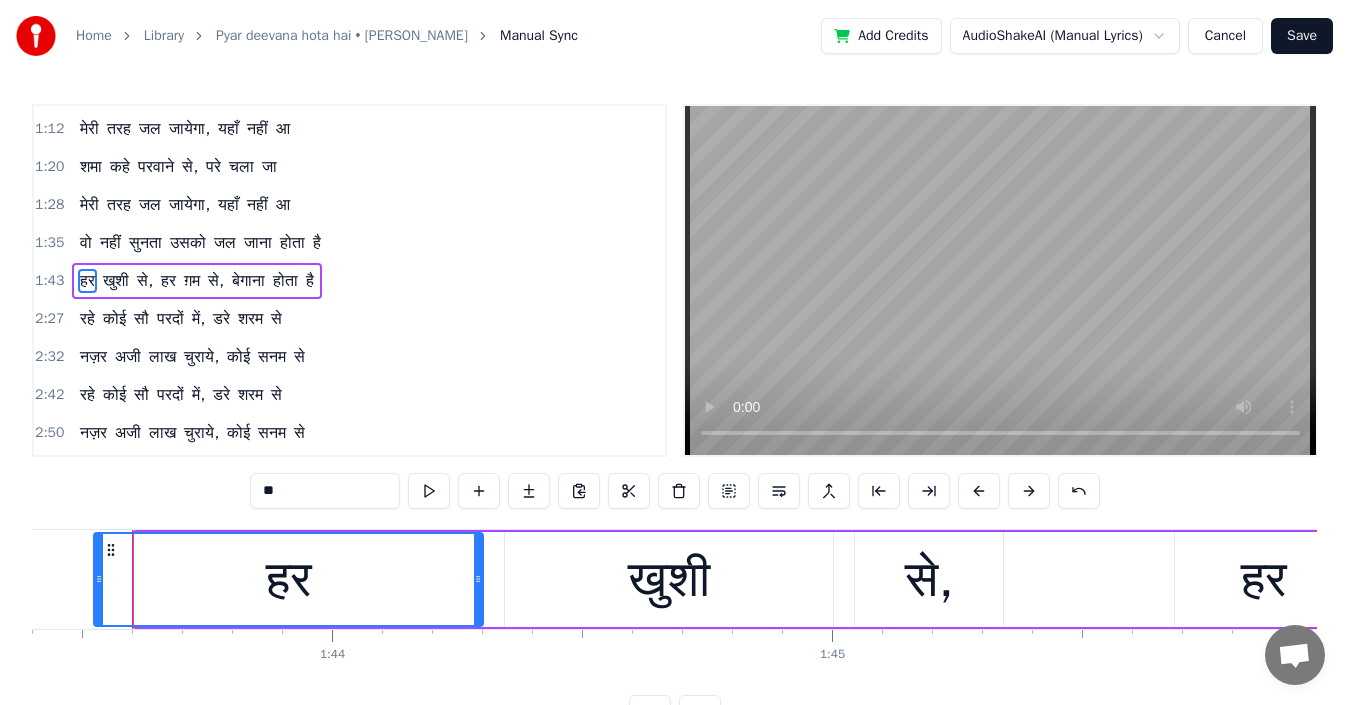 drag, startPoint x: 138, startPoint y: 589, endPoint x: 96, endPoint y: 592, distance: 42.107006 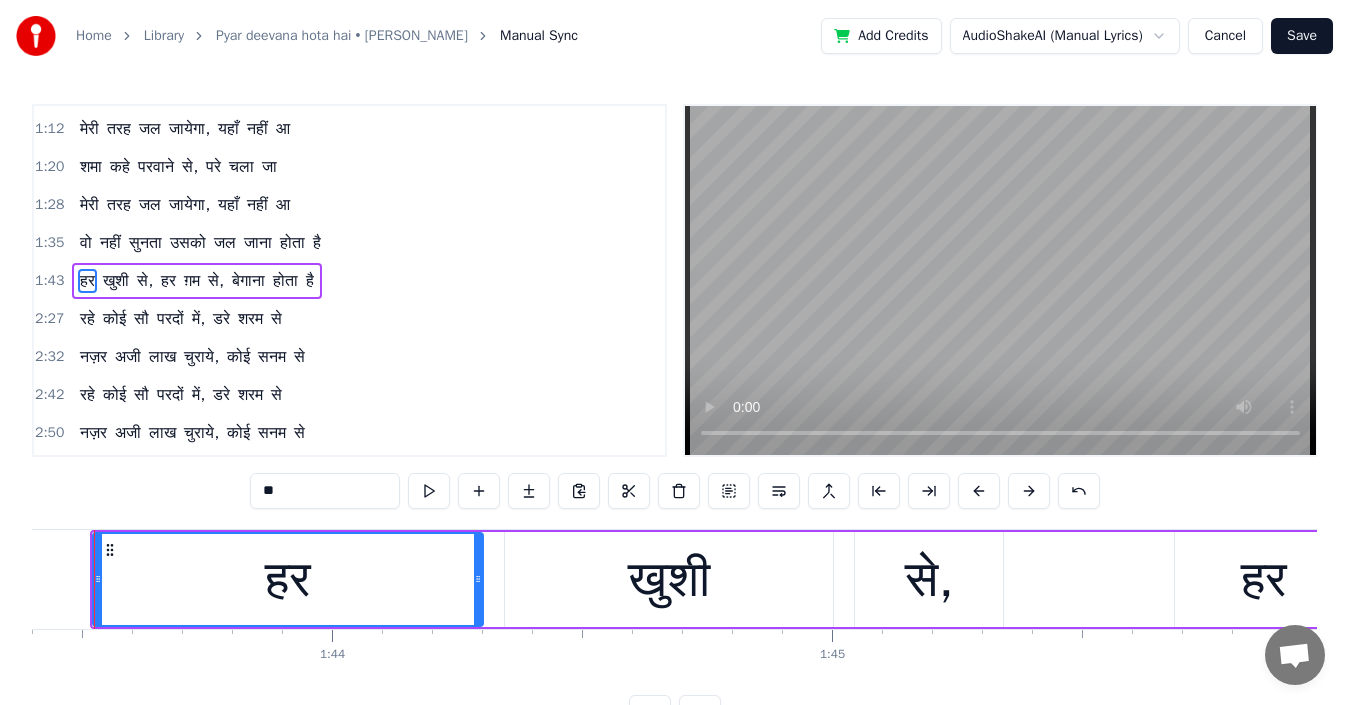 scroll, scrollTop: 0, scrollLeft: 51662, axis: horizontal 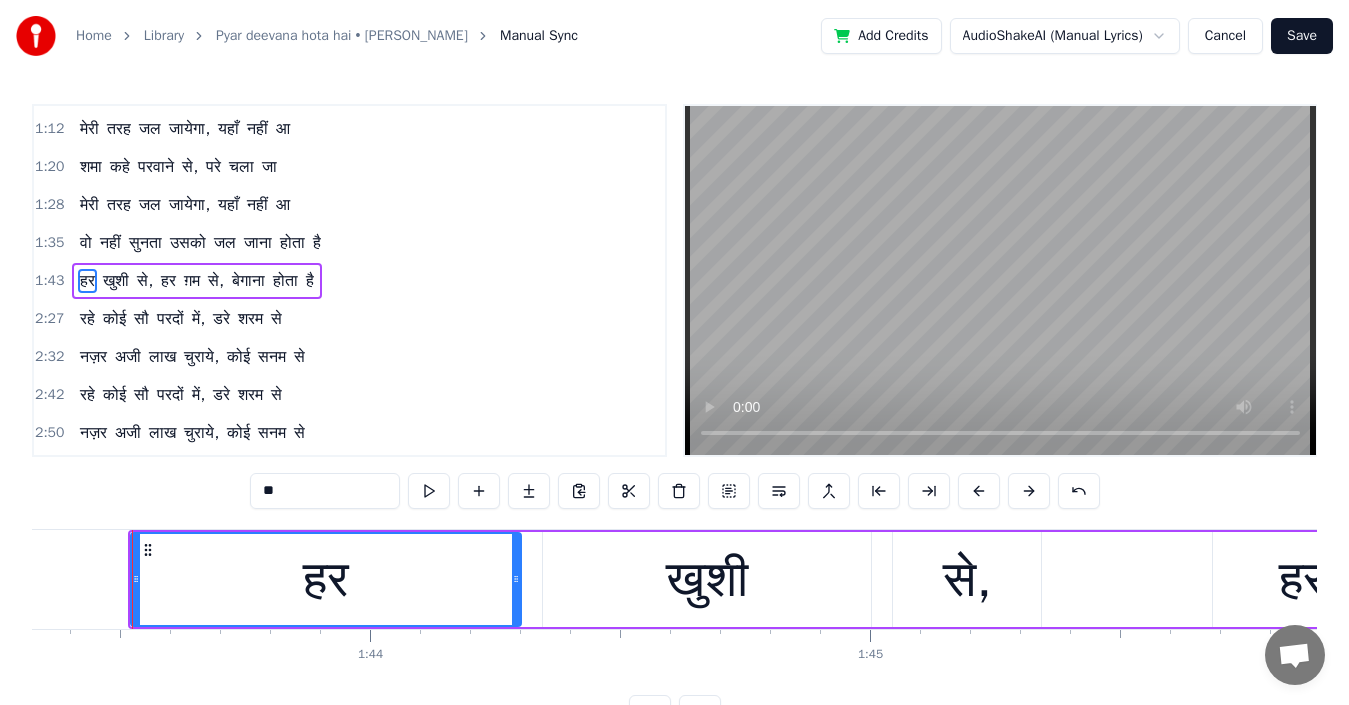 click on "रहे" at bounding box center (87, 319) 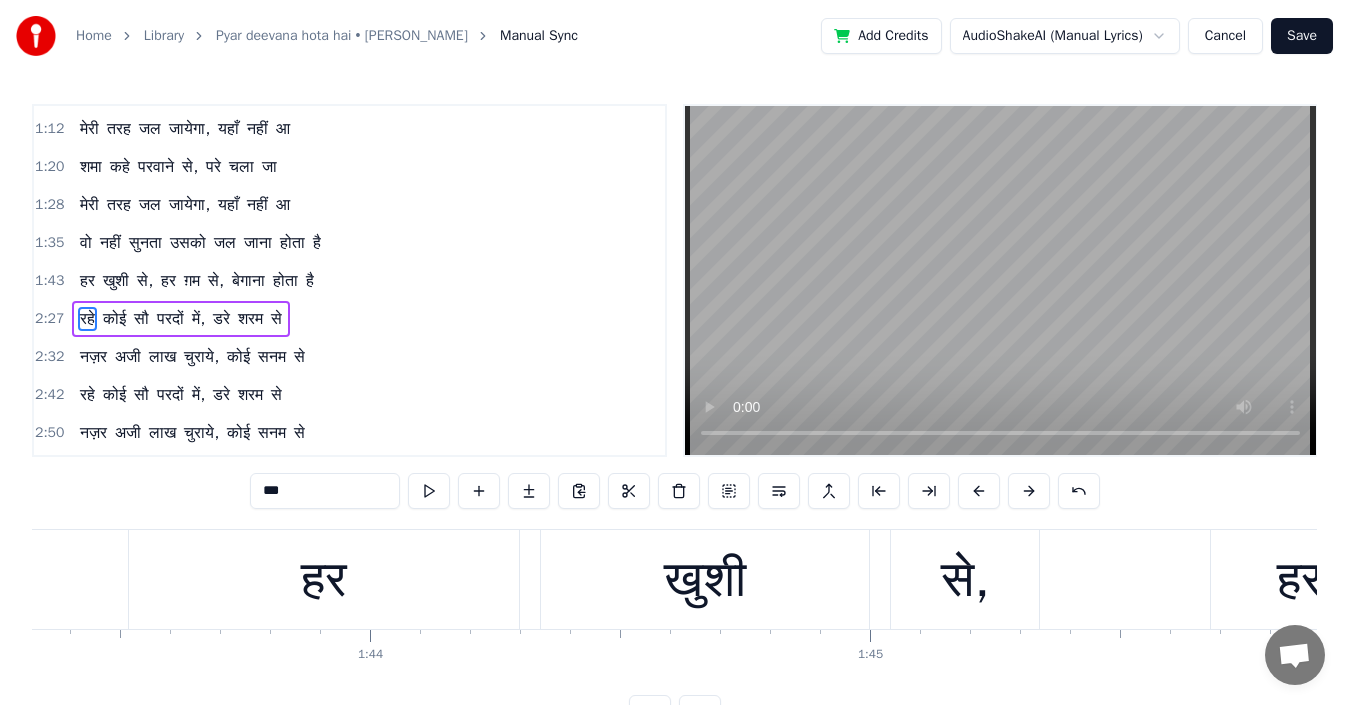 scroll, scrollTop: 204, scrollLeft: 0, axis: vertical 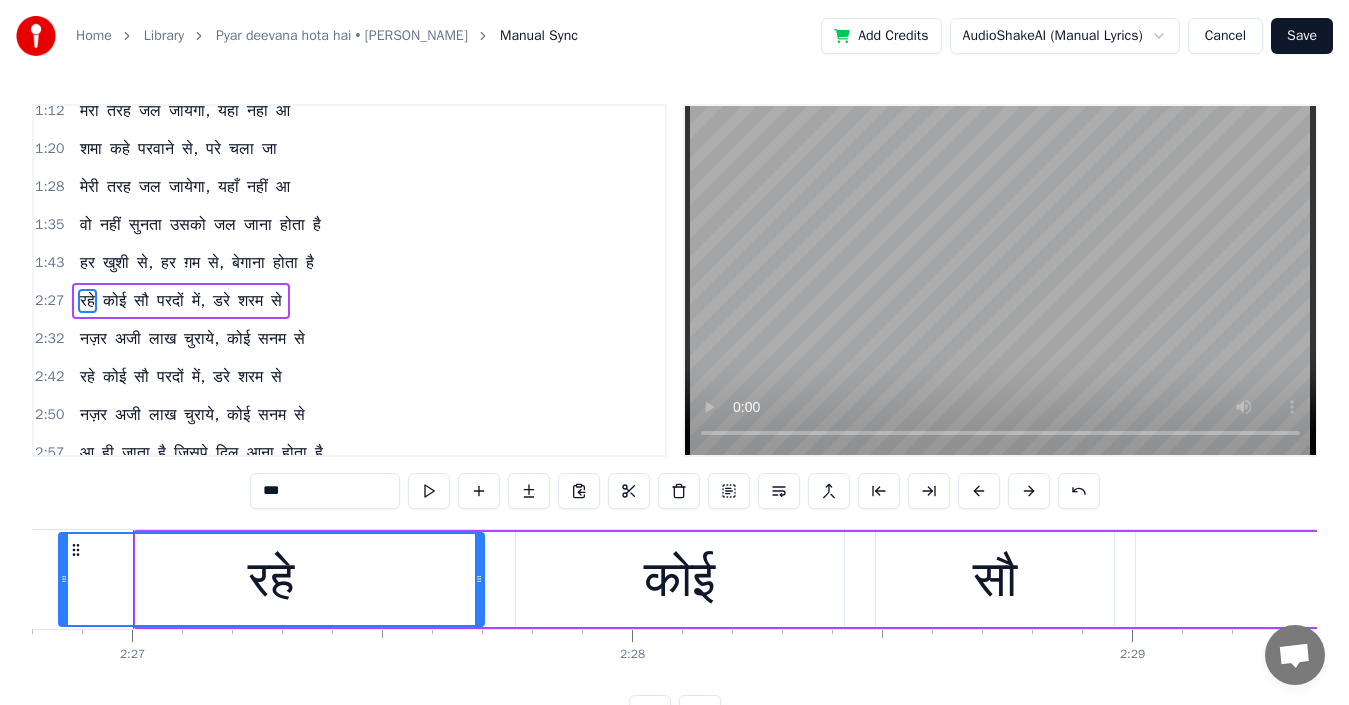 drag, startPoint x: 141, startPoint y: 584, endPoint x: 59, endPoint y: 590, distance: 82.219215 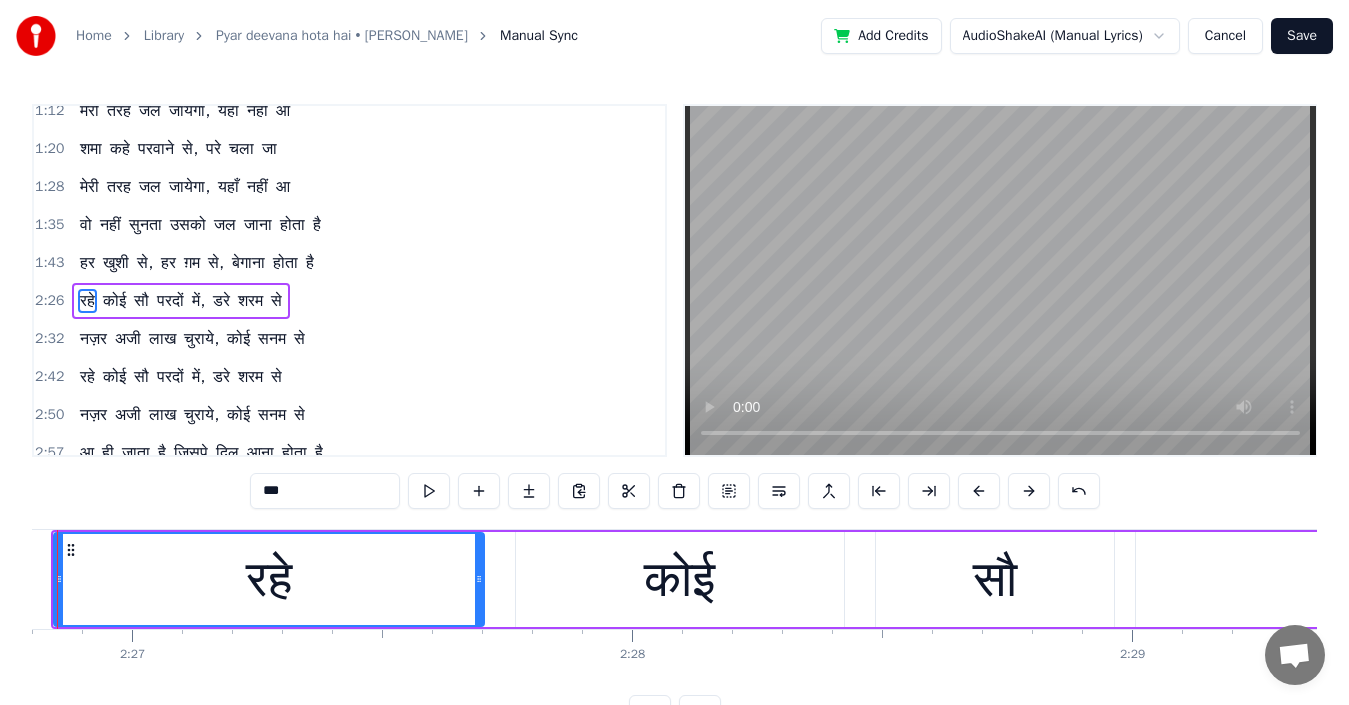 scroll, scrollTop: 224, scrollLeft: 0, axis: vertical 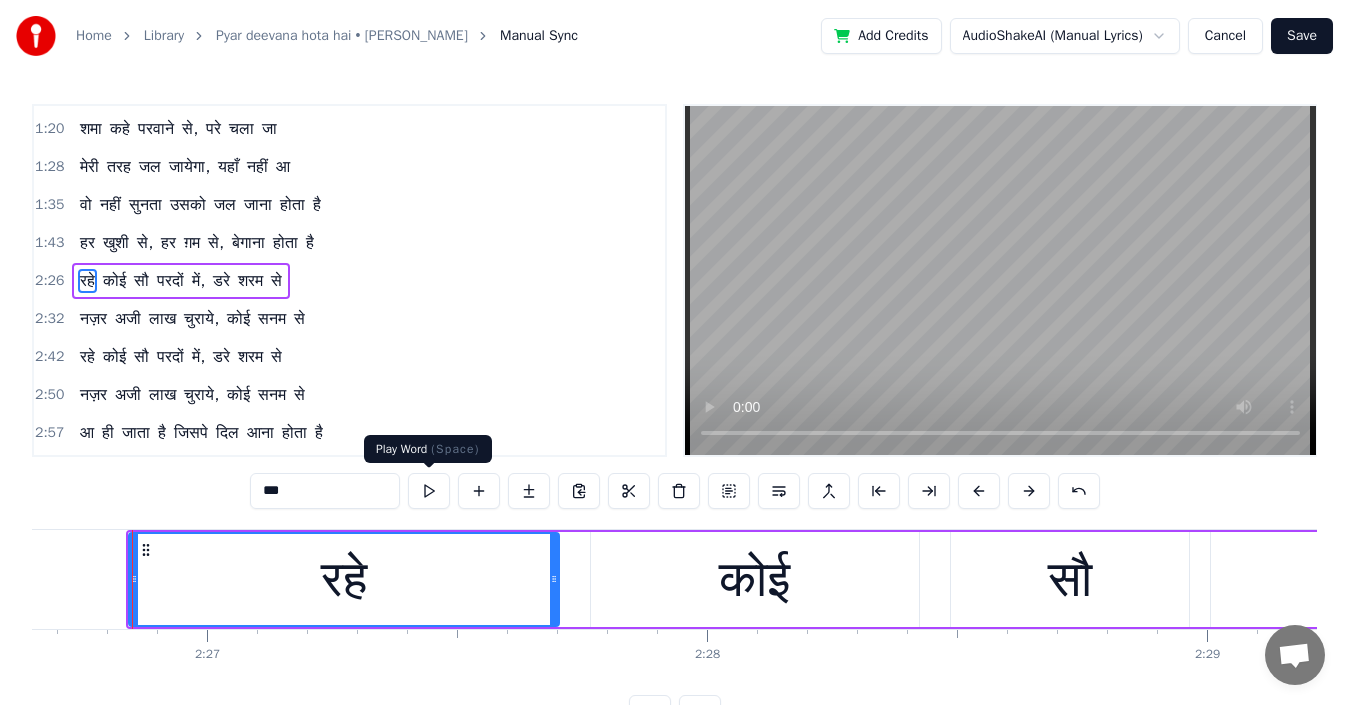 click at bounding box center [429, 491] 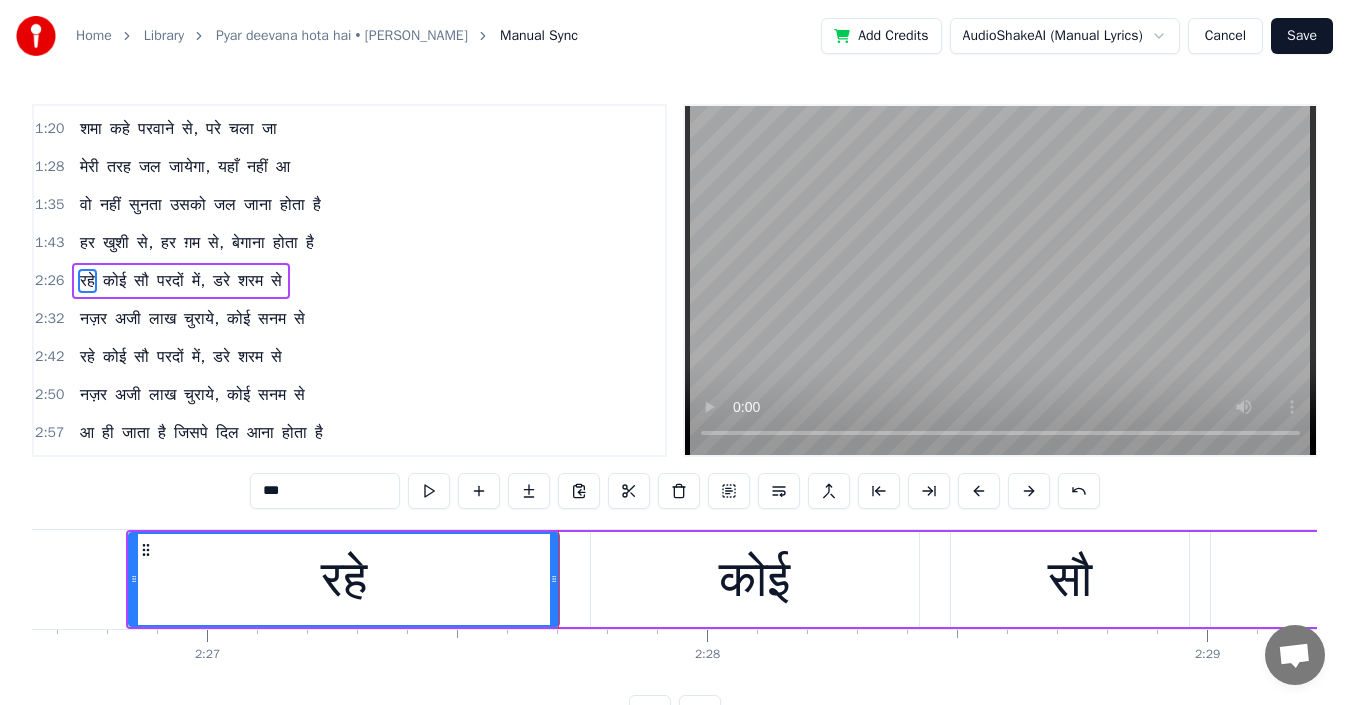 click on "नज़र" at bounding box center [93, 319] 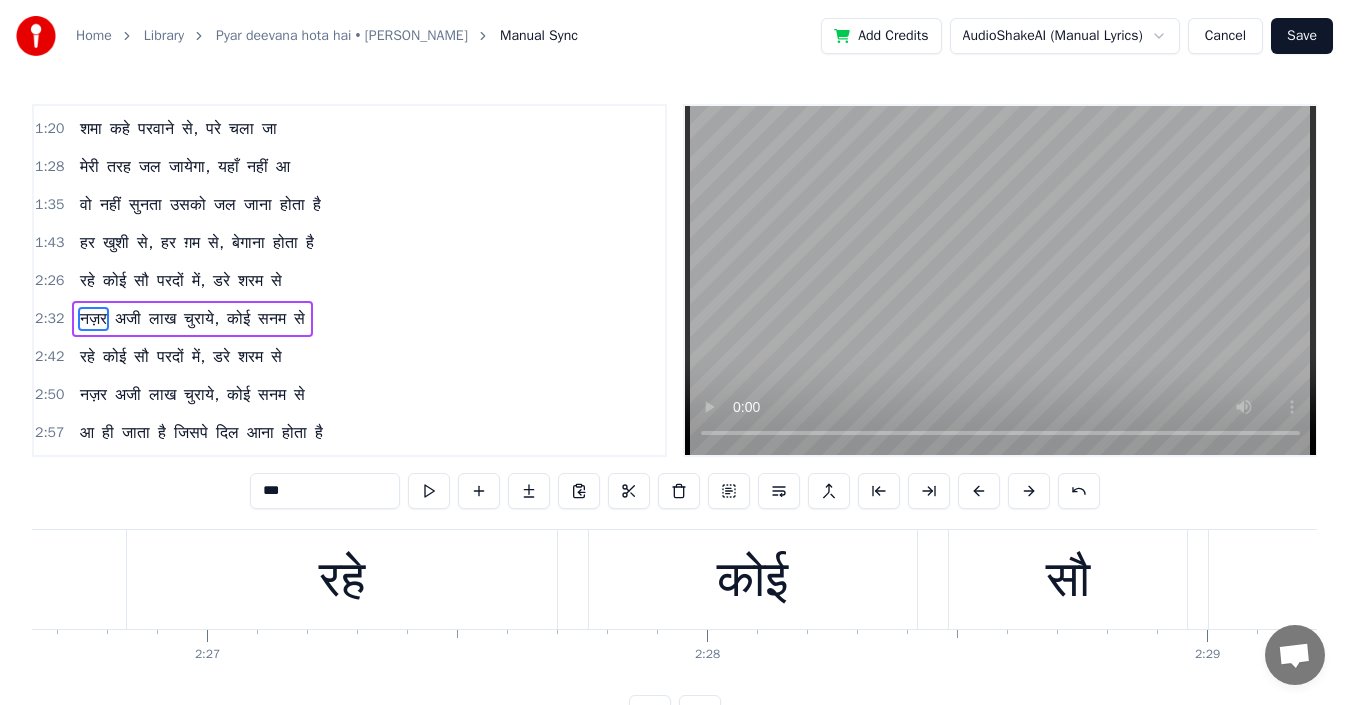 scroll, scrollTop: 262, scrollLeft: 0, axis: vertical 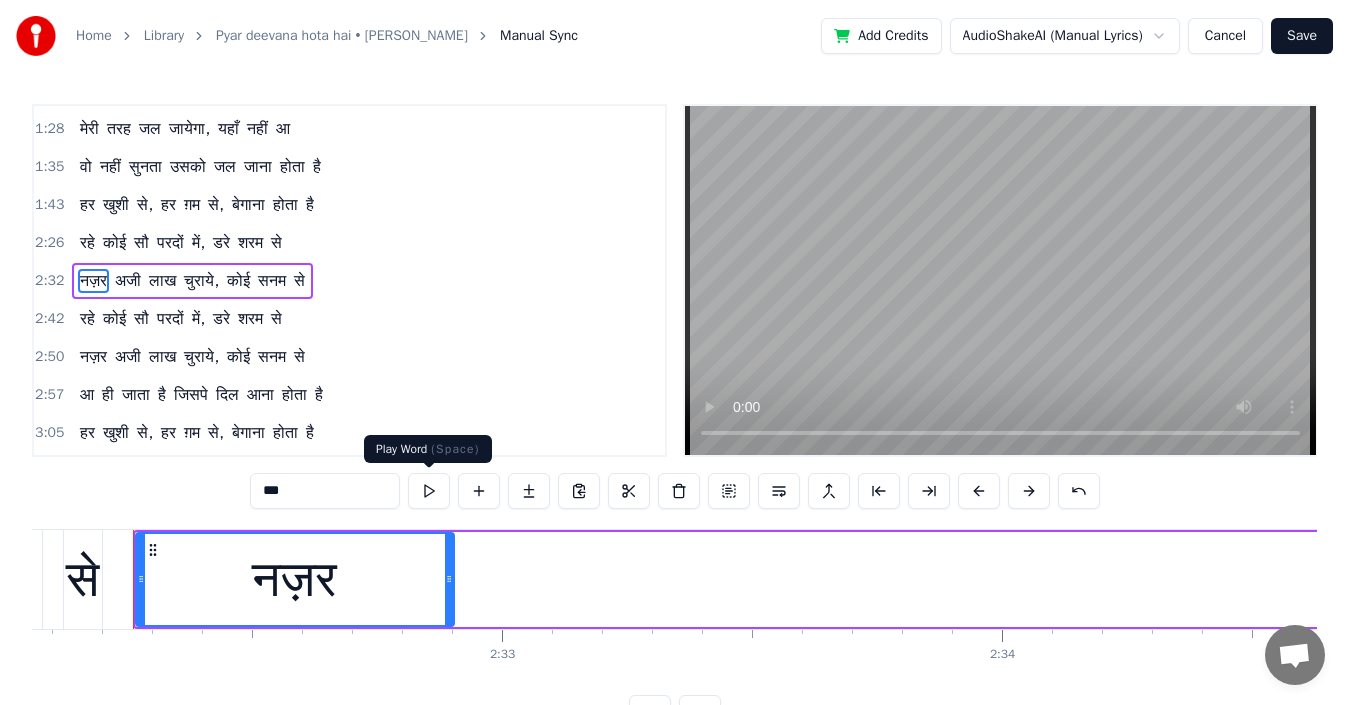 click at bounding box center [429, 491] 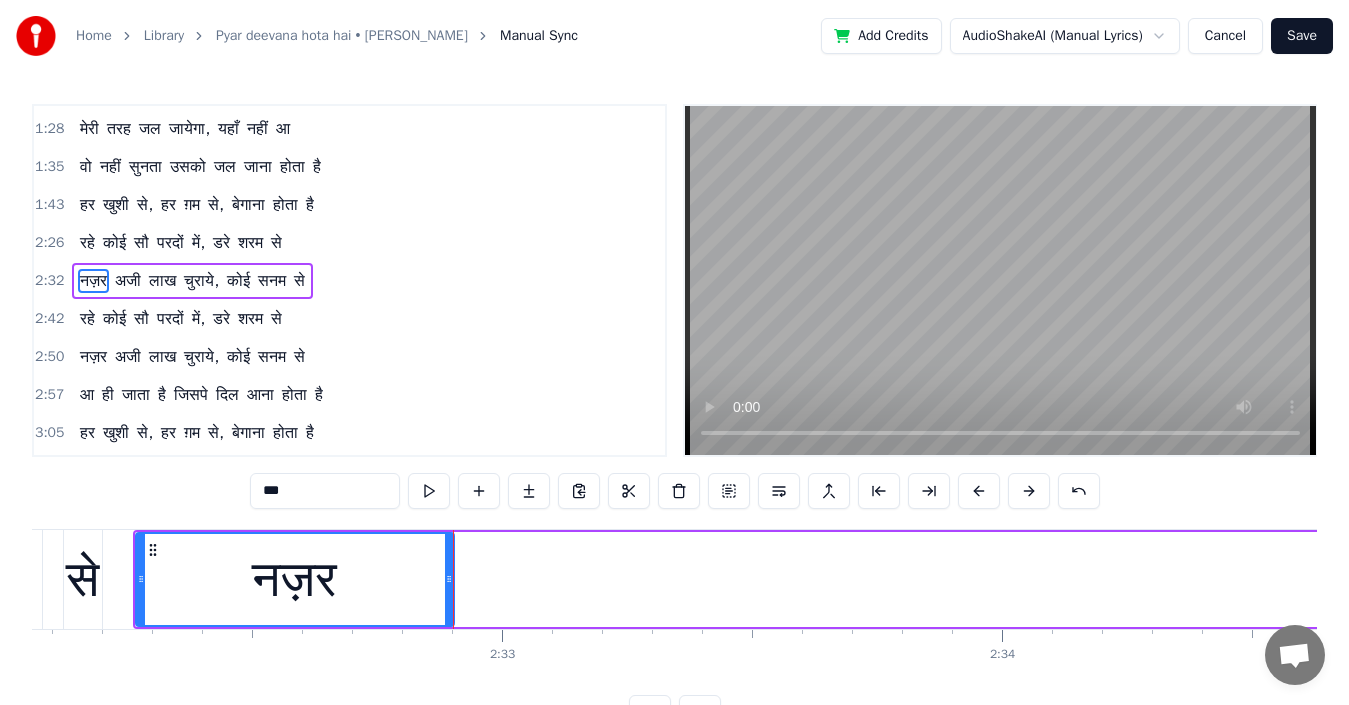 click on "अजी" at bounding box center [128, 281] 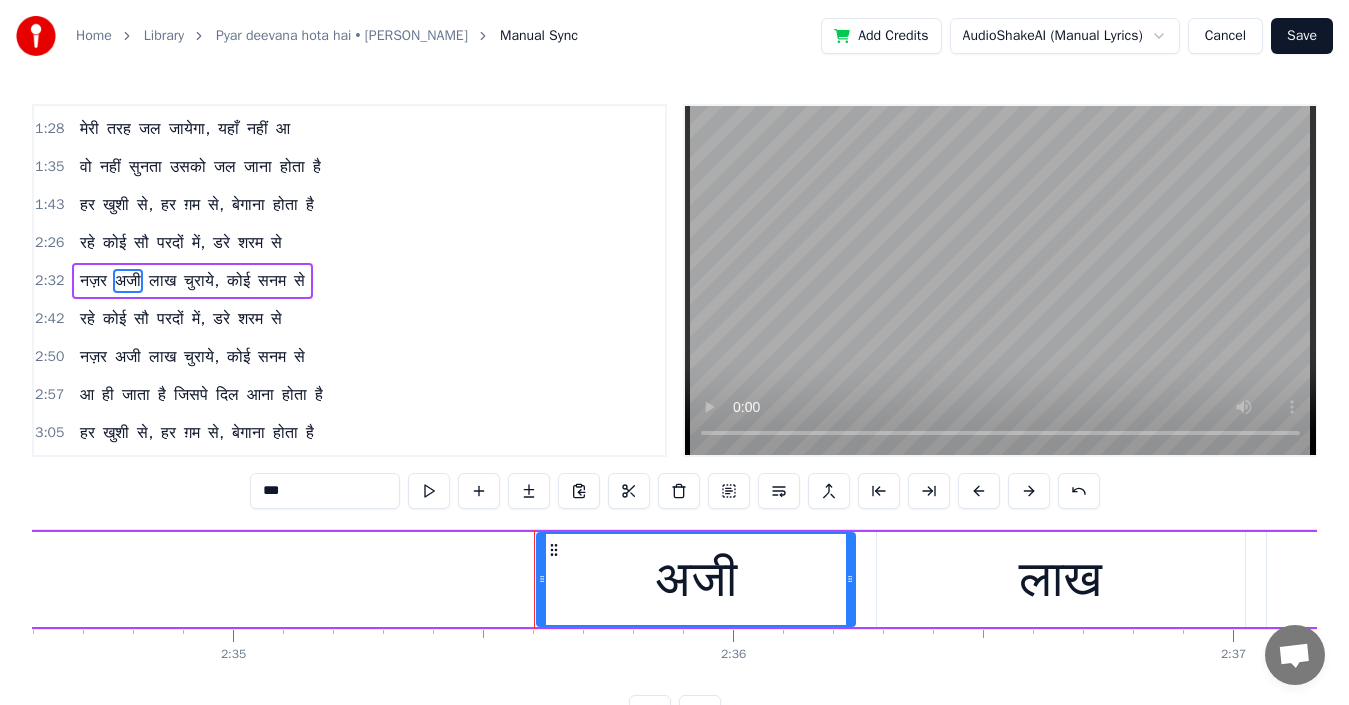 scroll, scrollTop: 0, scrollLeft: 77700, axis: horizontal 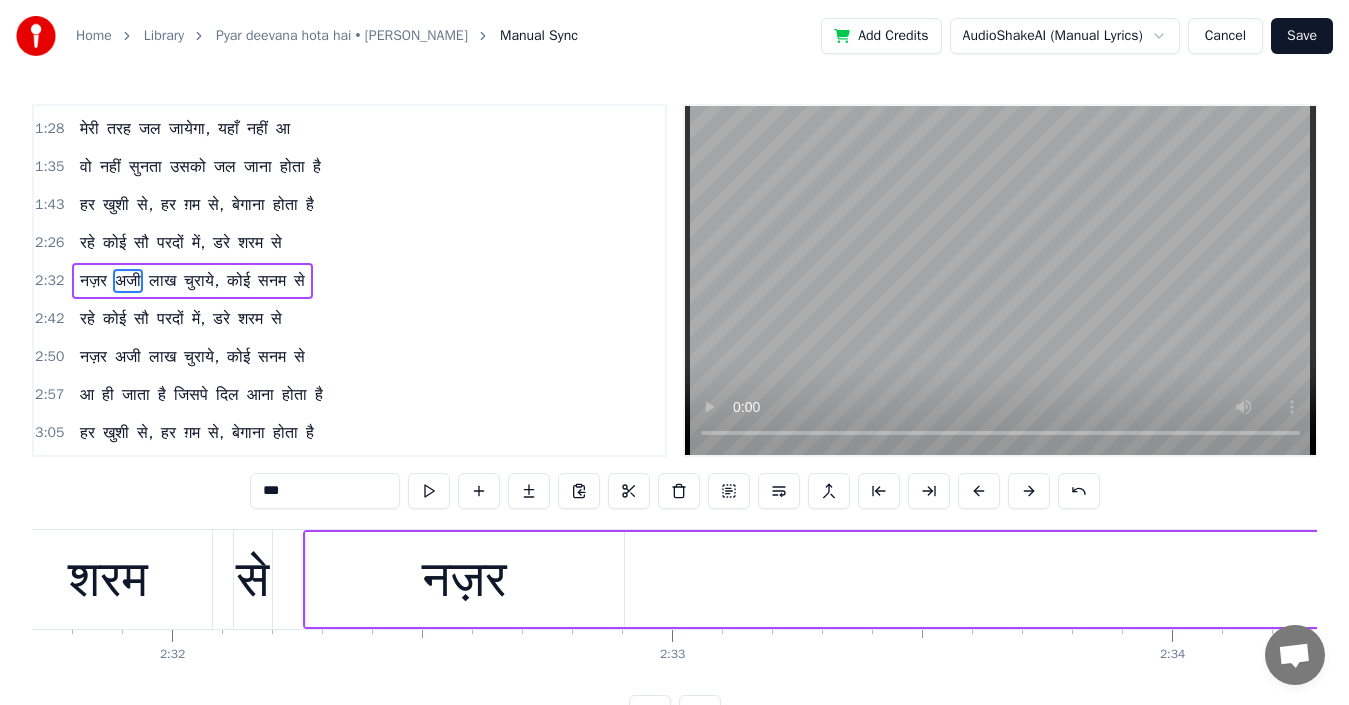 click on "नज़र" at bounding box center [465, 579] 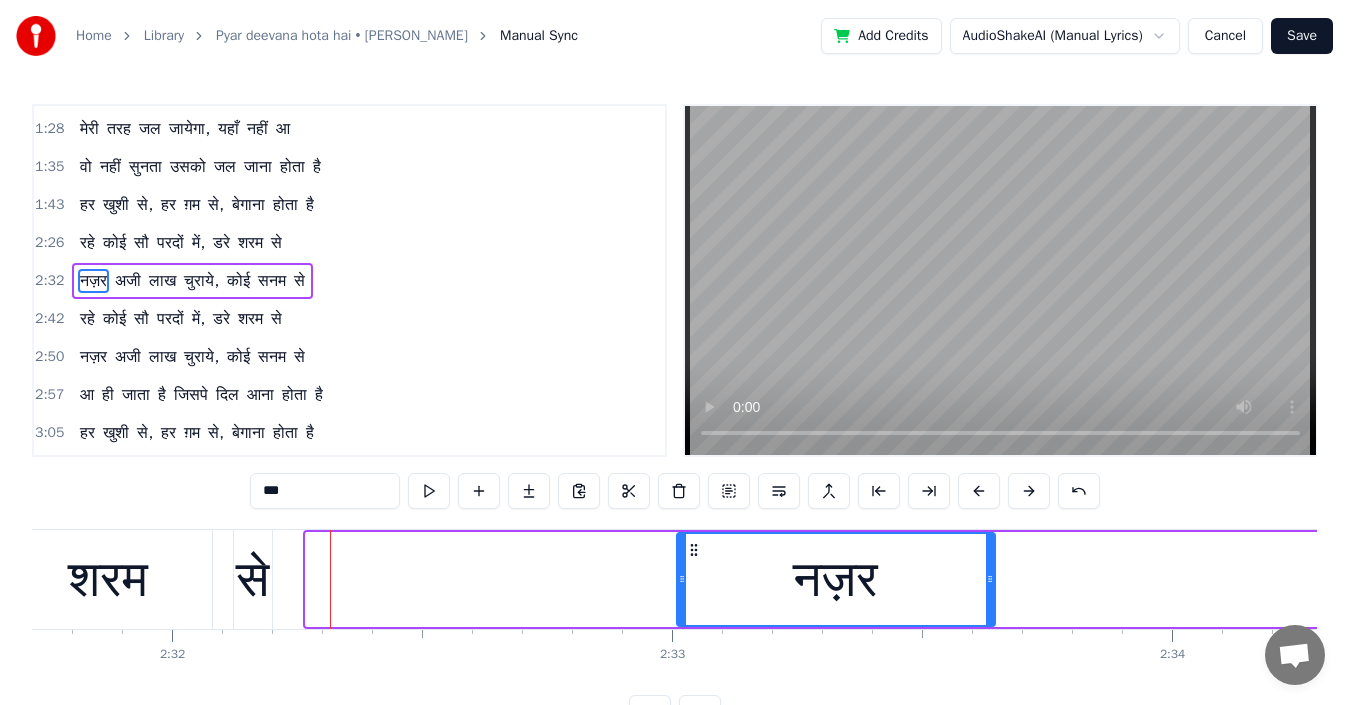 drag, startPoint x: 322, startPoint y: 551, endPoint x: 698, endPoint y: 551, distance: 376 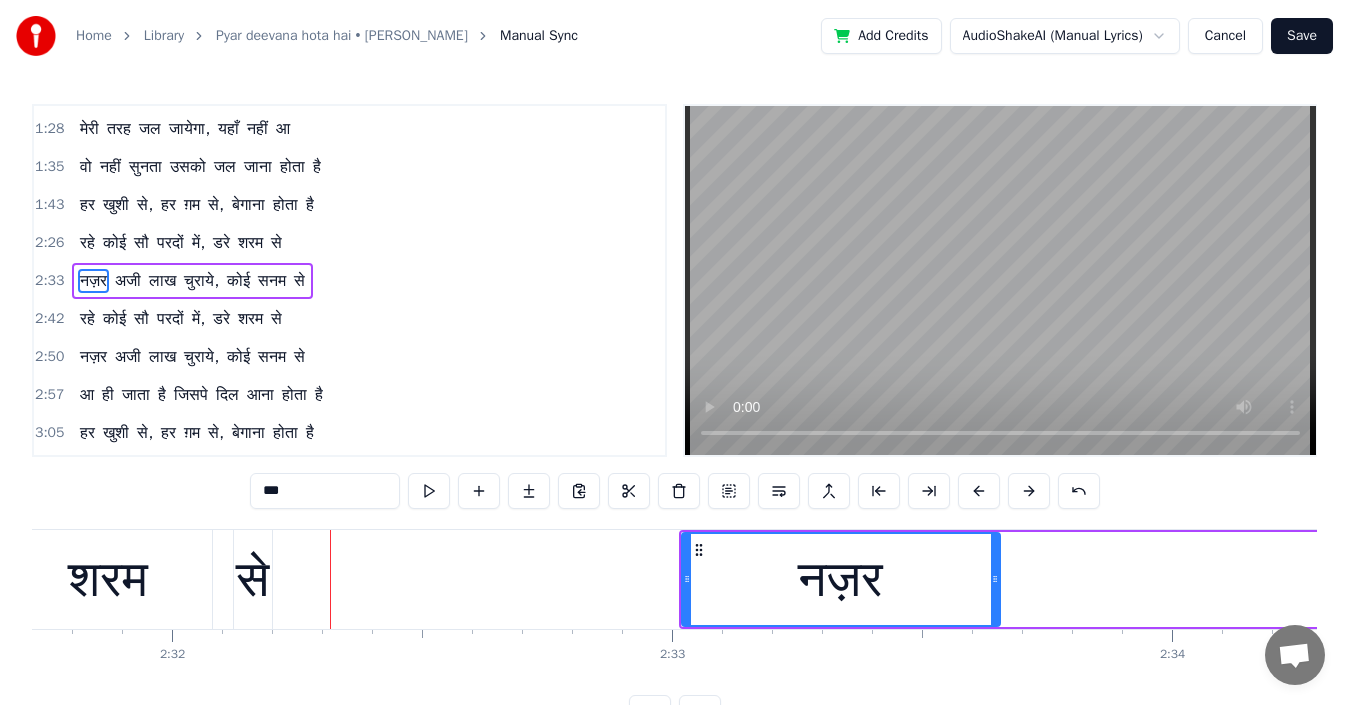 click on "से" at bounding box center [252, 579] 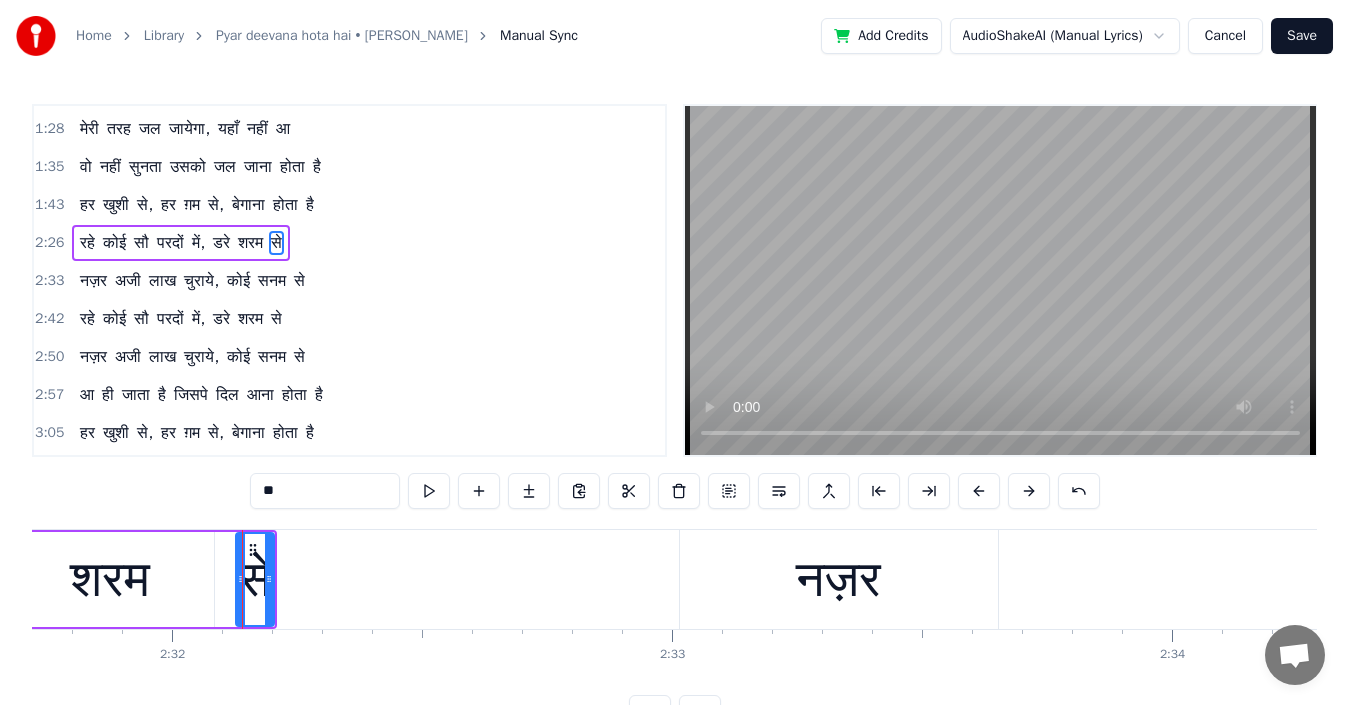 scroll, scrollTop: 224, scrollLeft: 0, axis: vertical 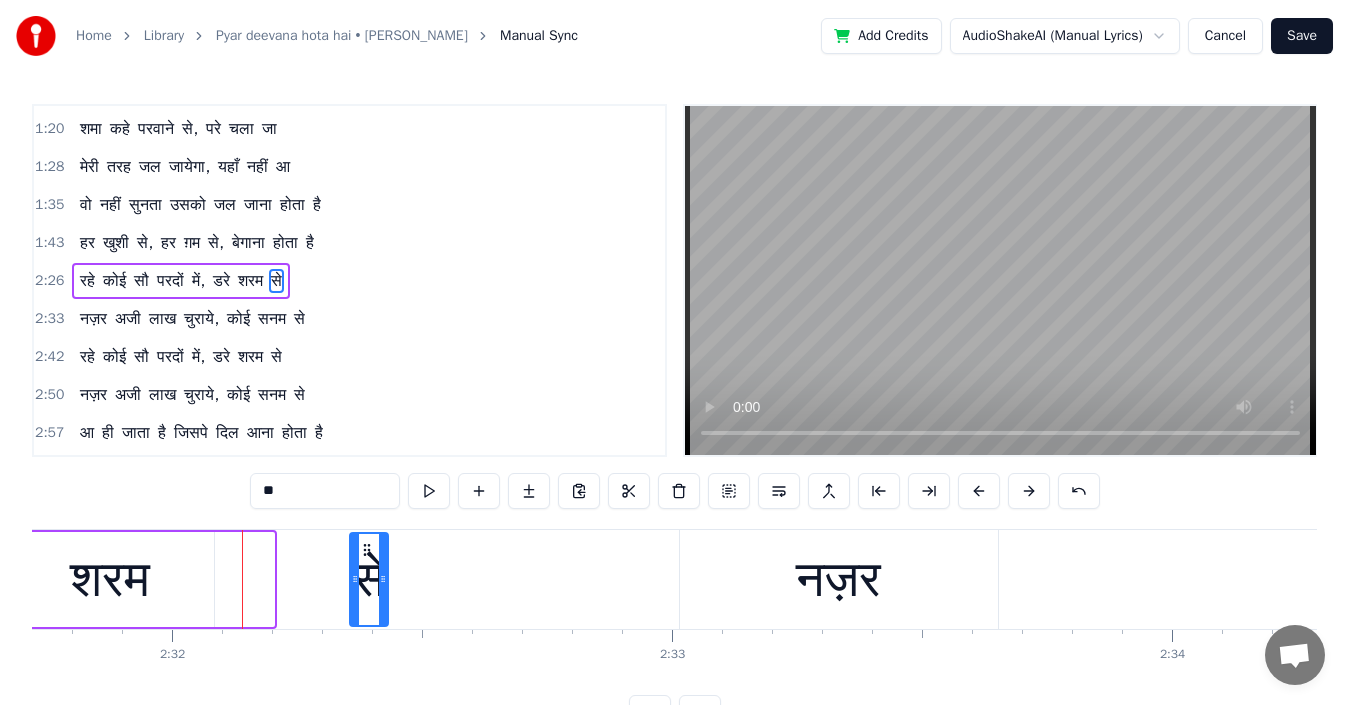 drag, startPoint x: 252, startPoint y: 548, endPoint x: 366, endPoint y: 551, distance: 114.03947 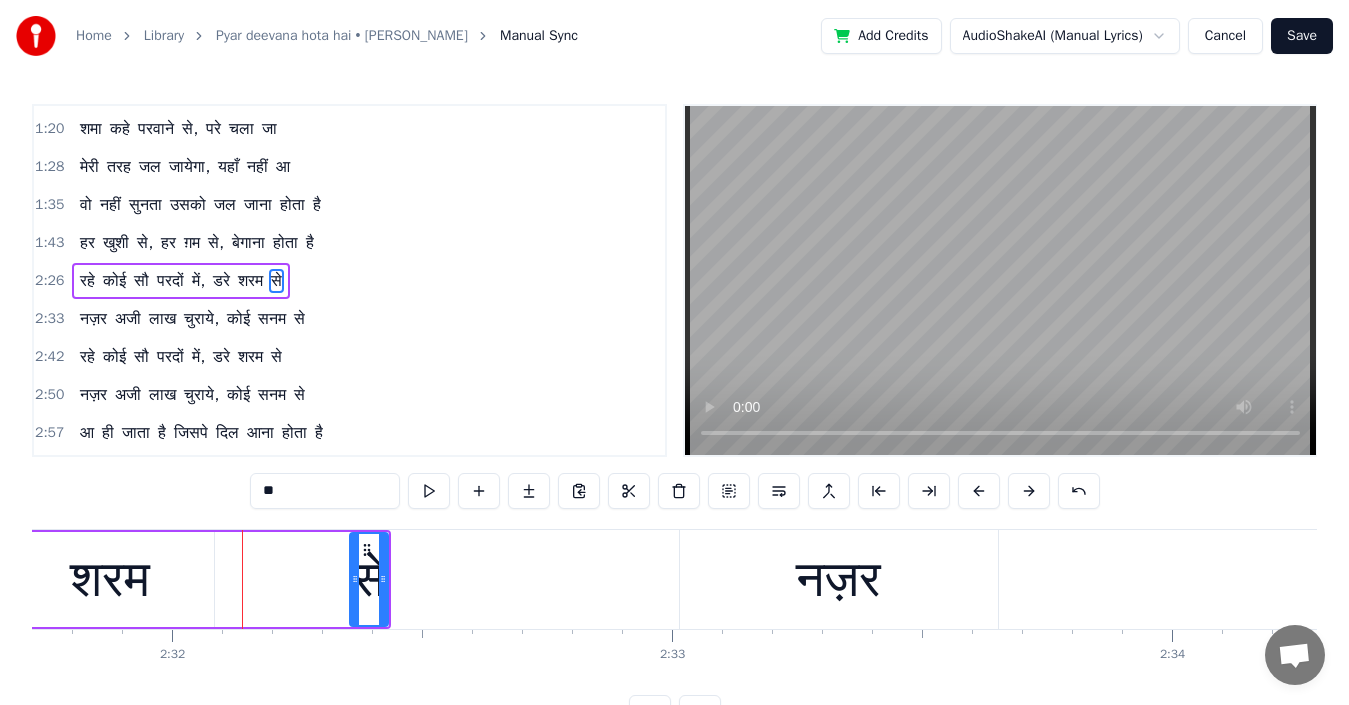 click on "शरम" at bounding box center (110, 579) 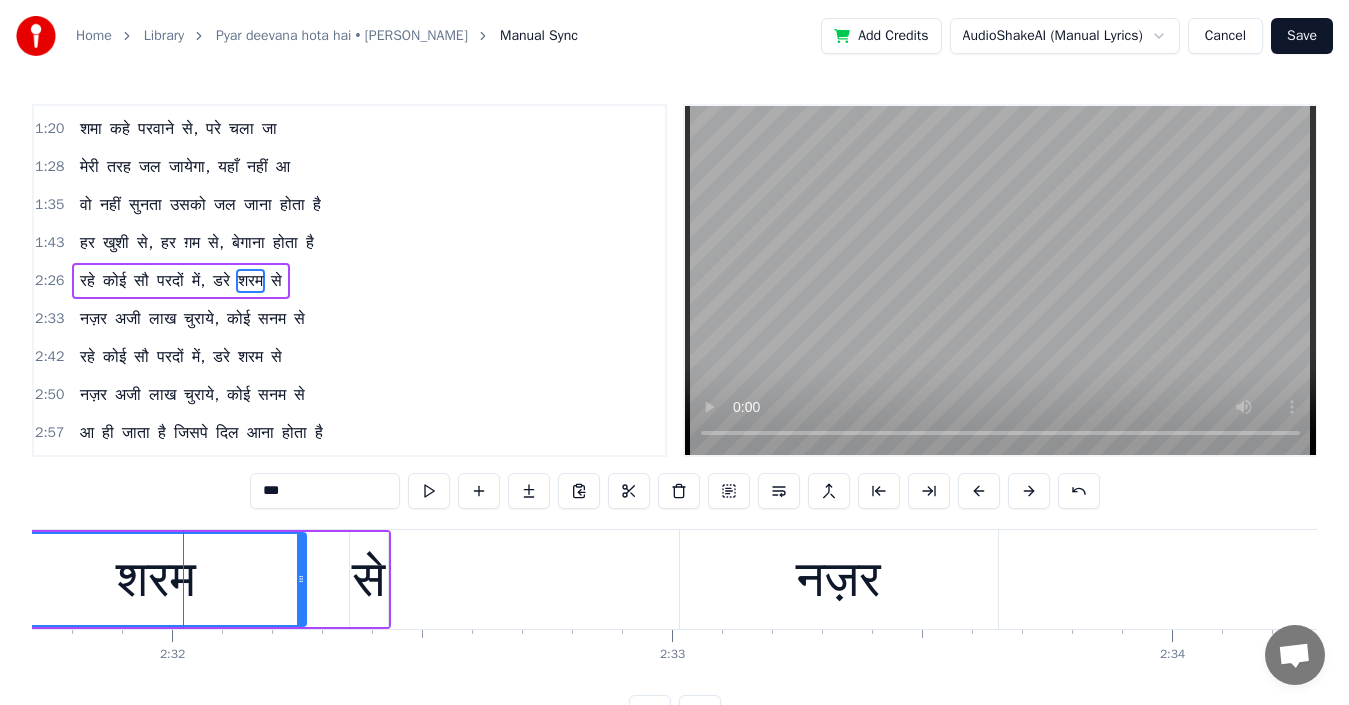 drag, startPoint x: 209, startPoint y: 581, endPoint x: 305, endPoint y: 581, distance: 96 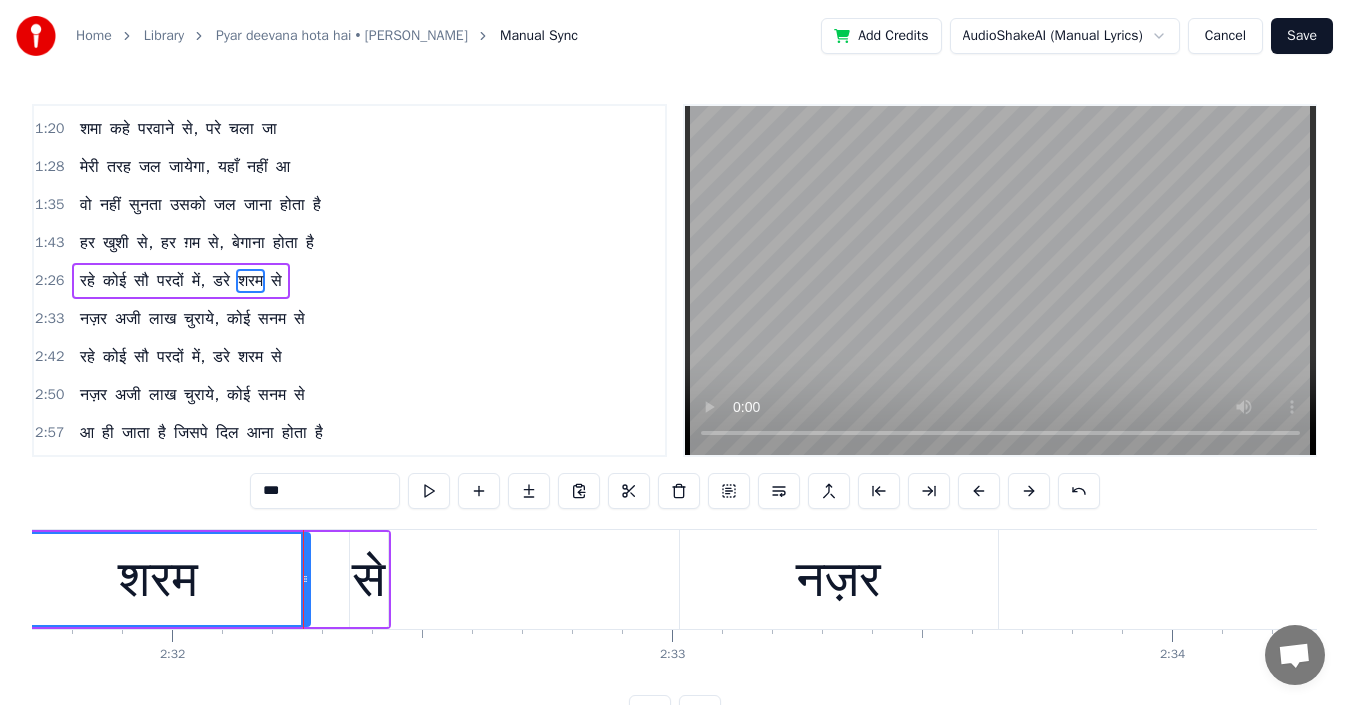 click on "से" at bounding box center [368, 579] 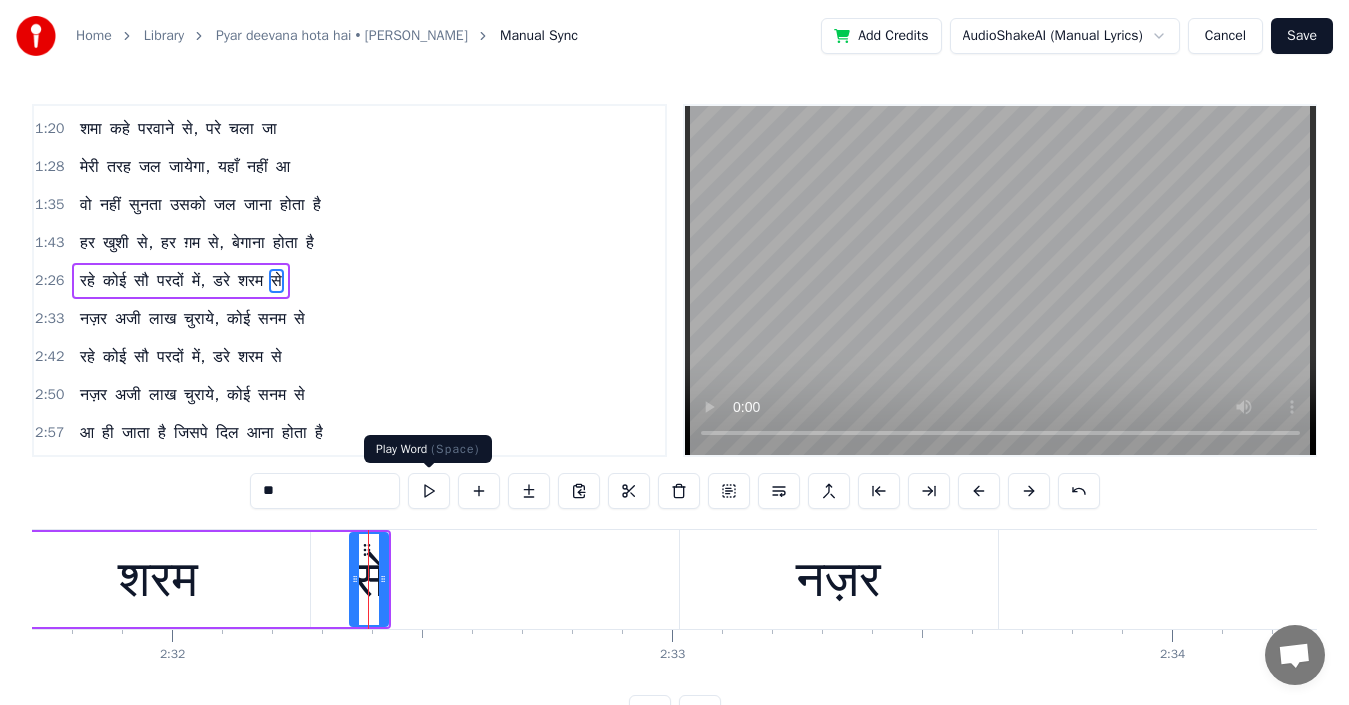 click at bounding box center [429, 491] 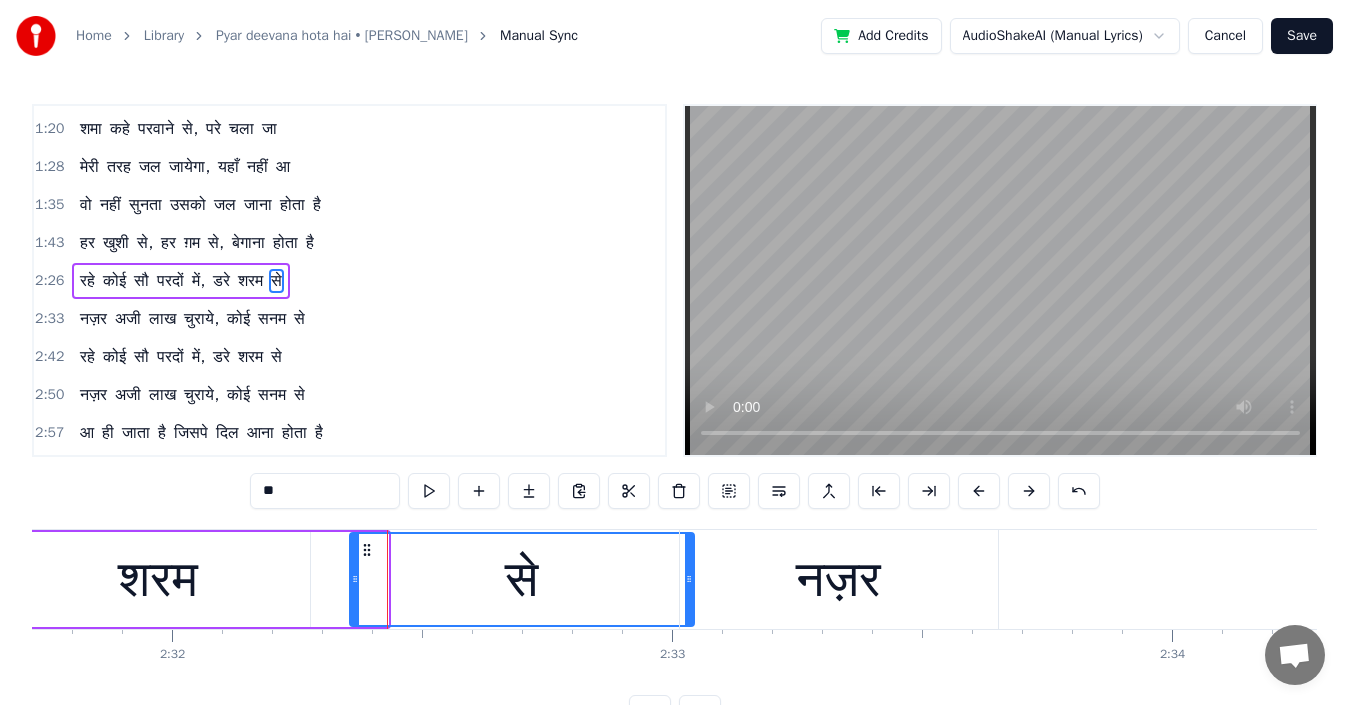 drag, startPoint x: 384, startPoint y: 580, endPoint x: 700, endPoint y: 556, distance: 316.9101 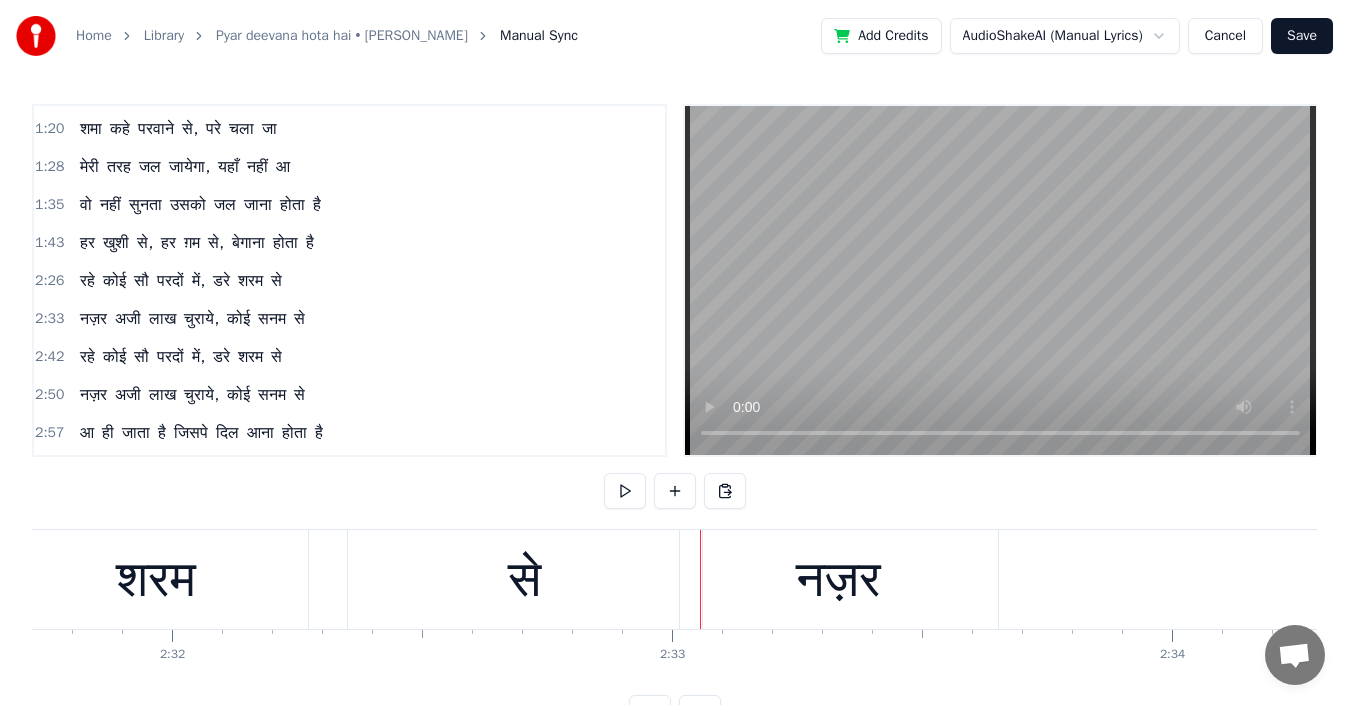 click on "से" at bounding box center (525, 579) 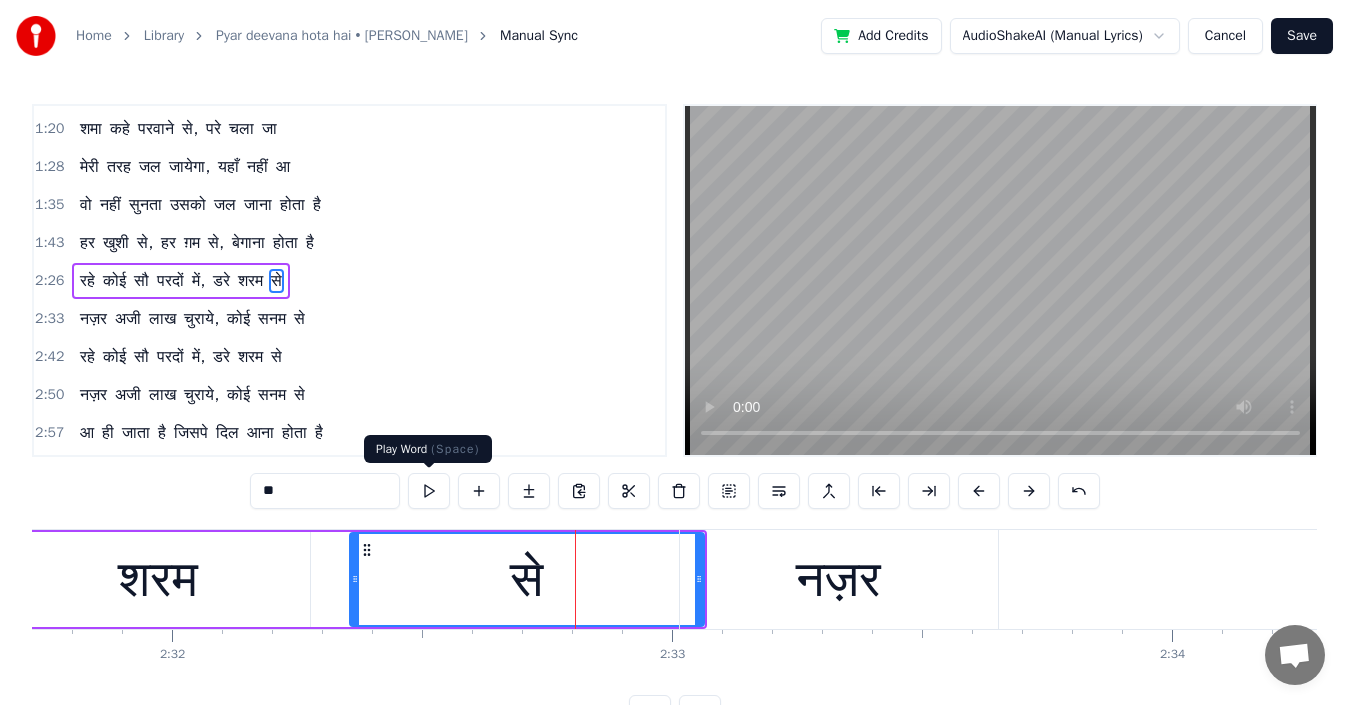 click at bounding box center [429, 491] 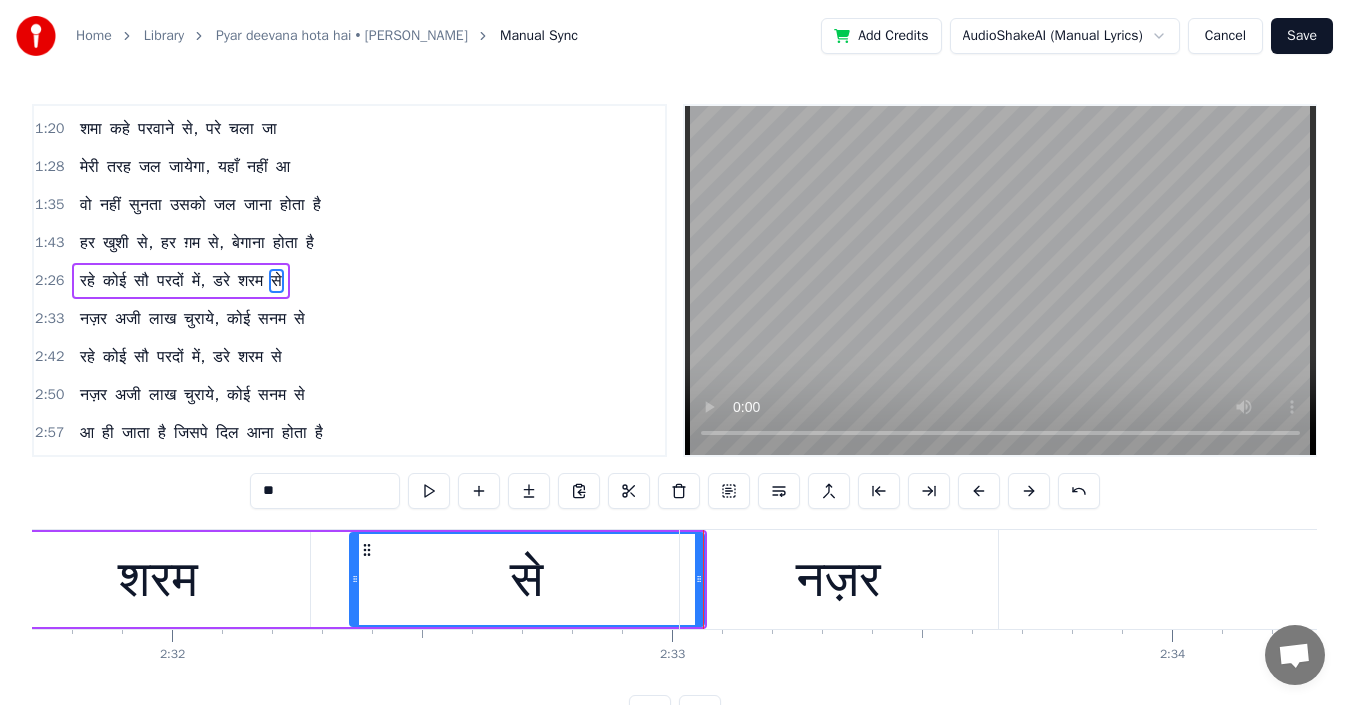click on "नज़र" at bounding box center [839, 579] 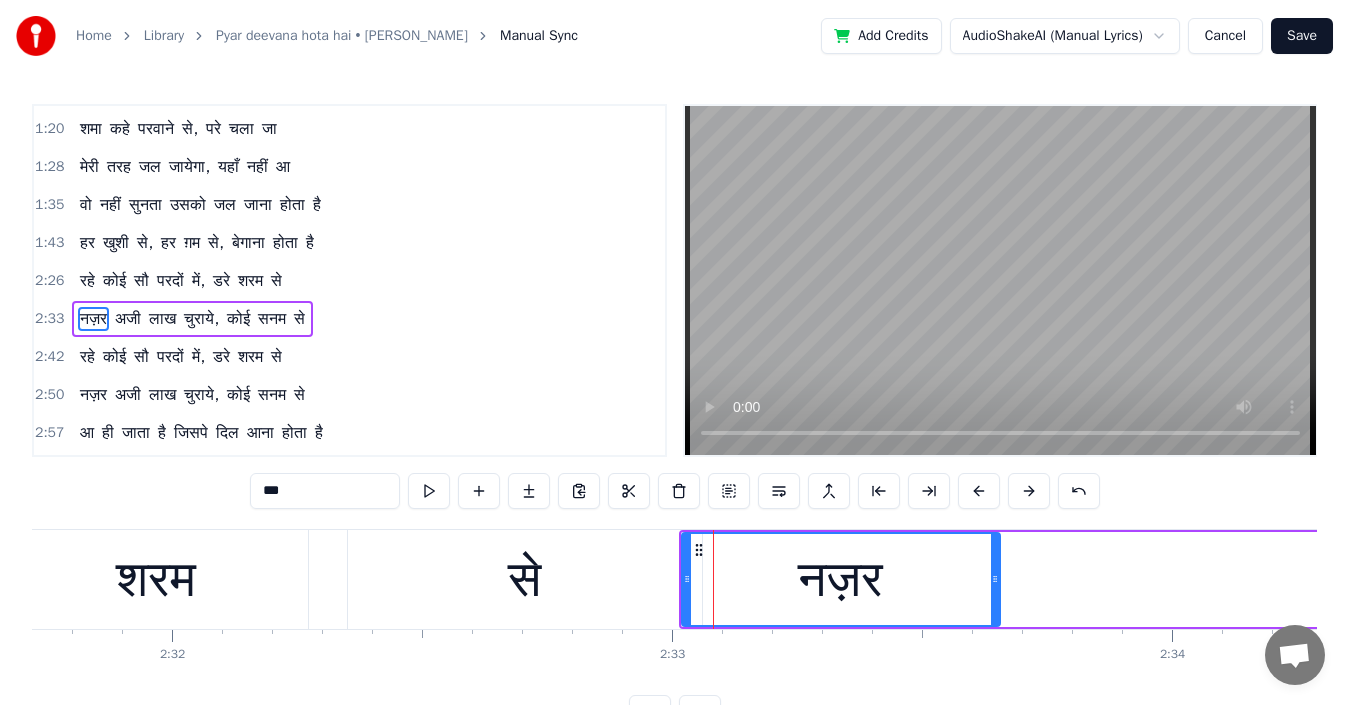 scroll, scrollTop: 262, scrollLeft: 0, axis: vertical 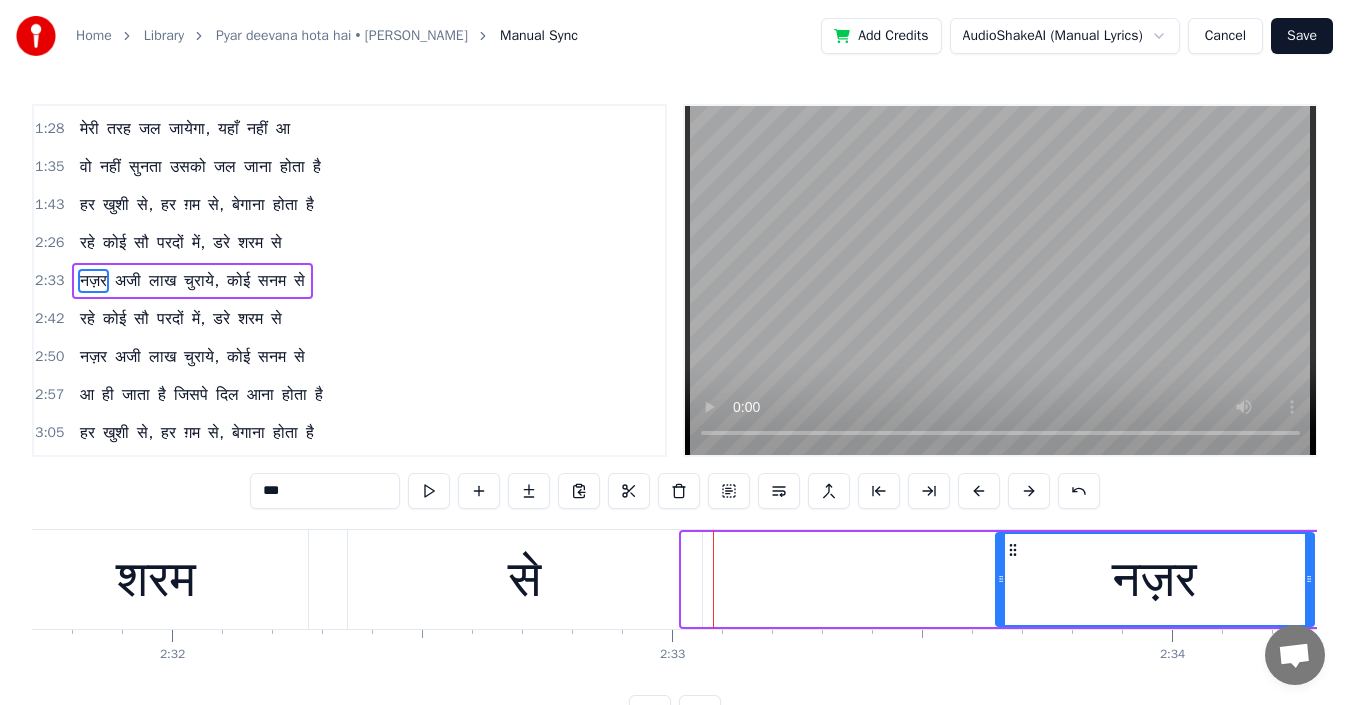 drag, startPoint x: 698, startPoint y: 549, endPoint x: 1012, endPoint y: 564, distance: 314.35806 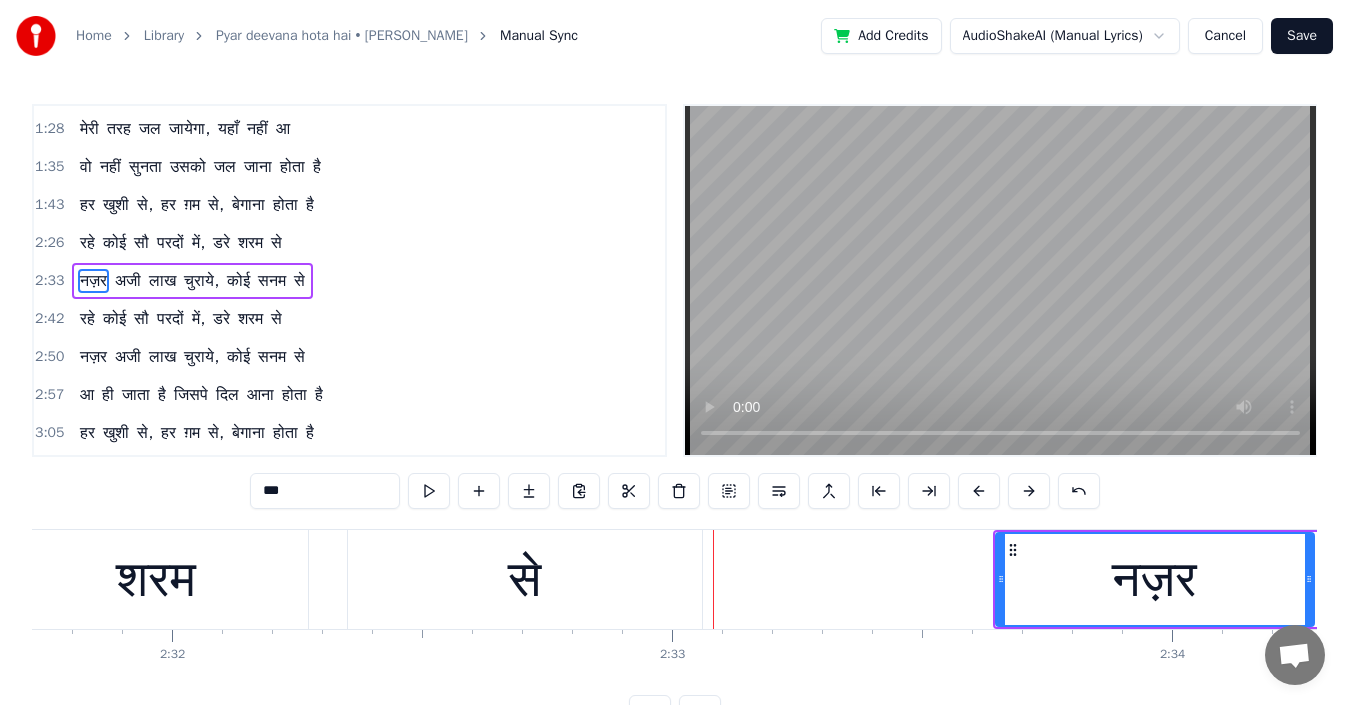click on "से" at bounding box center (525, 579) 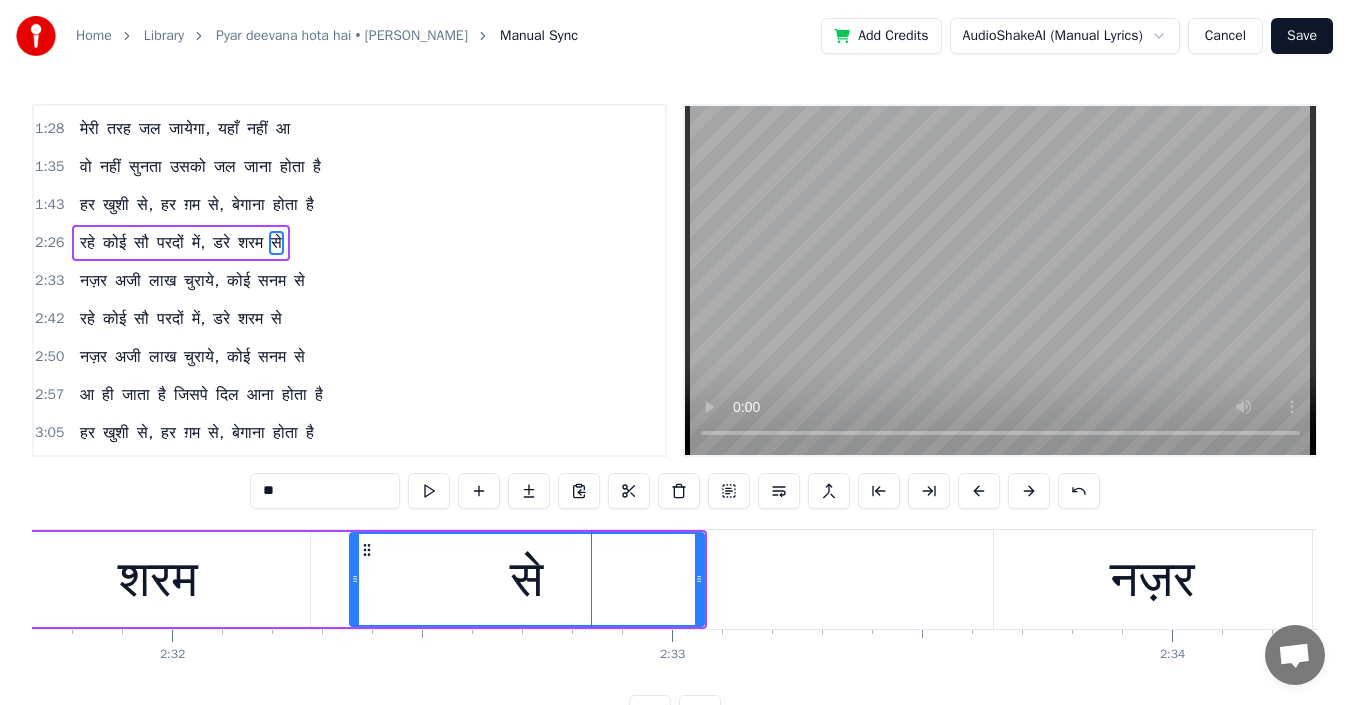 scroll, scrollTop: 224, scrollLeft: 0, axis: vertical 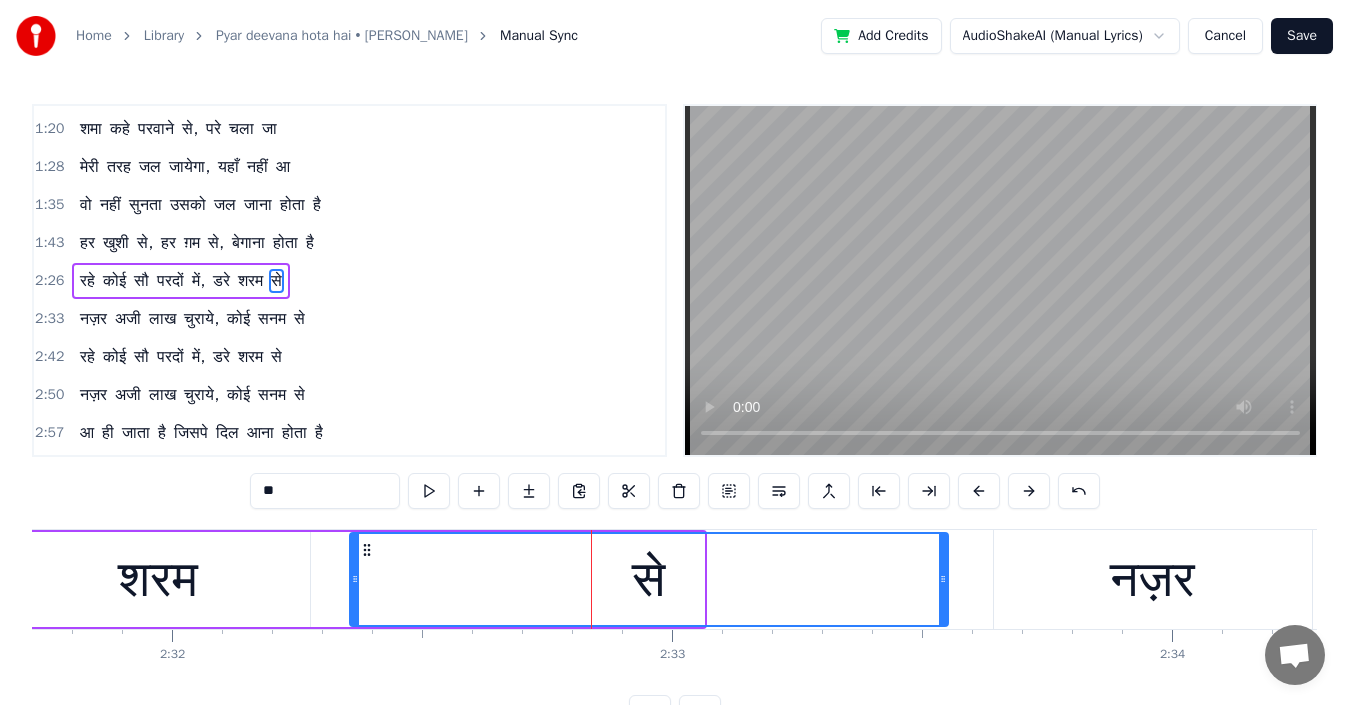 drag, startPoint x: 699, startPoint y: 573, endPoint x: 944, endPoint y: 582, distance: 245.16525 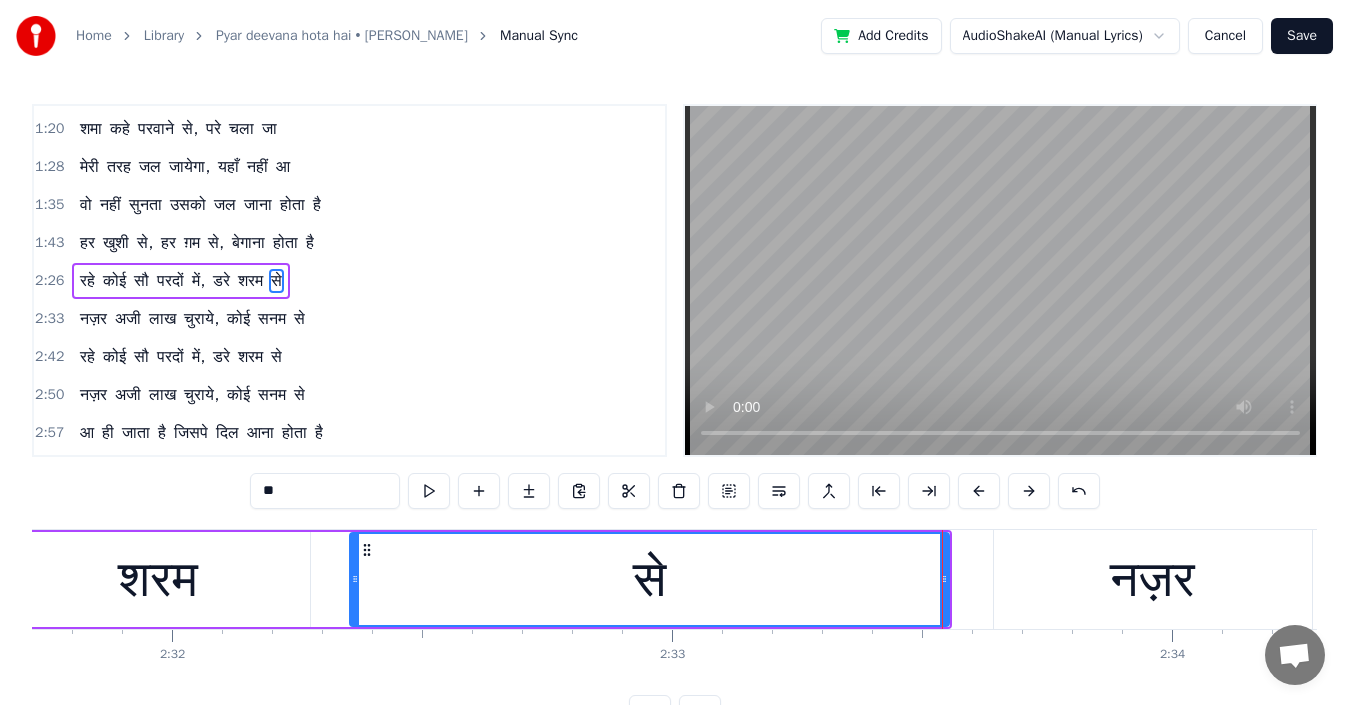 click on "नज़र" at bounding box center [1153, 579] 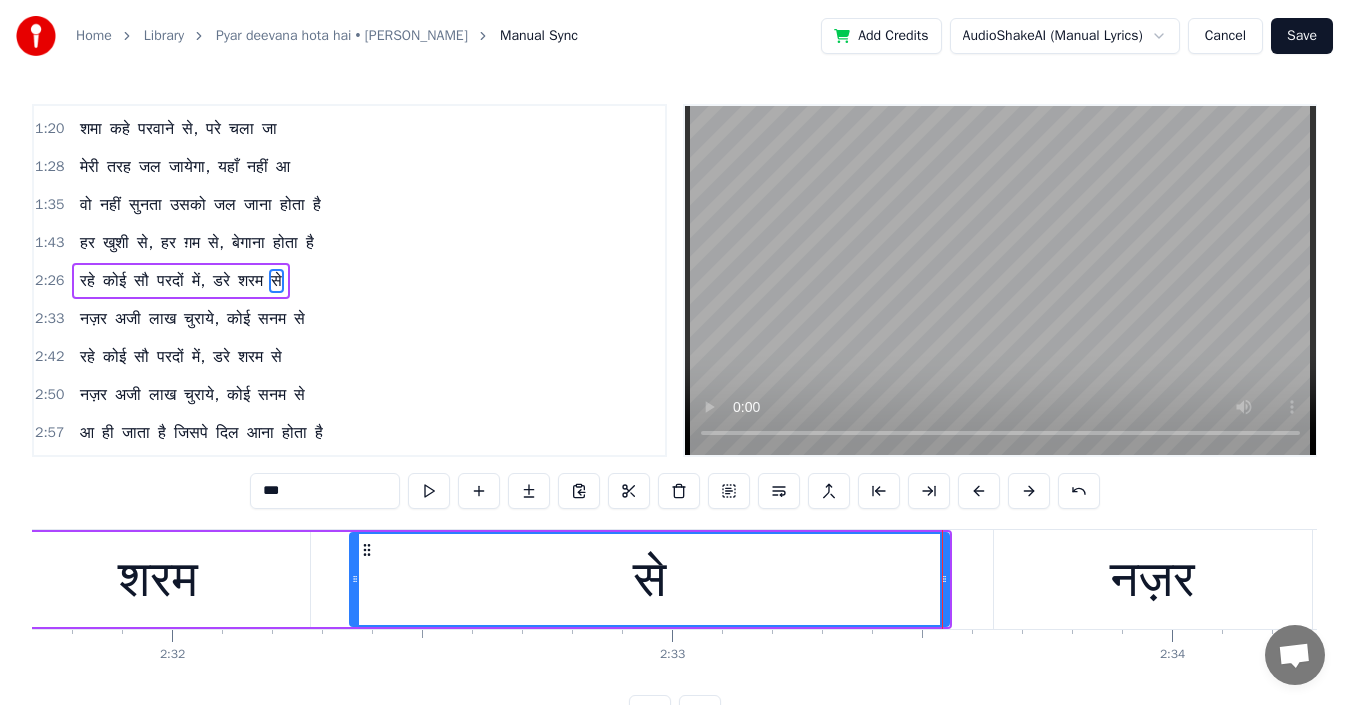 scroll, scrollTop: 262, scrollLeft: 0, axis: vertical 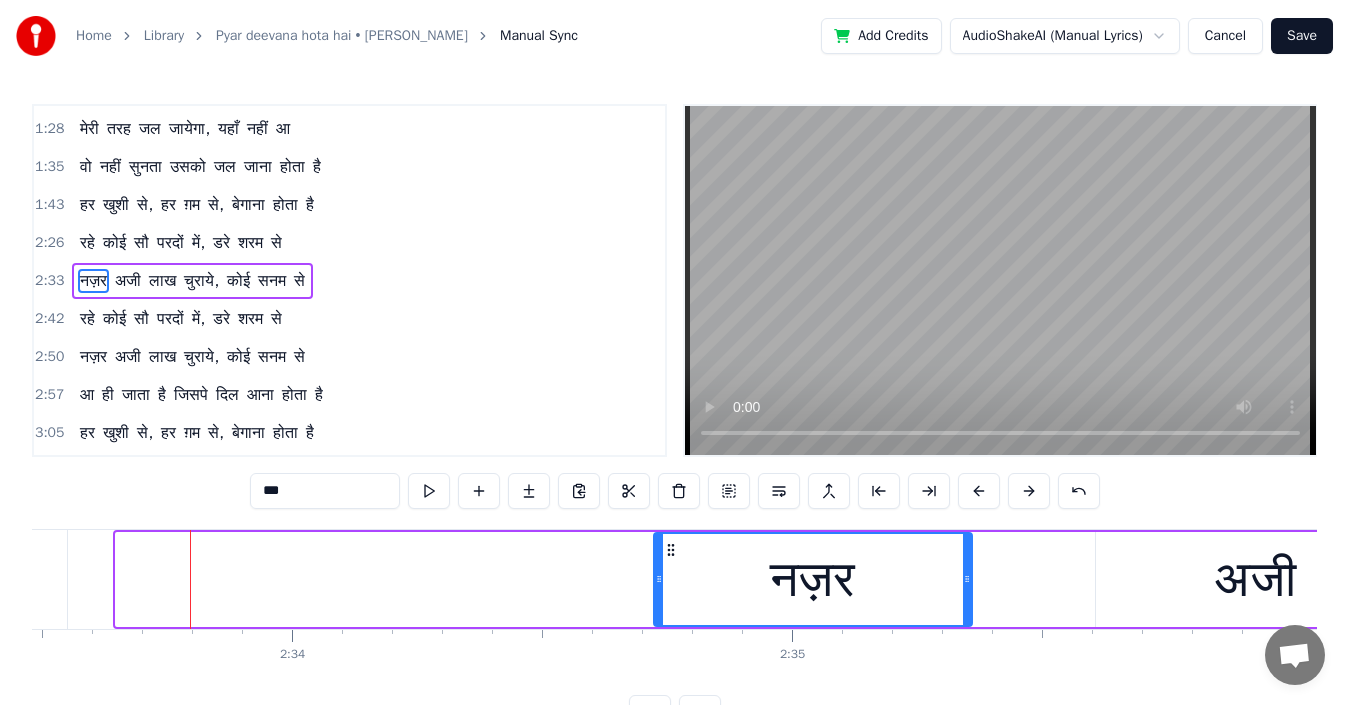 drag, startPoint x: 131, startPoint y: 548, endPoint x: 669, endPoint y: 550, distance: 538.0037 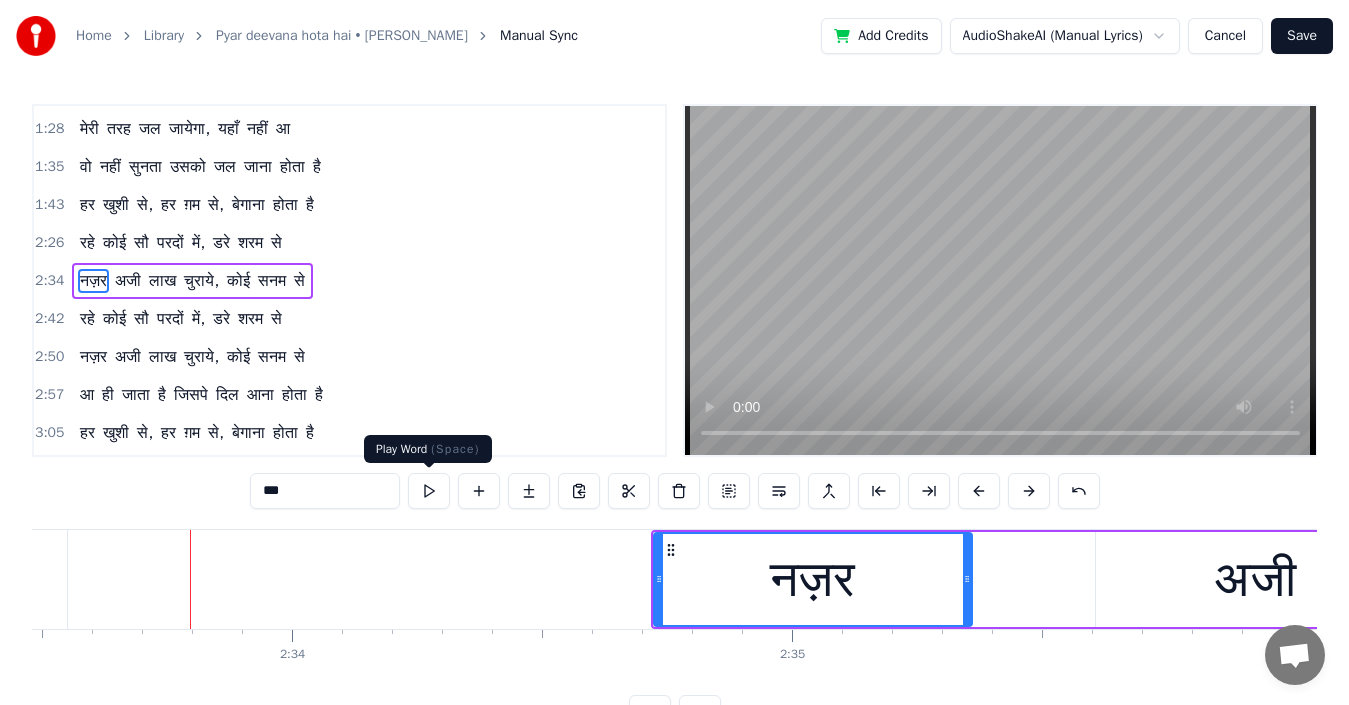 click at bounding box center (429, 491) 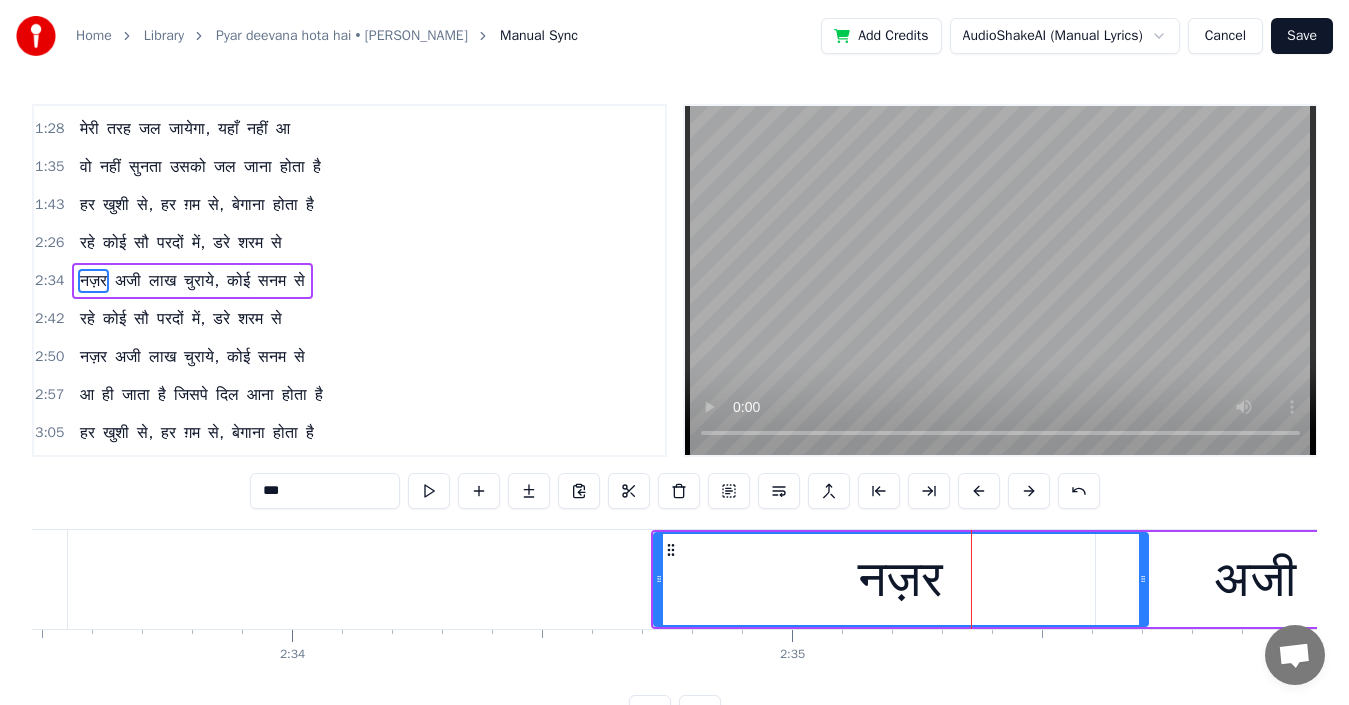drag, startPoint x: 968, startPoint y: 582, endPoint x: 1144, endPoint y: 590, distance: 176.18172 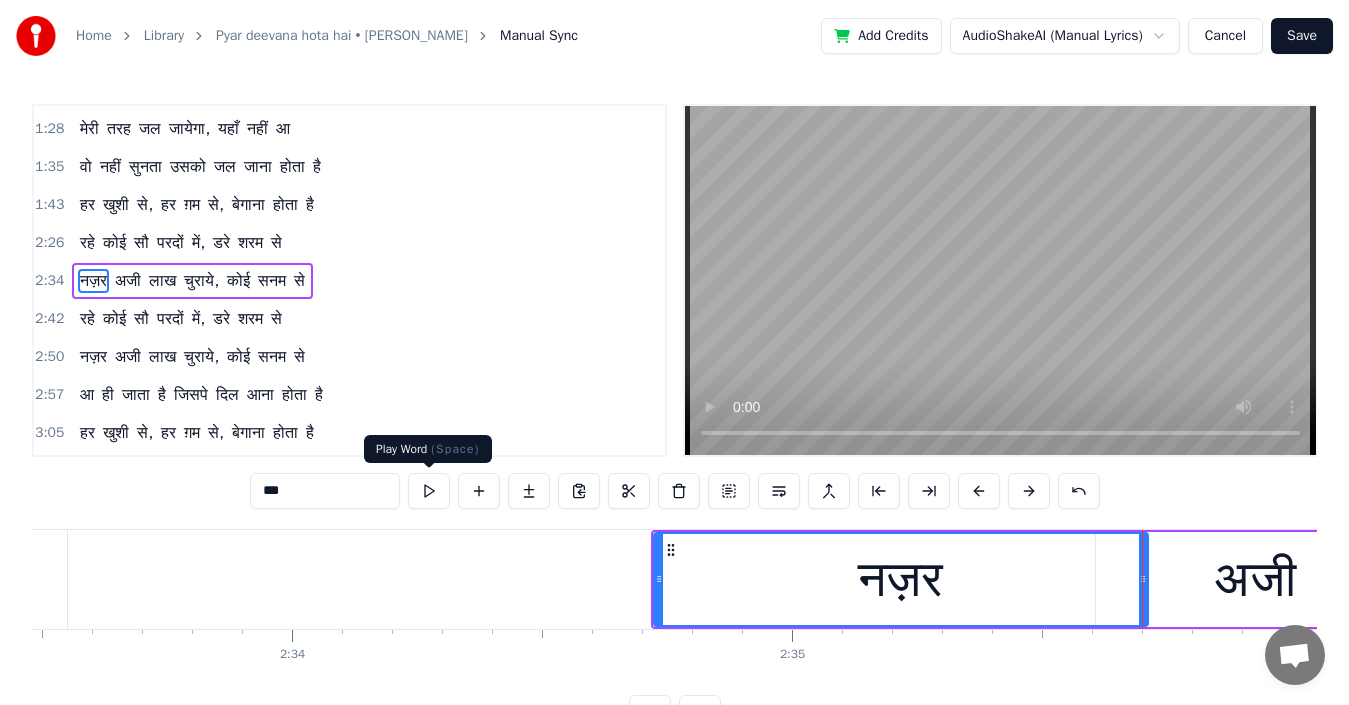 click at bounding box center [429, 491] 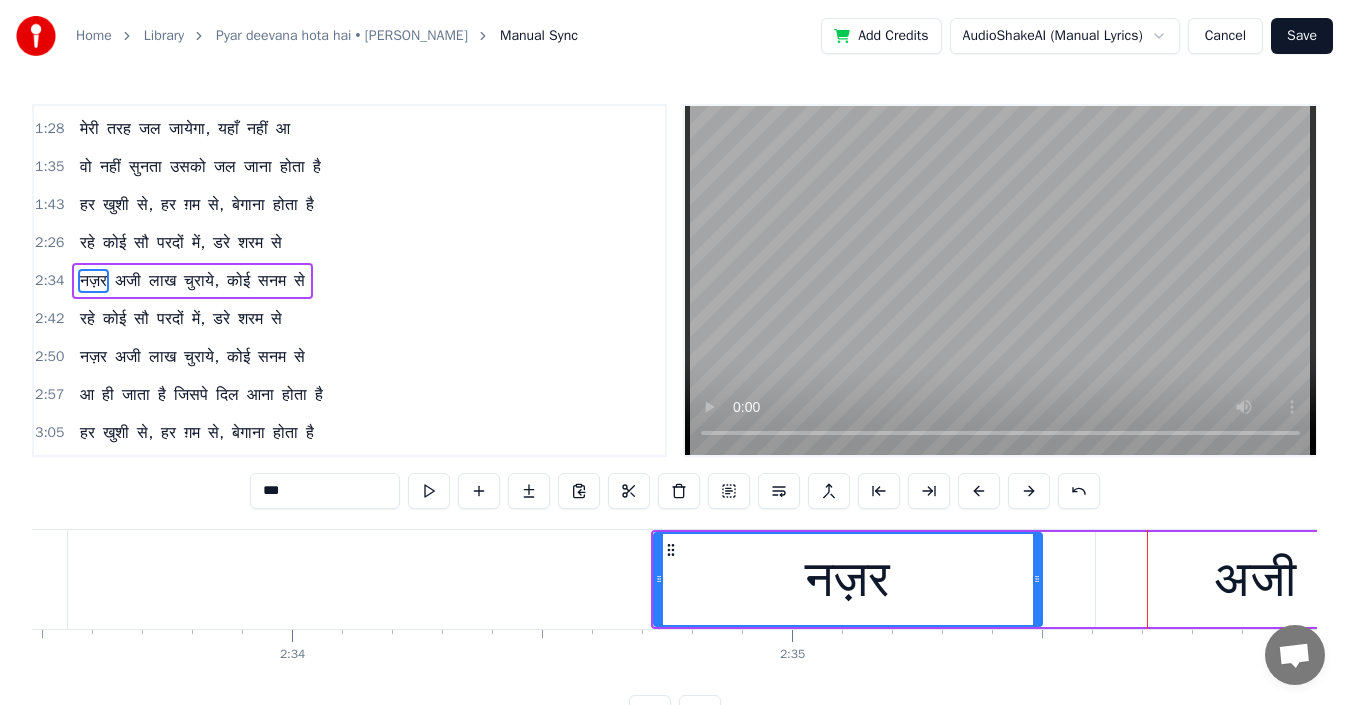 drag, startPoint x: 1144, startPoint y: 578, endPoint x: 1038, endPoint y: 594, distance: 107.200745 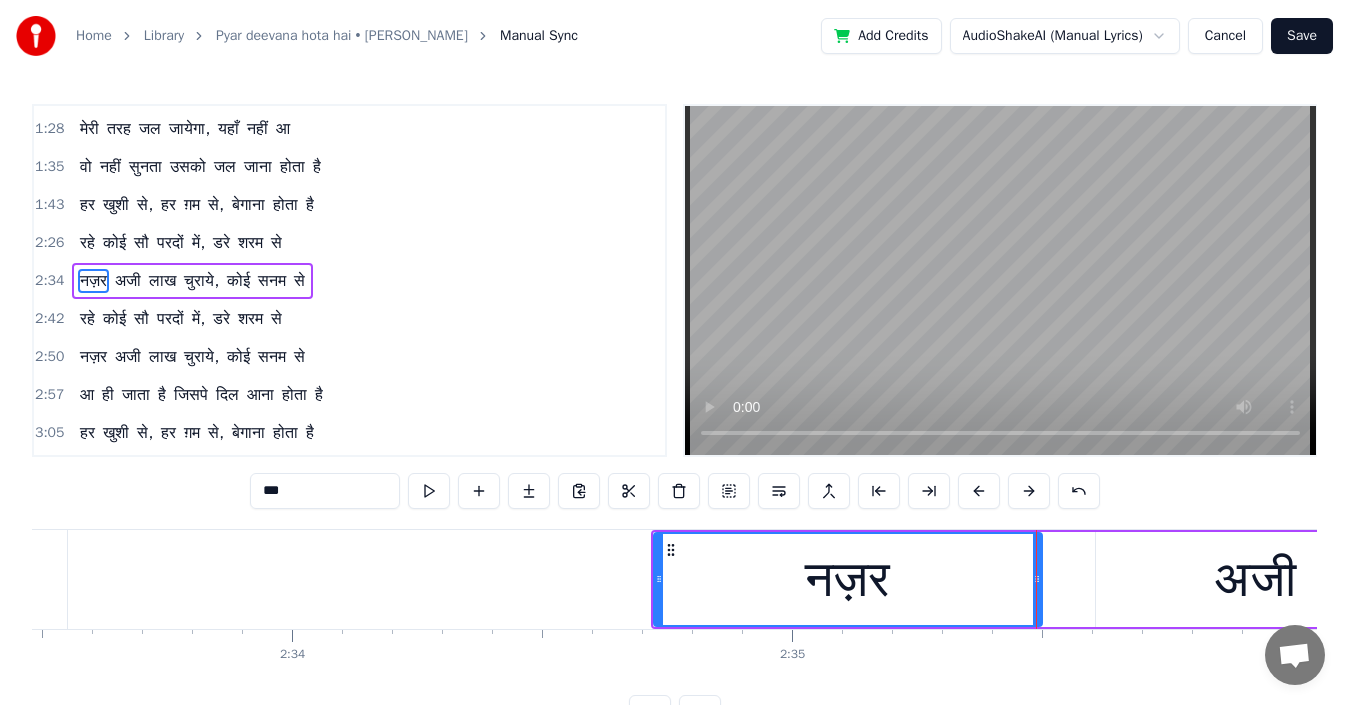 click on "अजी" at bounding box center [1255, 579] 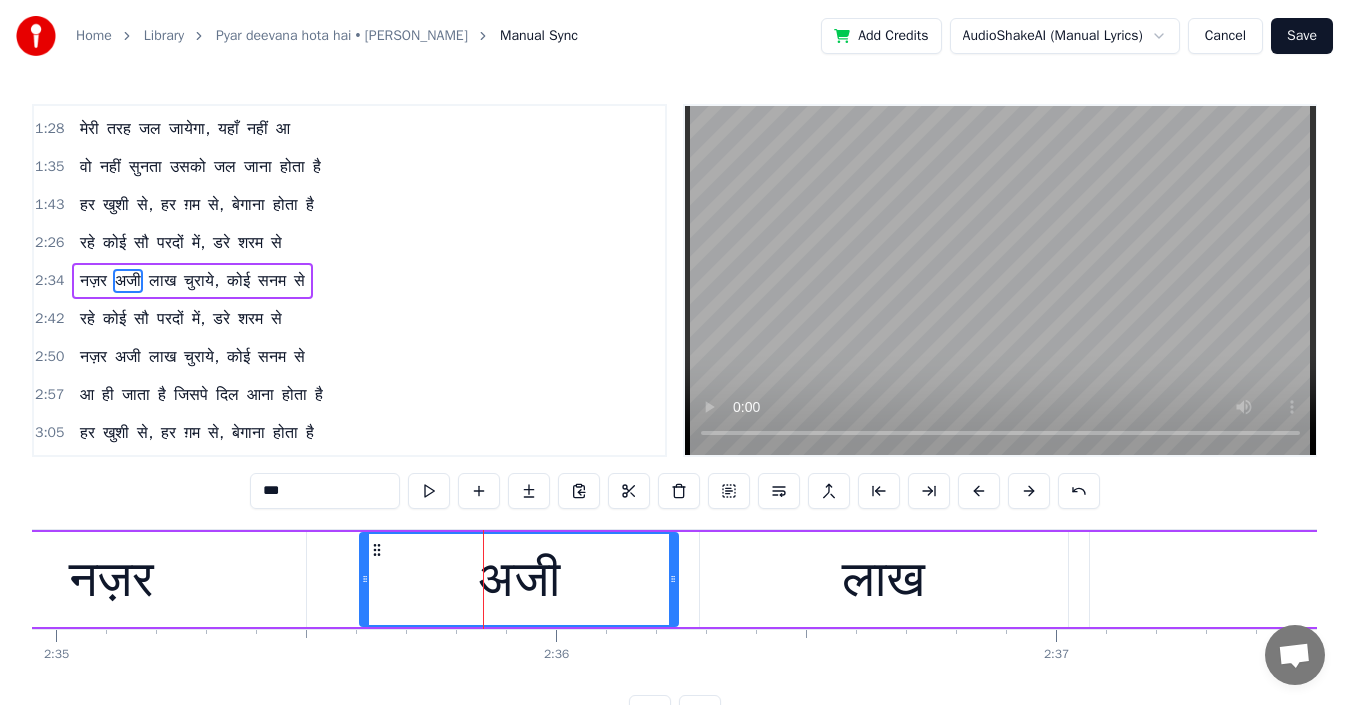 scroll, scrollTop: 0, scrollLeft: 77467, axis: horizontal 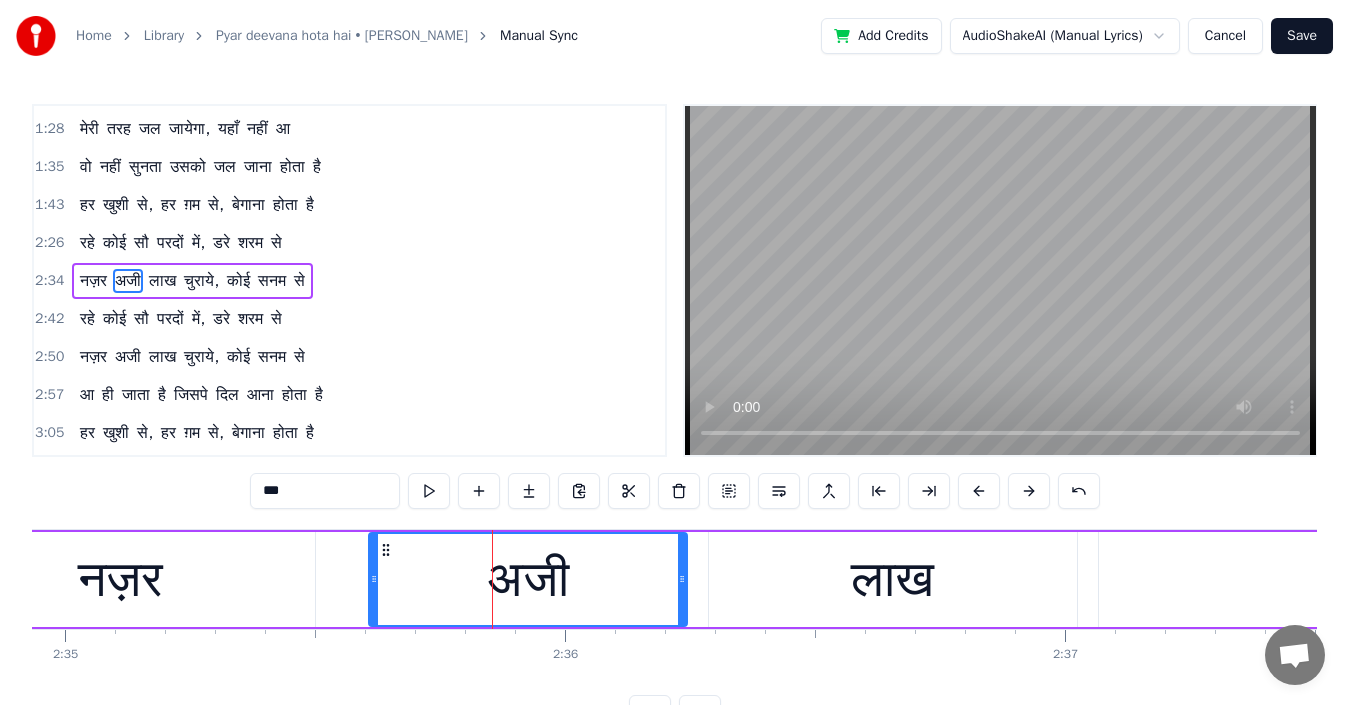 click at bounding box center (374, 579) 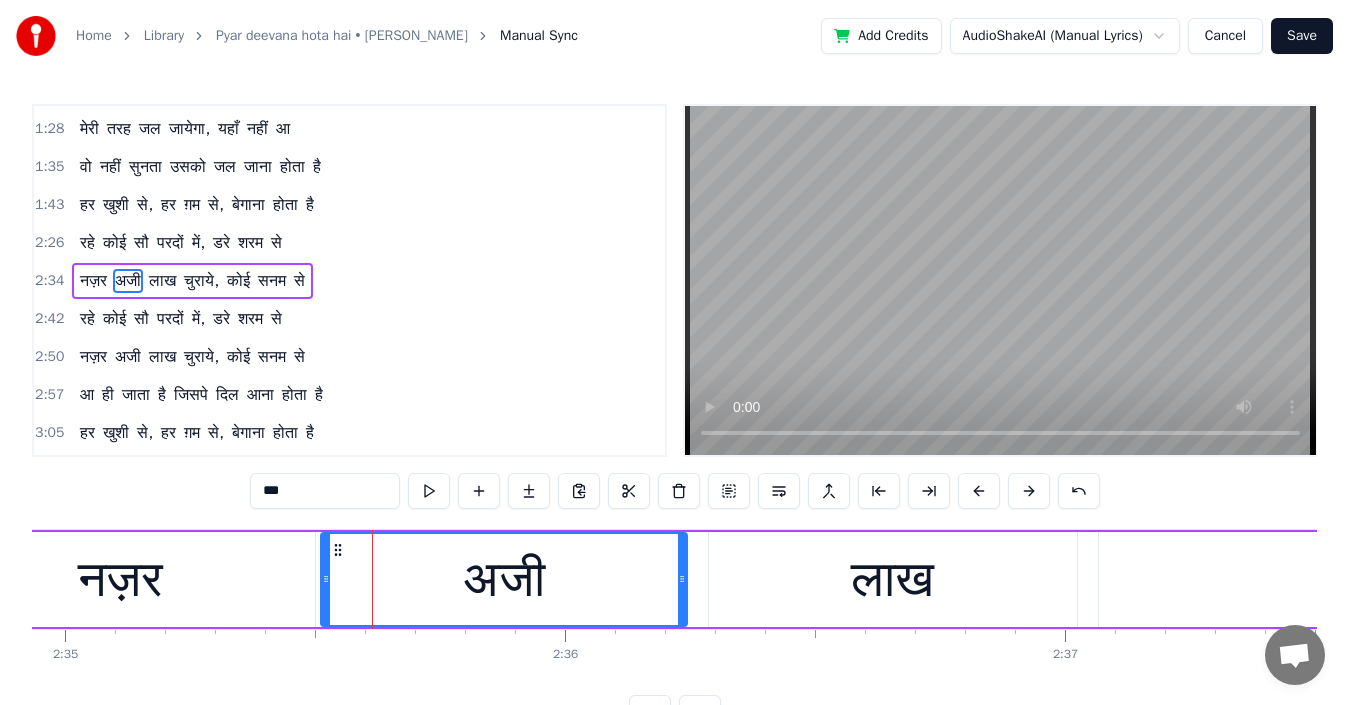 drag, startPoint x: 374, startPoint y: 562, endPoint x: 325, endPoint y: 567, distance: 49.25444 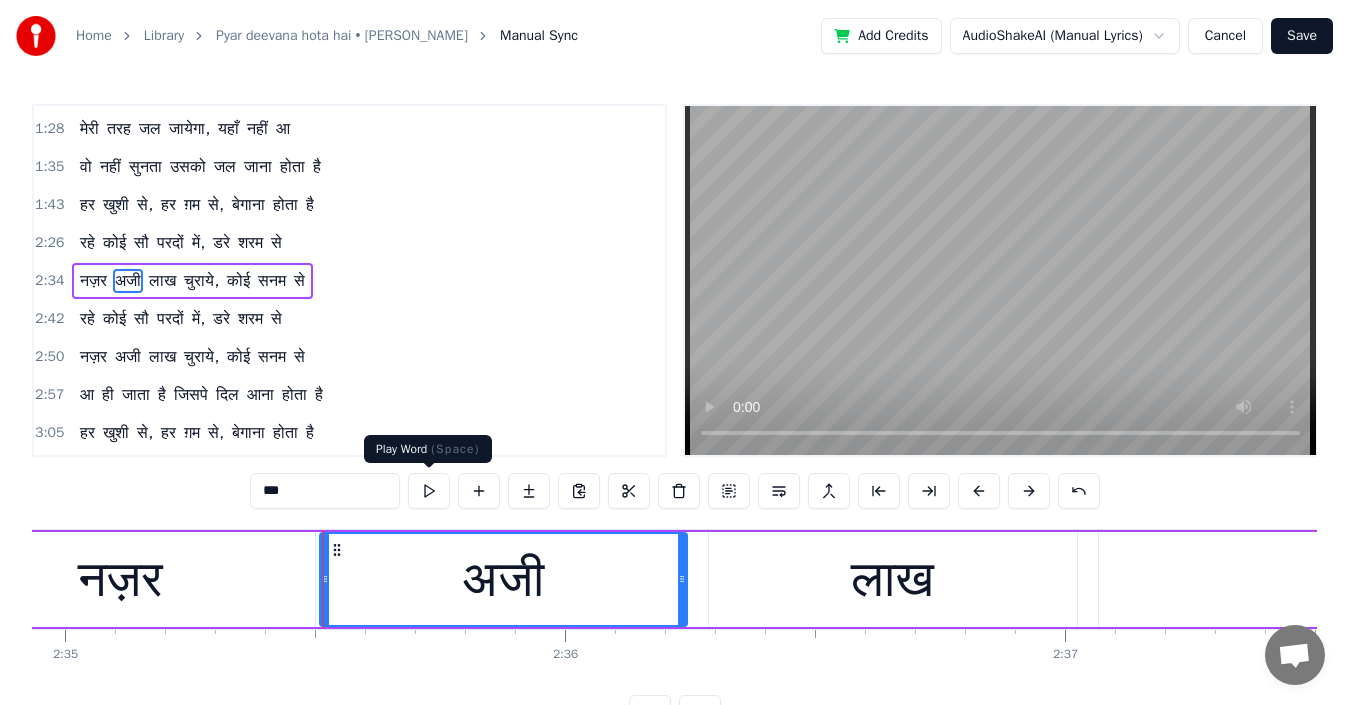 click at bounding box center (429, 491) 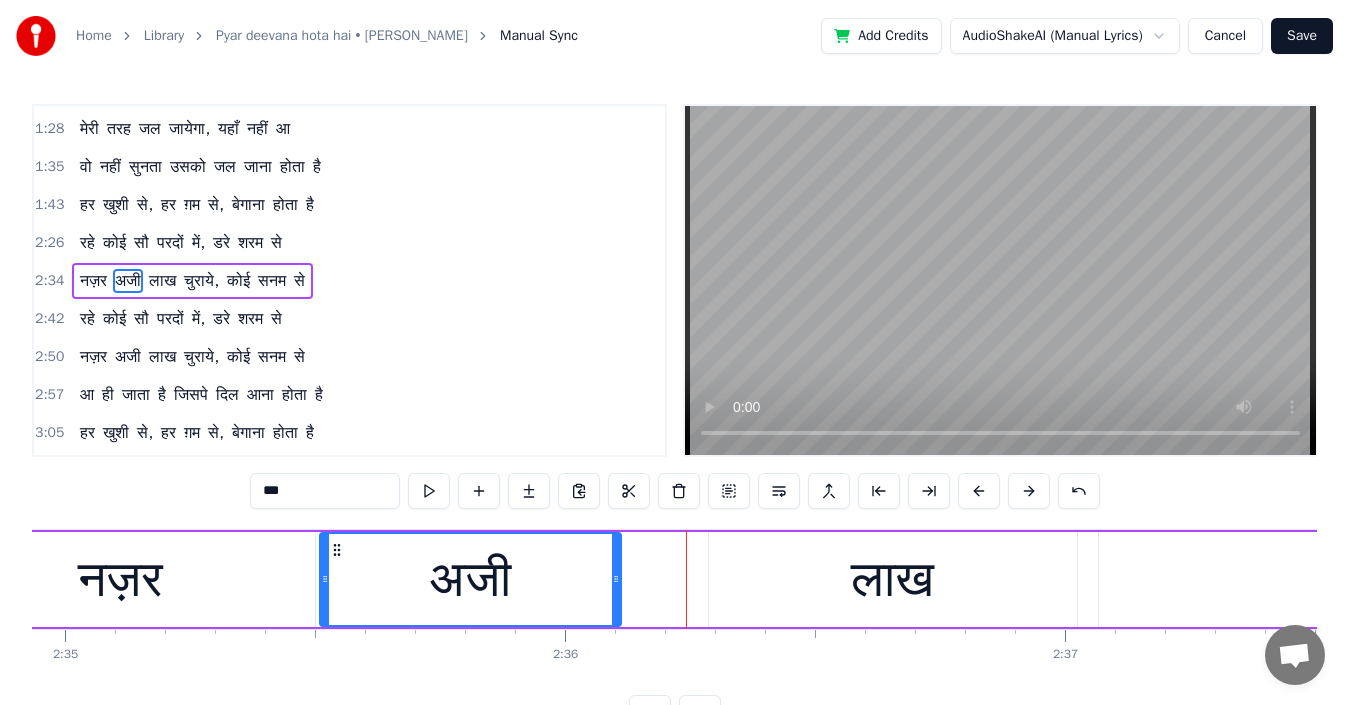 drag, startPoint x: 680, startPoint y: 583, endPoint x: 615, endPoint y: 597, distance: 66.4906 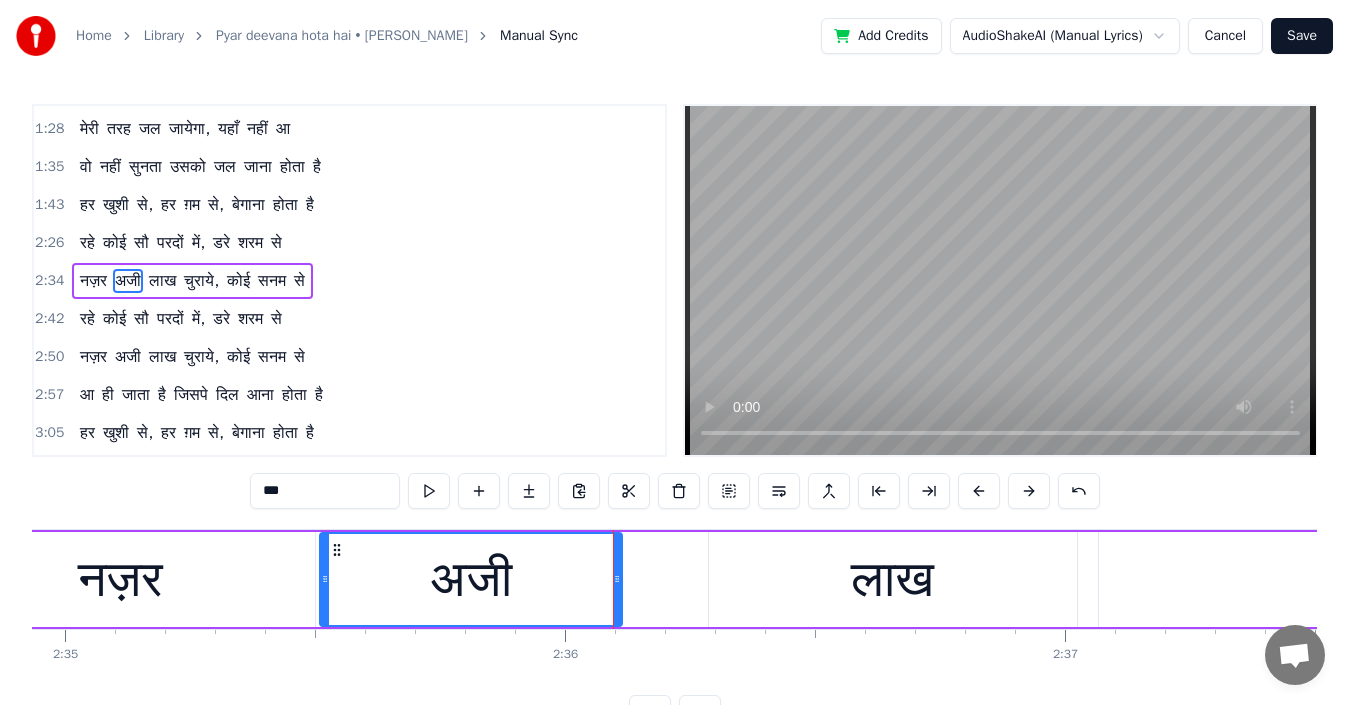 click on "लाख" at bounding box center [893, 579] 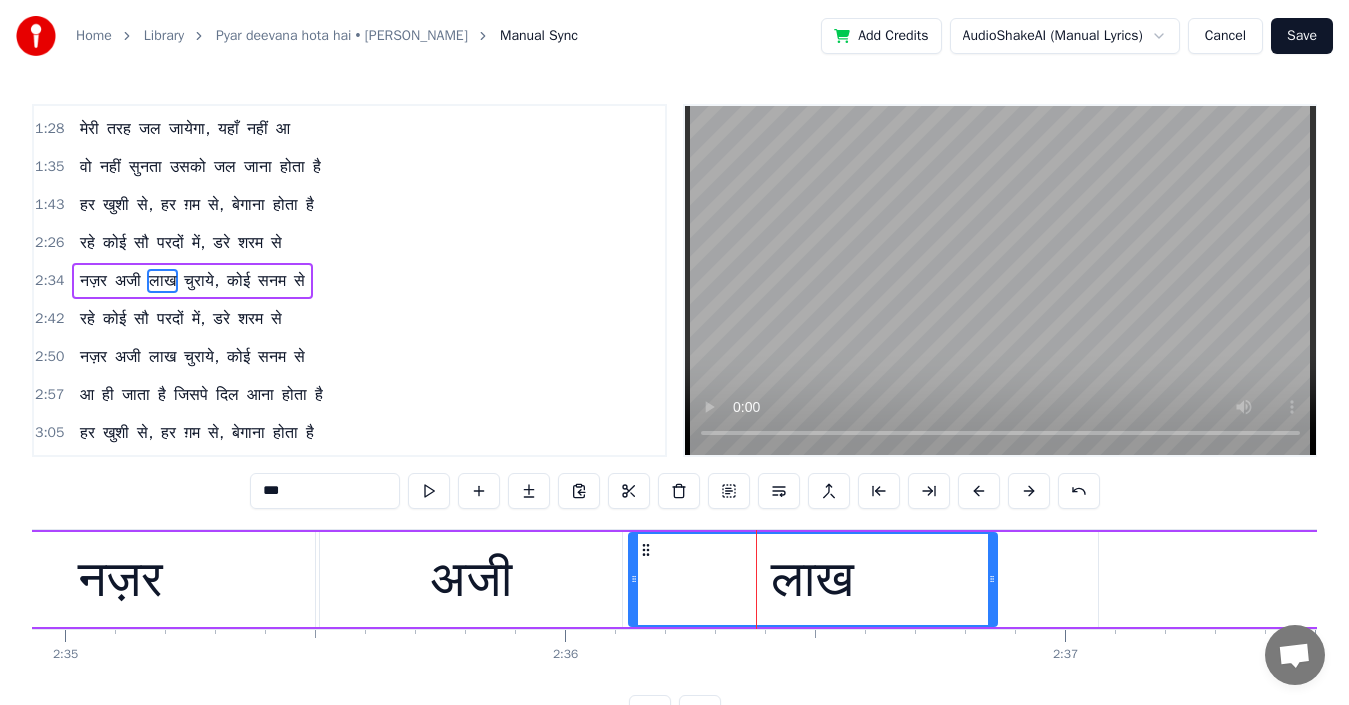 drag, startPoint x: 725, startPoint y: 550, endPoint x: 645, endPoint y: 554, distance: 80.09994 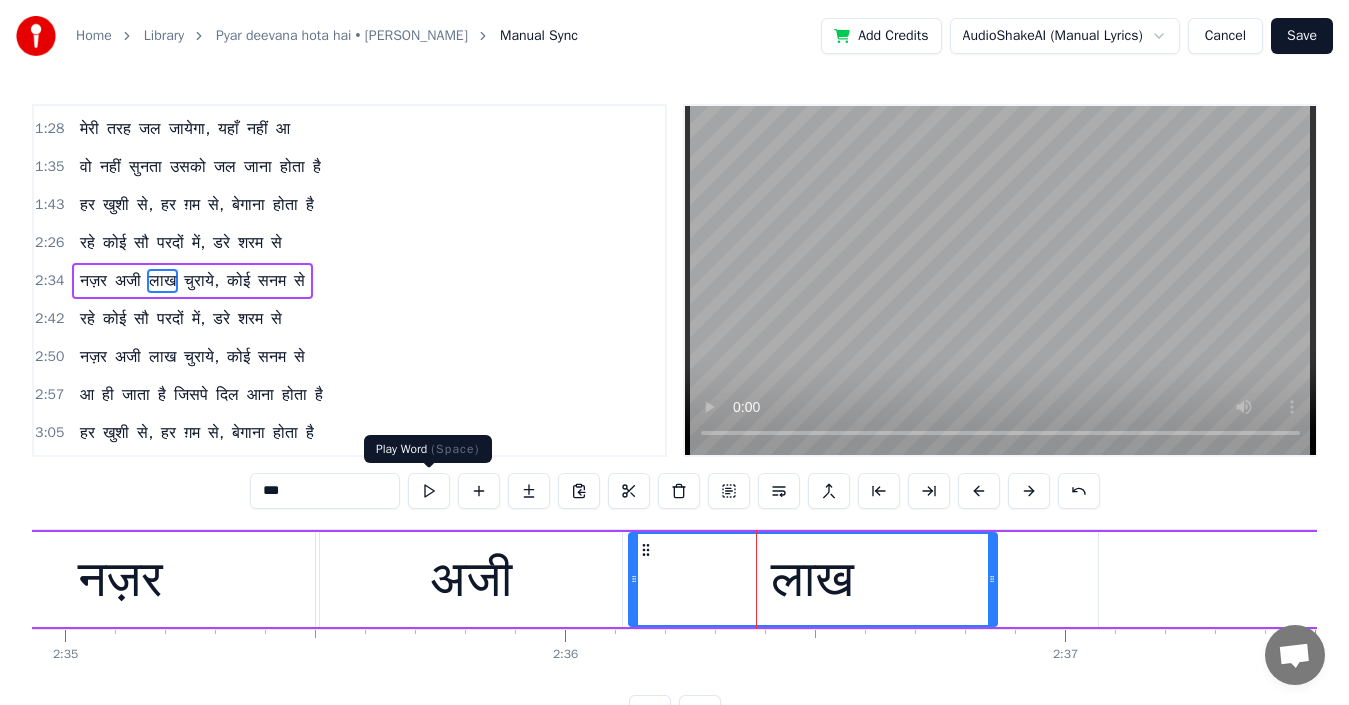click at bounding box center (429, 491) 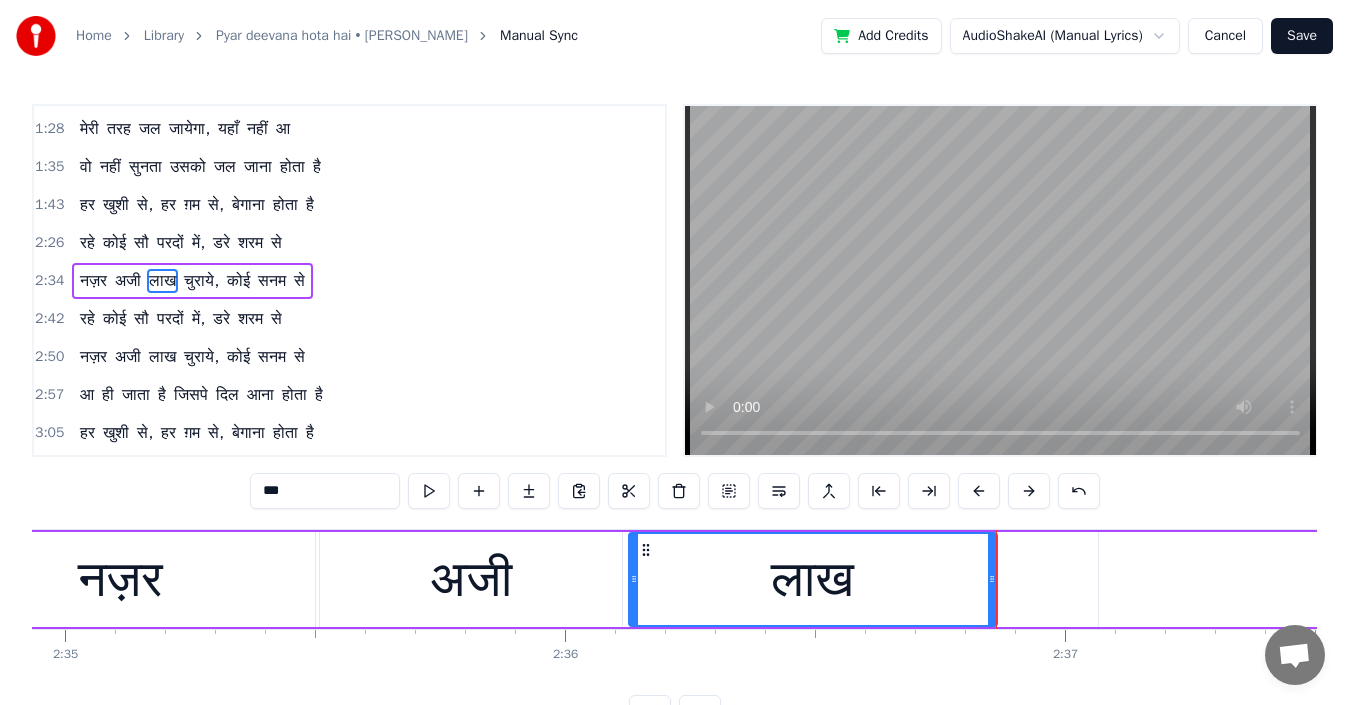click on "चुराये," at bounding box center [201, 281] 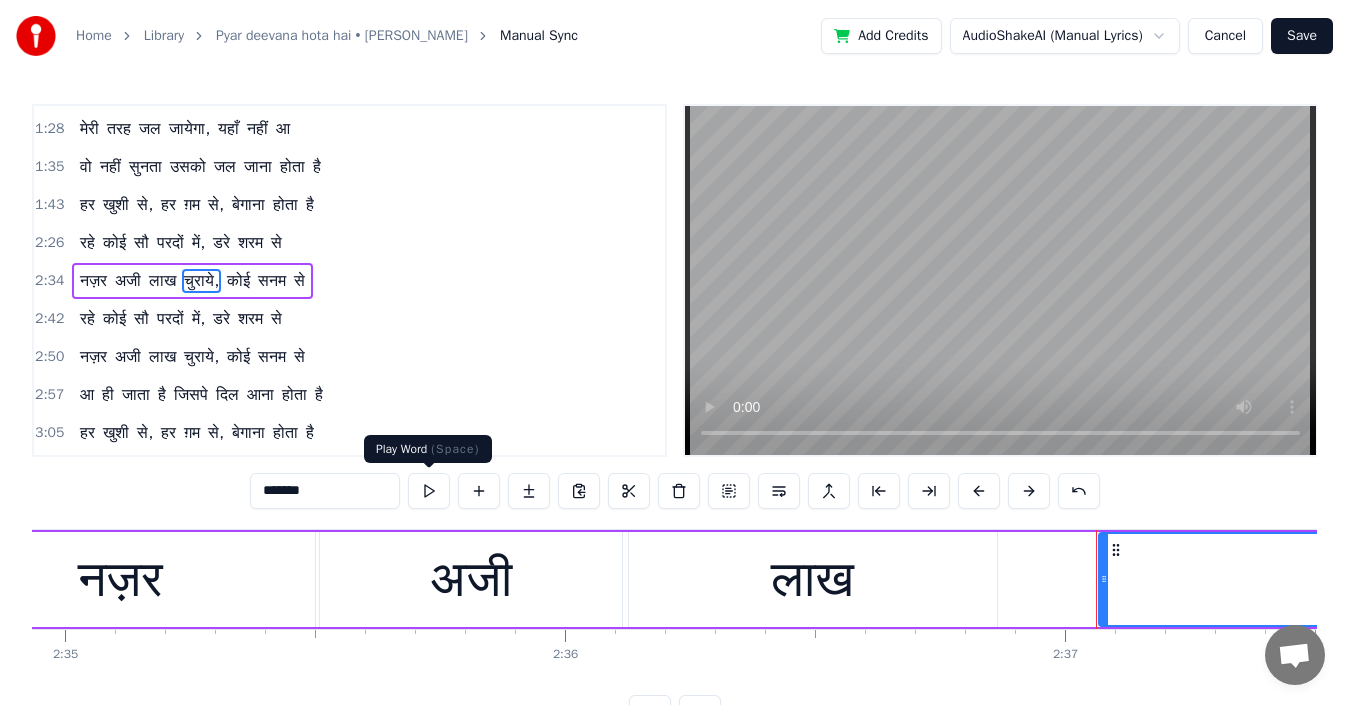 click at bounding box center [429, 491] 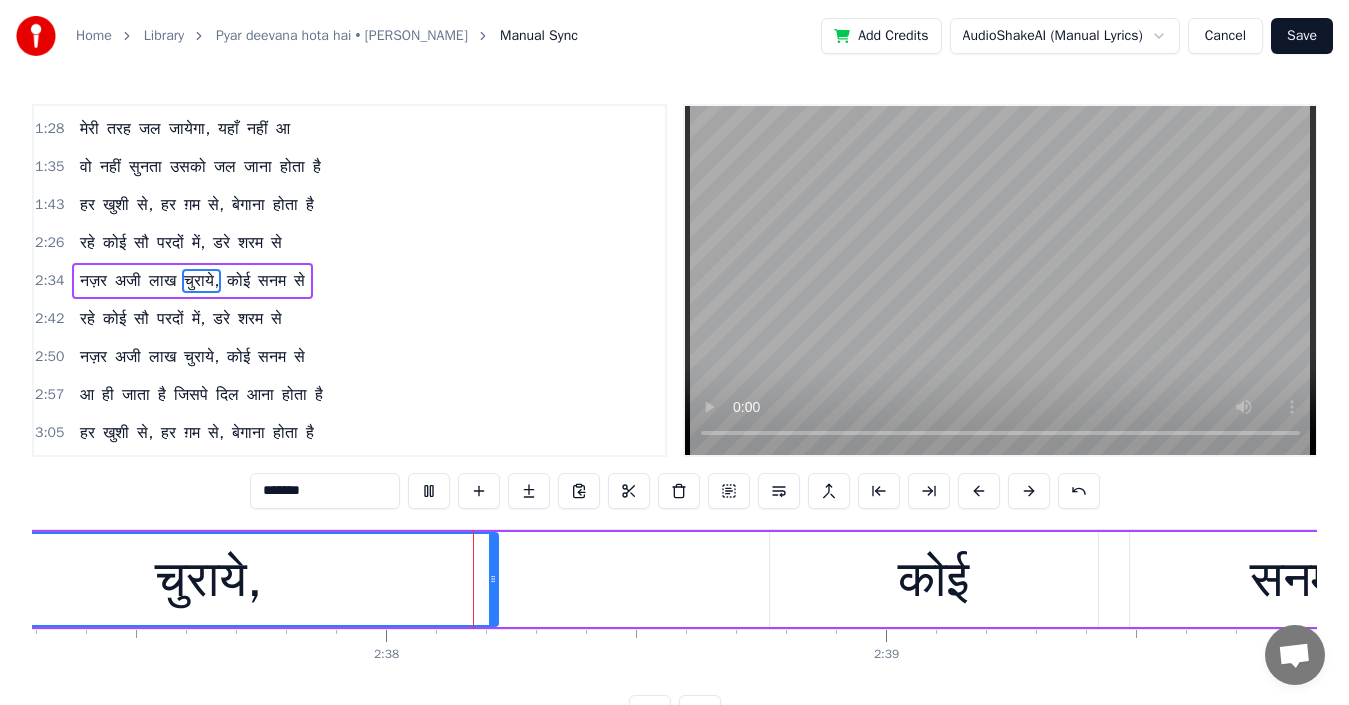 scroll, scrollTop: 0, scrollLeft: 78698, axis: horizontal 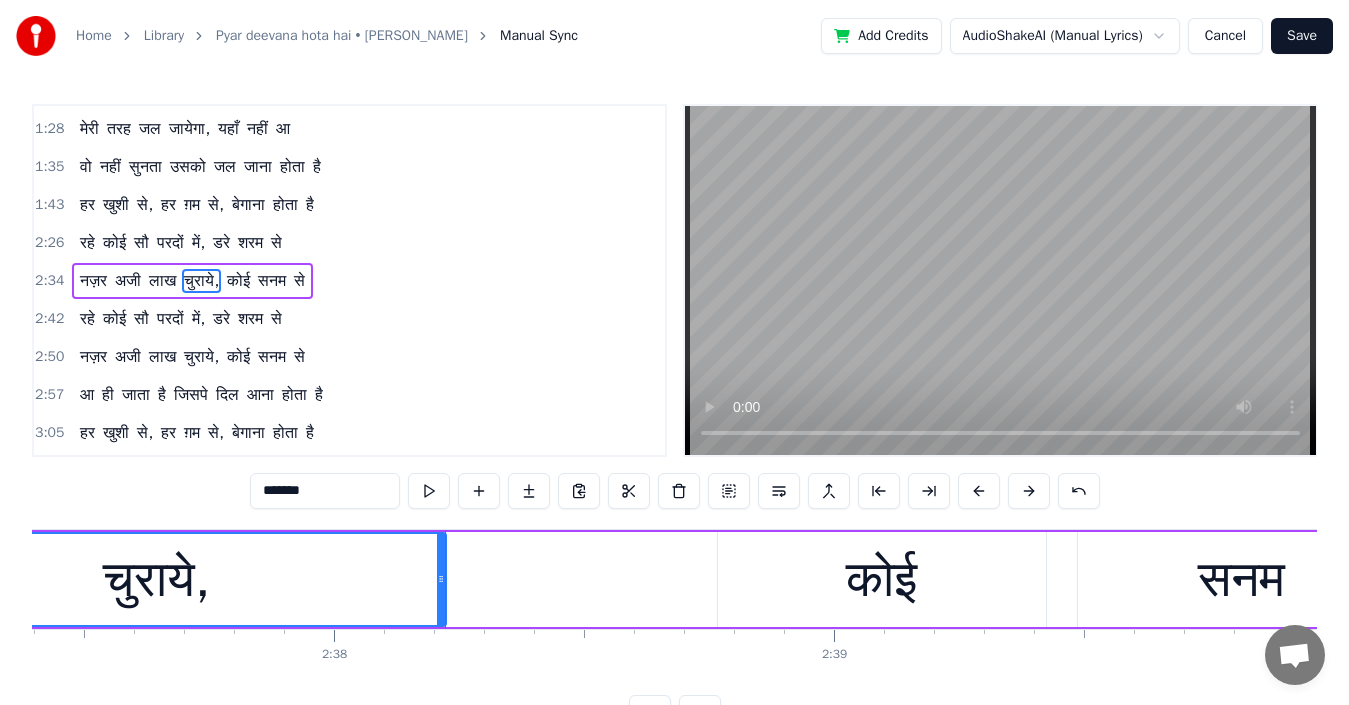 click on "कोई" at bounding box center (882, 579) 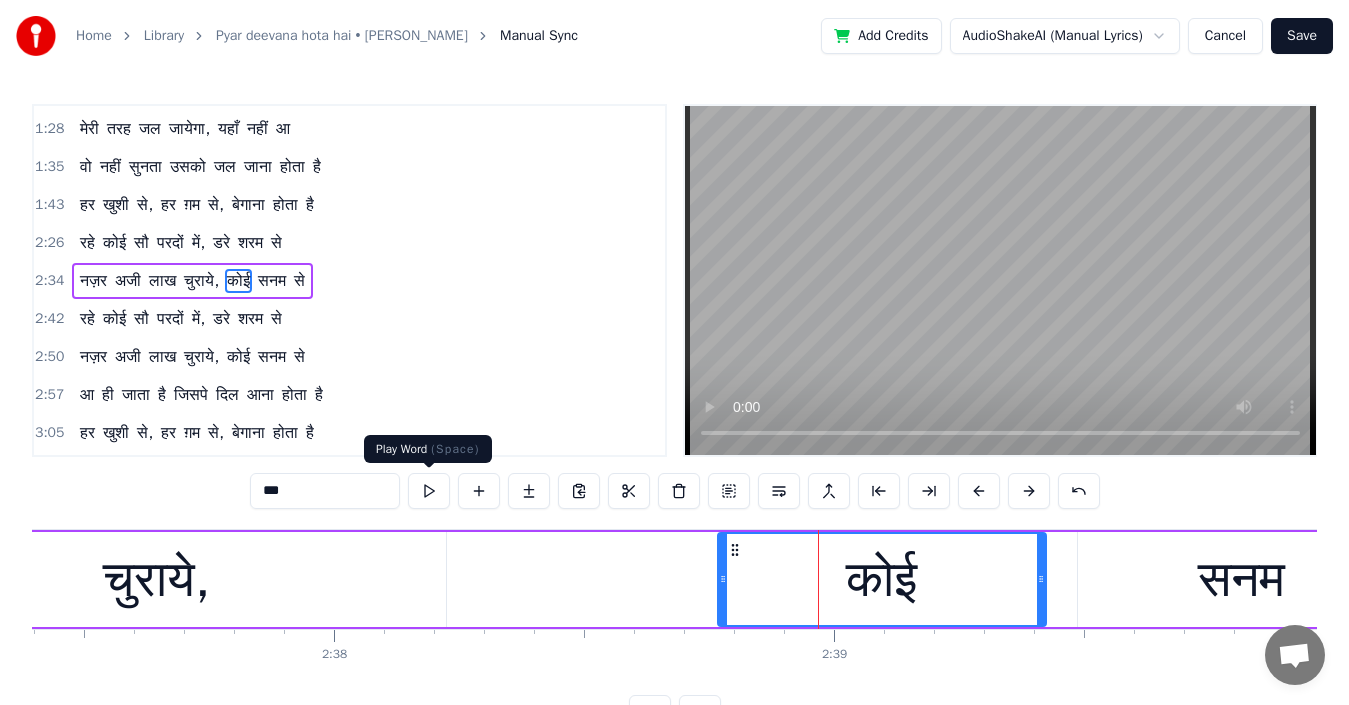 click at bounding box center [429, 491] 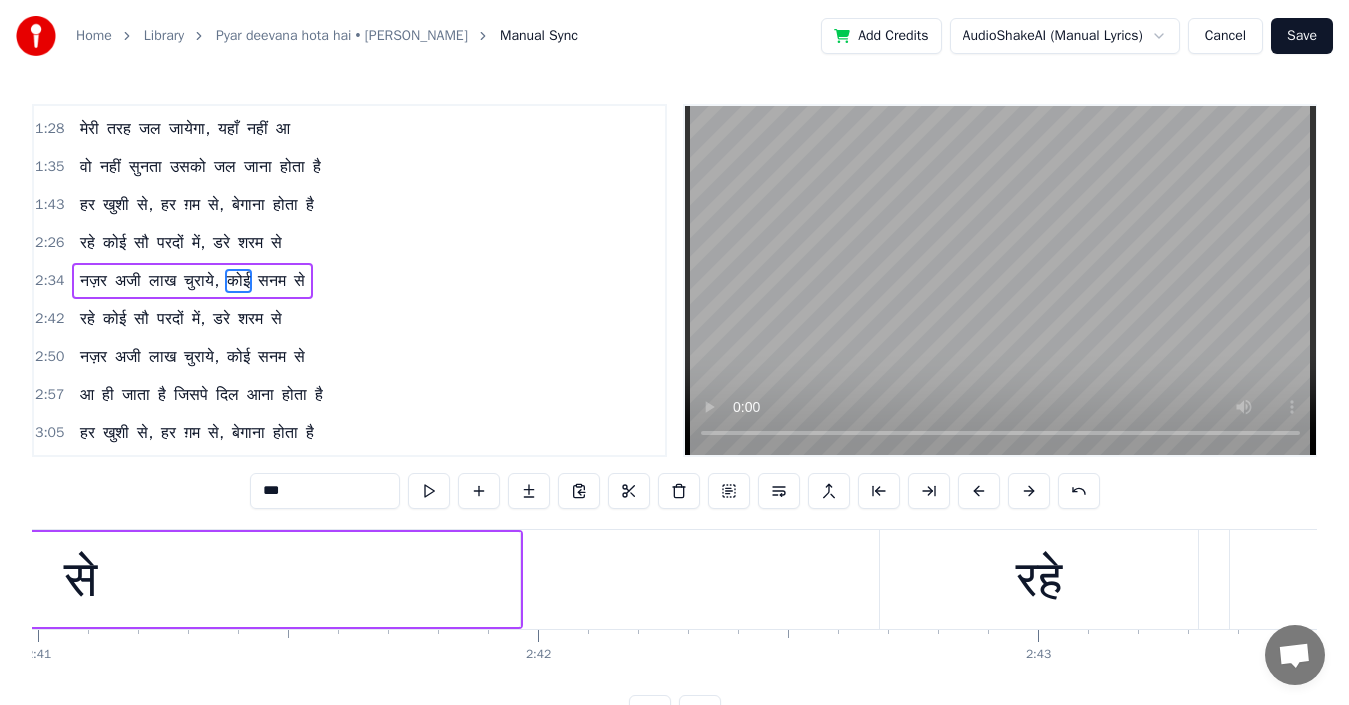 scroll, scrollTop: 0, scrollLeft: 80498, axis: horizontal 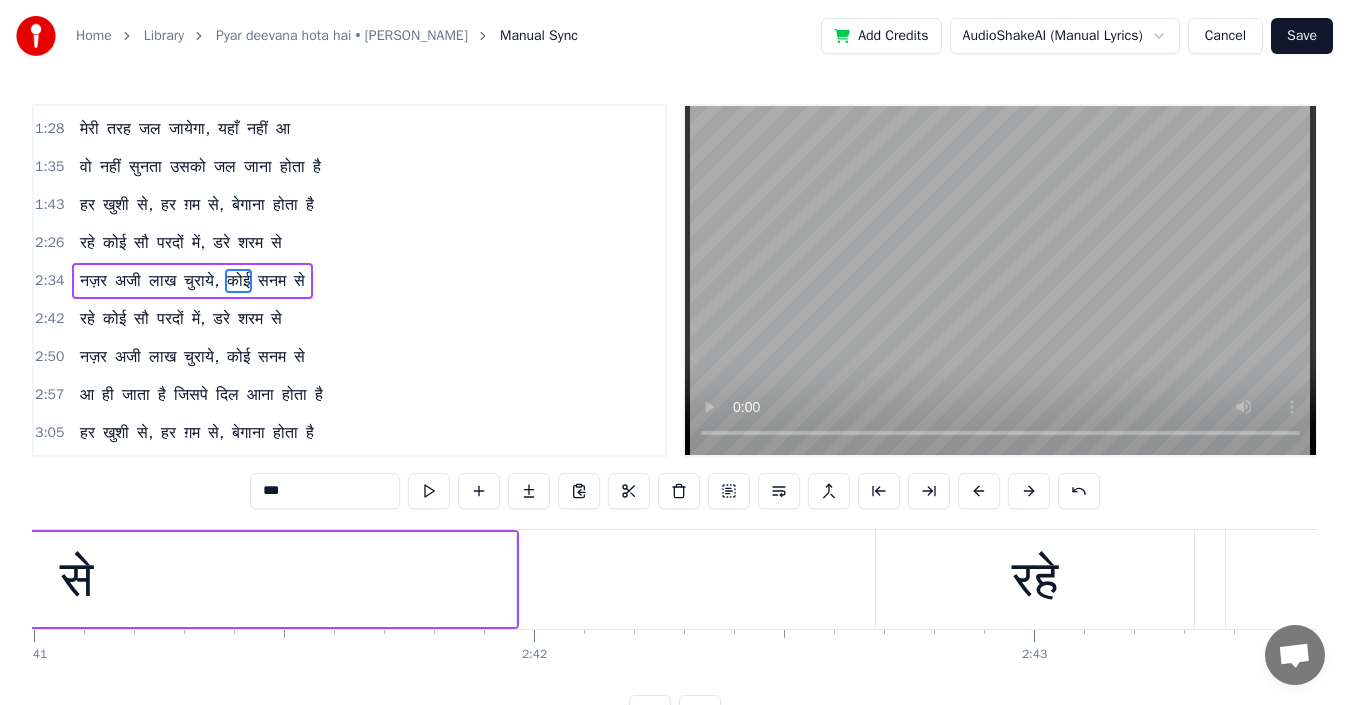 click on "रहे" at bounding box center [1035, 579] 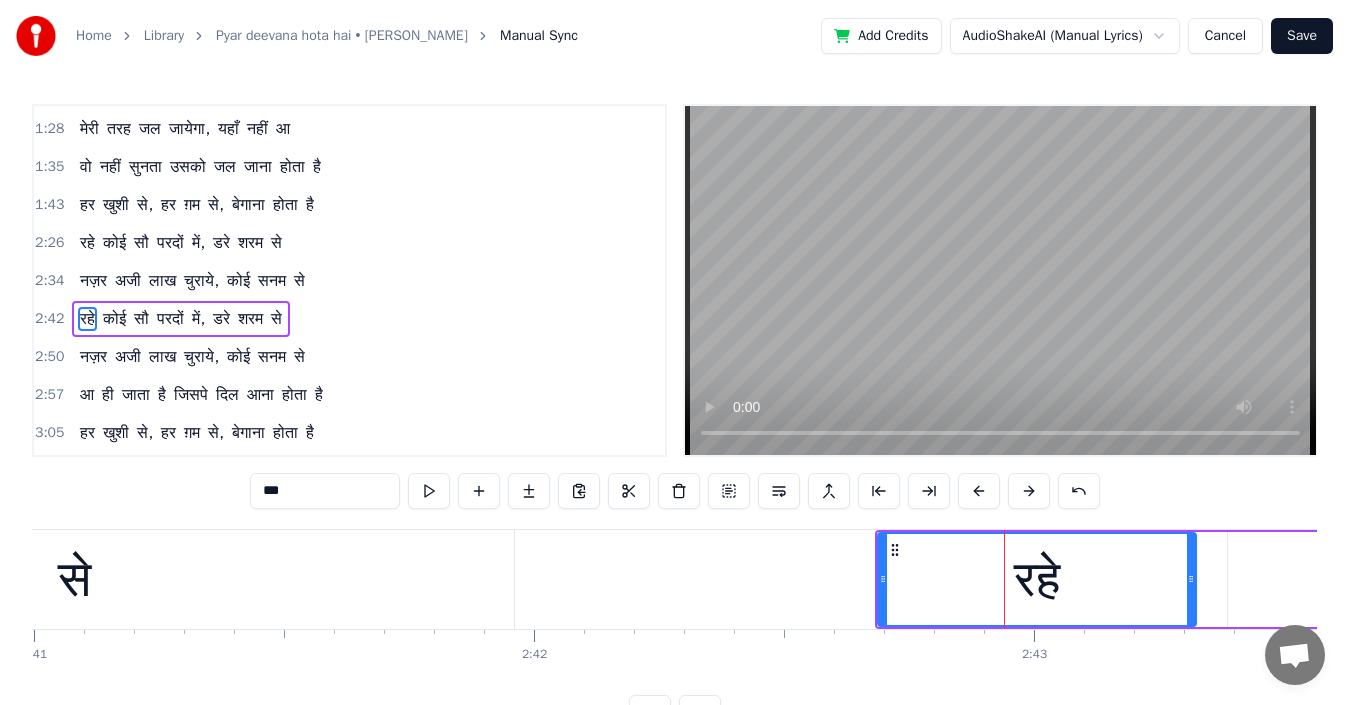 scroll, scrollTop: 300, scrollLeft: 0, axis: vertical 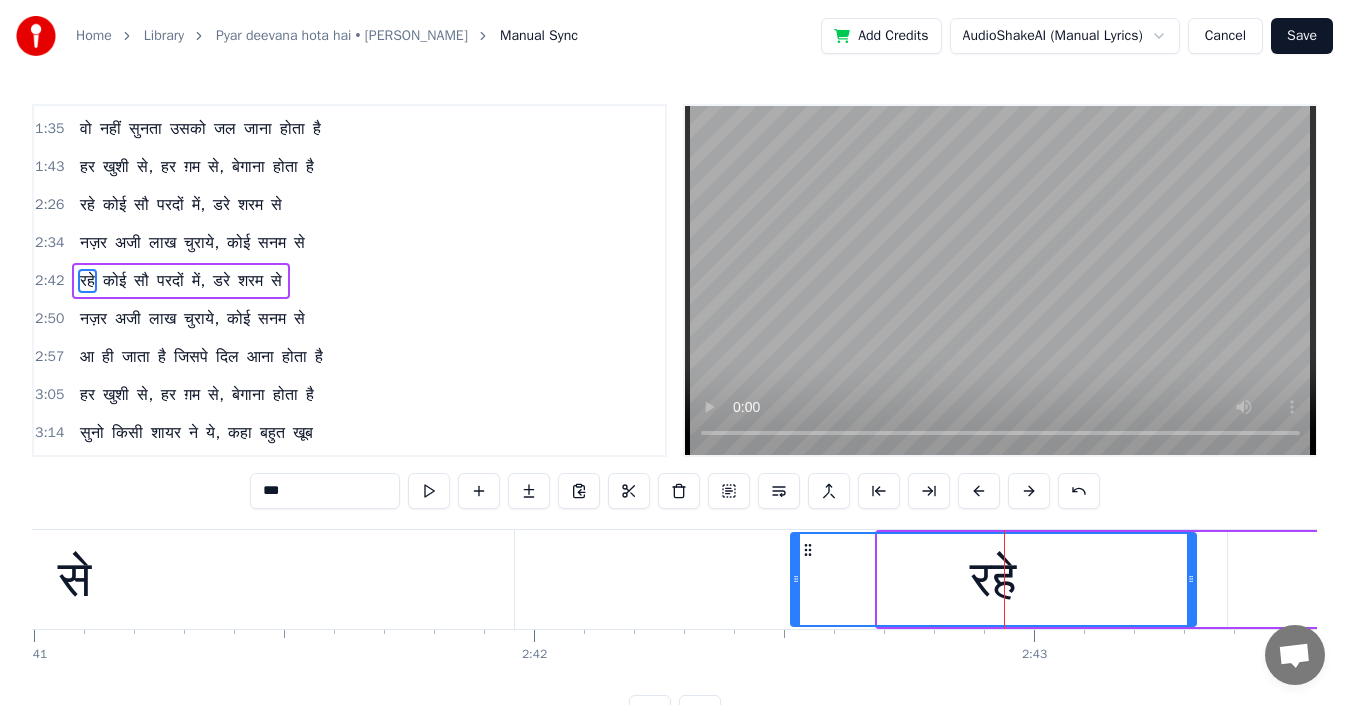 drag, startPoint x: 883, startPoint y: 574, endPoint x: 793, endPoint y: 581, distance: 90.27181 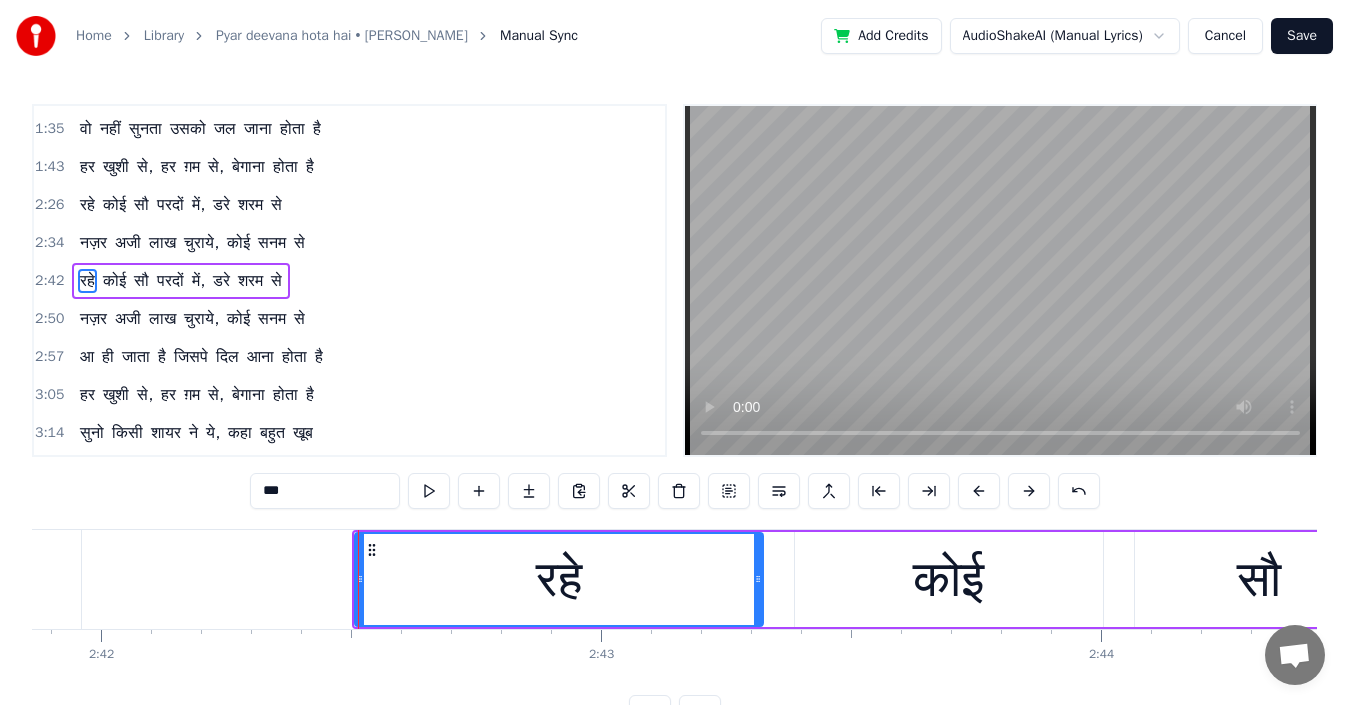 scroll, scrollTop: 0, scrollLeft: 80938, axis: horizontal 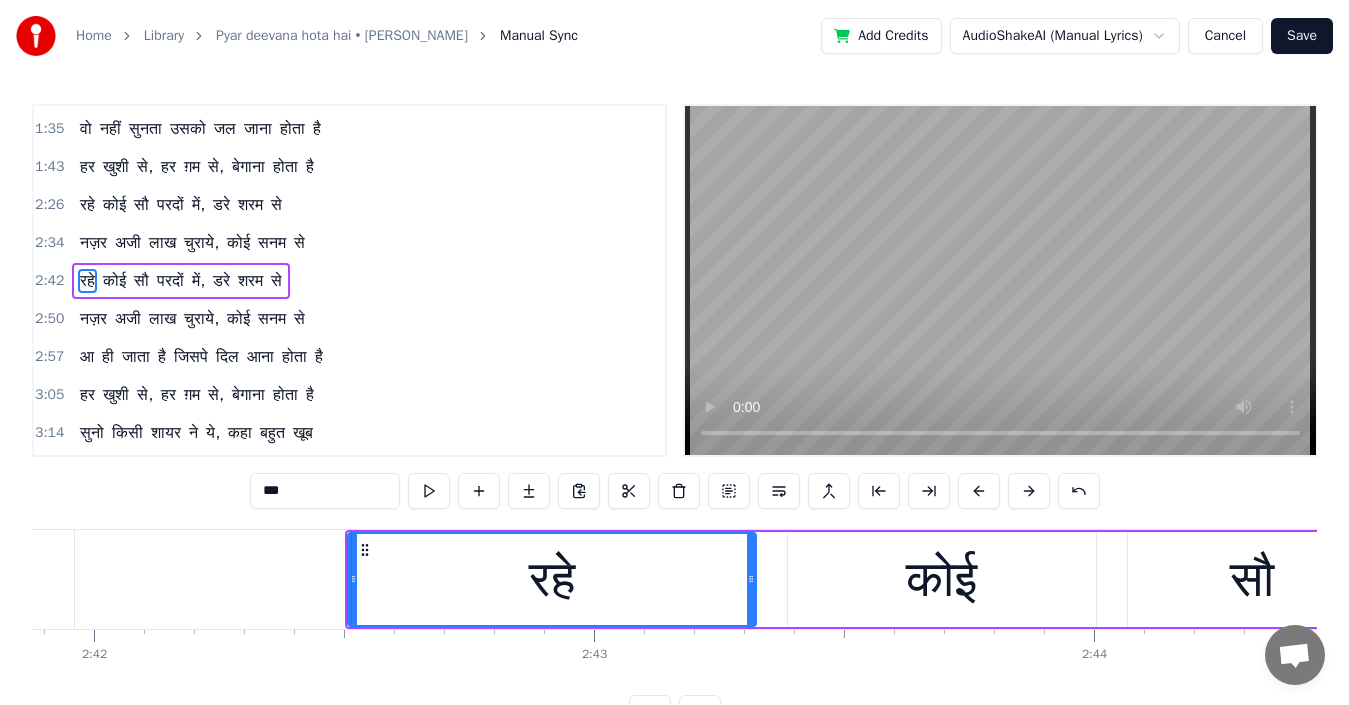 click on "में," at bounding box center [198, 281] 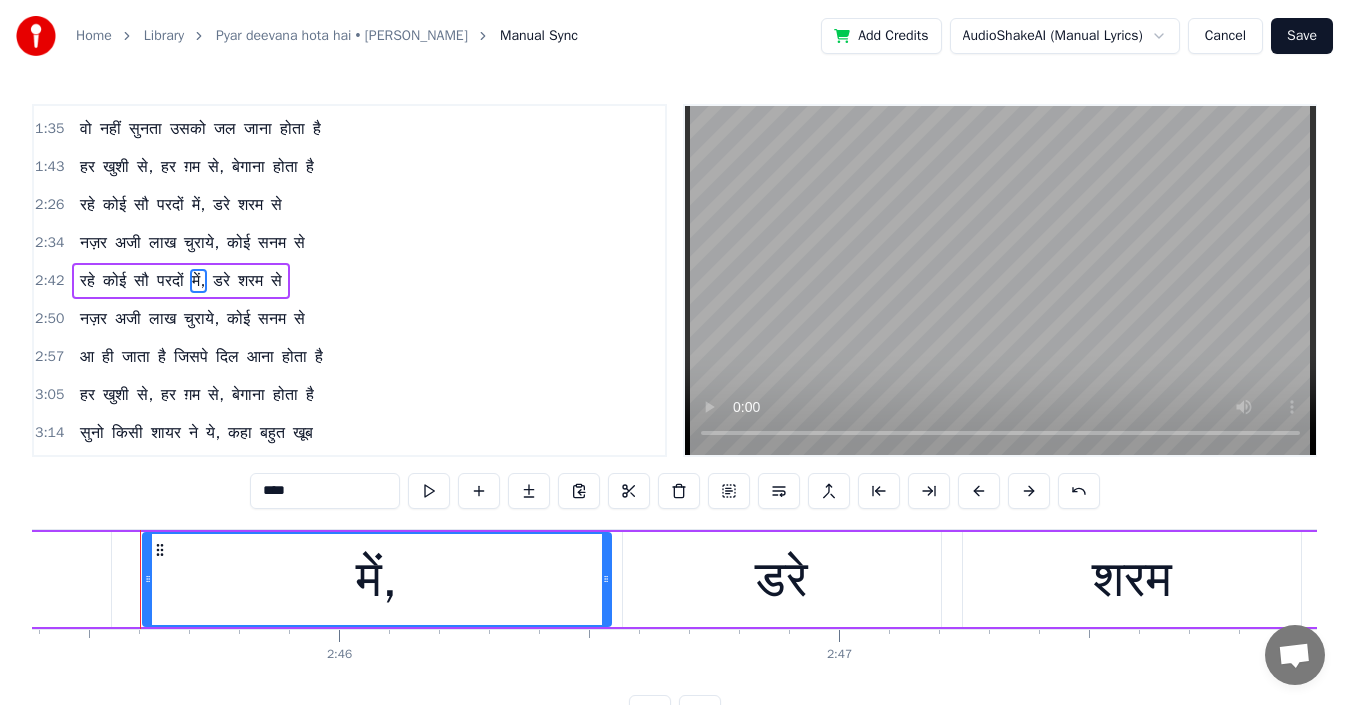 scroll, scrollTop: 0, scrollLeft: 82700, axis: horizontal 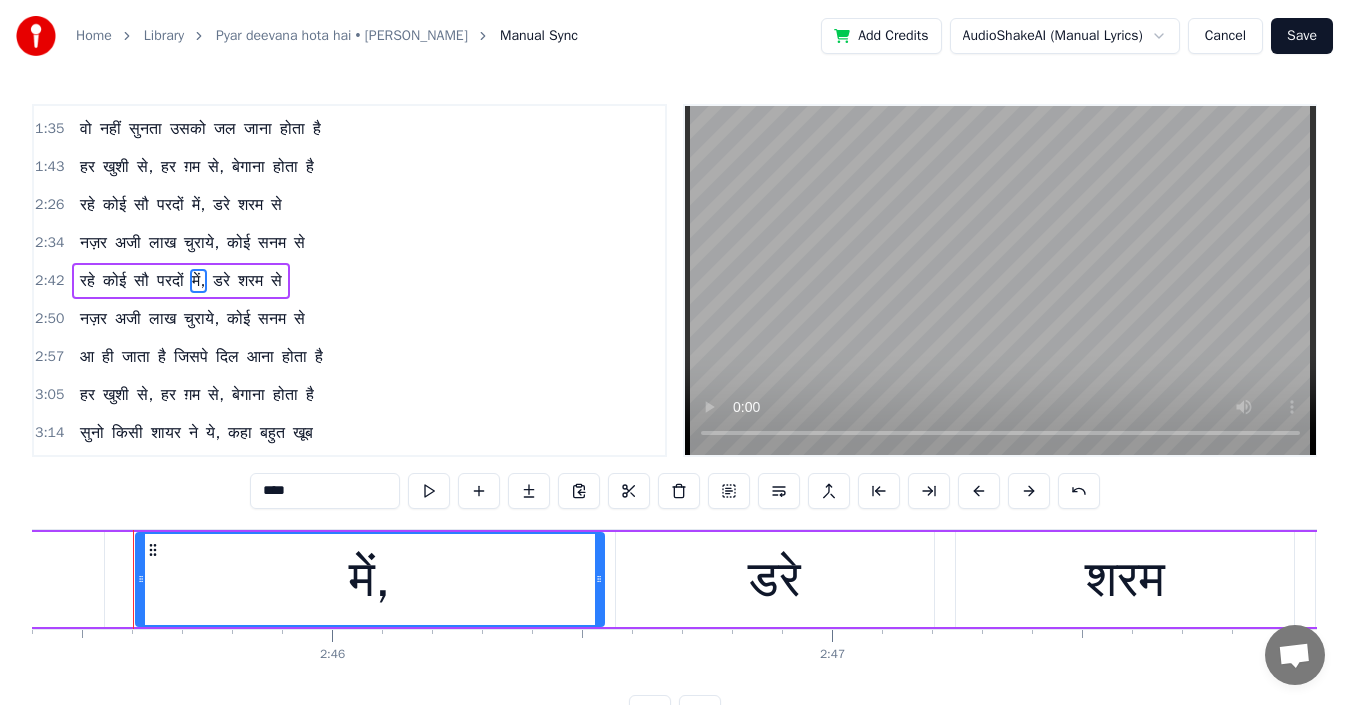 click on "डरे" at bounding box center [221, 281] 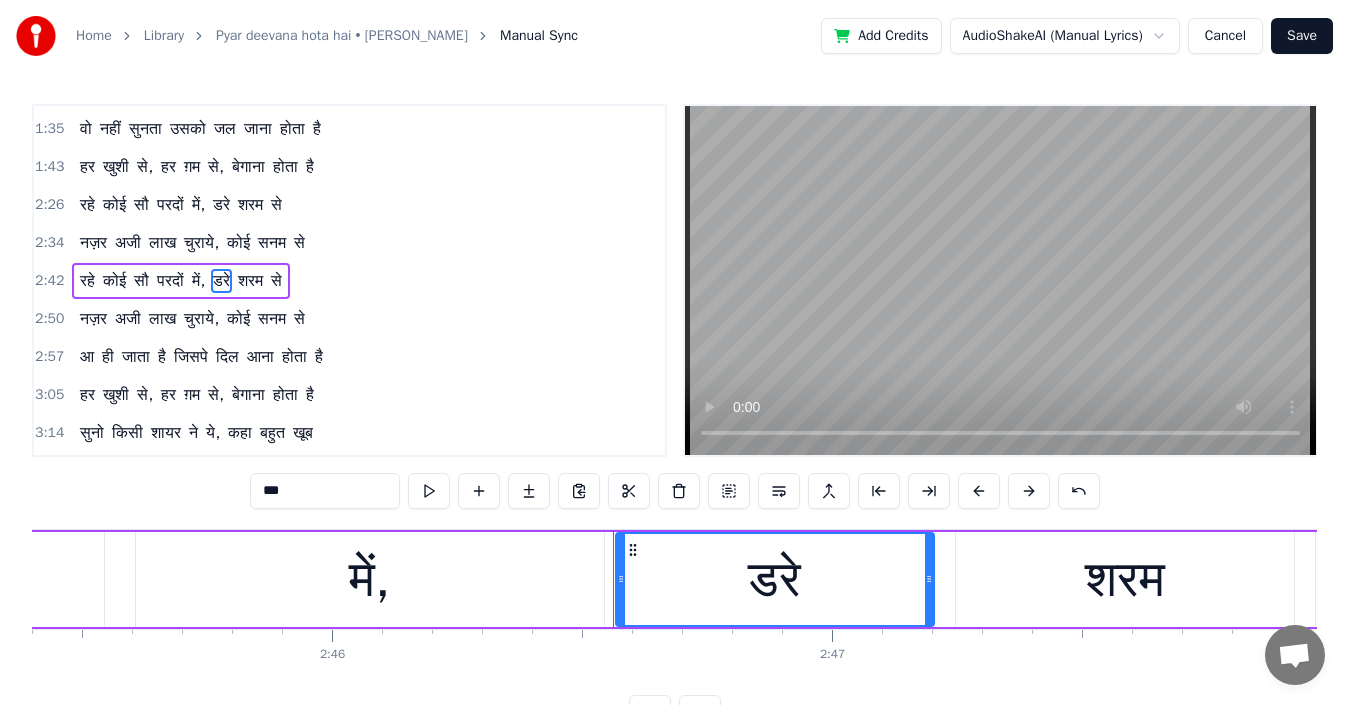 click on "नज़र" at bounding box center (93, 319) 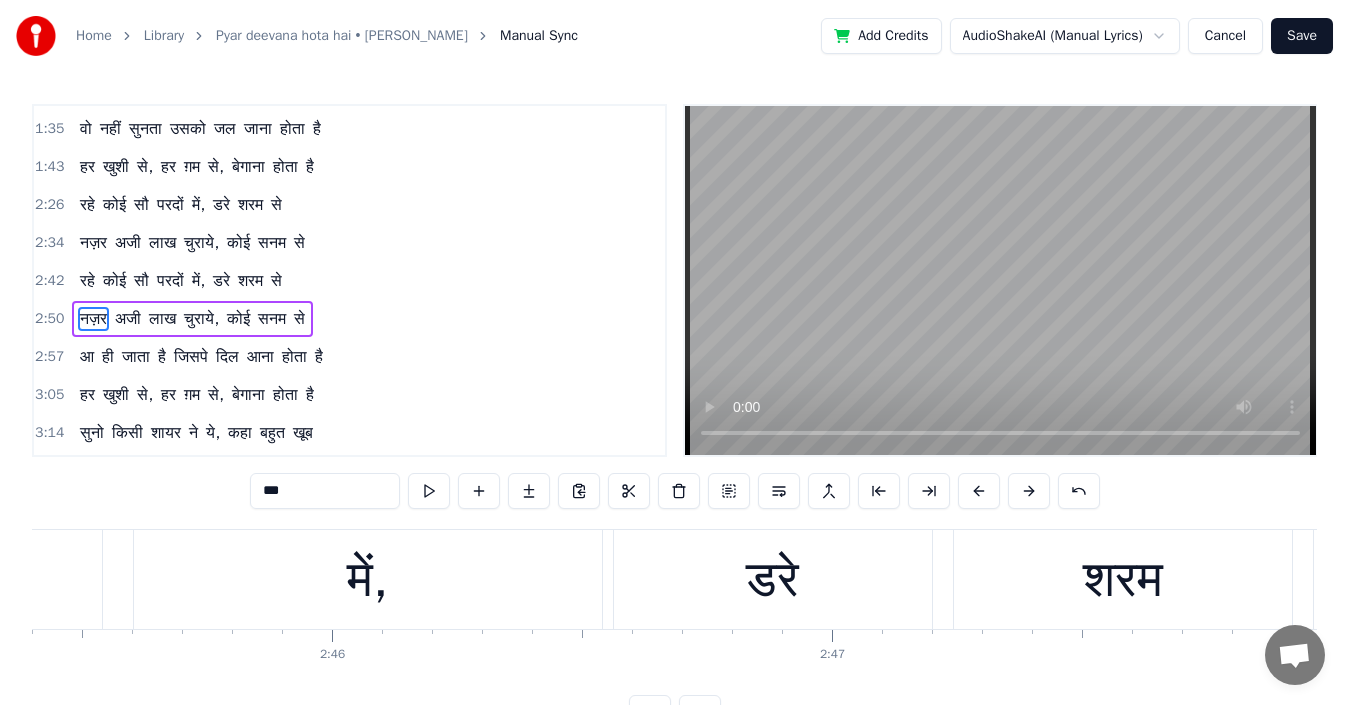 scroll, scrollTop: 338, scrollLeft: 0, axis: vertical 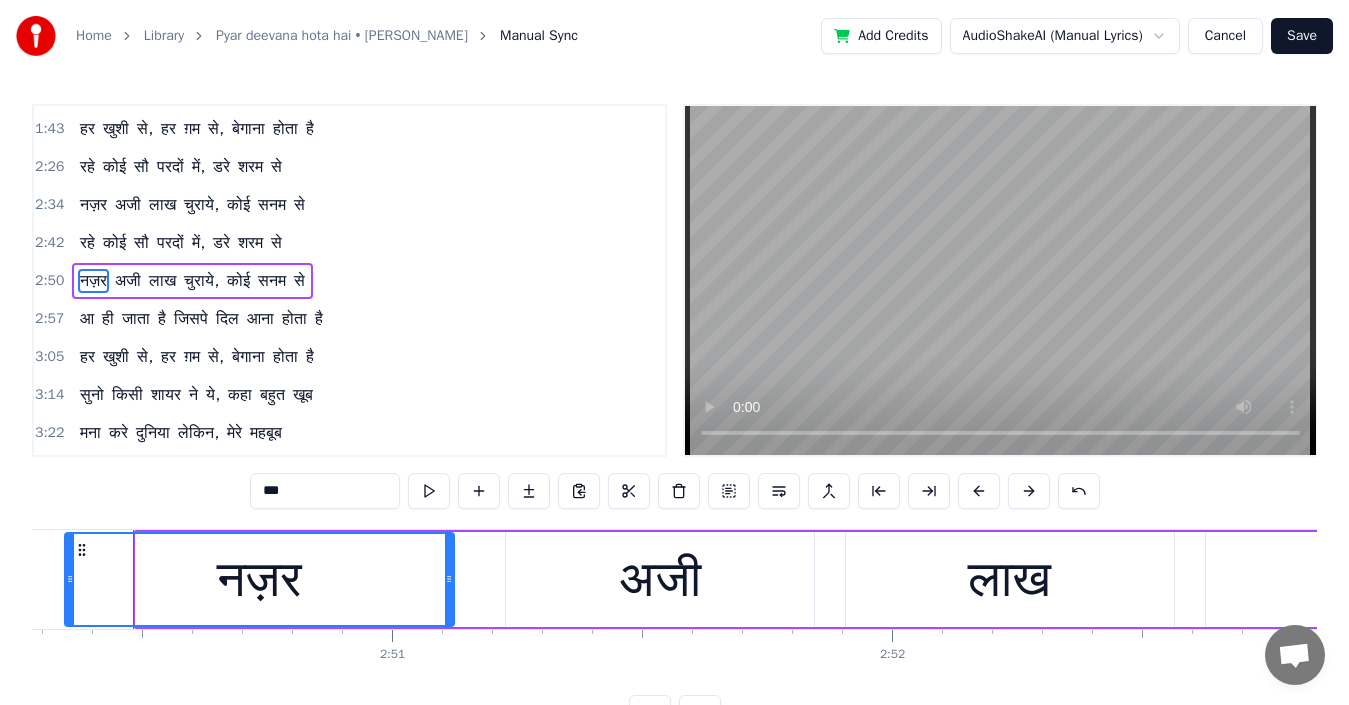 drag, startPoint x: 137, startPoint y: 592, endPoint x: 66, endPoint y: 590, distance: 71.02816 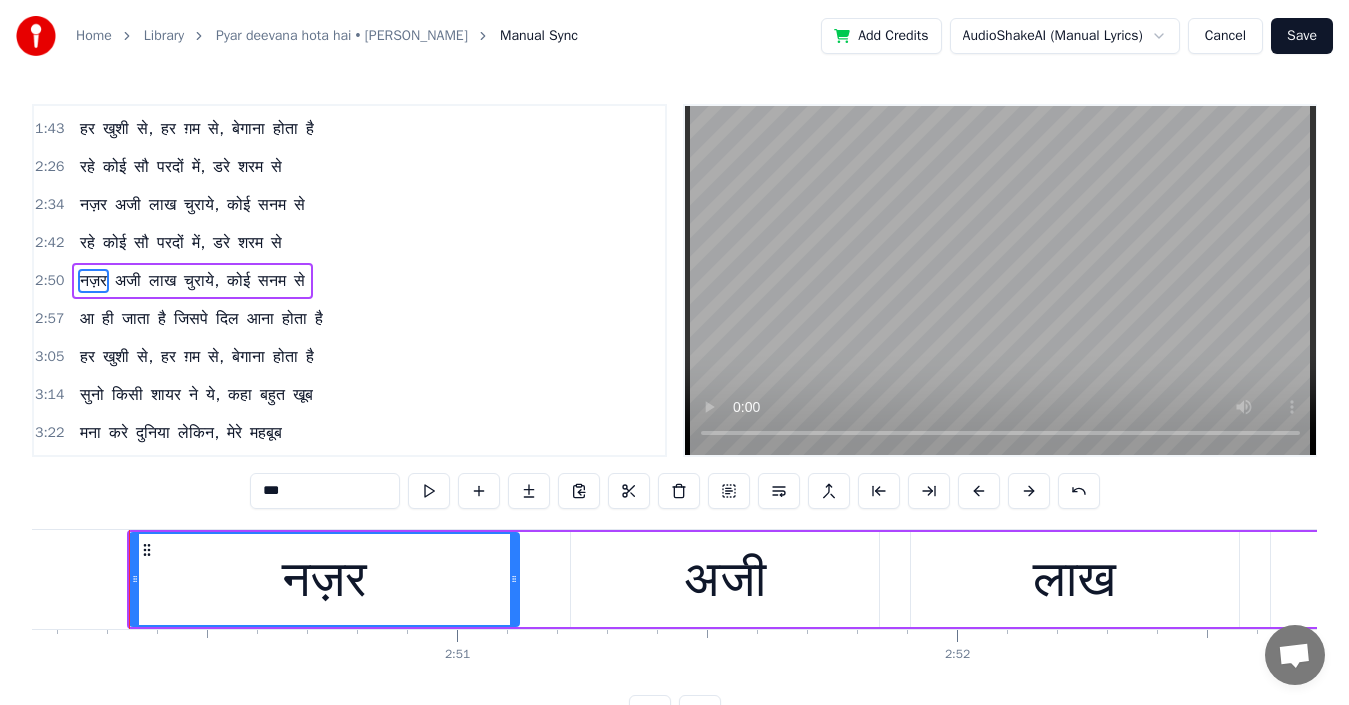 scroll, scrollTop: 0, scrollLeft: 85072, axis: horizontal 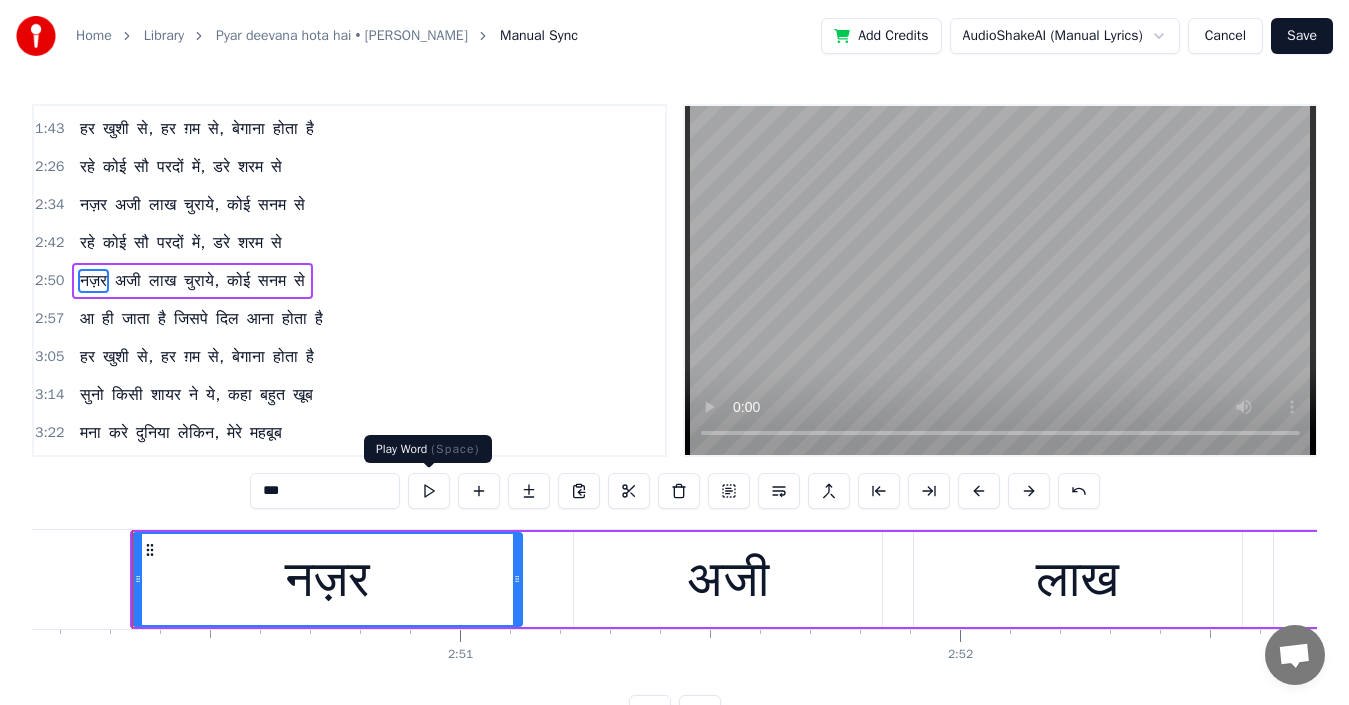 click at bounding box center (429, 491) 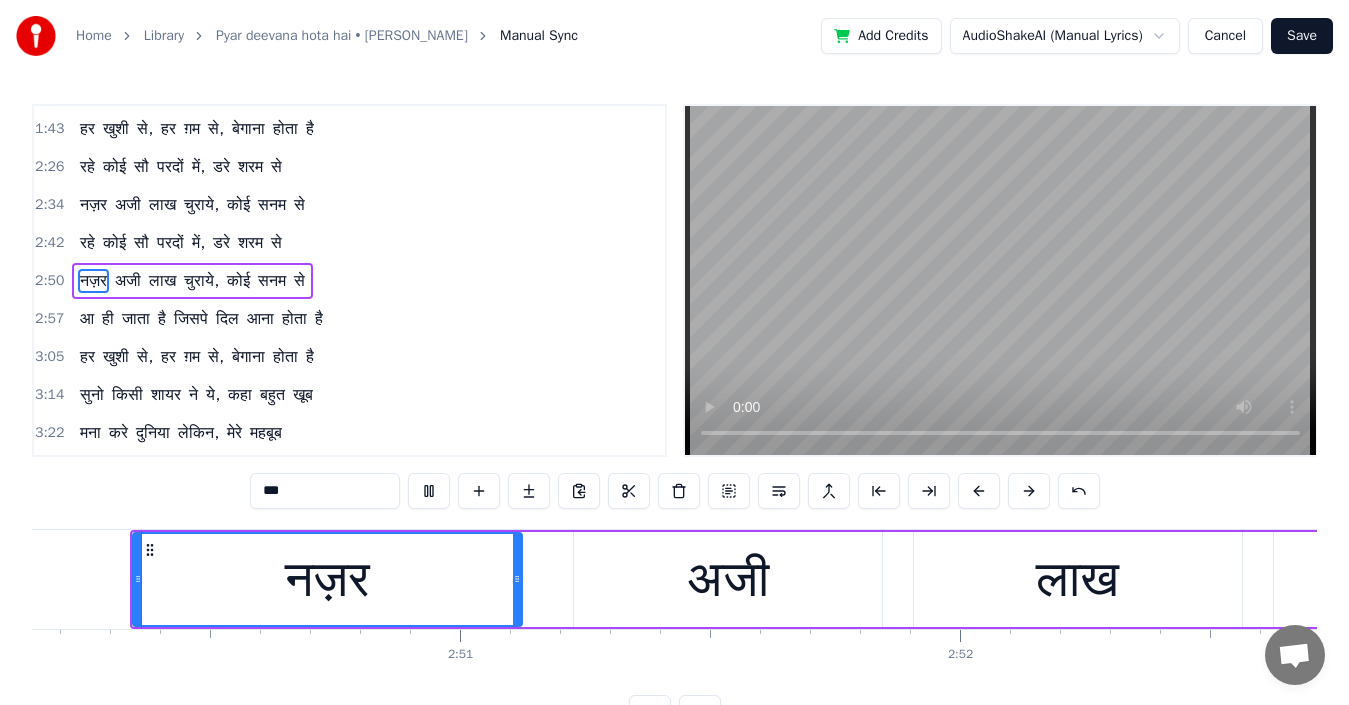 scroll, scrollTop: 0, scrollLeft: 85070, axis: horizontal 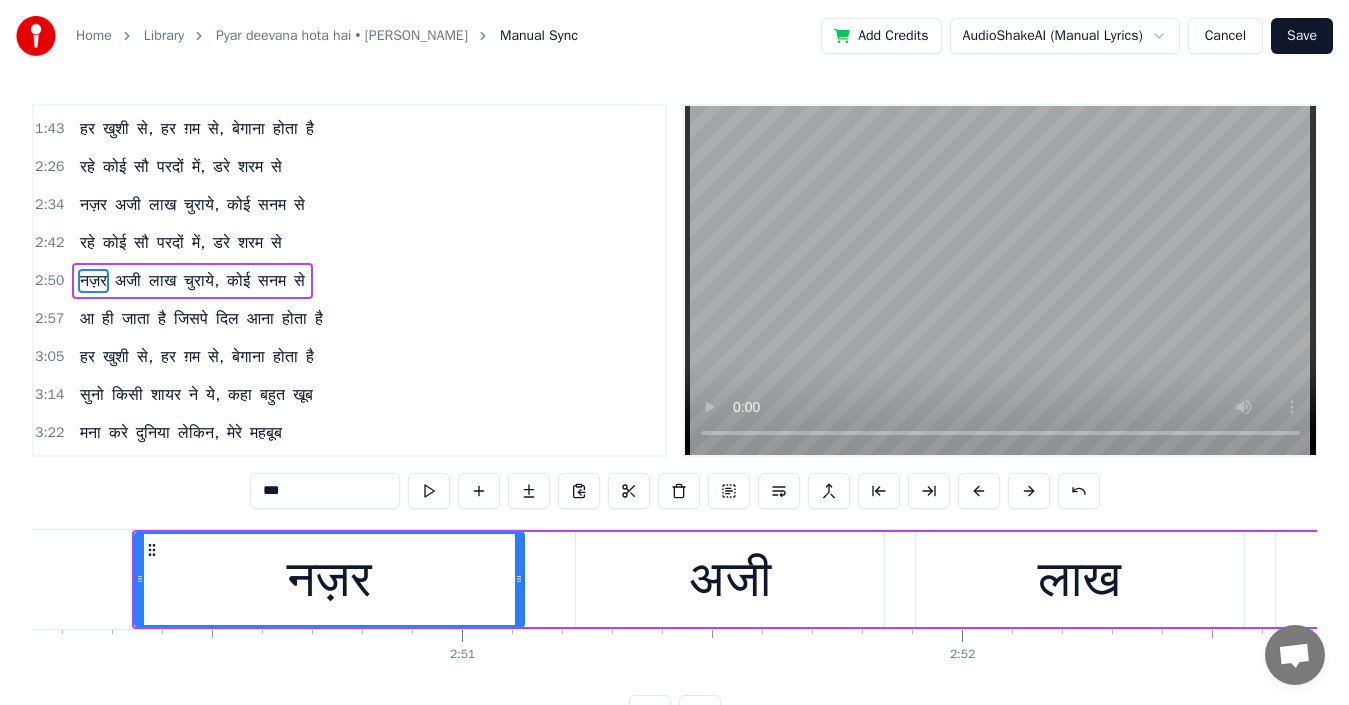 click on "सनम" at bounding box center [272, 281] 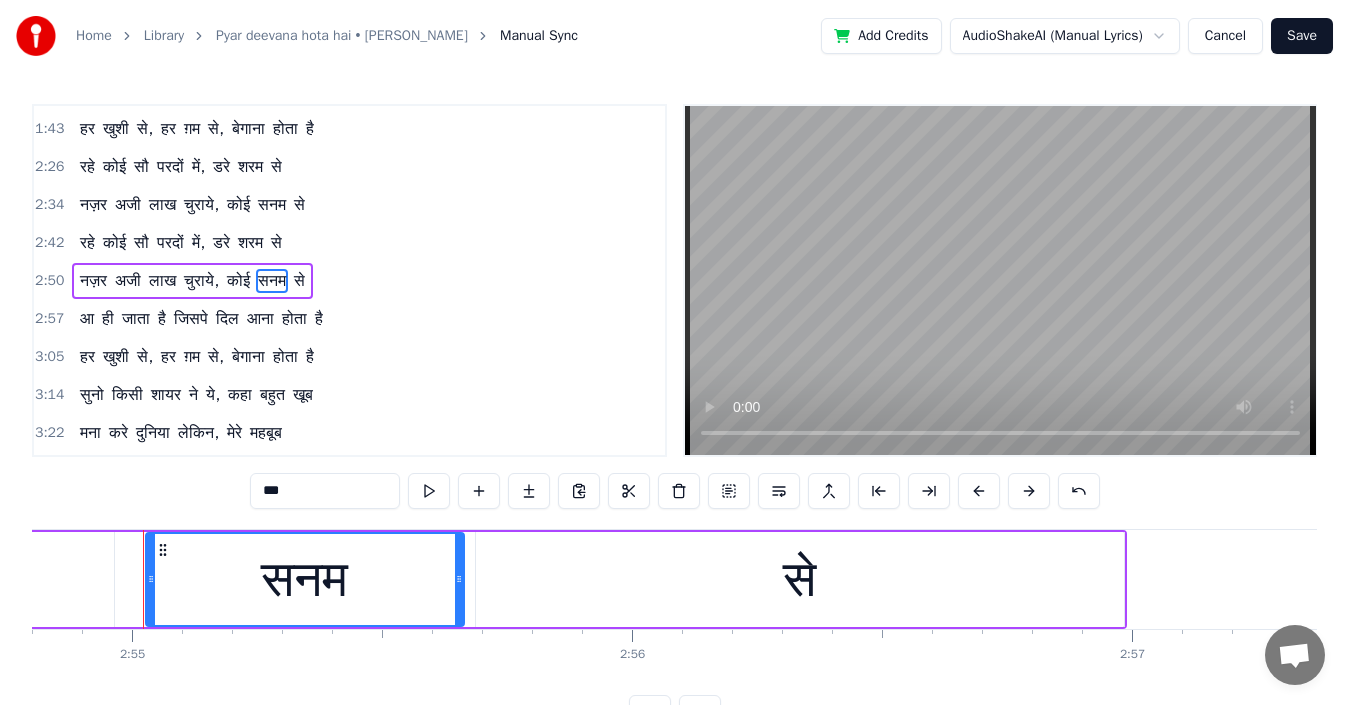 scroll, scrollTop: 0, scrollLeft: 87410, axis: horizontal 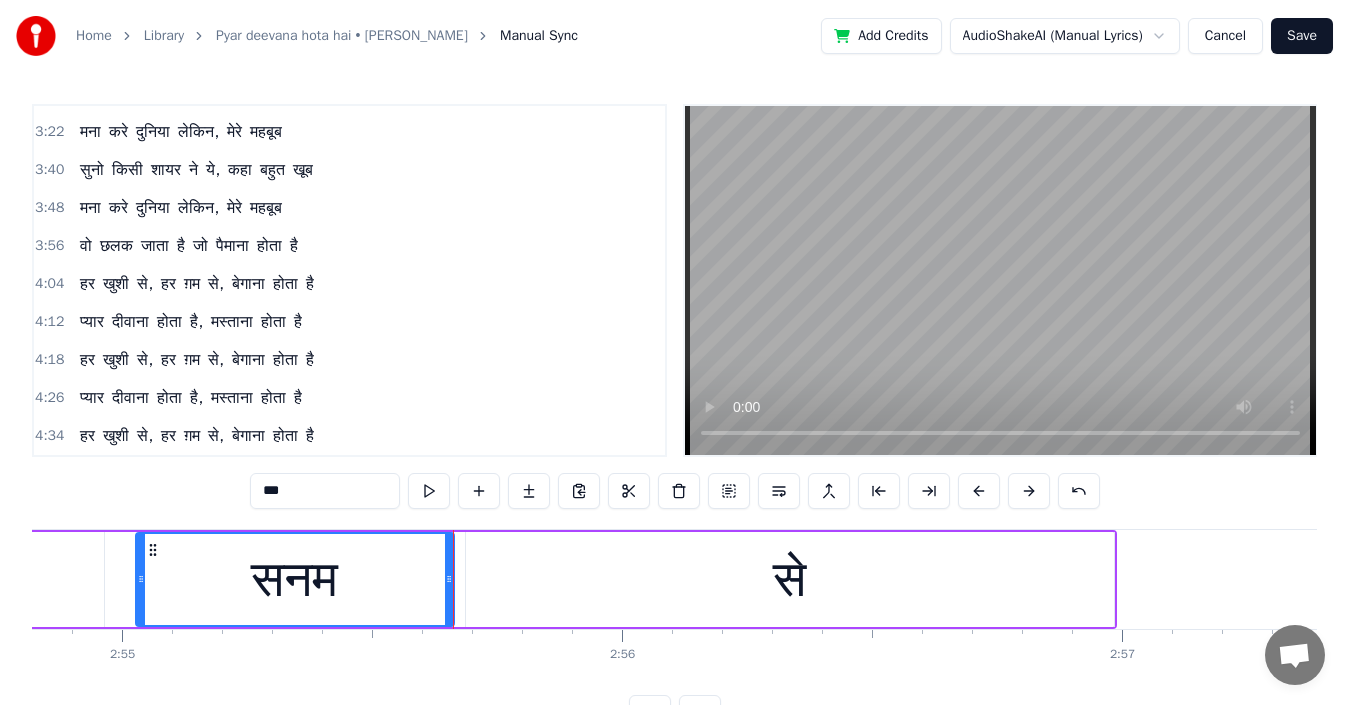 click on "प्यार" at bounding box center [92, 322] 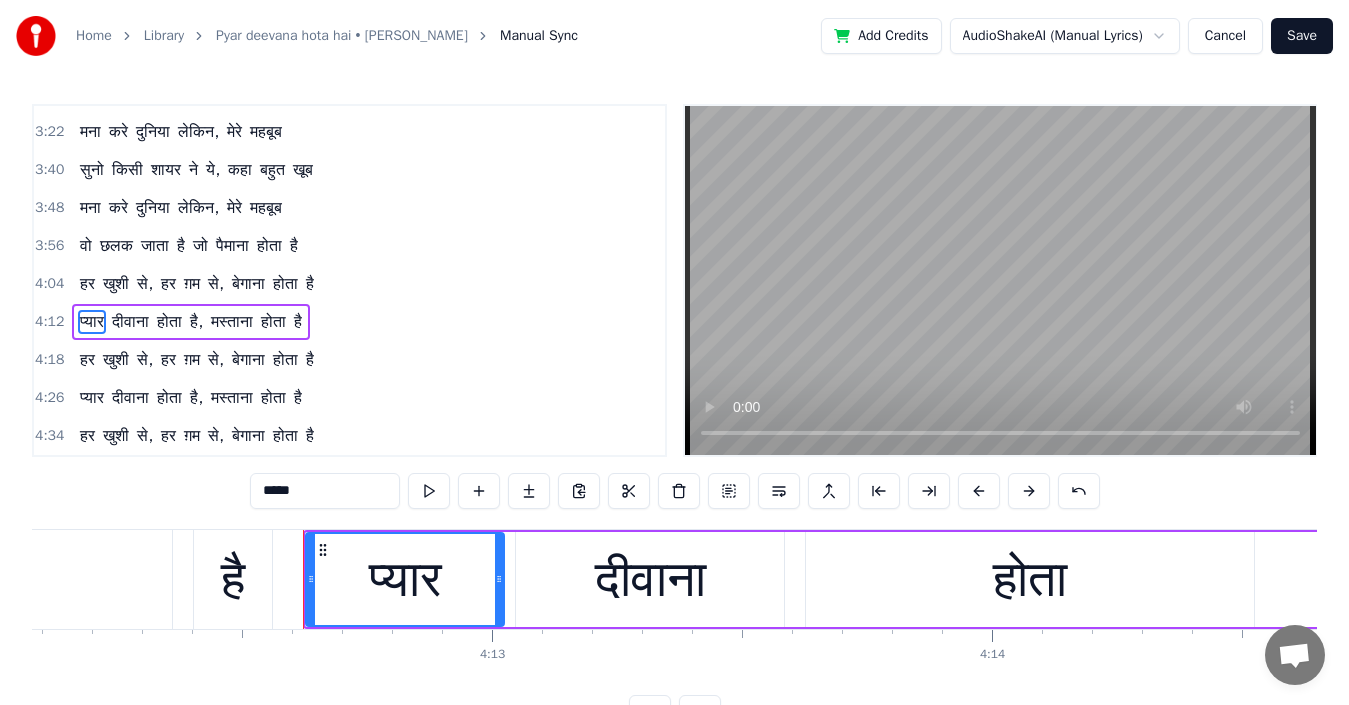 scroll, scrollTop: 0, scrollLeft: 126210, axis: horizontal 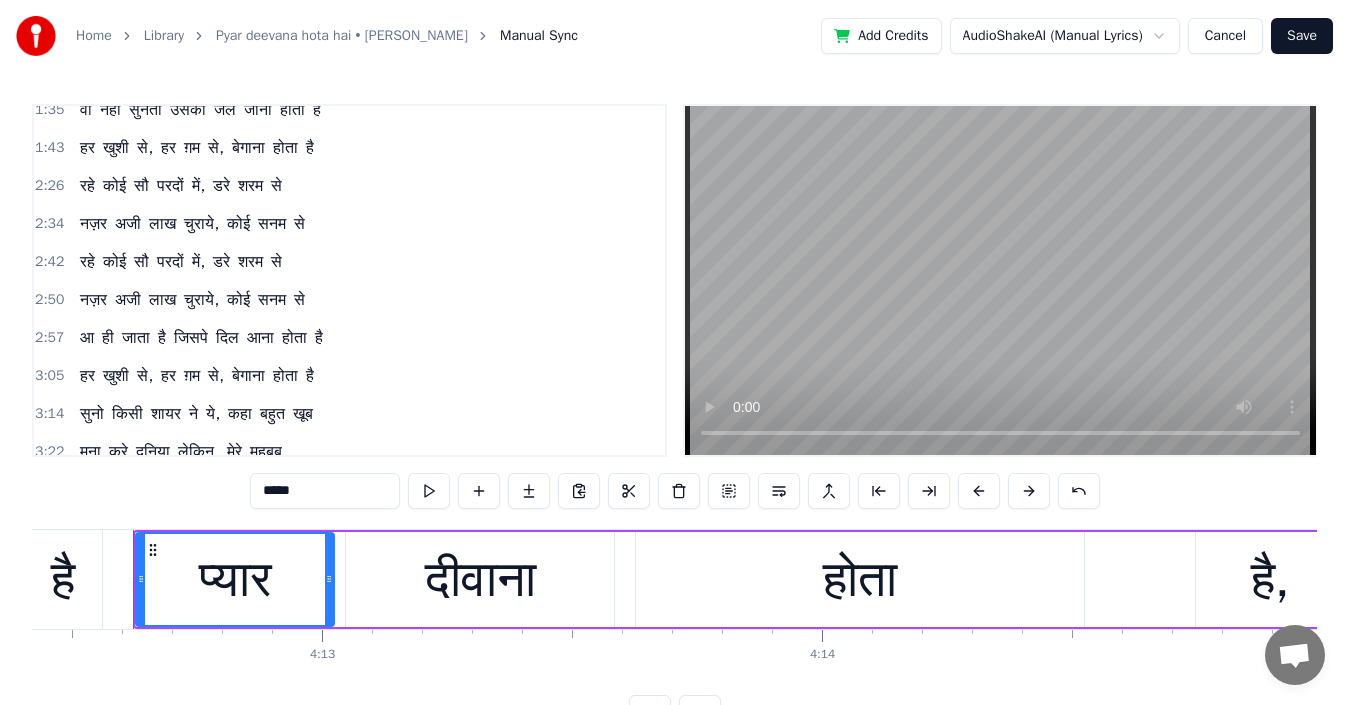 click on "आ" at bounding box center [87, 338] 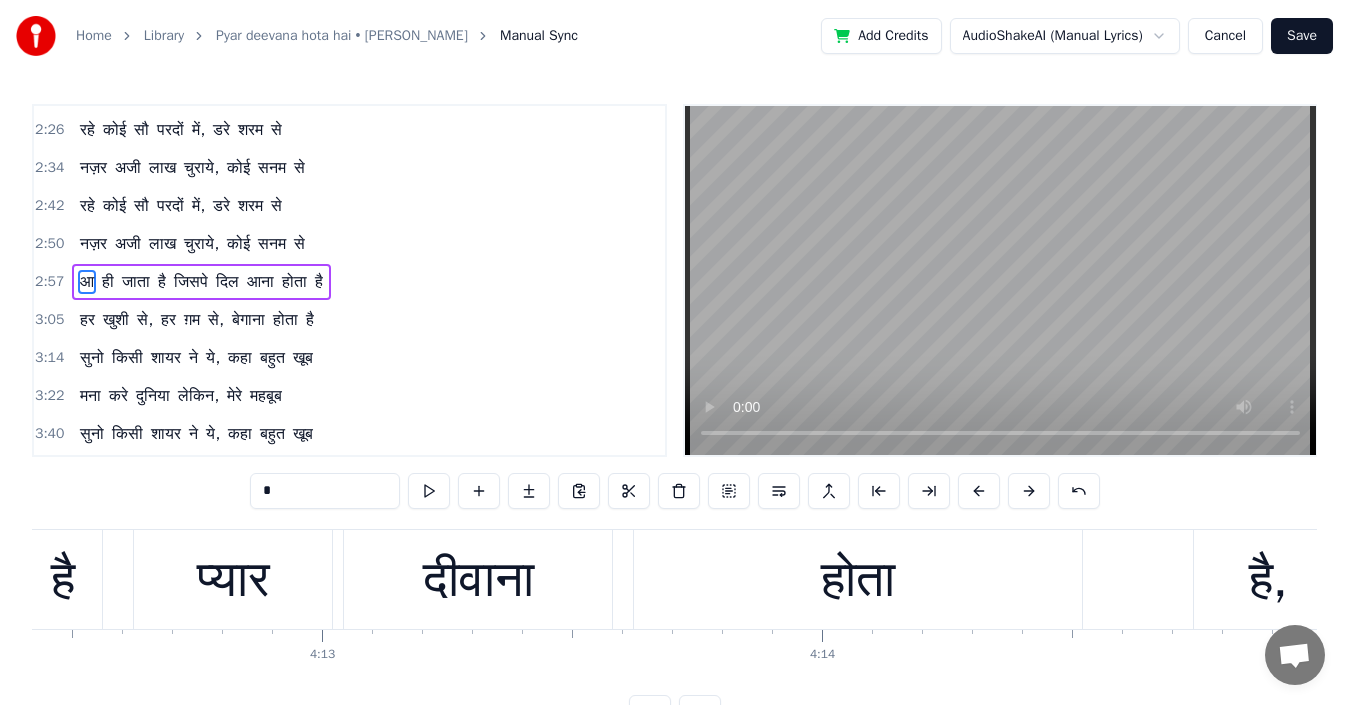 scroll, scrollTop: 376, scrollLeft: 0, axis: vertical 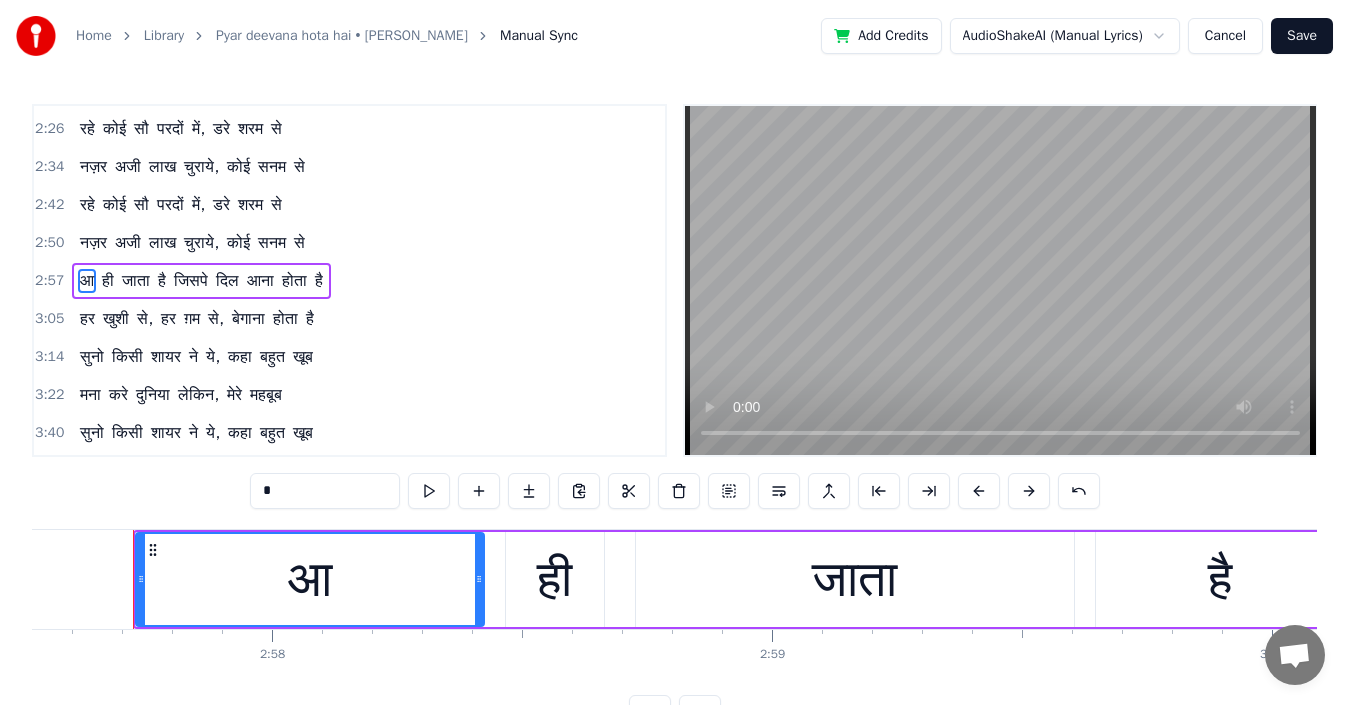 click on "सुनो किसी शायर ने ये, कहा बहुत खूब" at bounding box center [196, 357] 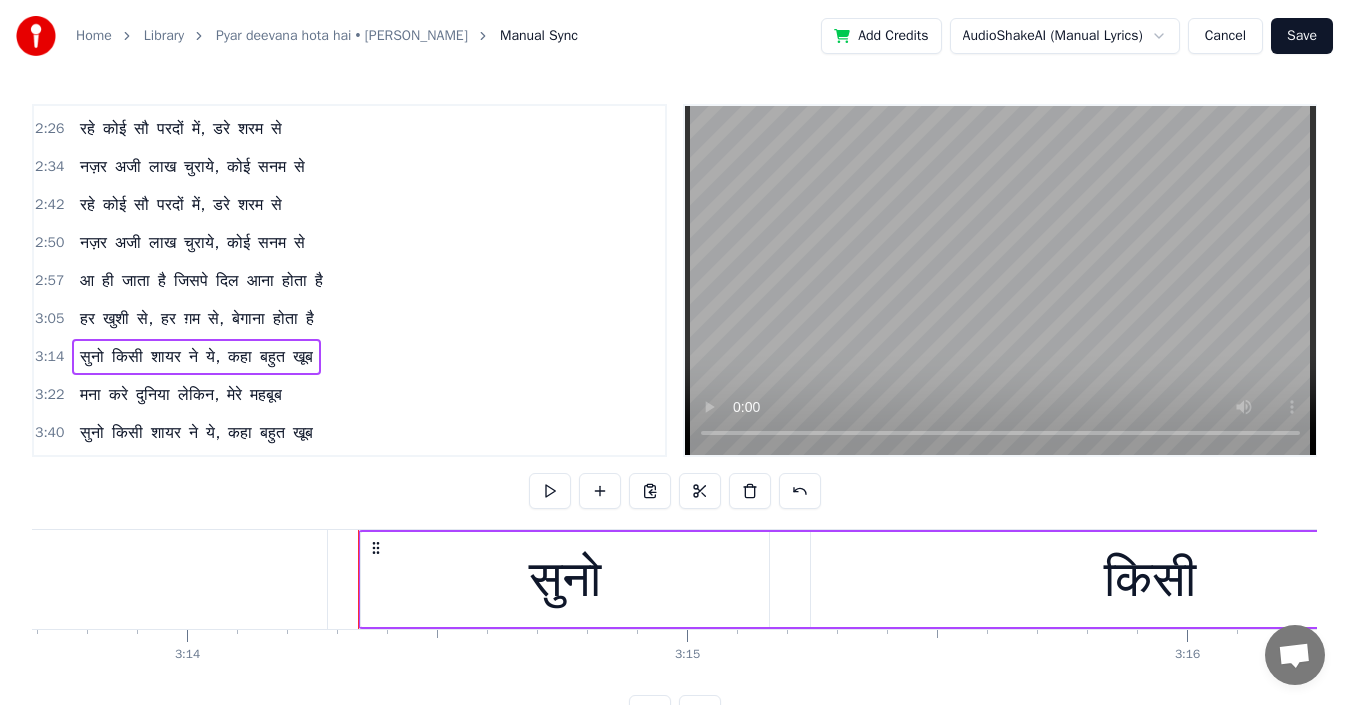 scroll, scrollTop: 0, scrollLeft: 97070, axis: horizontal 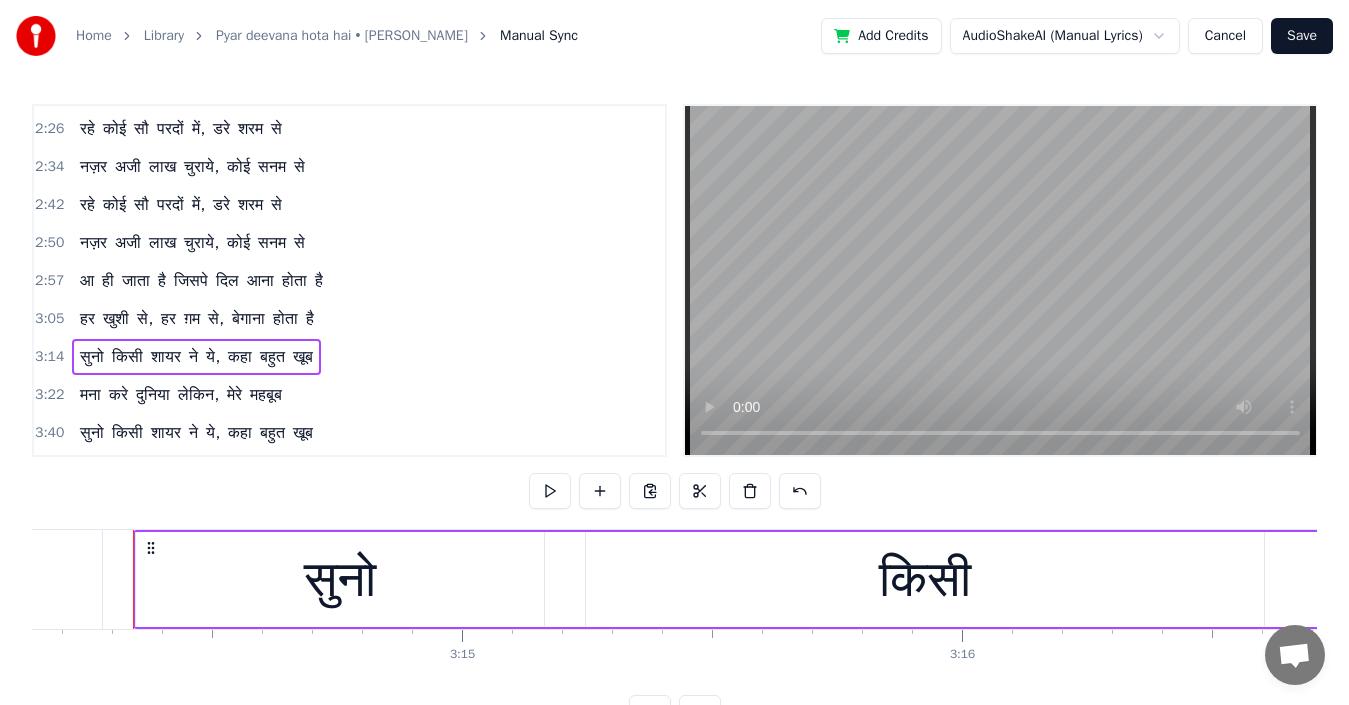 click on "आ" at bounding box center (87, 281) 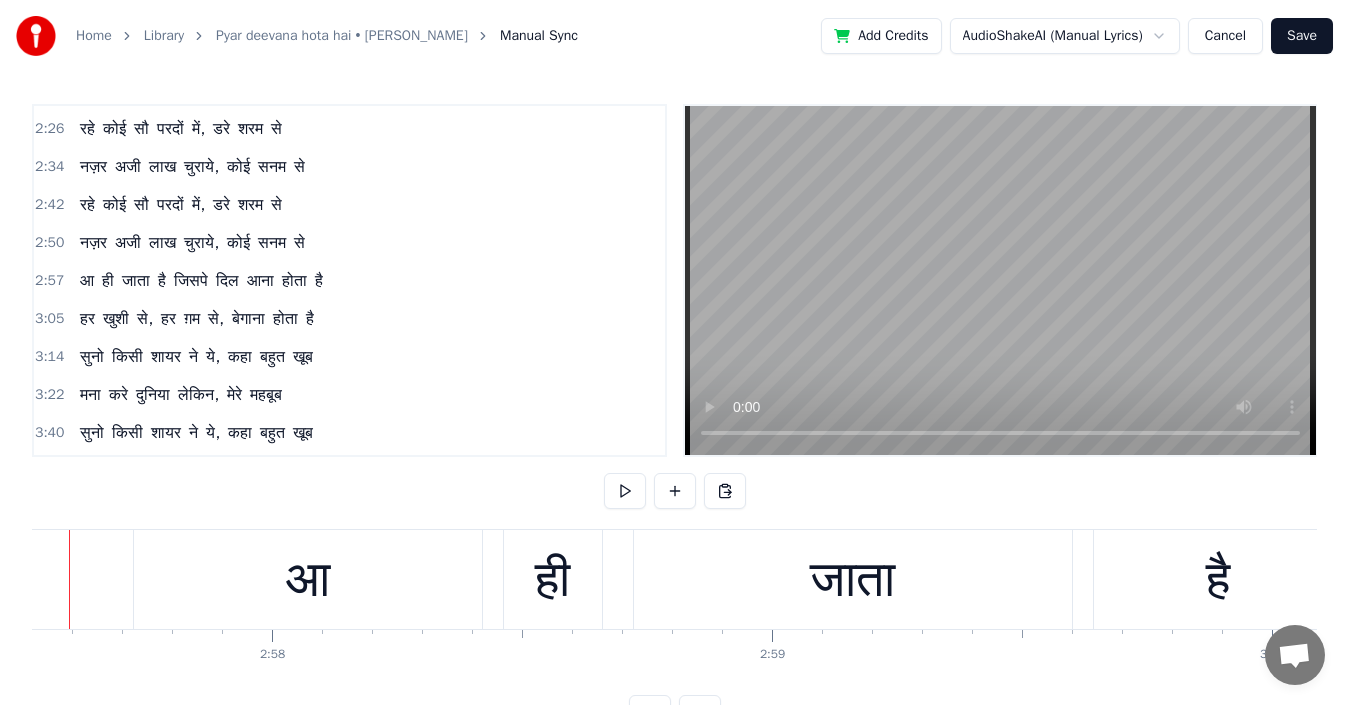 scroll, scrollTop: 0, scrollLeft: 88697, axis: horizontal 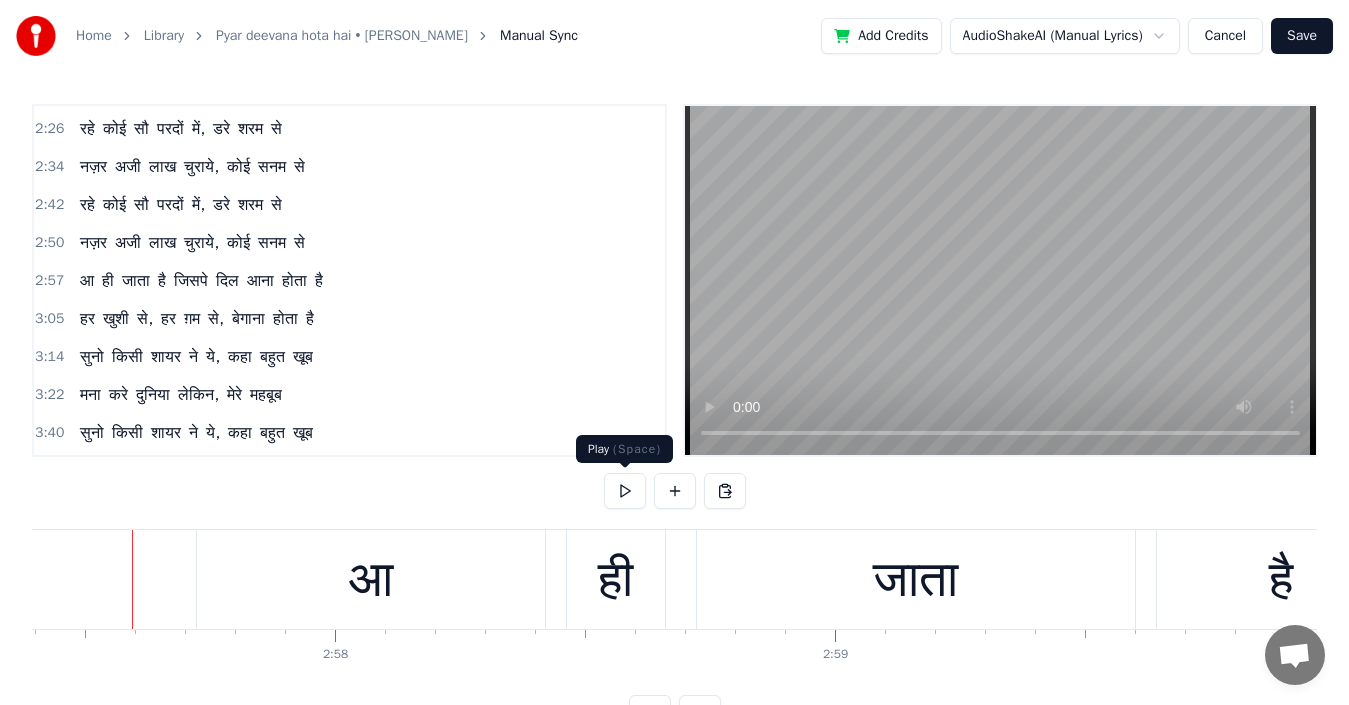 click at bounding box center (625, 491) 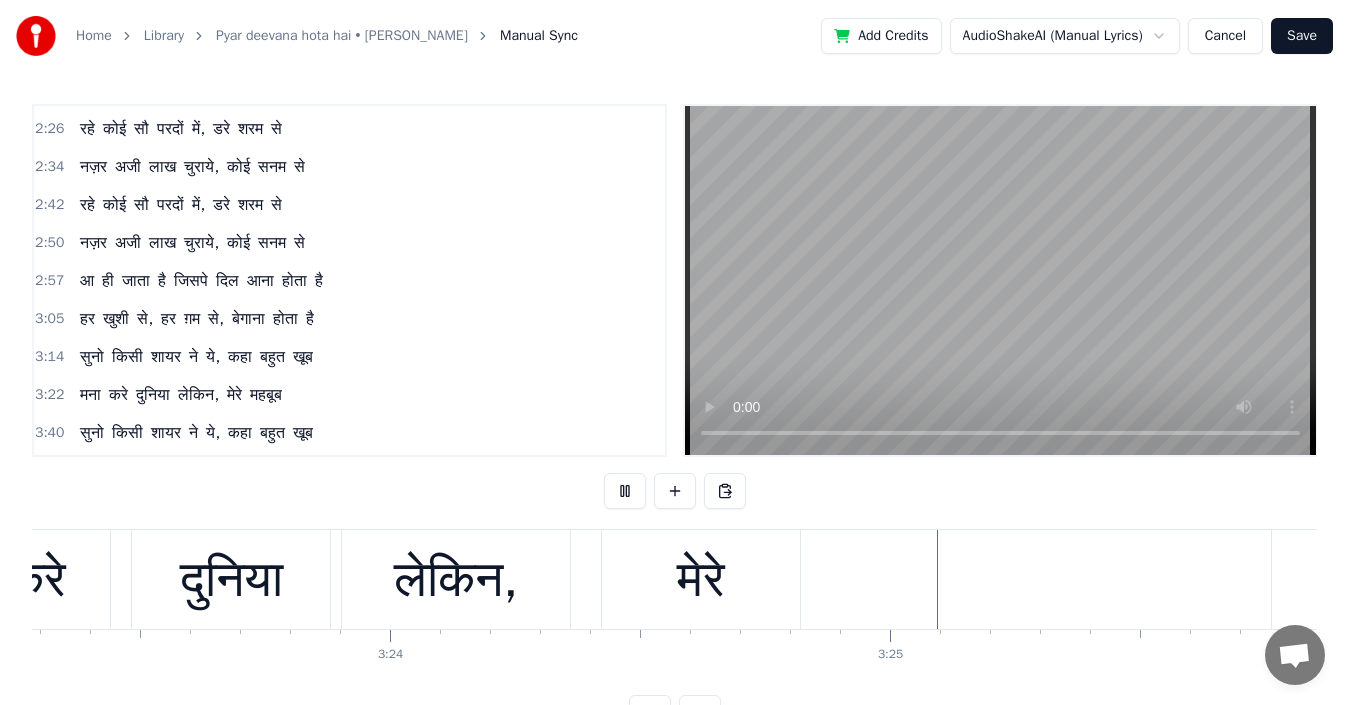 scroll, scrollTop: 0, scrollLeft: 102233, axis: horizontal 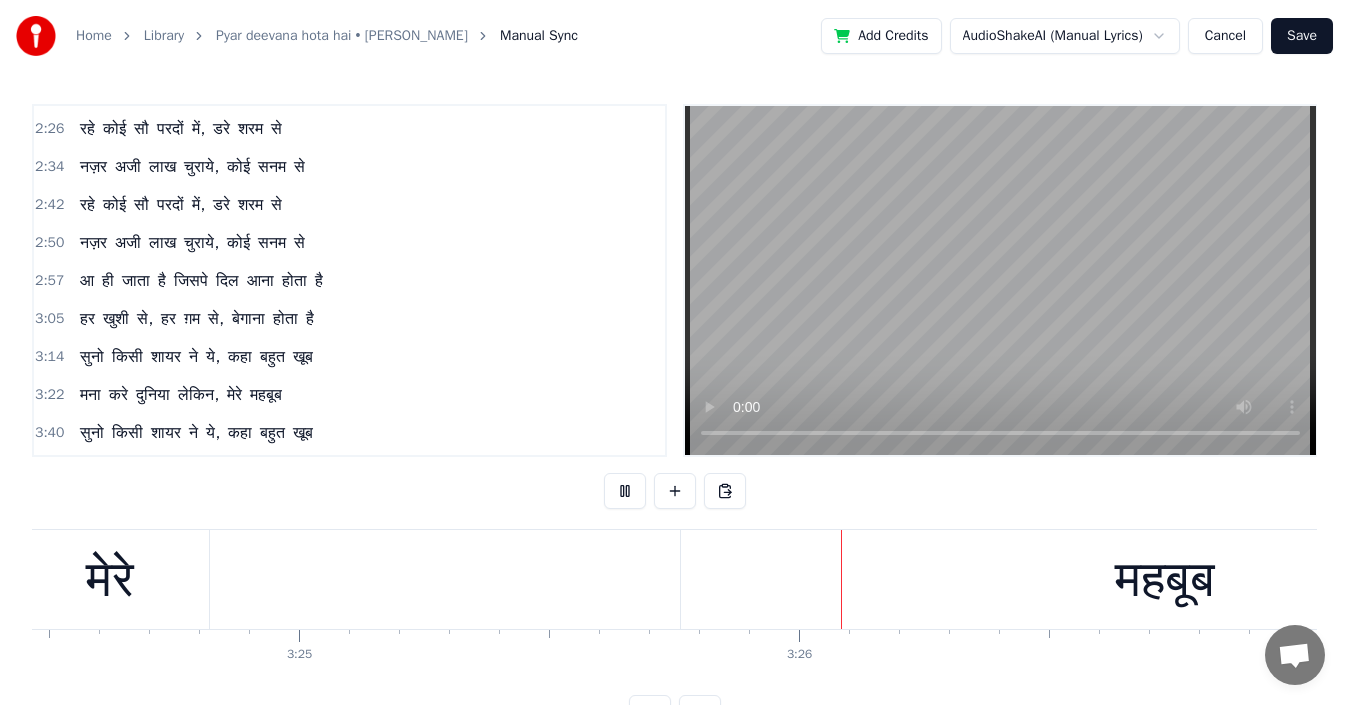 click at bounding box center [625, 491] 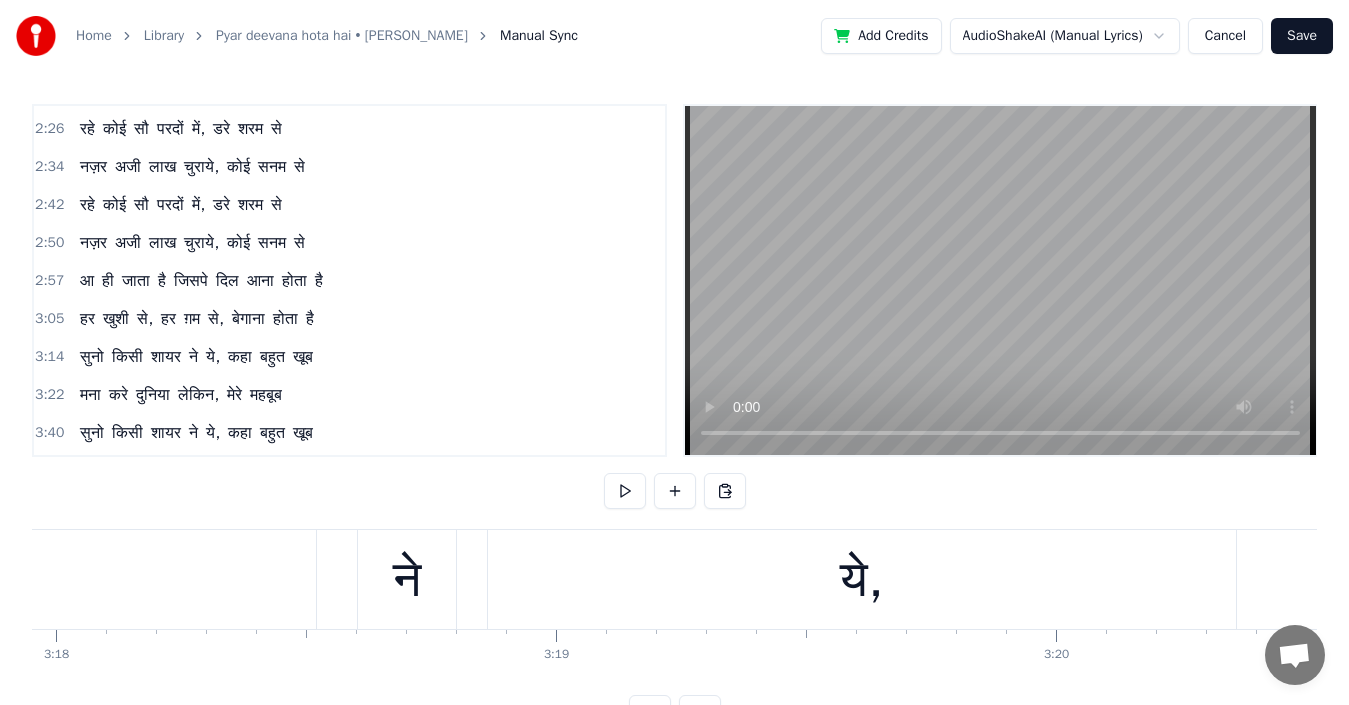 scroll, scrollTop: 0, scrollLeft: 98953, axis: horizontal 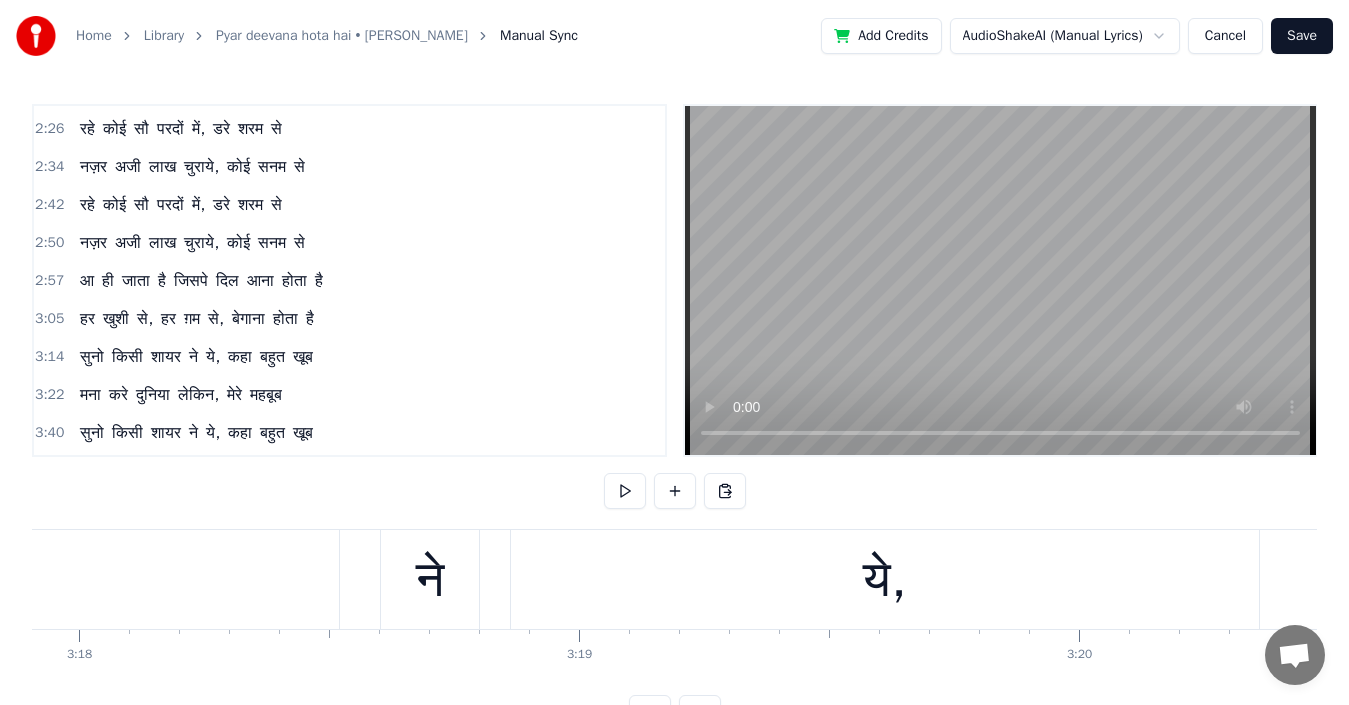 click on "हर" at bounding box center (87, 319) 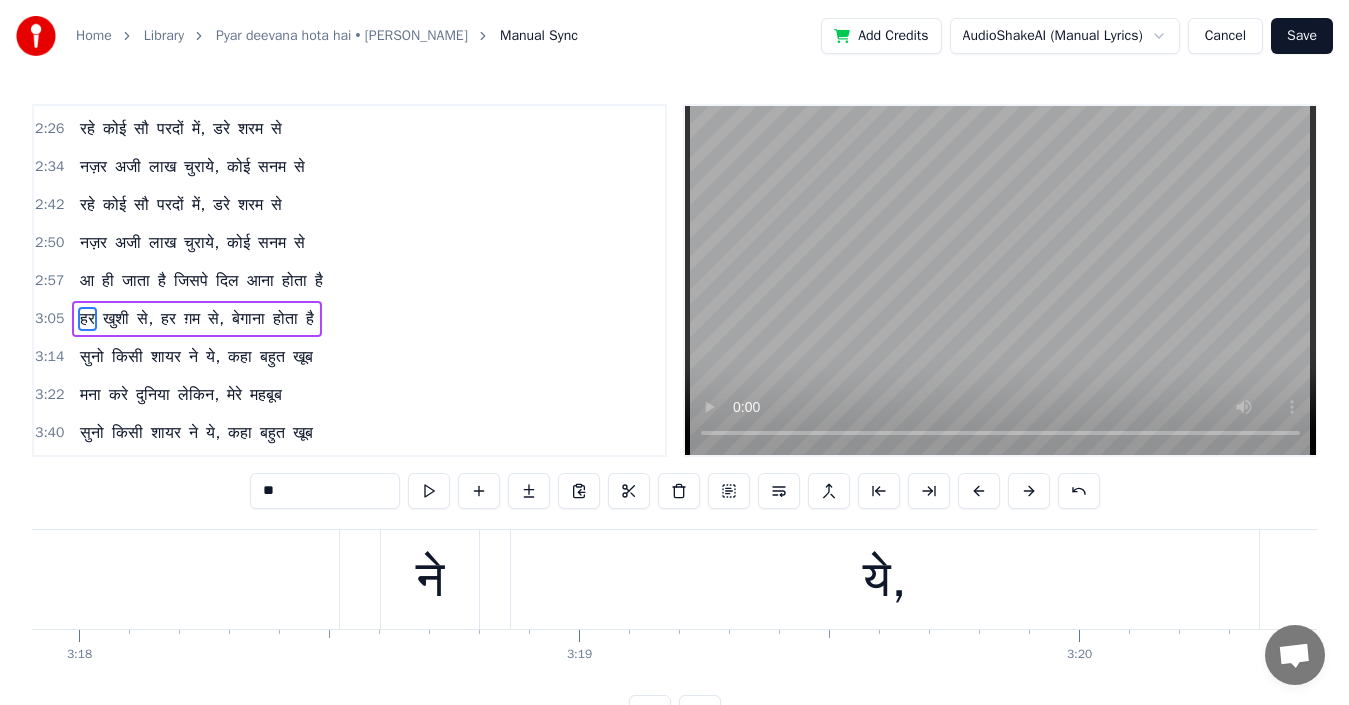 scroll, scrollTop: 414, scrollLeft: 0, axis: vertical 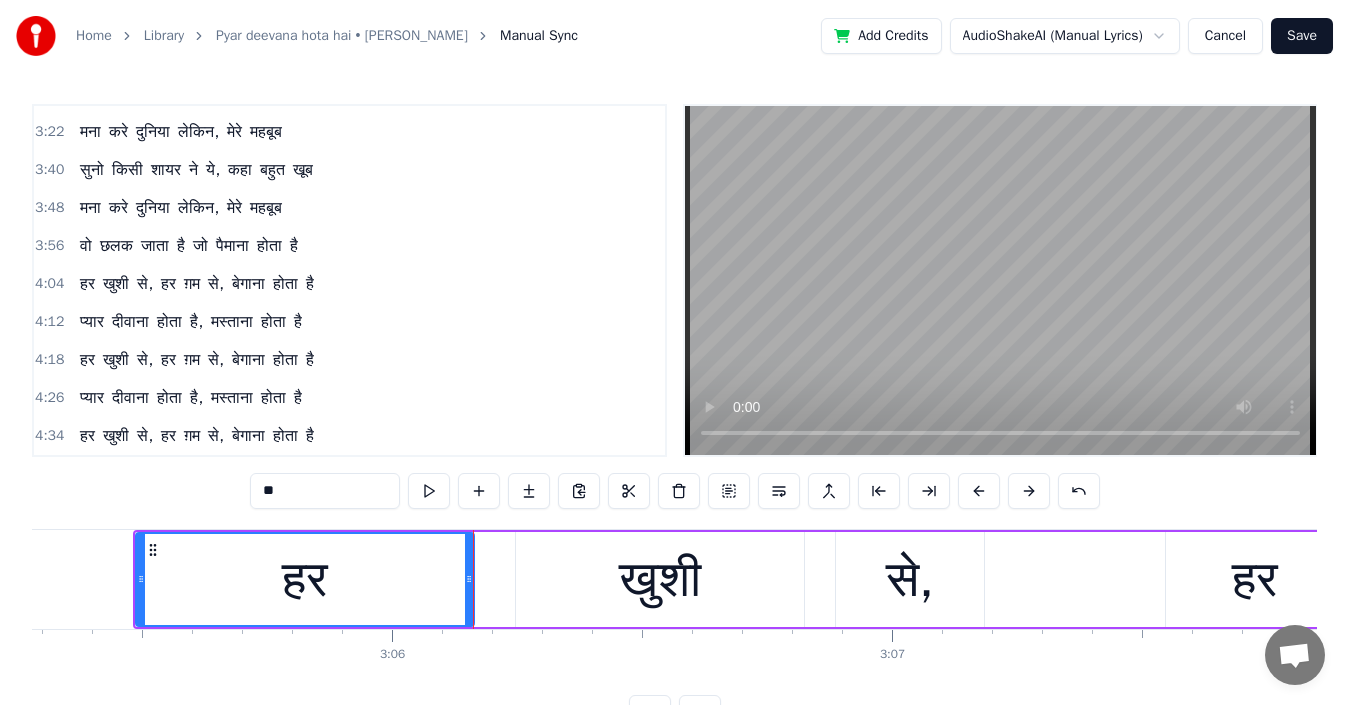 click on "प्यार" at bounding box center (92, 322) 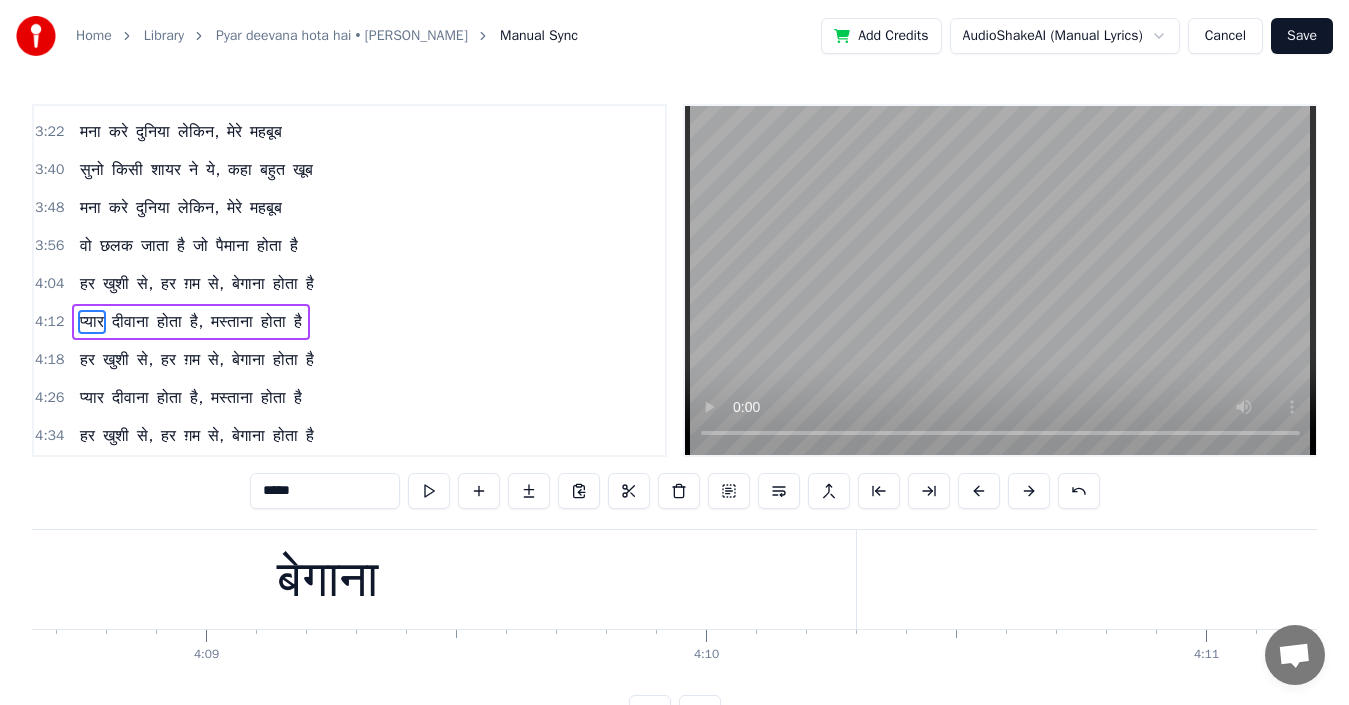 scroll, scrollTop: 0, scrollLeft: 126210, axis: horizontal 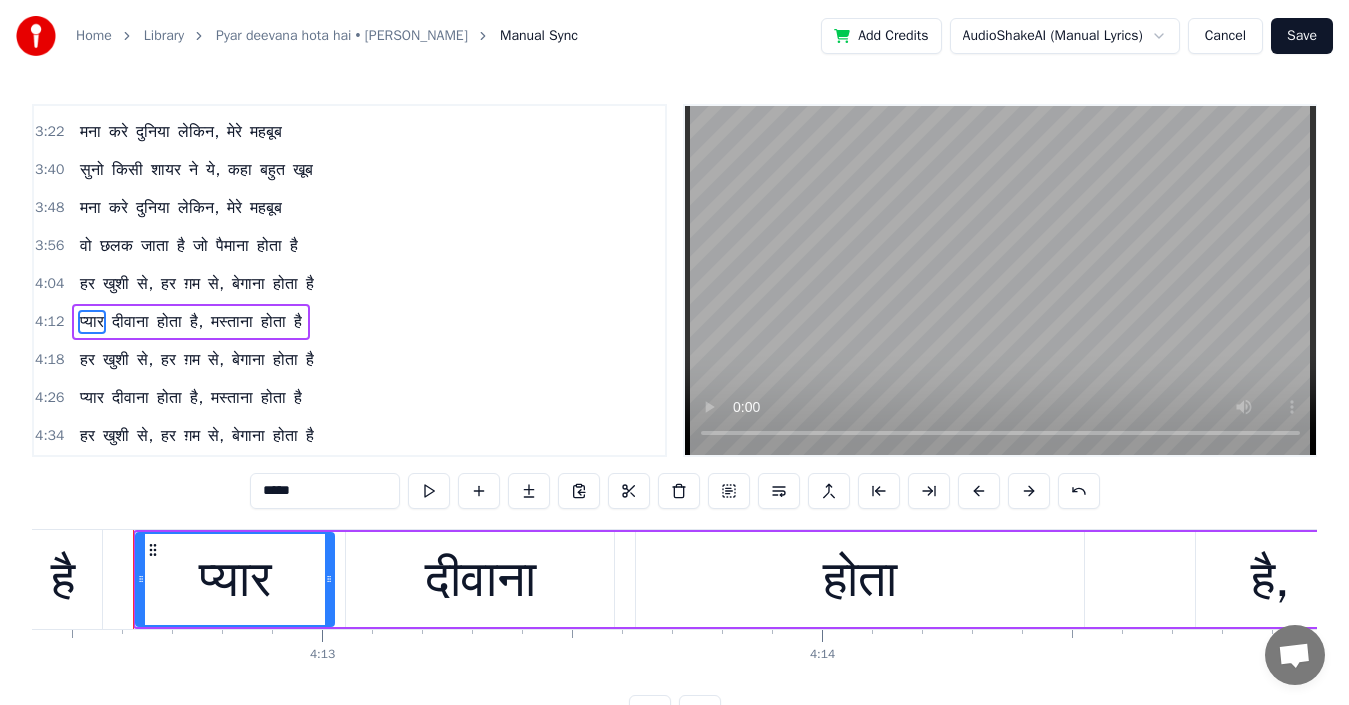 click on "हर" at bounding box center (87, 284) 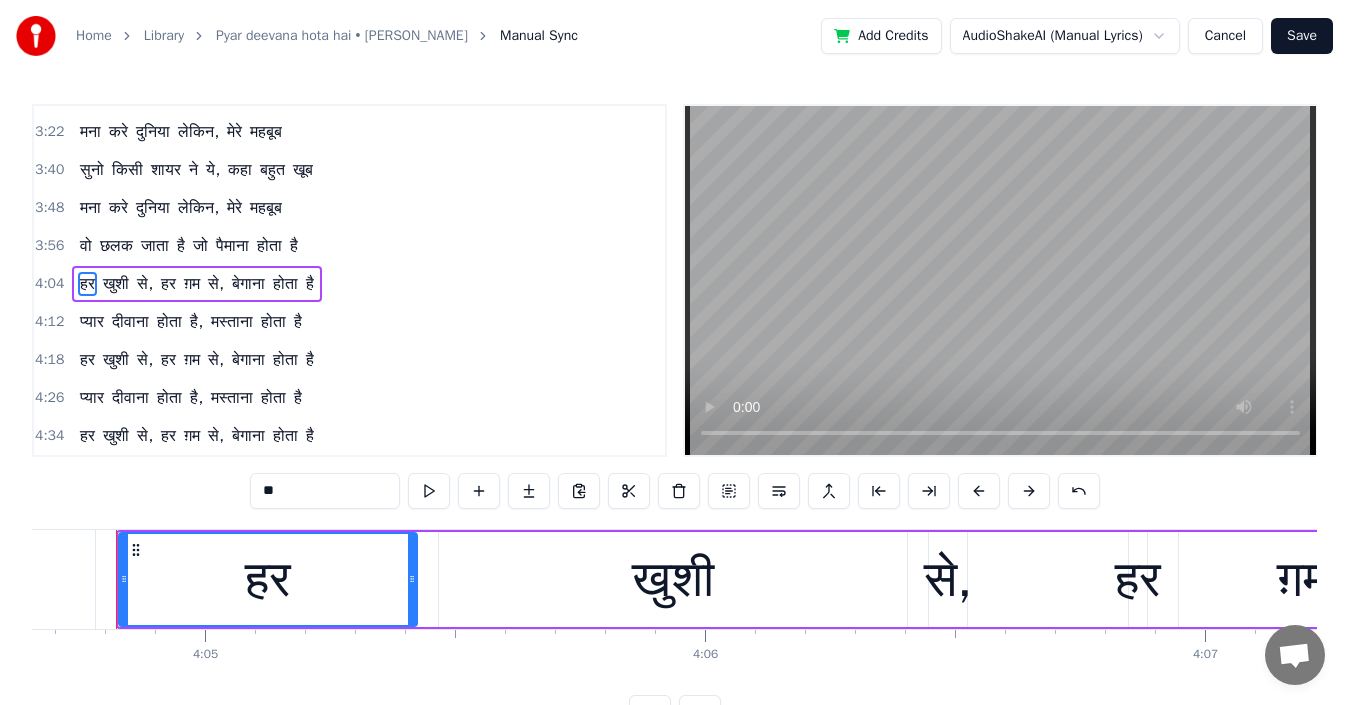 scroll, scrollTop: 0, scrollLeft: 122310, axis: horizontal 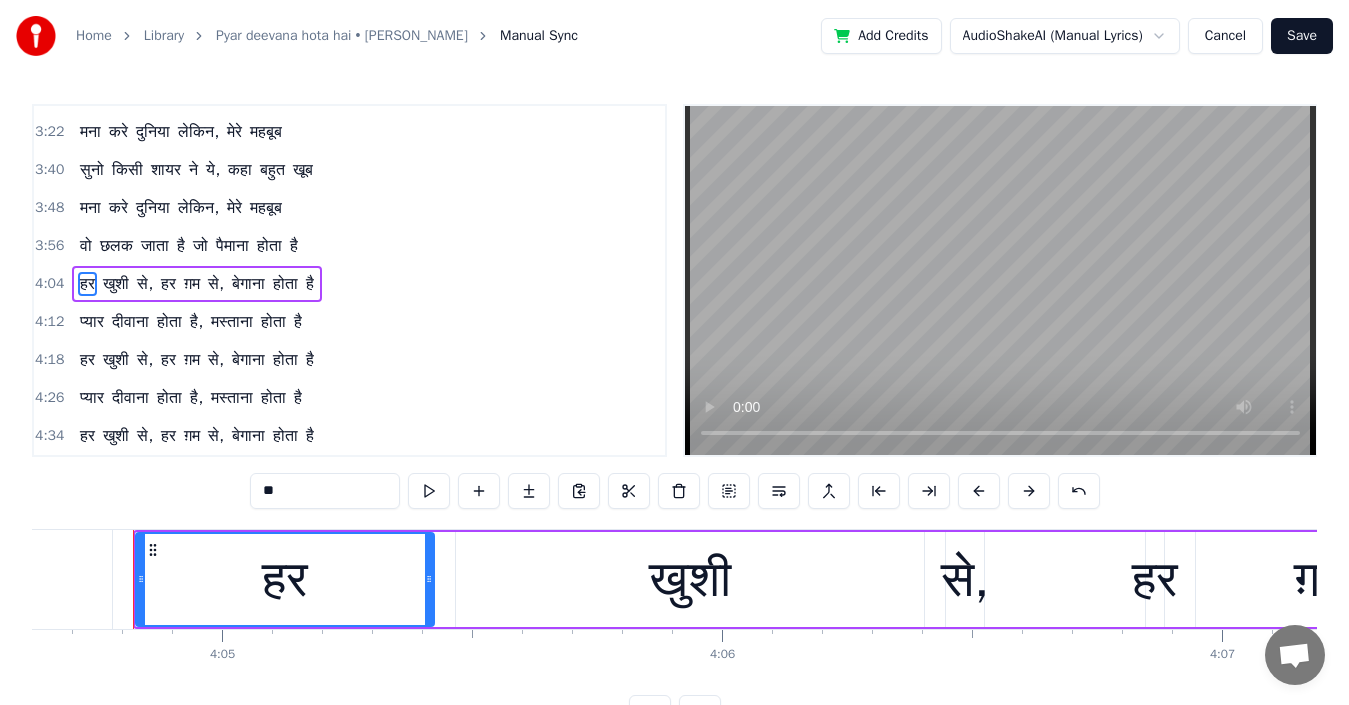click on "प्यार" at bounding box center [92, 322] 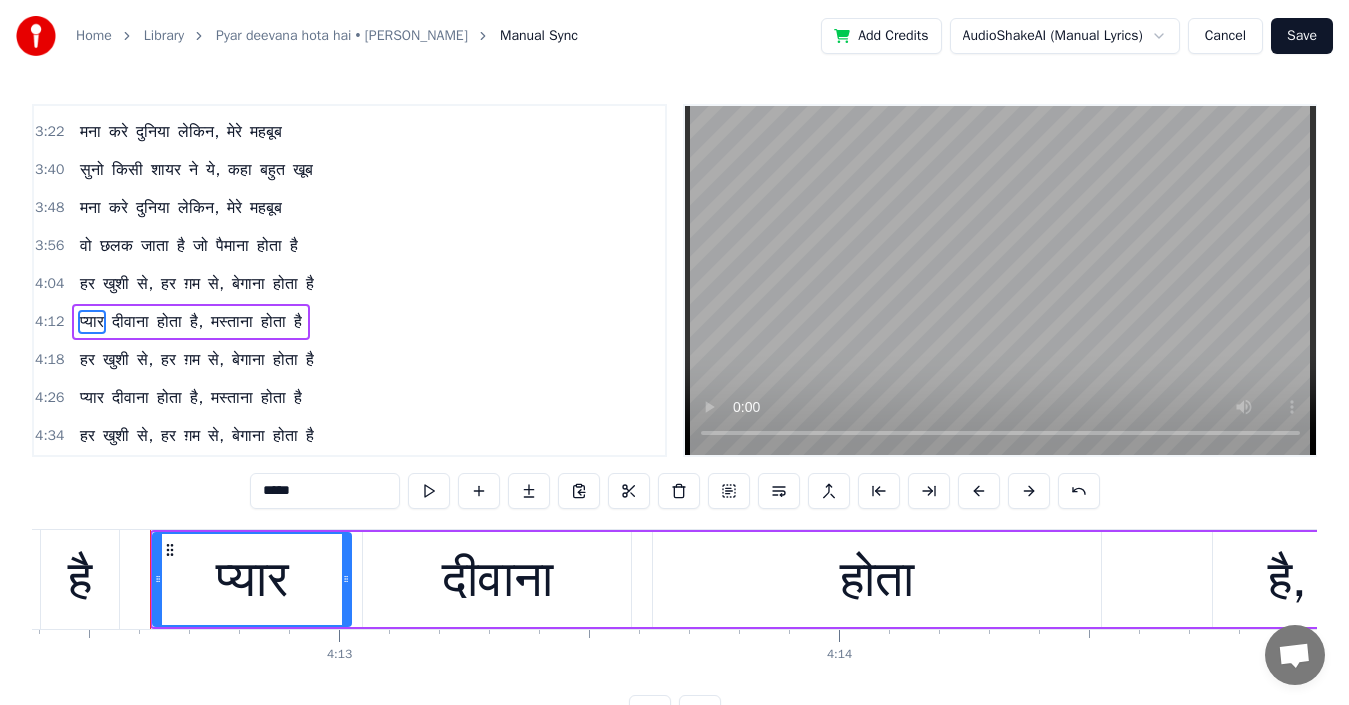 scroll, scrollTop: 0, scrollLeft: 126210, axis: horizontal 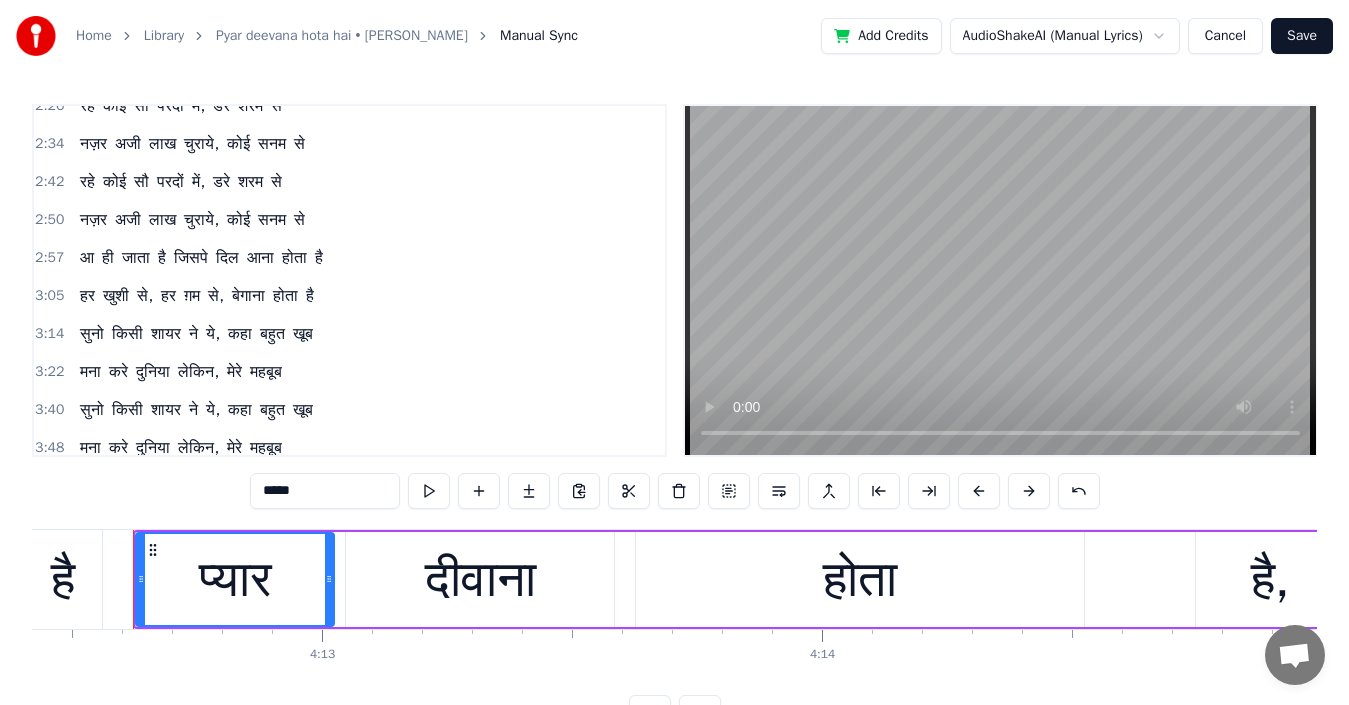 click on "आ" at bounding box center (87, 258) 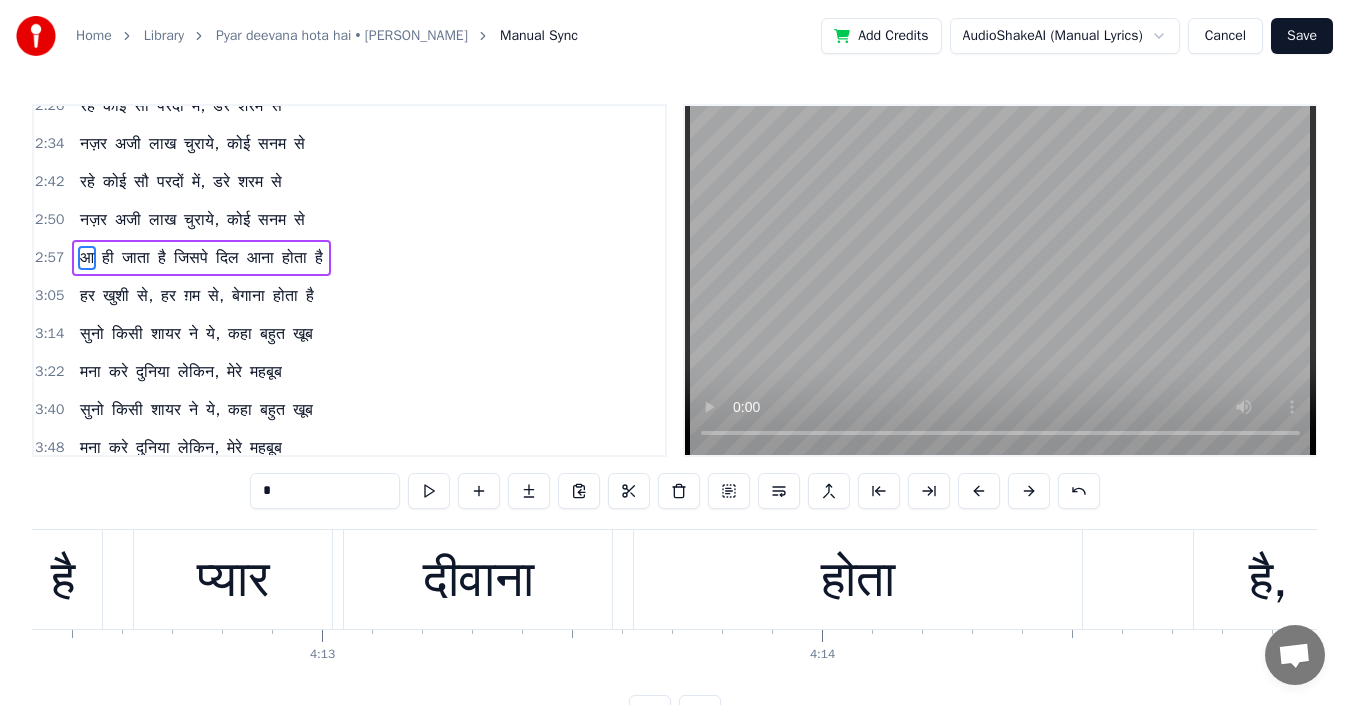 scroll, scrollTop: 376, scrollLeft: 0, axis: vertical 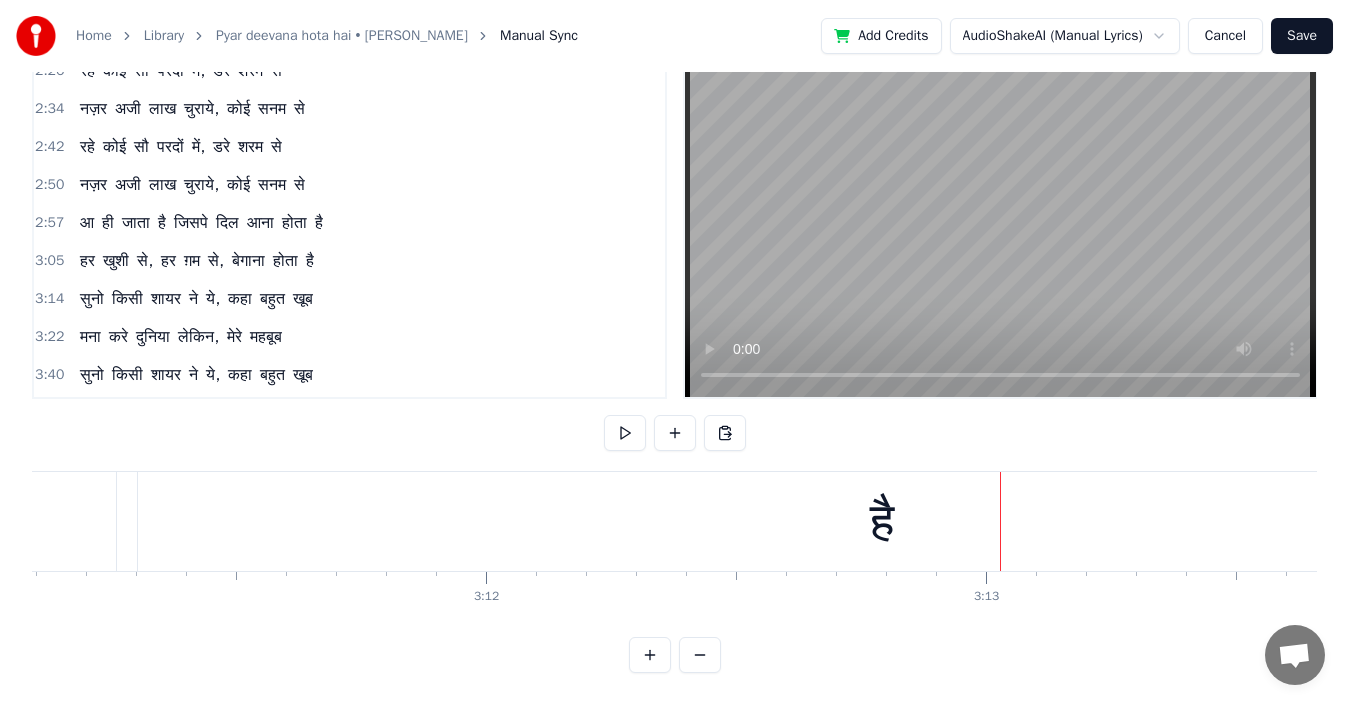 click on "है" at bounding box center (882, 521) 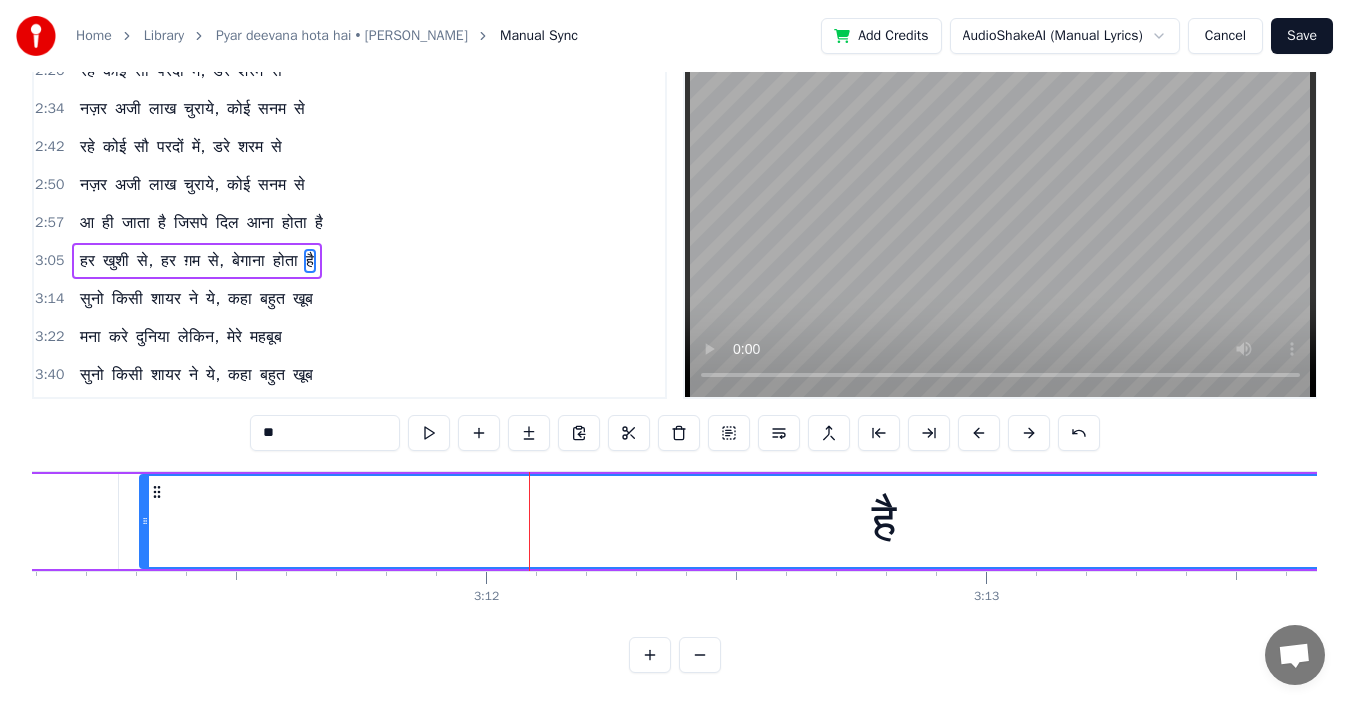 scroll, scrollTop: 0, scrollLeft: 0, axis: both 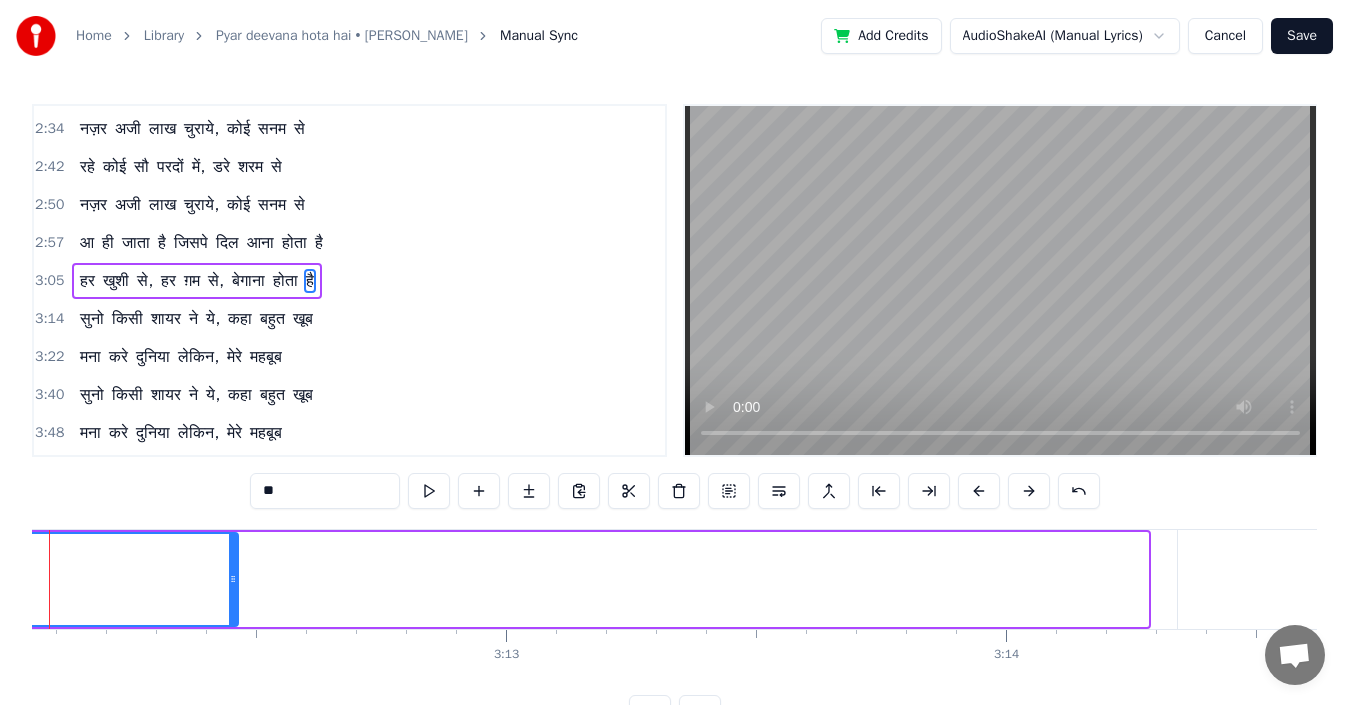 drag, startPoint x: 1145, startPoint y: 587, endPoint x: 235, endPoint y: 679, distance: 914.63873 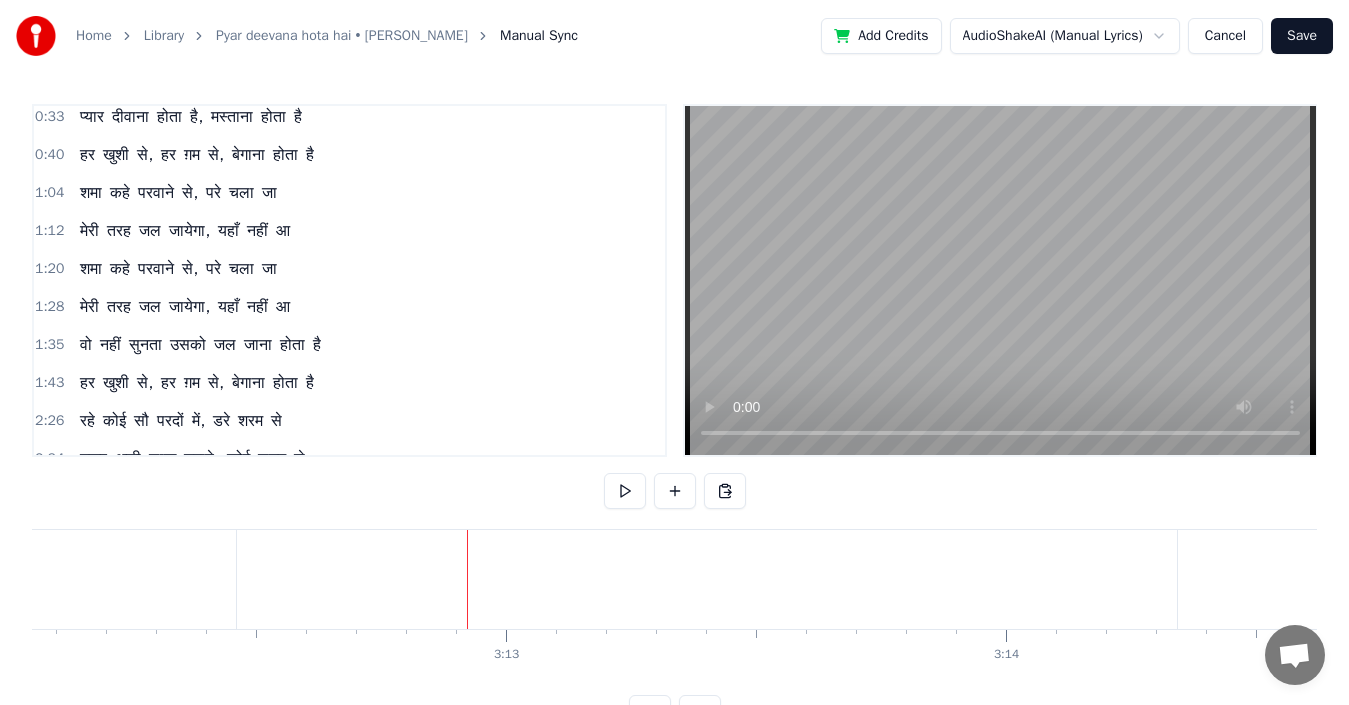 scroll, scrollTop: 10, scrollLeft: 0, axis: vertical 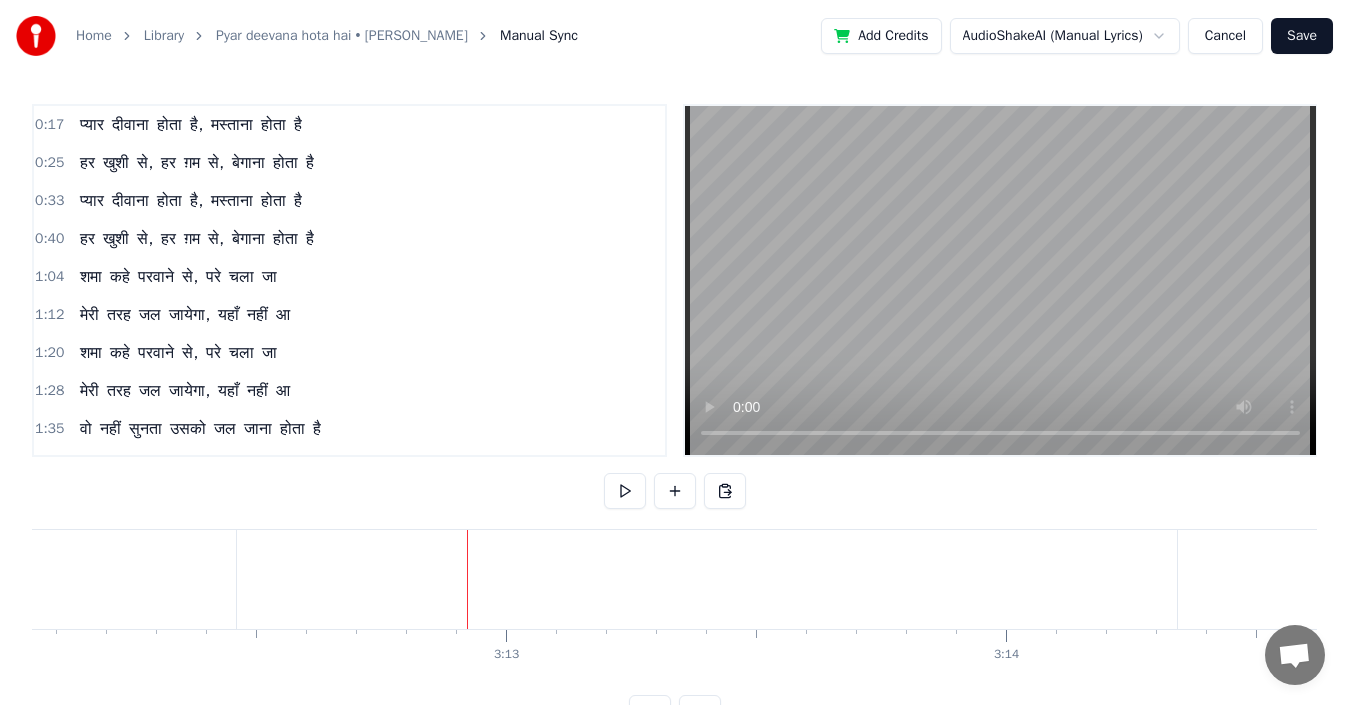 click on "प्यार" at bounding box center (92, 201) 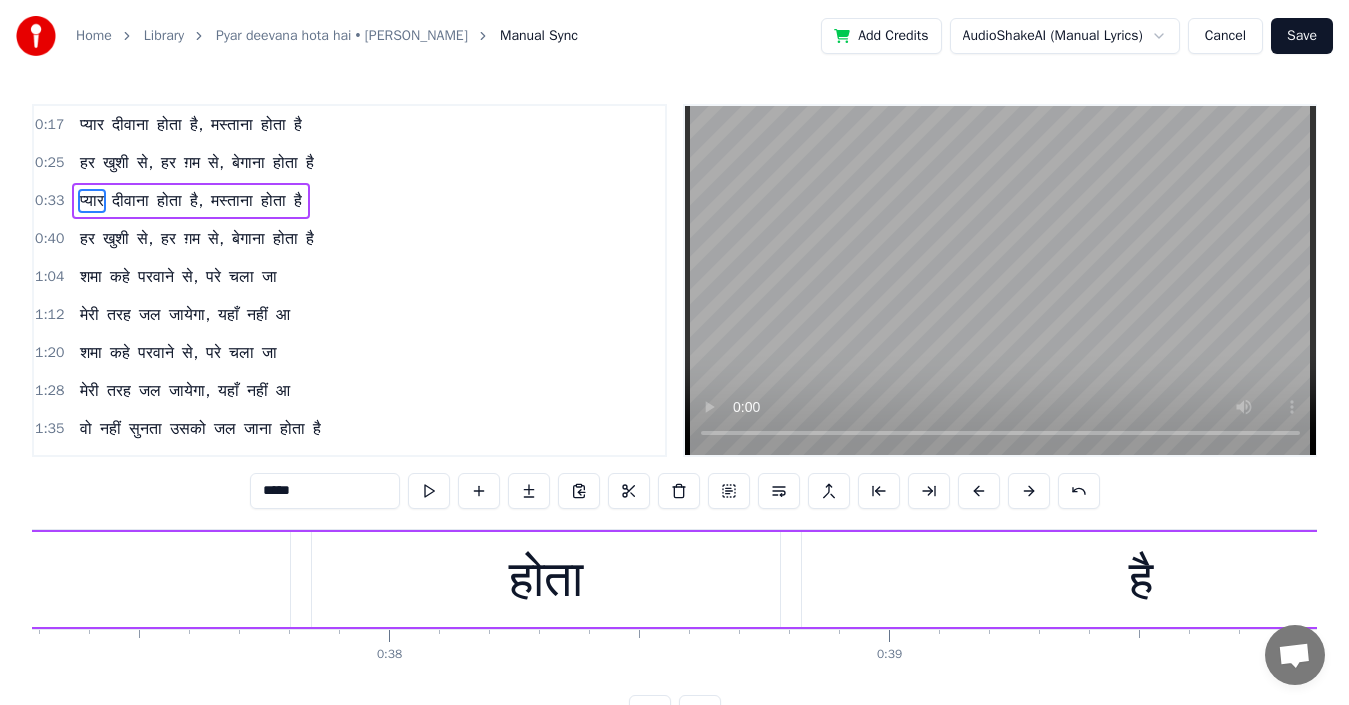 scroll, scrollTop: 0, scrollLeft: 16400, axis: horizontal 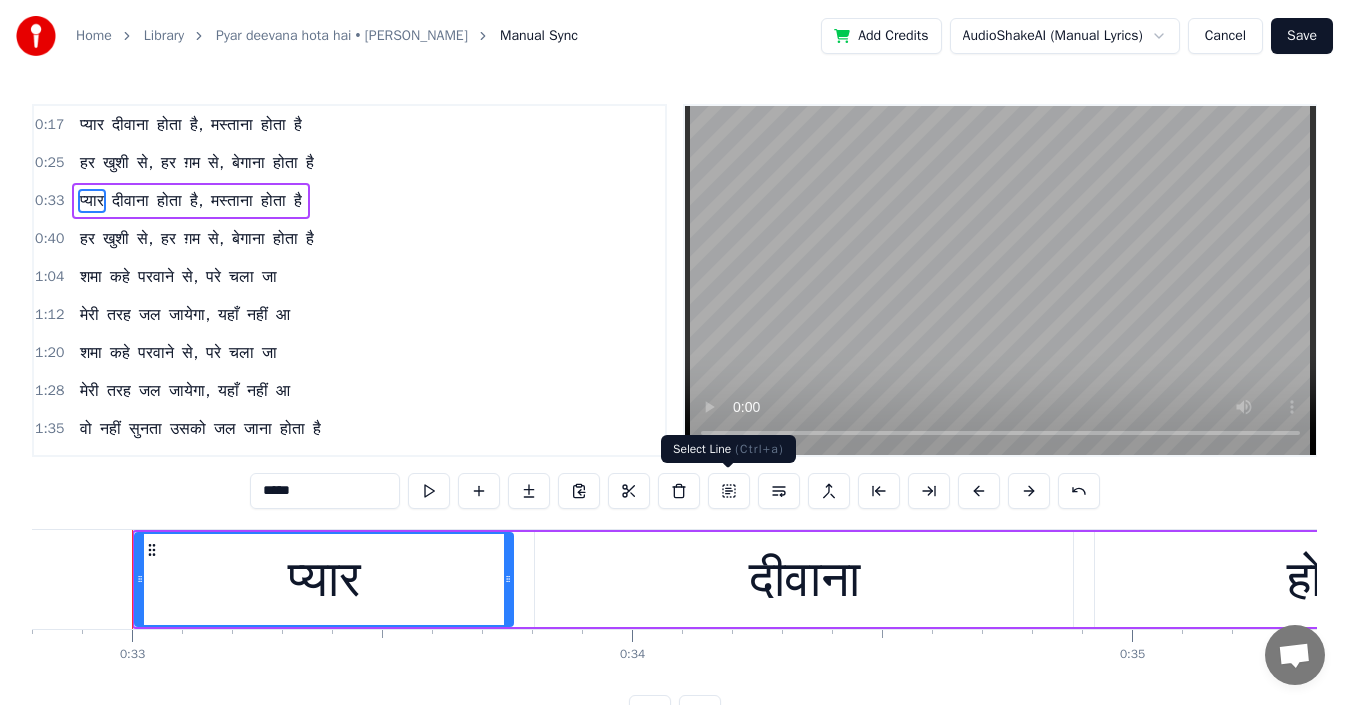click at bounding box center [729, 491] 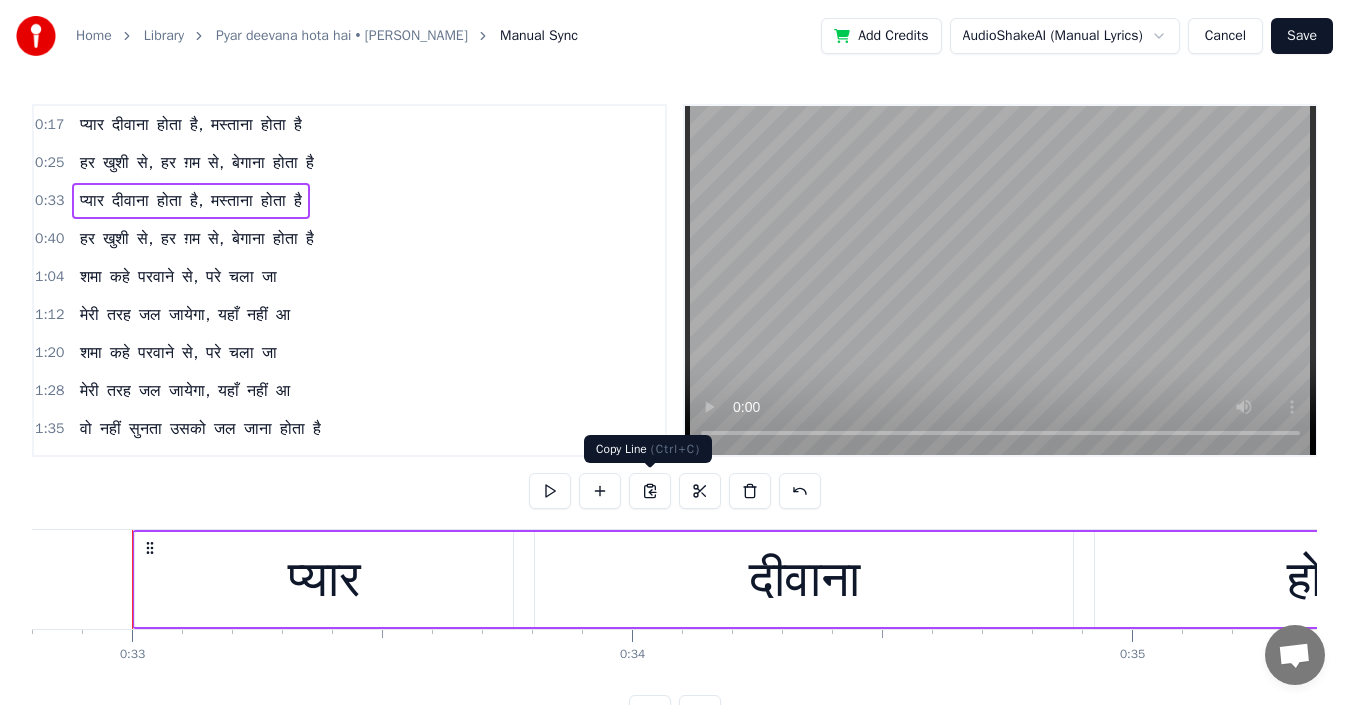 click at bounding box center (650, 491) 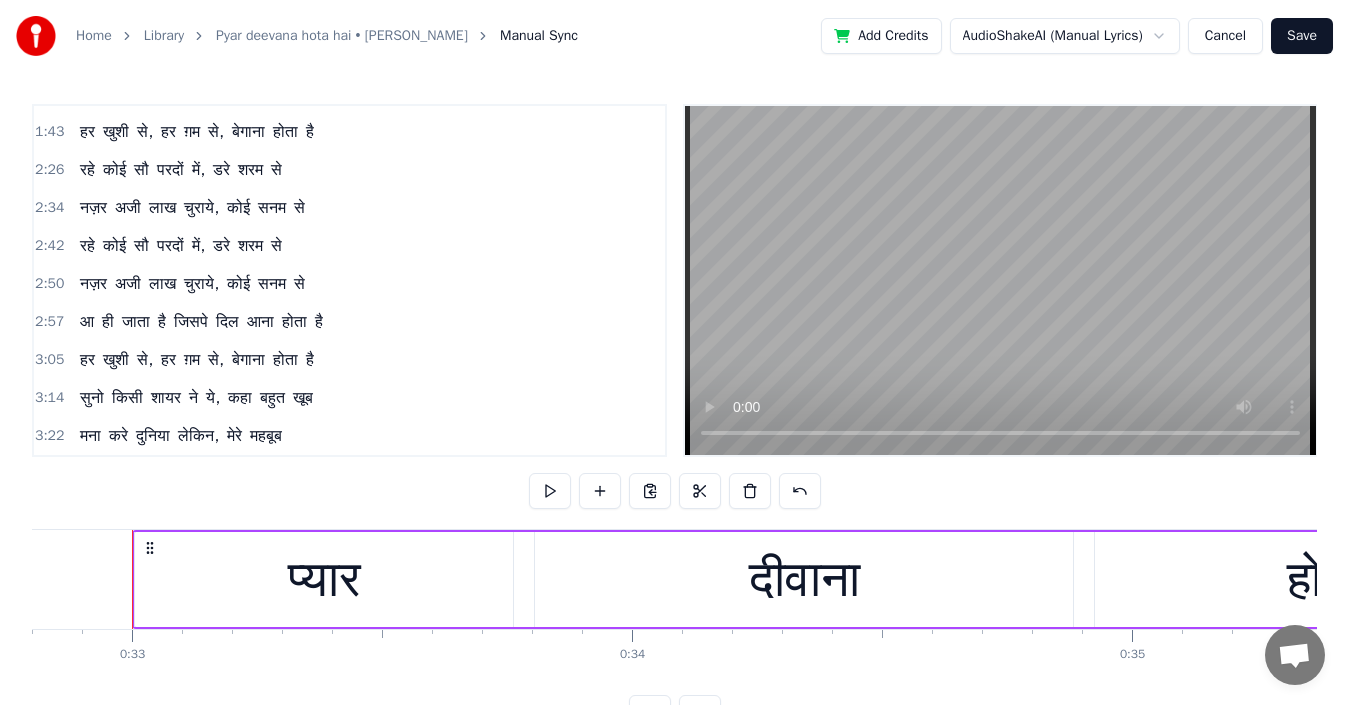 scroll, scrollTop: 360, scrollLeft: 0, axis: vertical 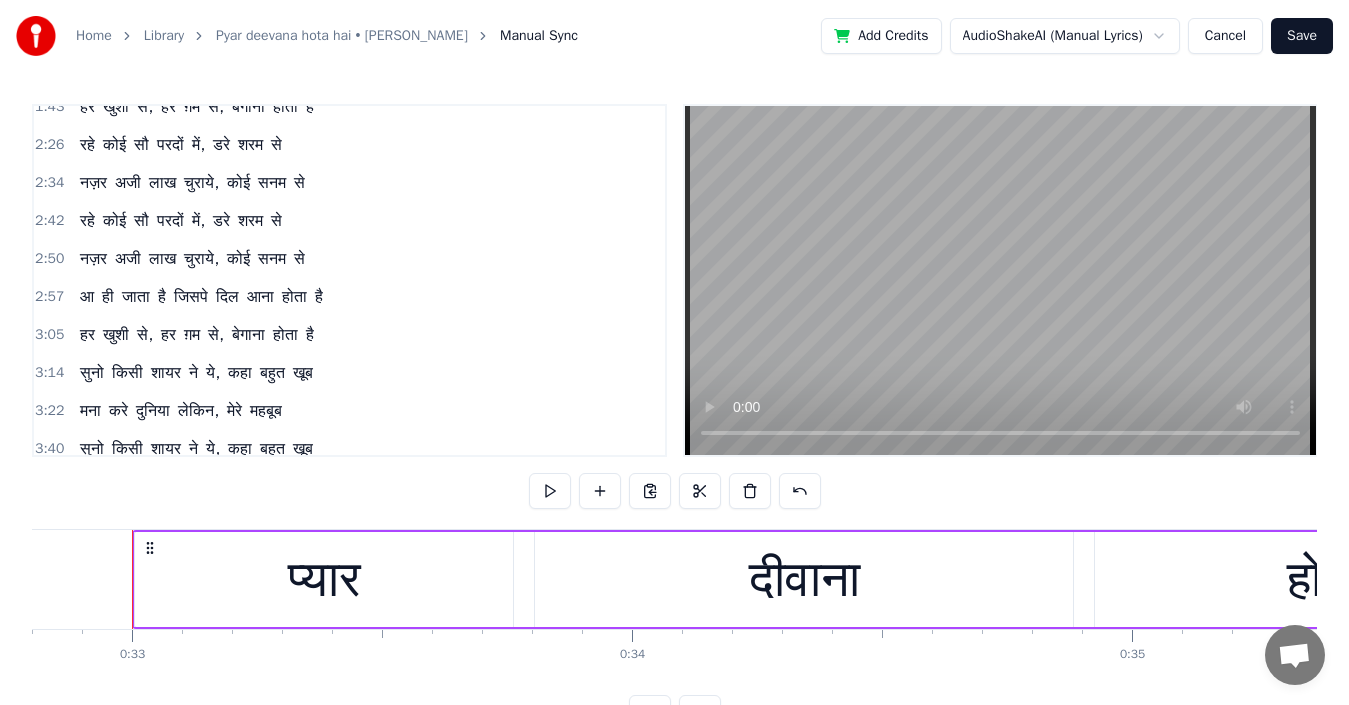 click on "सुनो" at bounding box center [92, 373] 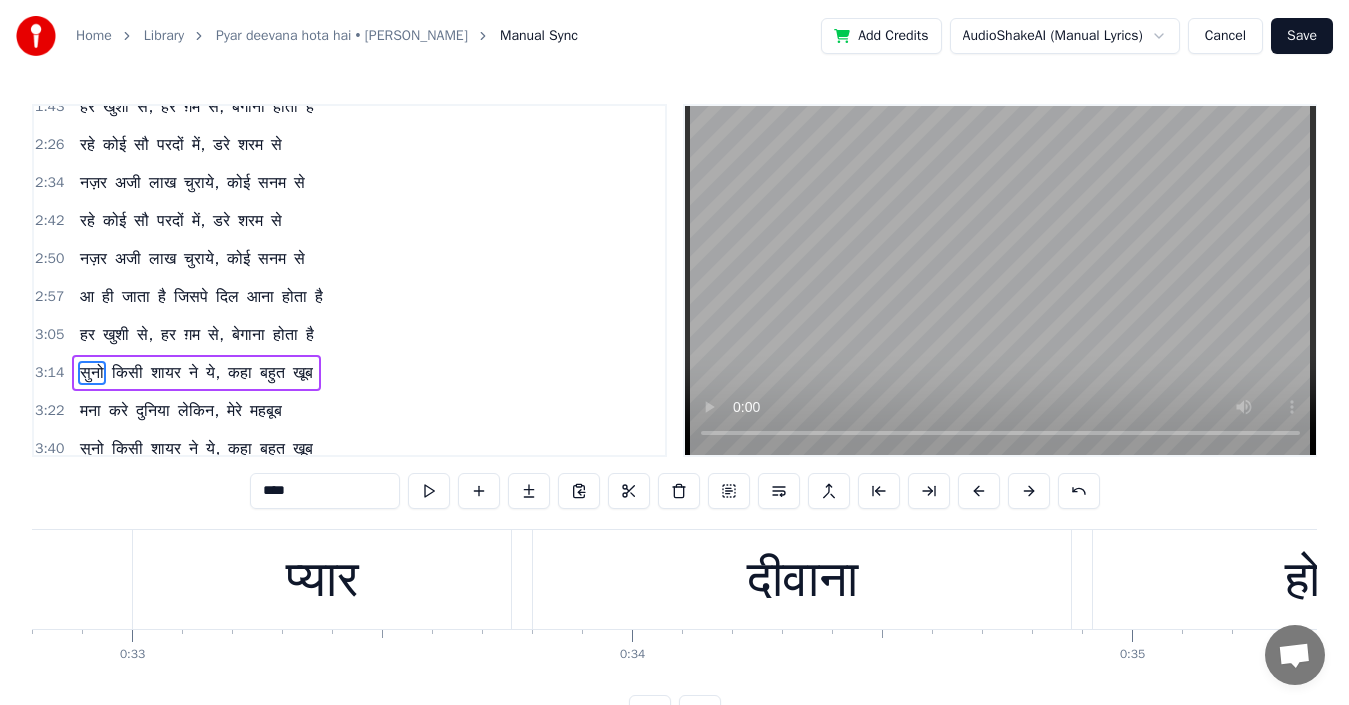 scroll, scrollTop: 452, scrollLeft: 0, axis: vertical 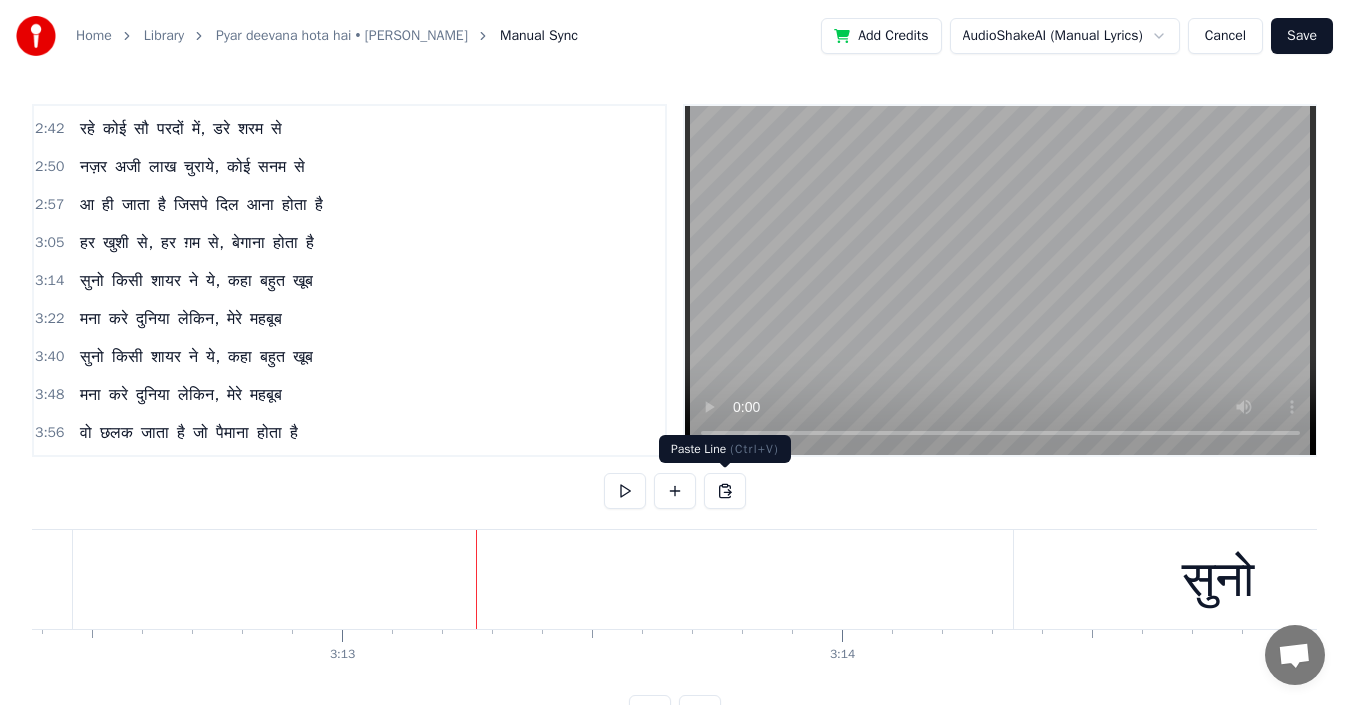 click at bounding box center (725, 491) 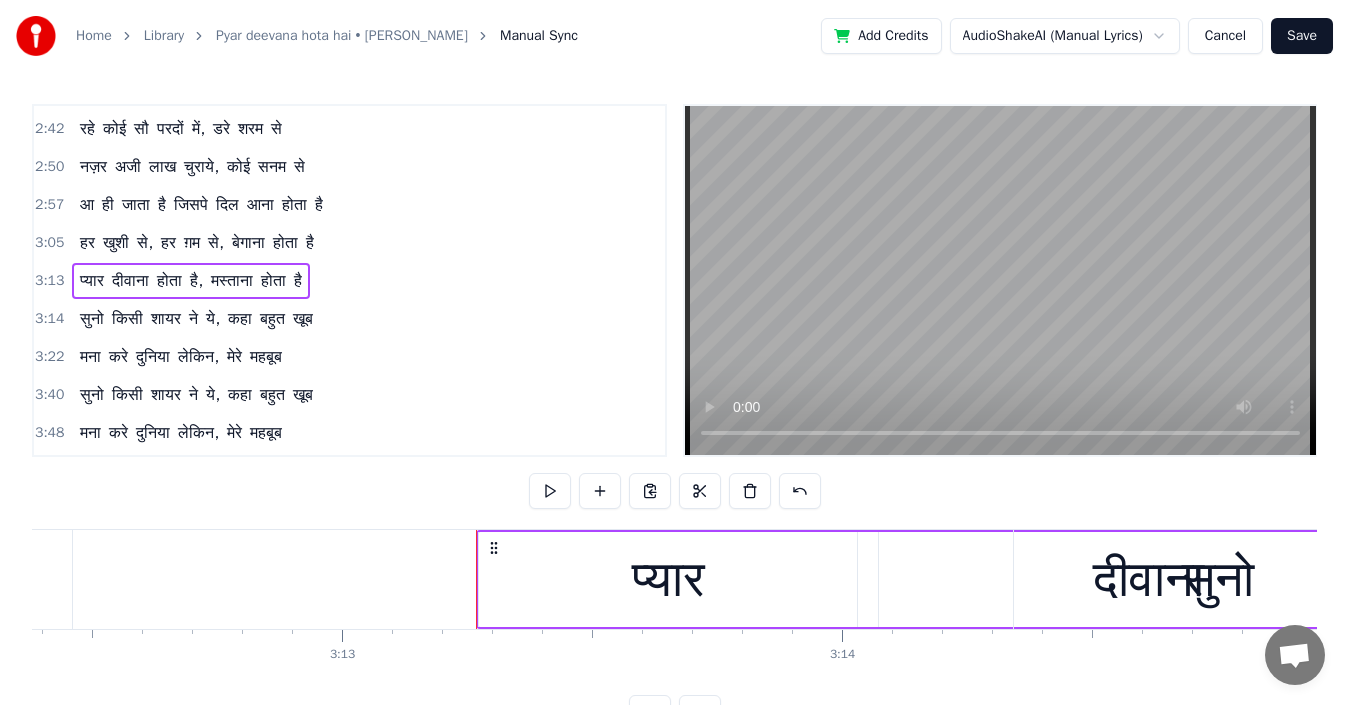 click on "सुनो" at bounding box center [92, 319] 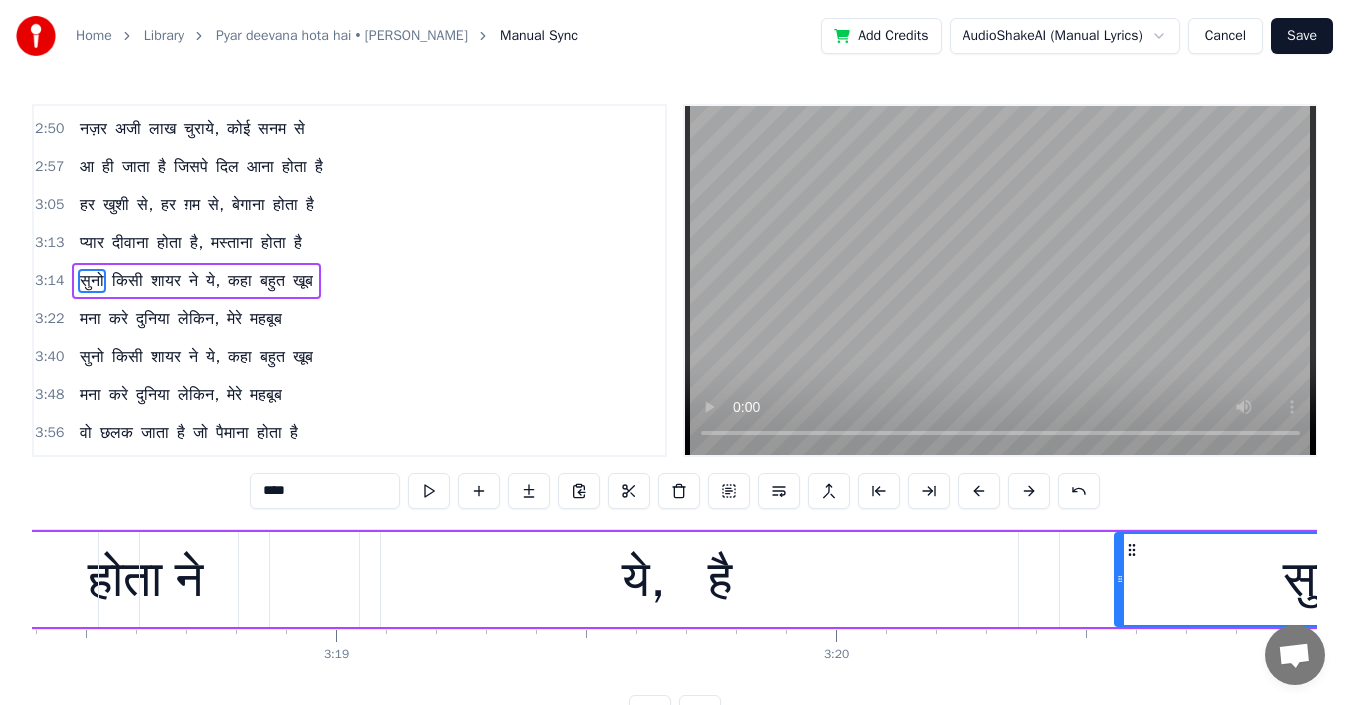 scroll, scrollTop: 0, scrollLeft: 99197, axis: horizontal 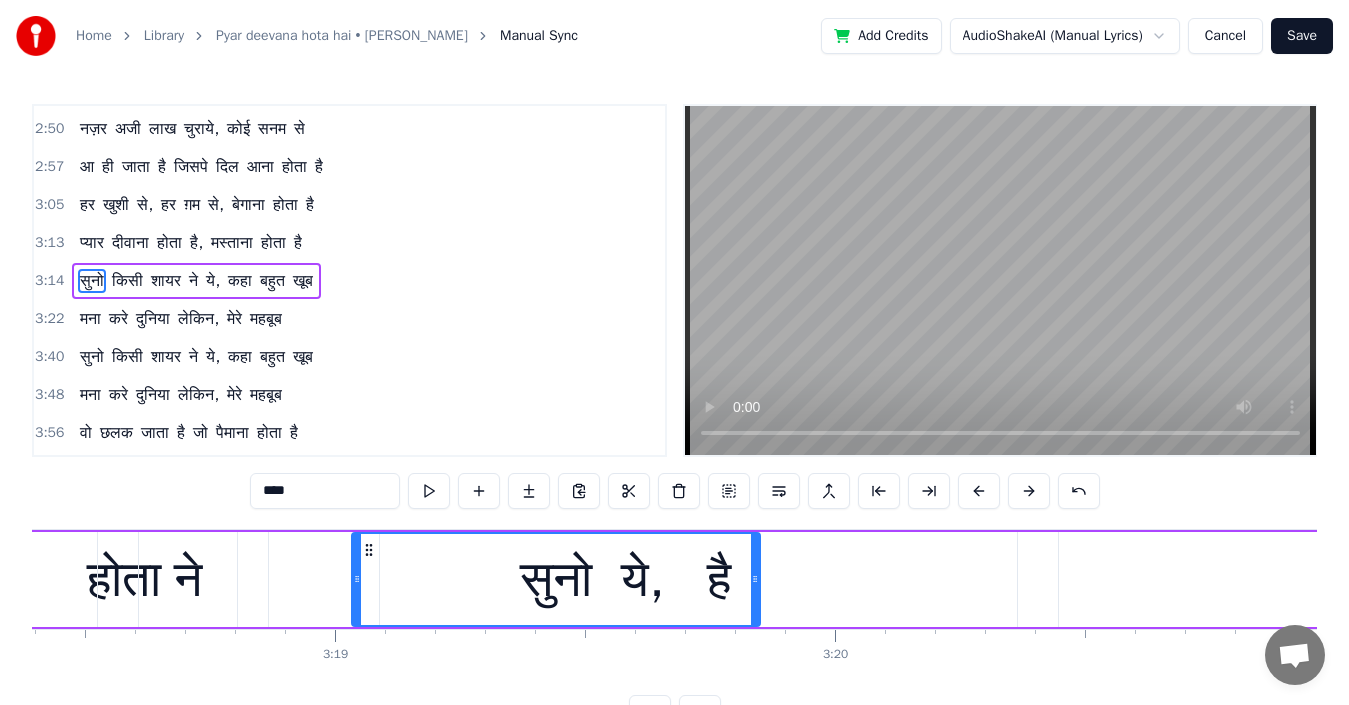 drag, startPoint x: 1033, startPoint y: 548, endPoint x: 369, endPoint y: 551, distance: 664.0068 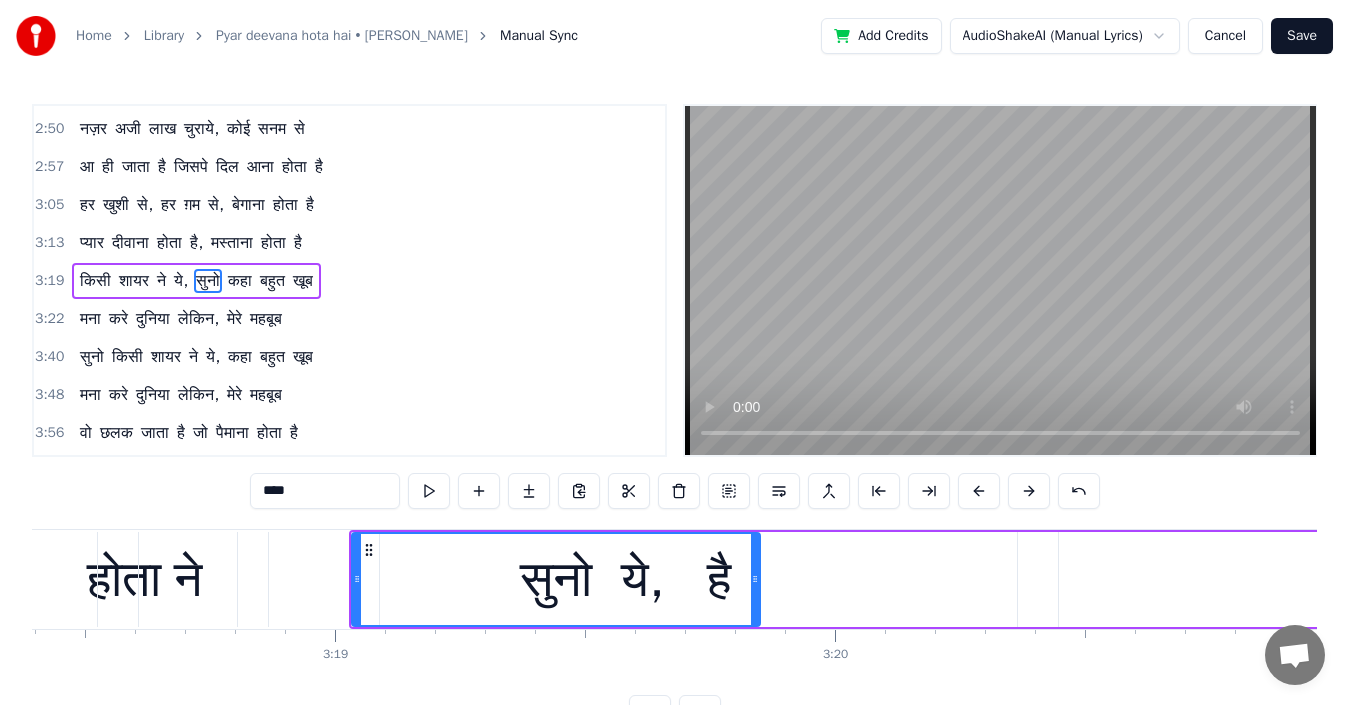 scroll, scrollTop: 0, scrollLeft: 99197, axis: horizontal 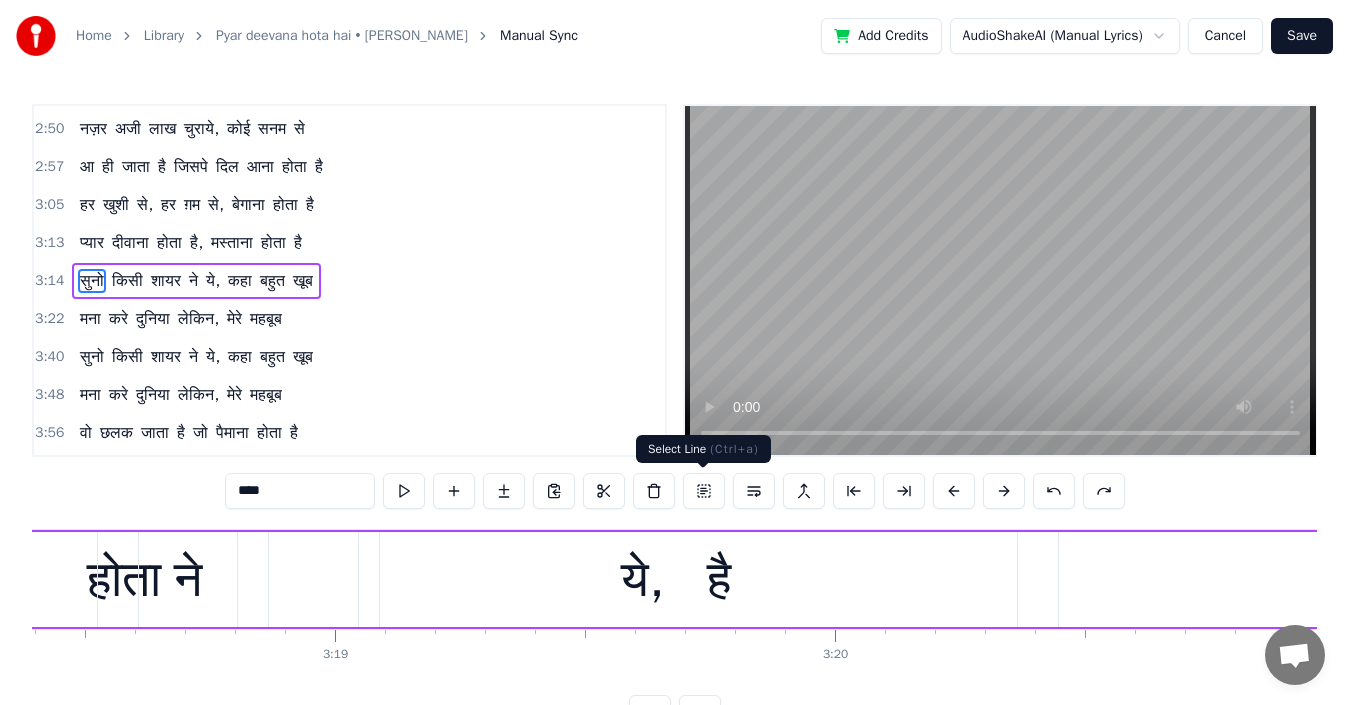 click at bounding box center (704, 491) 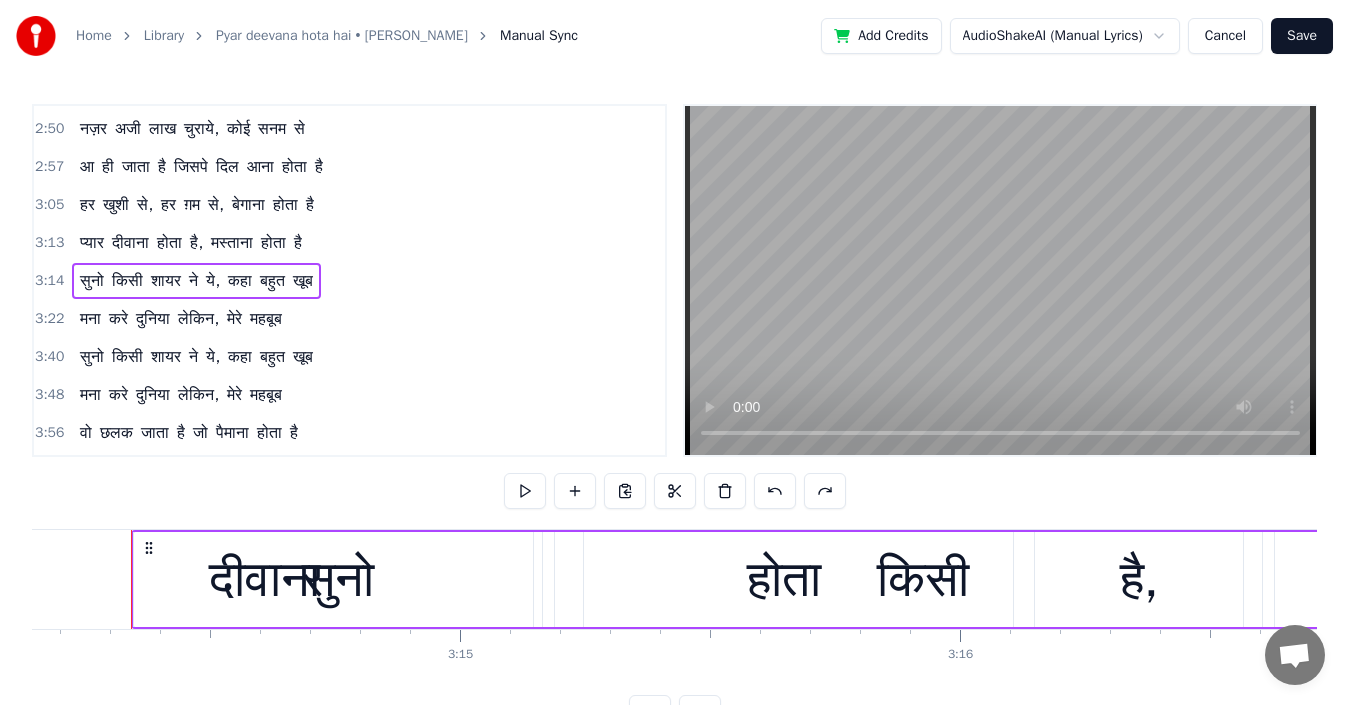 scroll, scrollTop: 0, scrollLeft: 97070, axis: horizontal 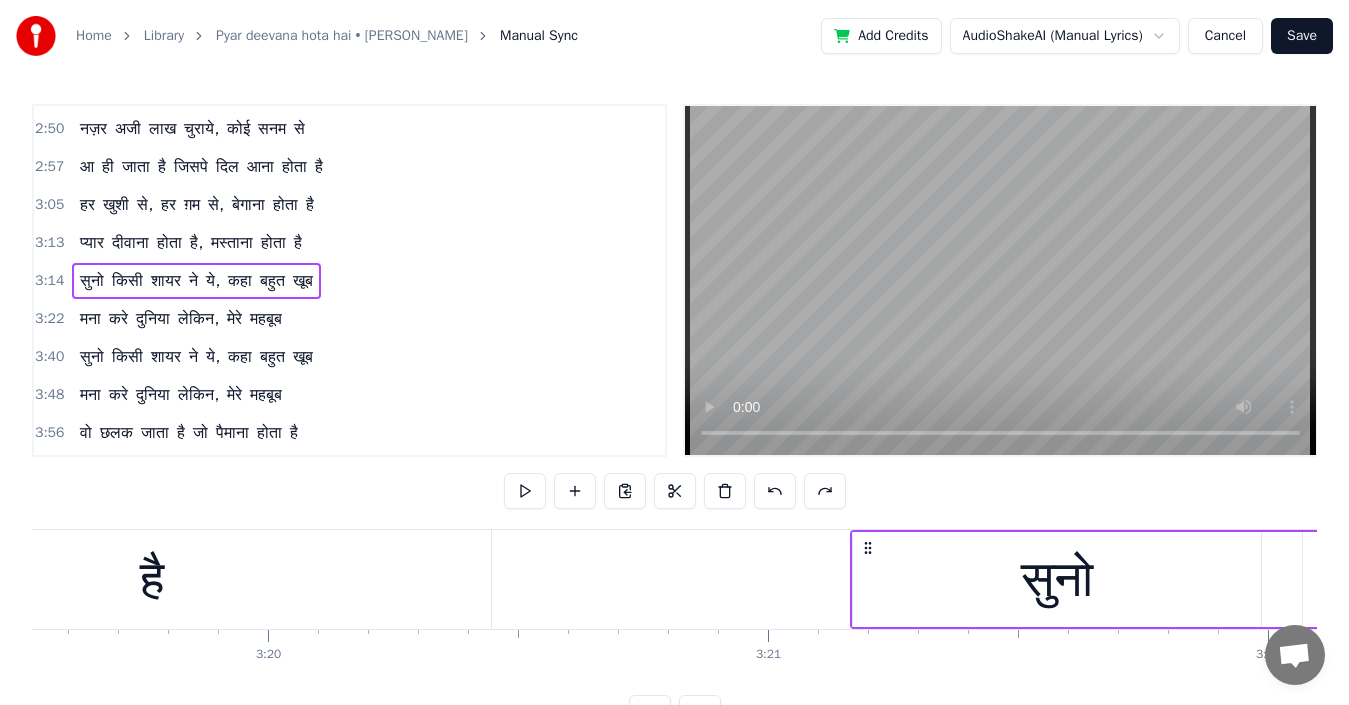 drag, startPoint x: 200, startPoint y: 548, endPoint x: 1118, endPoint y: 523, distance: 918.34033 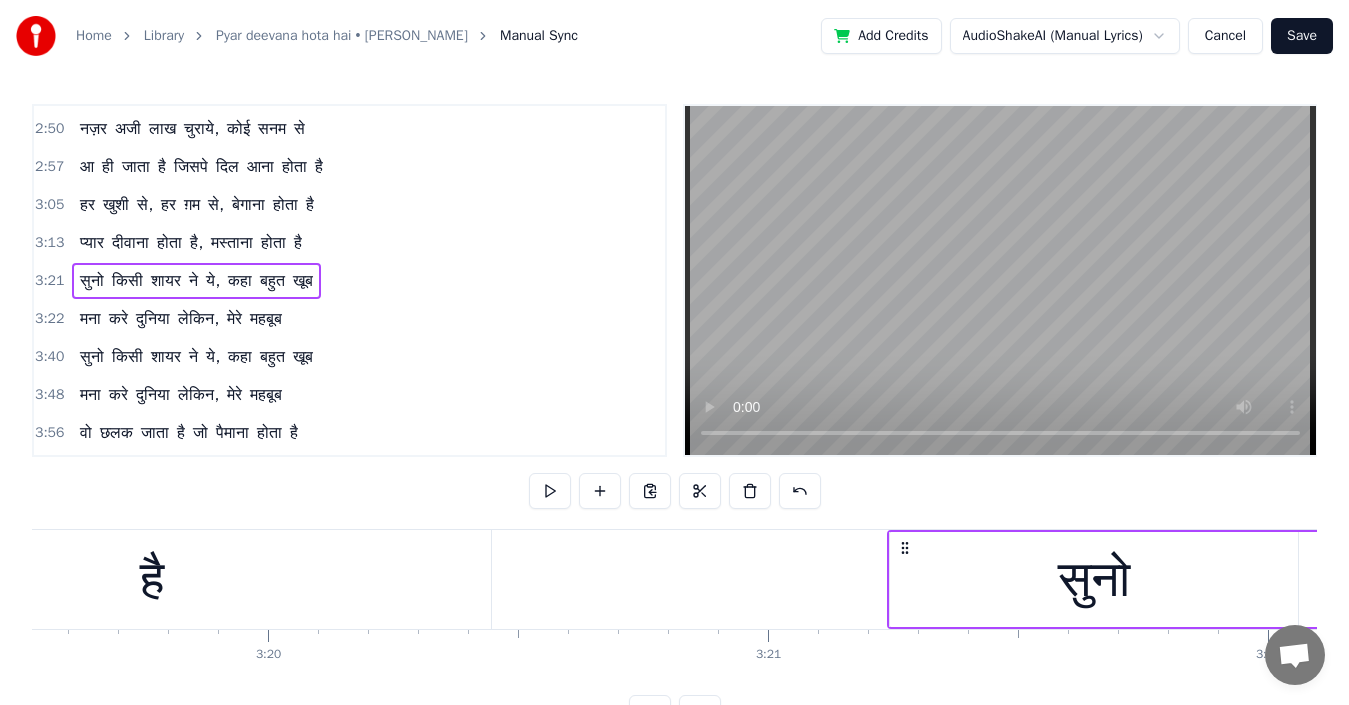 scroll, scrollTop: 0, scrollLeft: 99772, axis: horizontal 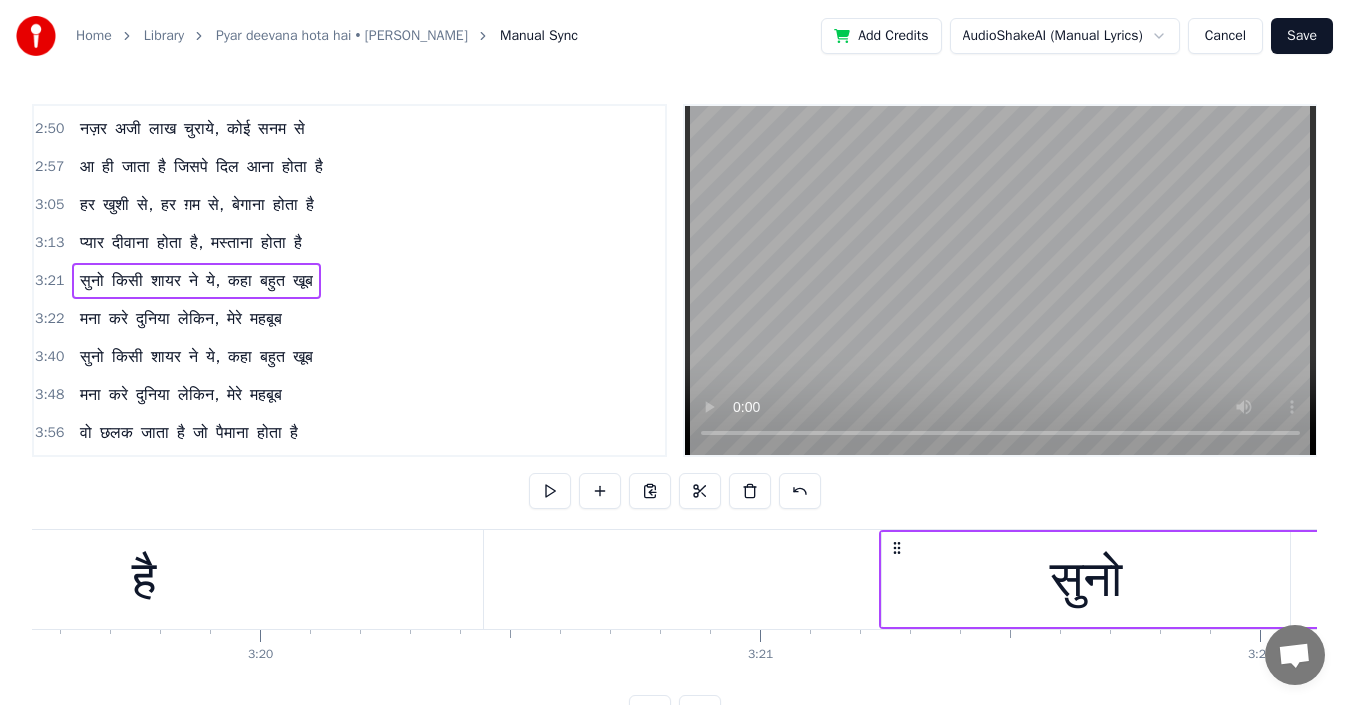 drag, startPoint x: 109, startPoint y: 306, endPoint x: 97, endPoint y: 285, distance: 24.186773 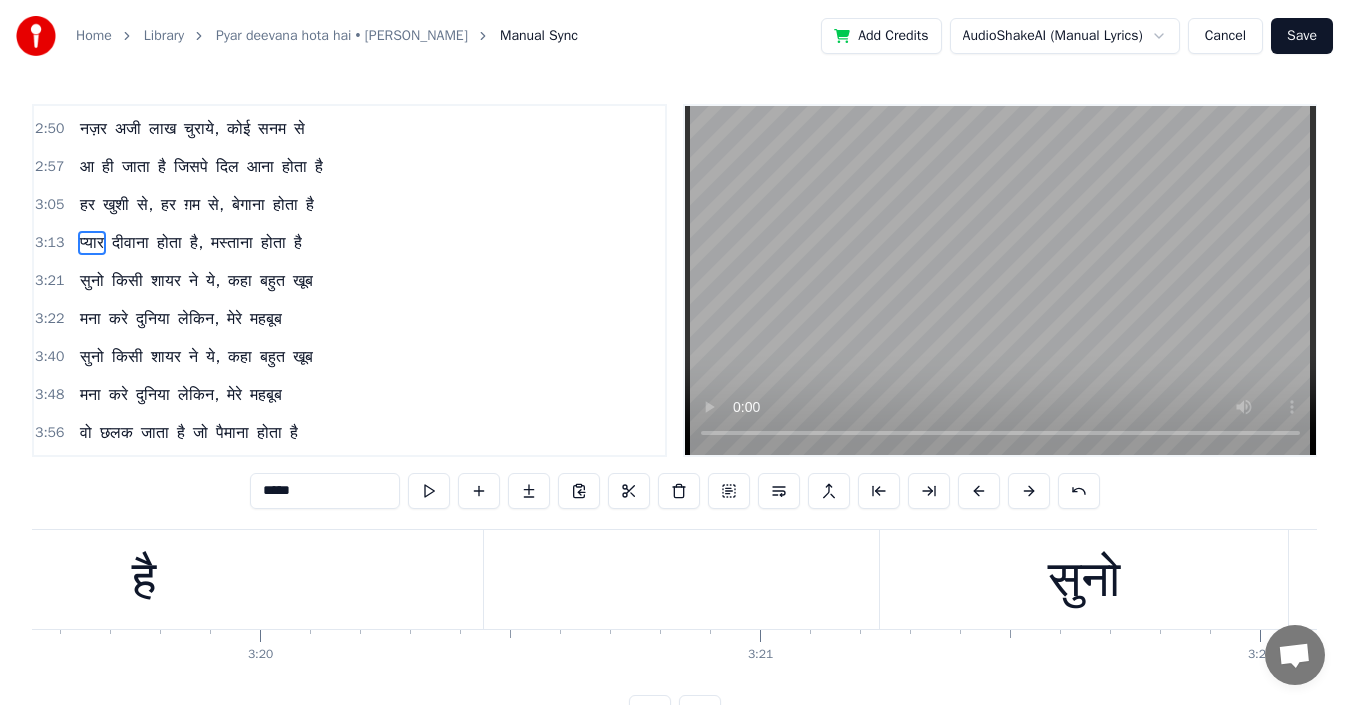 scroll, scrollTop: 452, scrollLeft: 0, axis: vertical 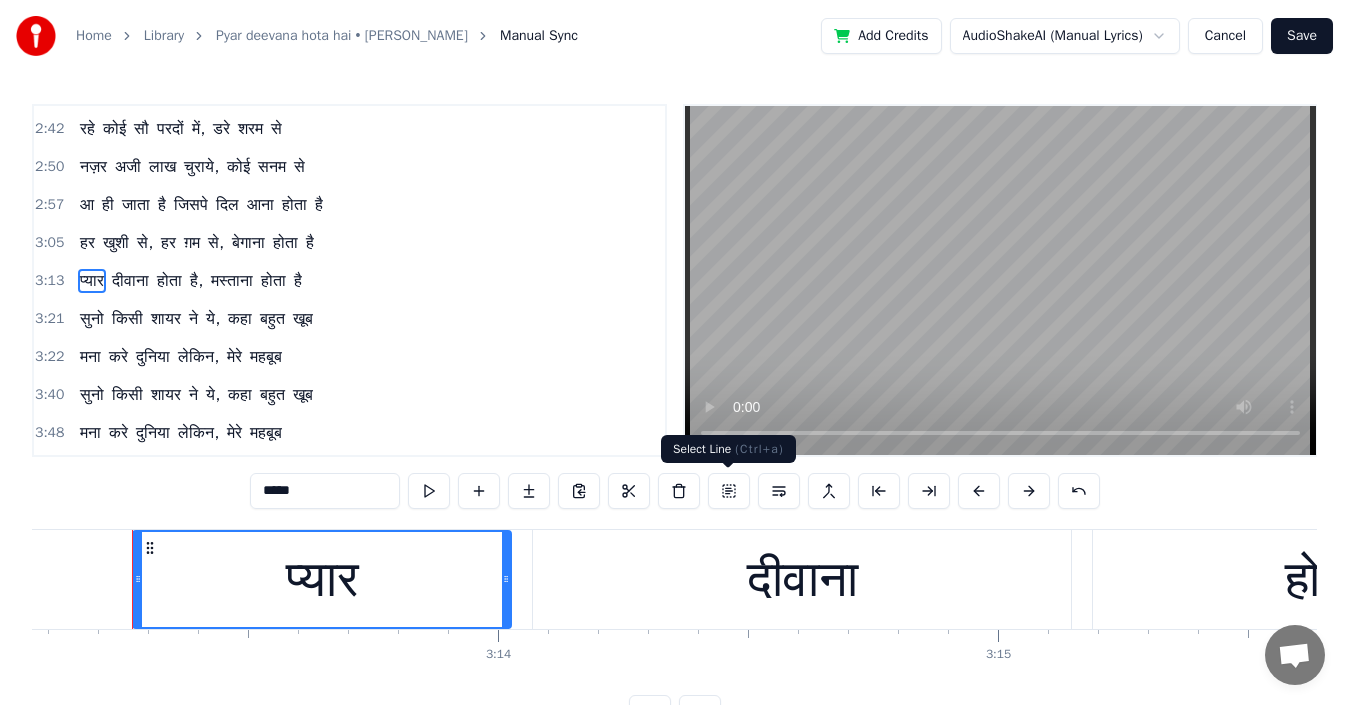 click at bounding box center (729, 491) 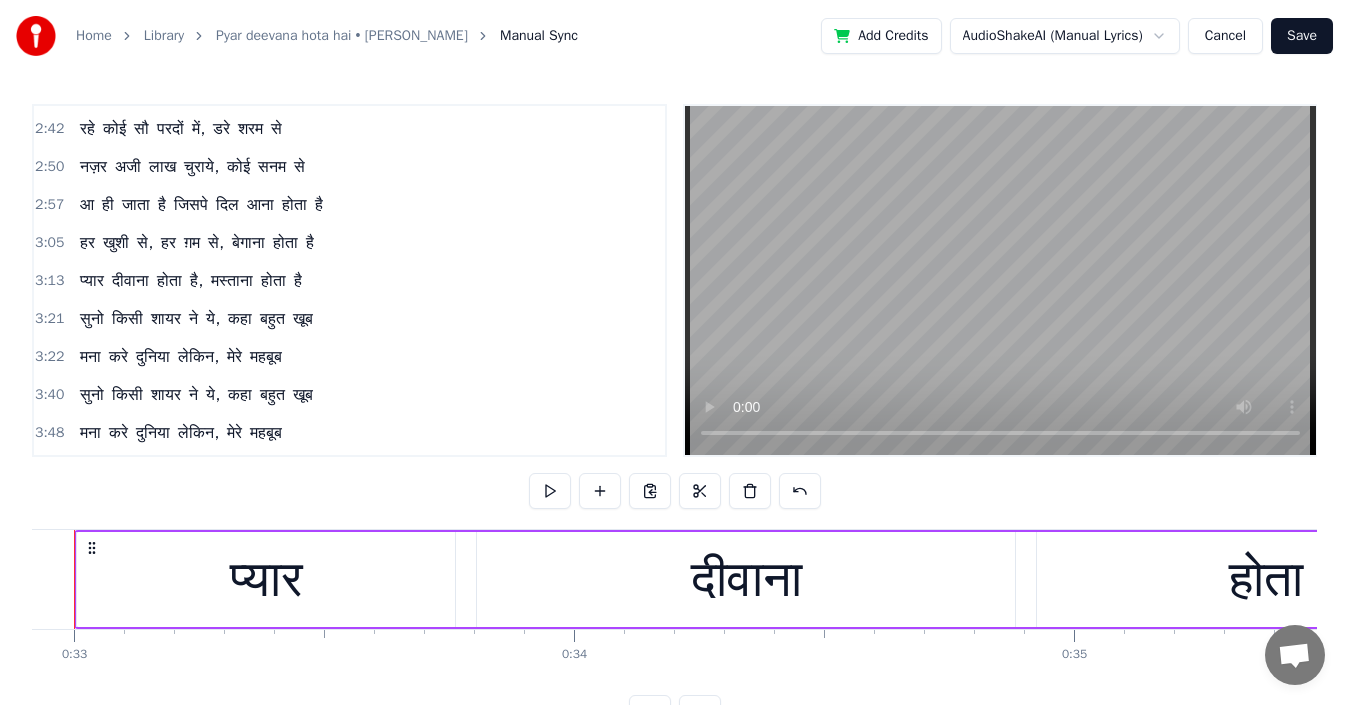 scroll, scrollTop: 0, scrollLeft: 16400, axis: horizontal 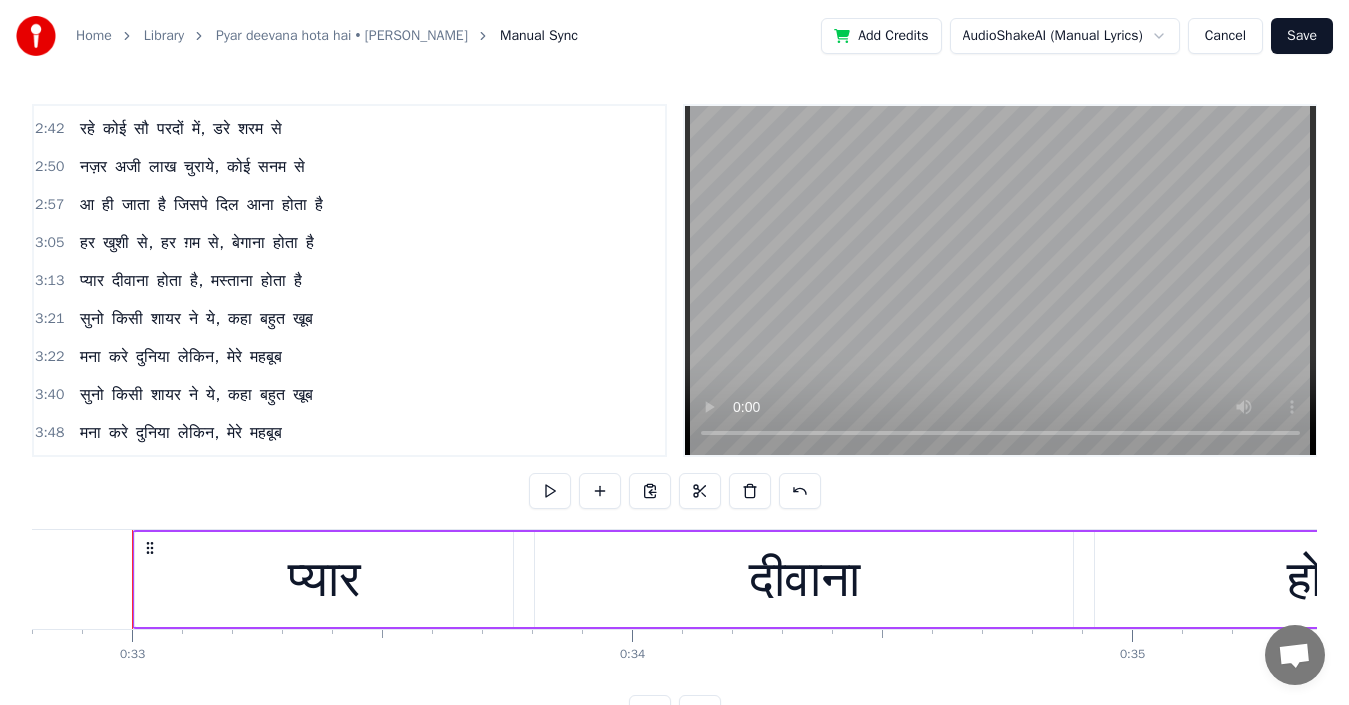 click on "हर" at bounding box center (87, 243) 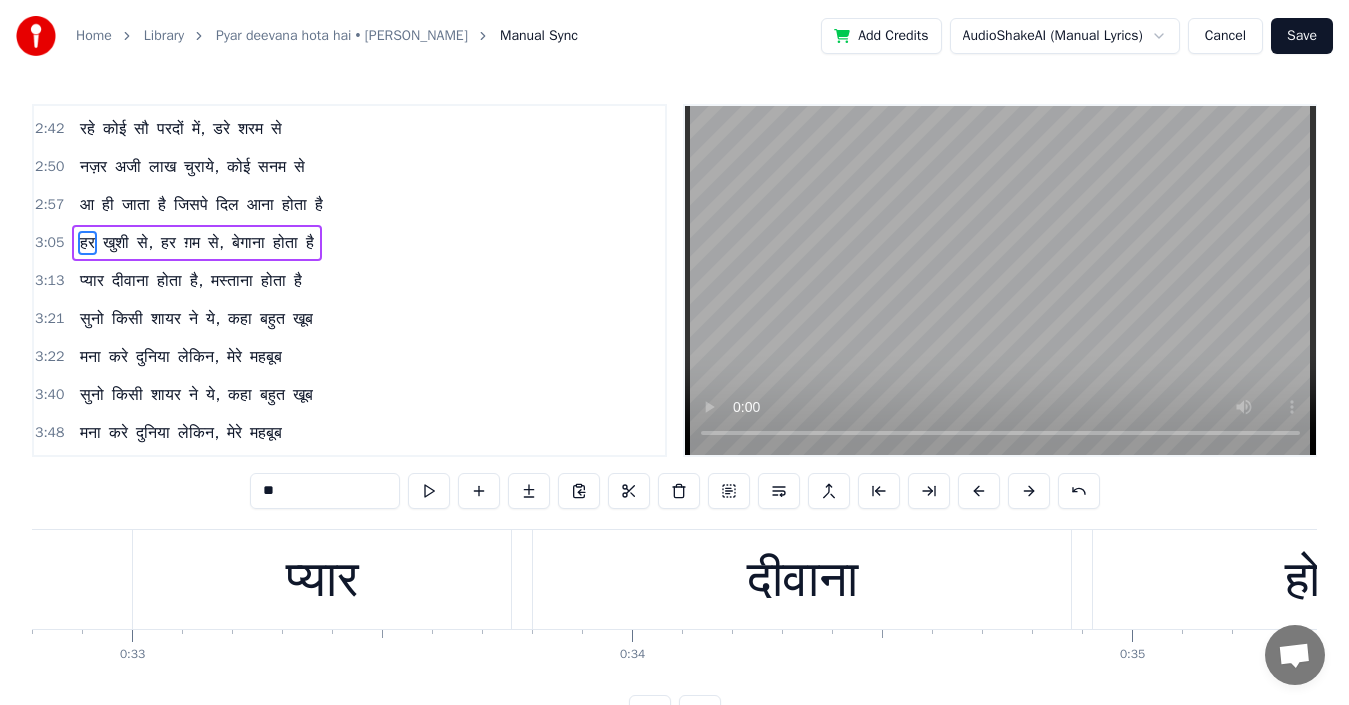 scroll, scrollTop: 414, scrollLeft: 0, axis: vertical 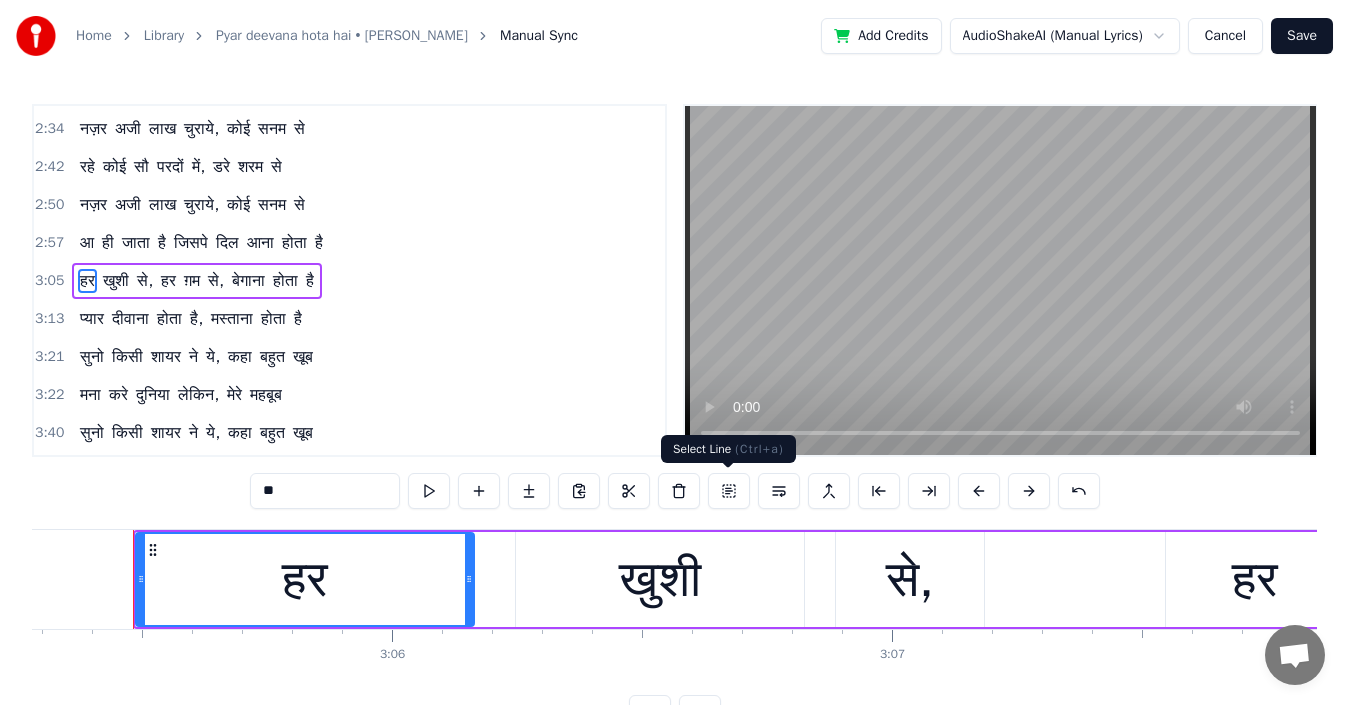 click at bounding box center (729, 491) 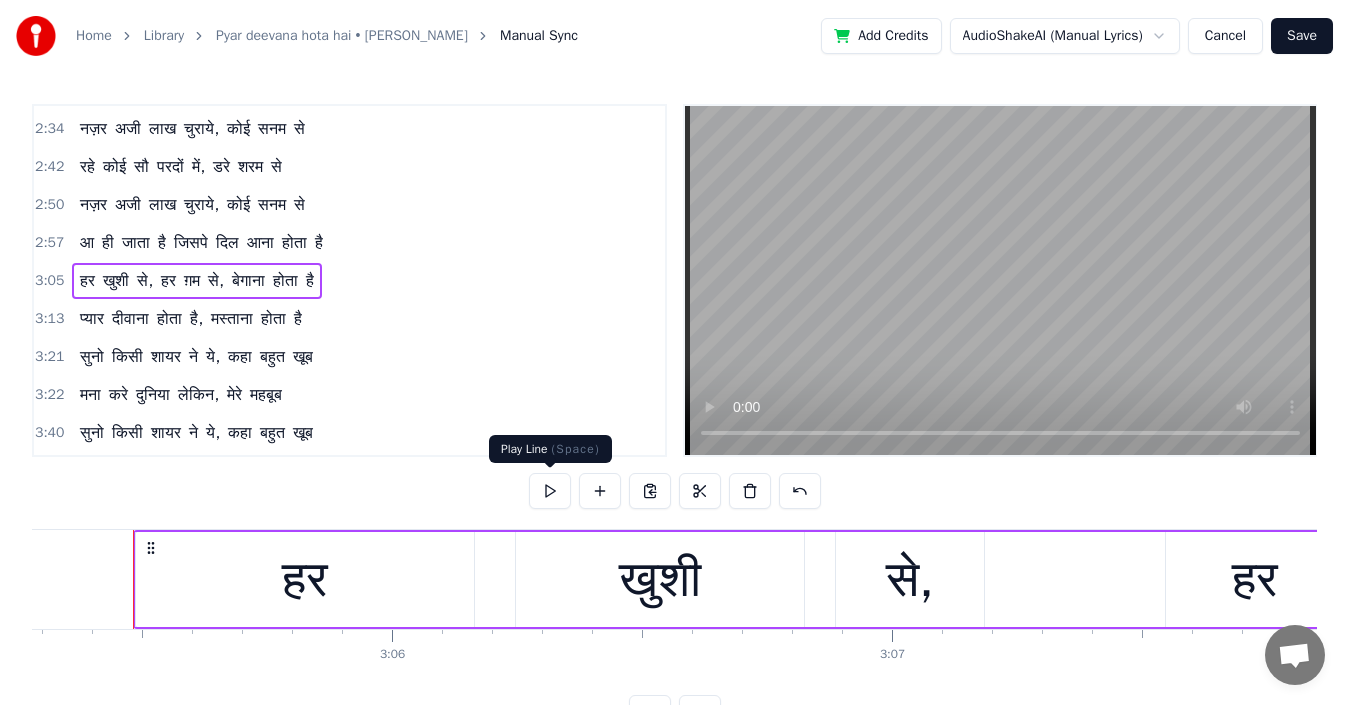 click at bounding box center (550, 491) 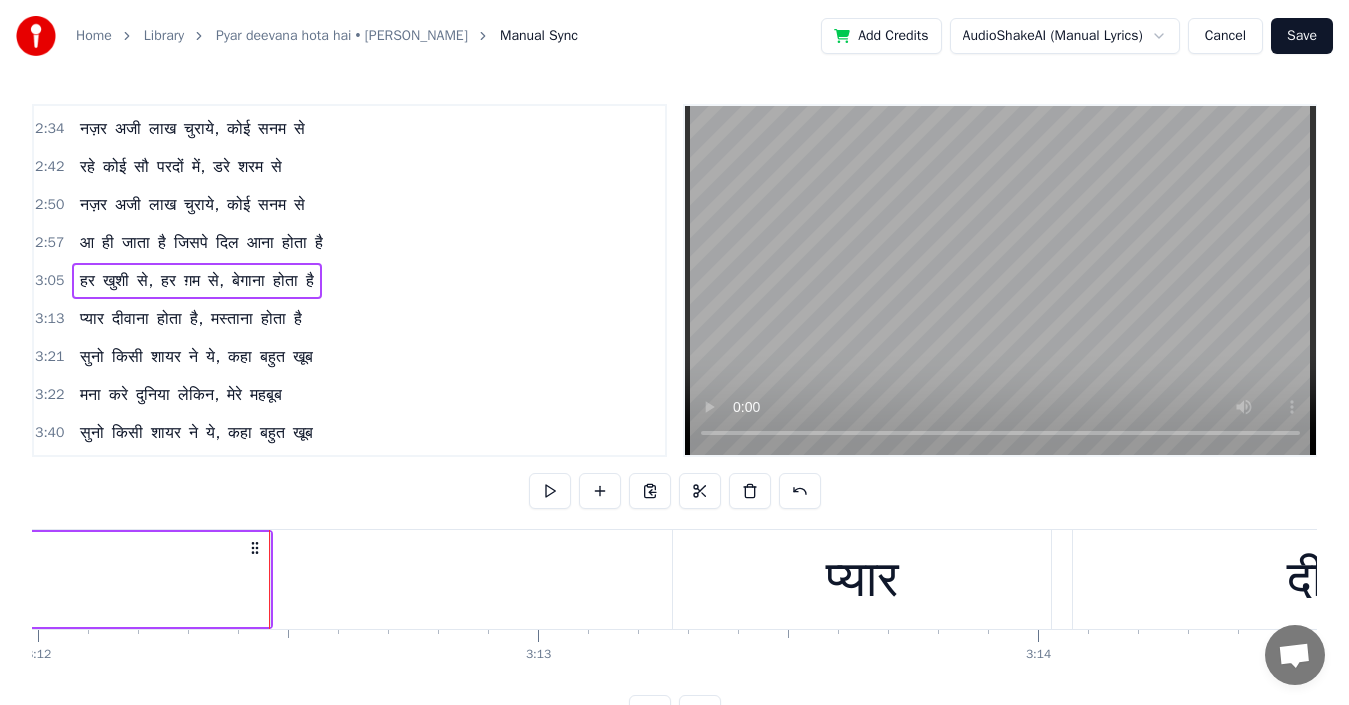 scroll, scrollTop: 0, scrollLeft: 96004, axis: horizontal 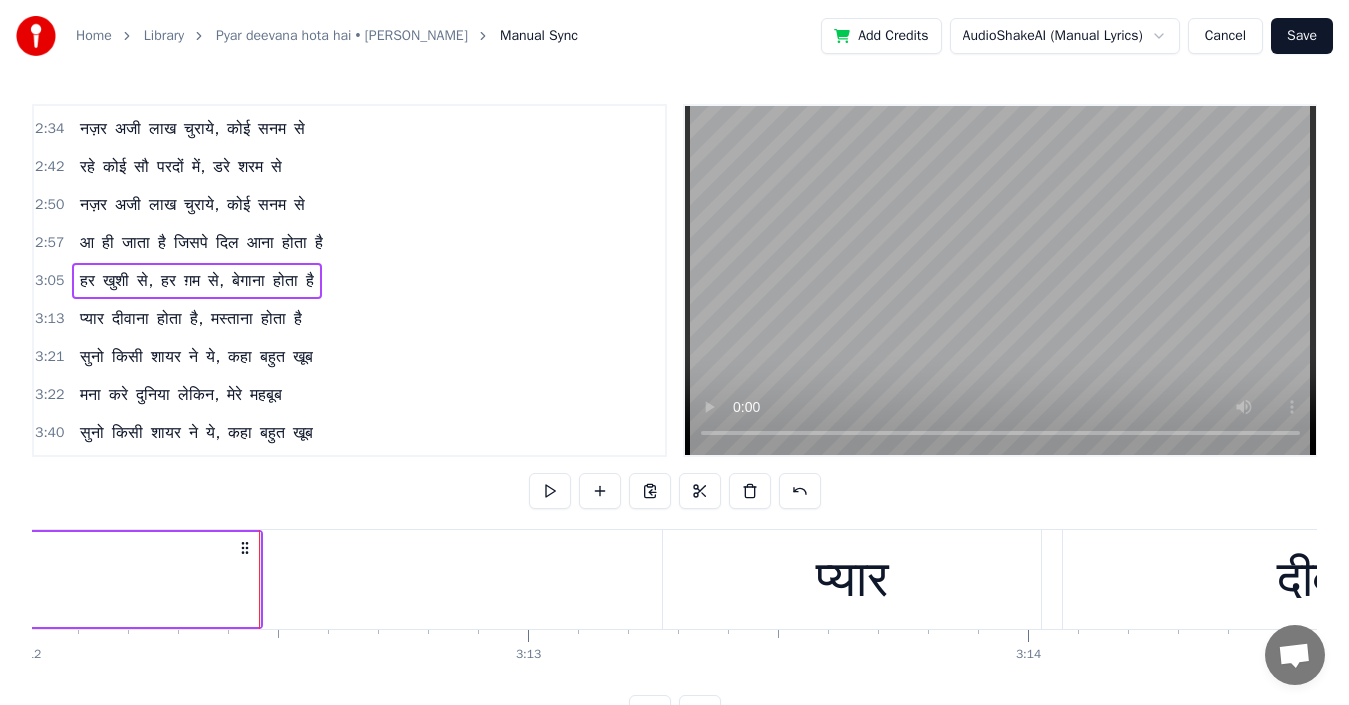 click at bounding box center [-24922, 579] 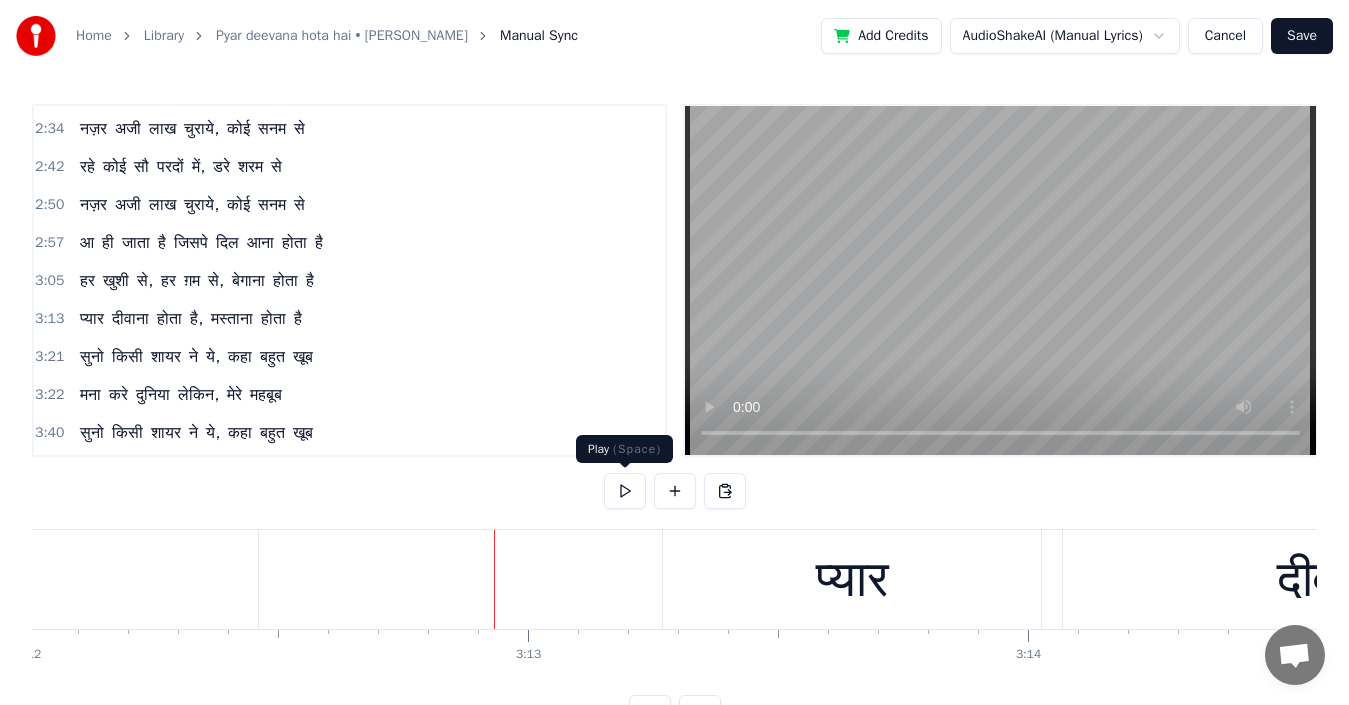 click at bounding box center (625, 491) 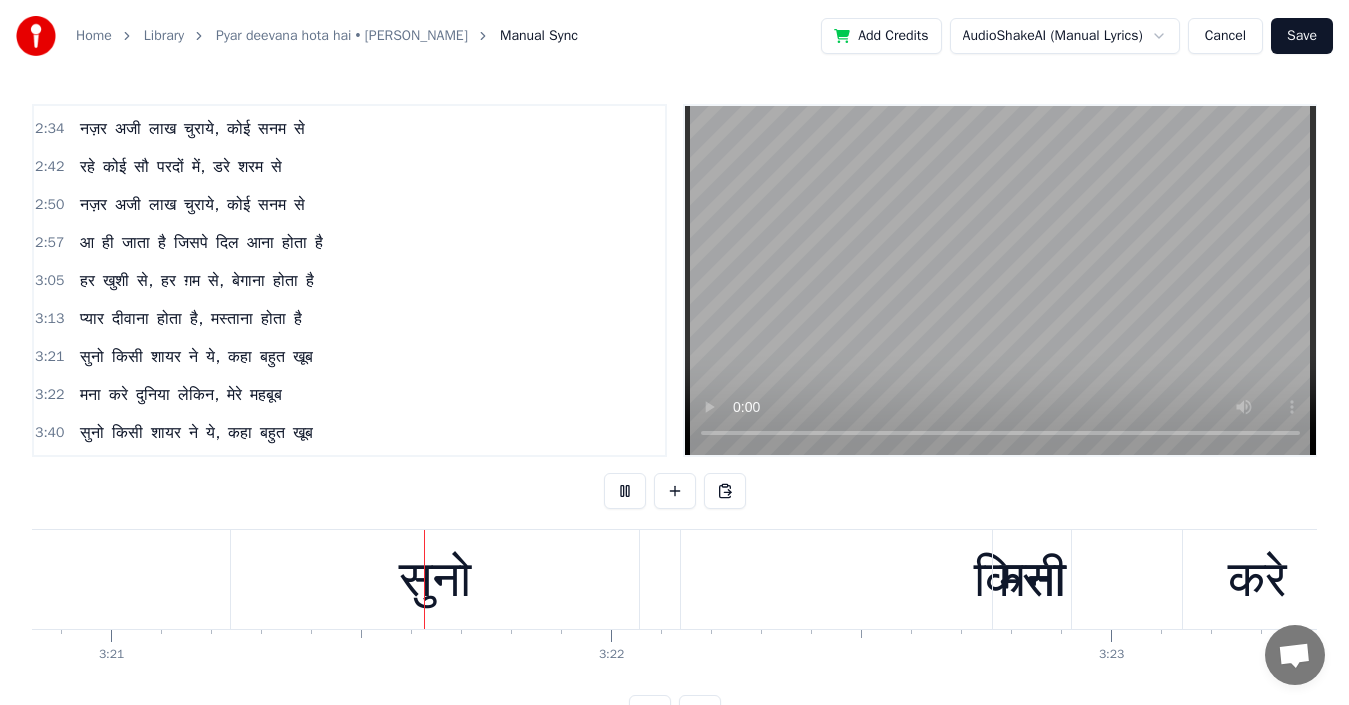 scroll, scrollTop: 0, scrollLeft: 100494, axis: horizontal 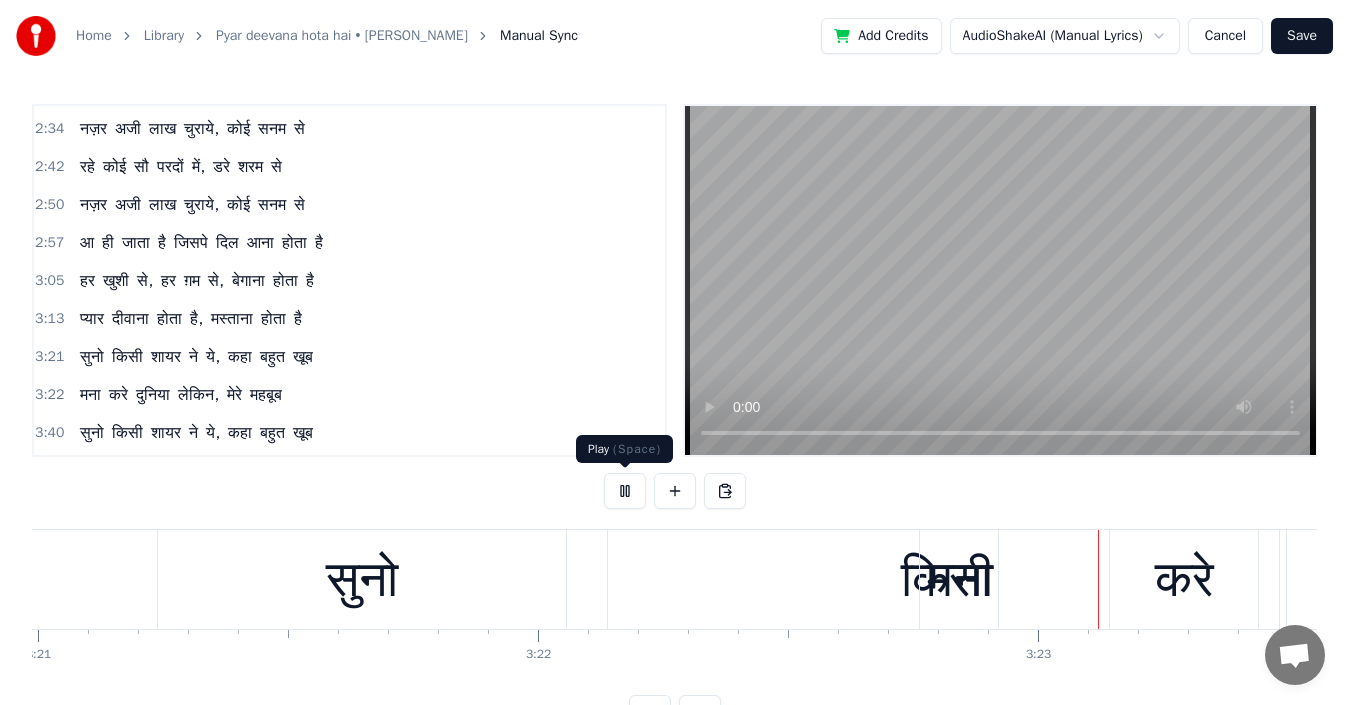 click at bounding box center [625, 491] 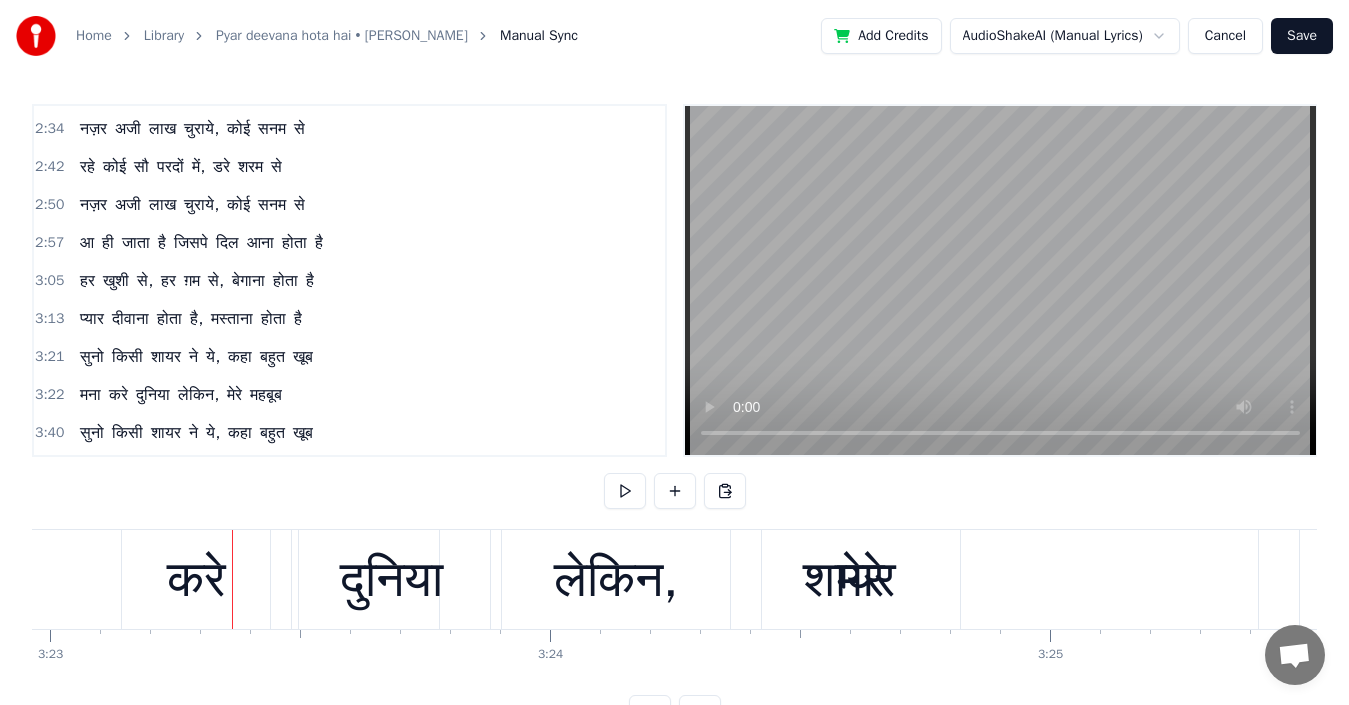scroll, scrollTop: 0, scrollLeft: 101581, axis: horizontal 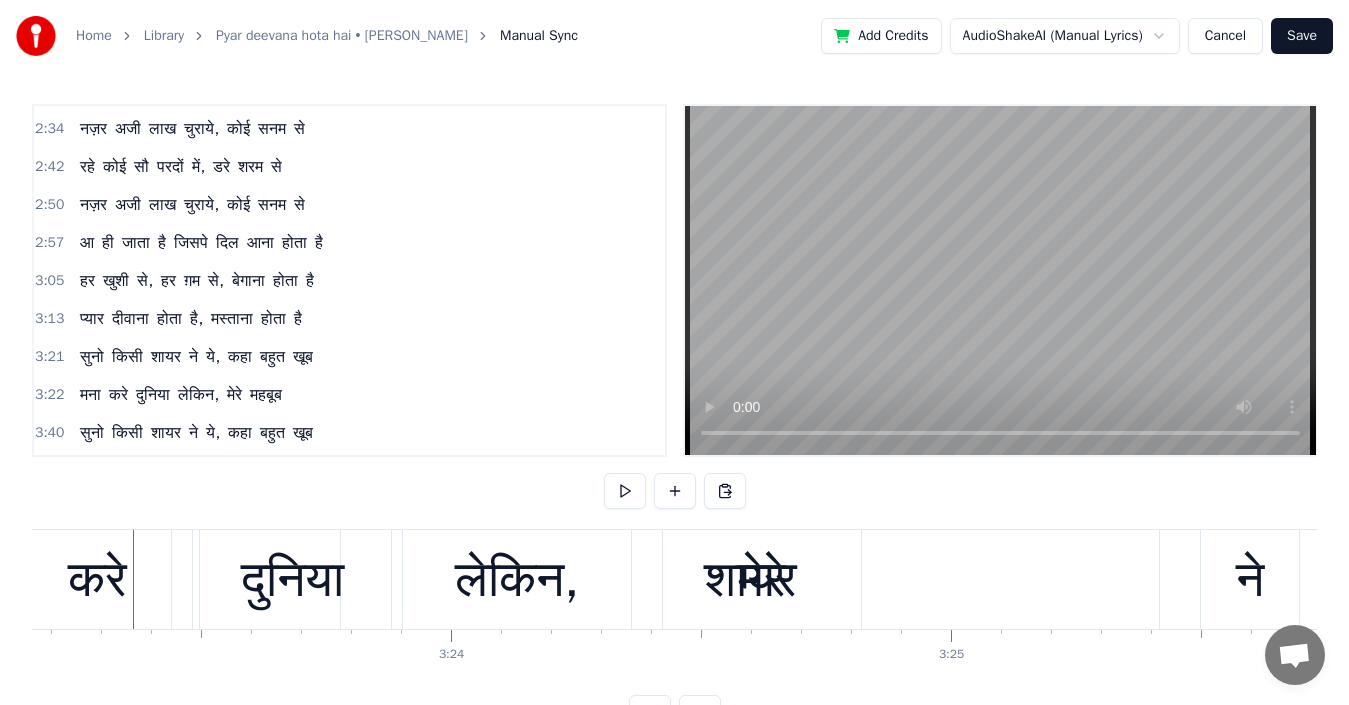 click on "सुनो" at bounding box center [92, 357] 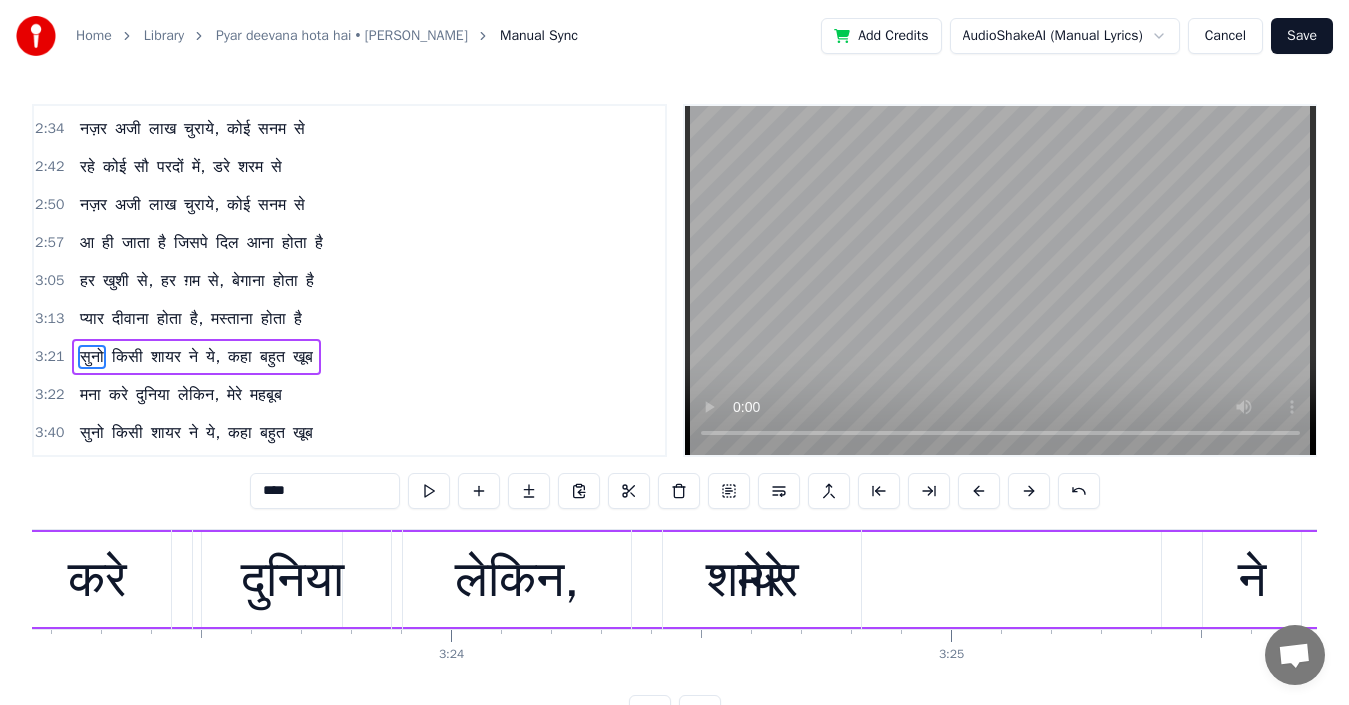 scroll, scrollTop: 422, scrollLeft: 0, axis: vertical 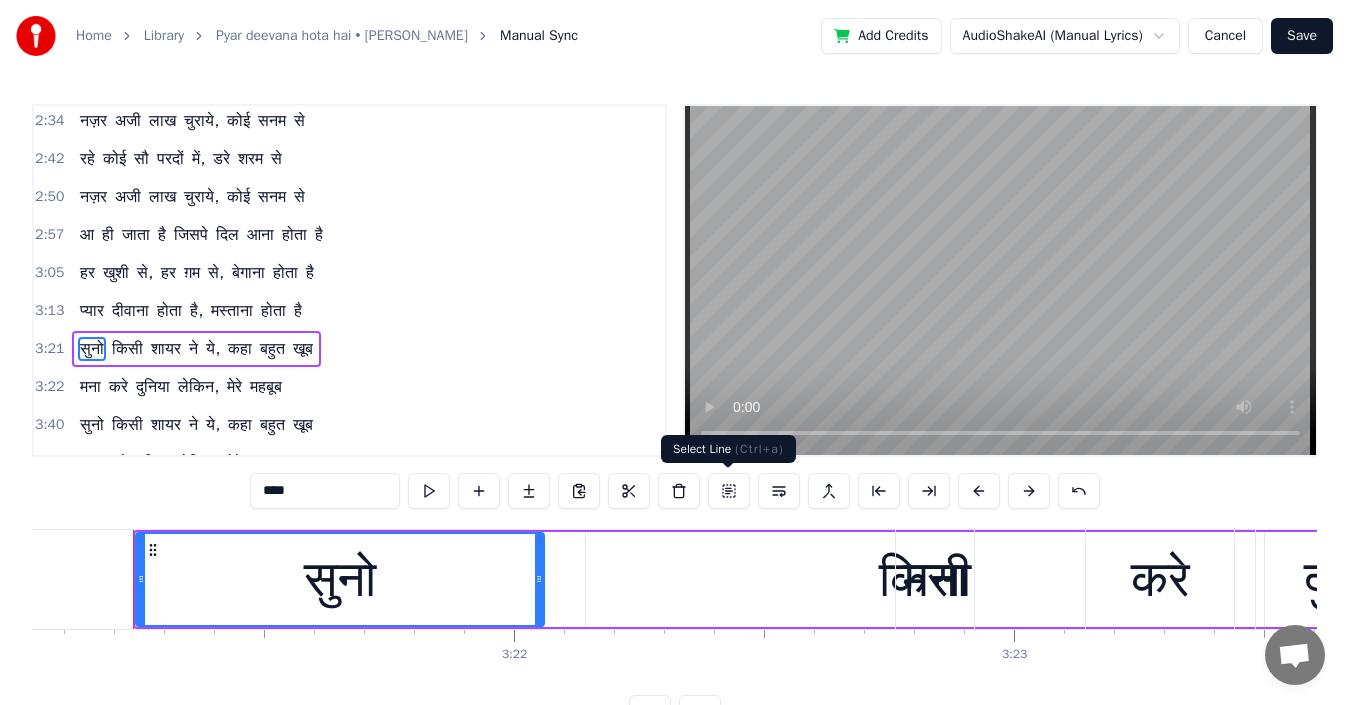 click at bounding box center [729, 491] 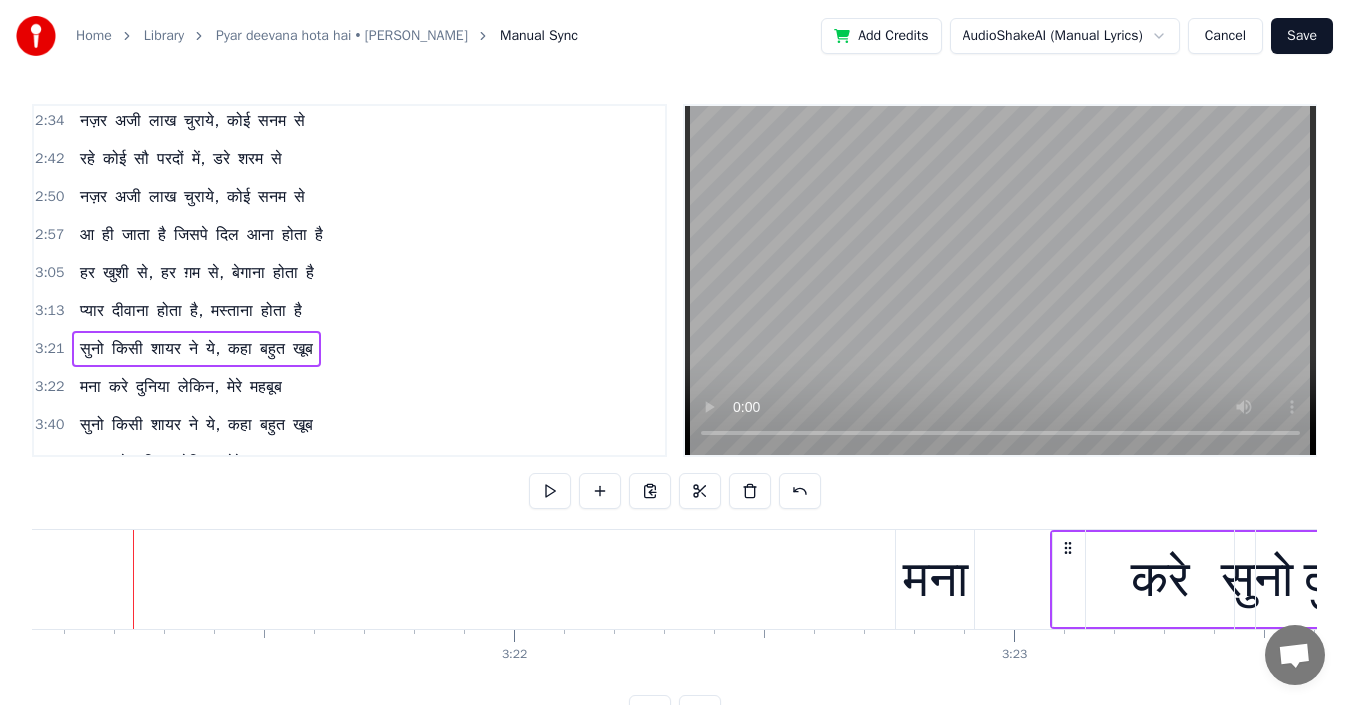 drag, startPoint x: 149, startPoint y: 546, endPoint x: 1068, endPoint y: 538, distance: 919.0348 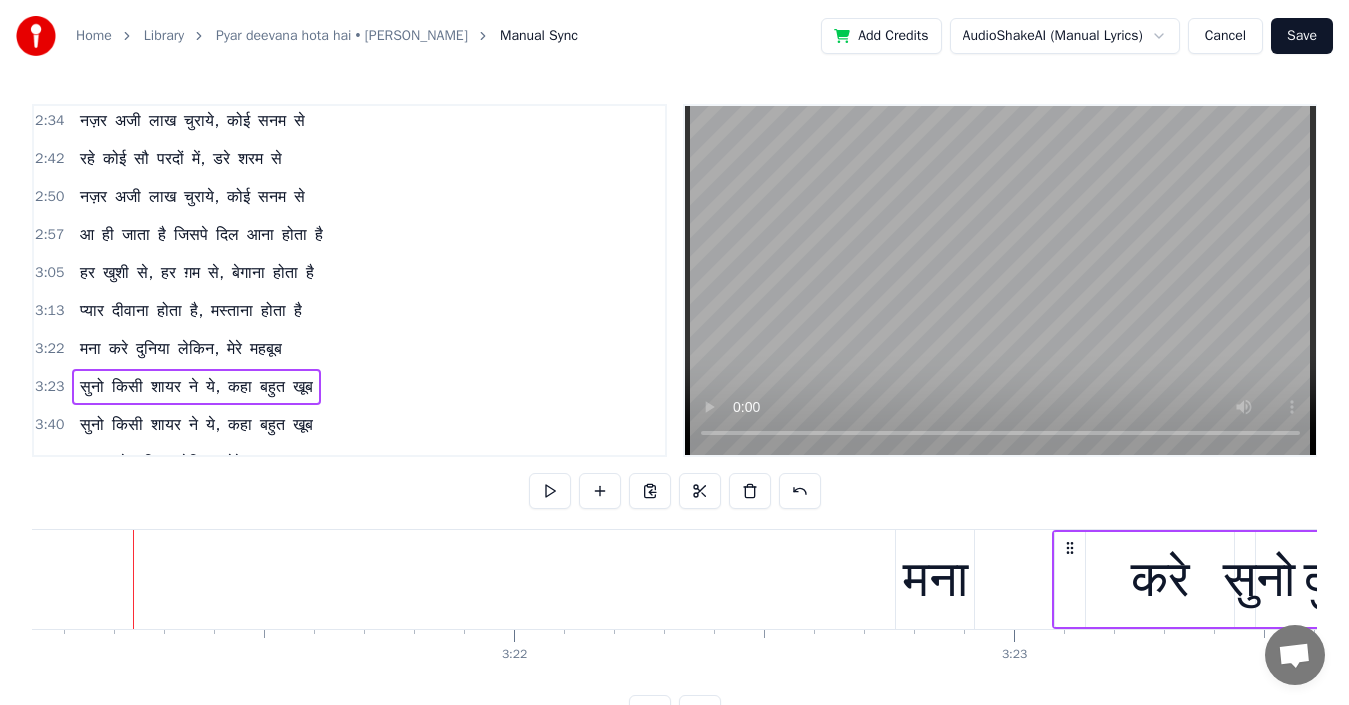 click on "मना" at bounding box center (935, 579) 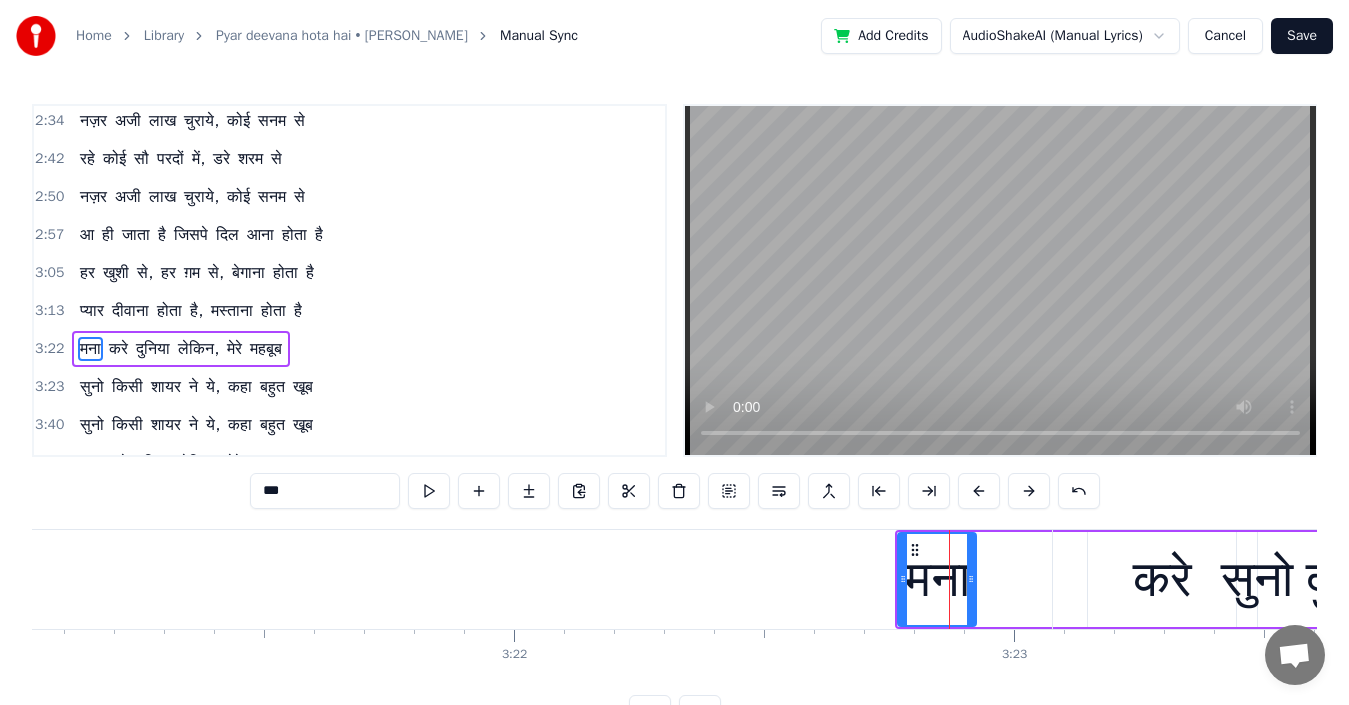 scroll, scrollTop: 490, scrollLeft: 0, axis: vertical 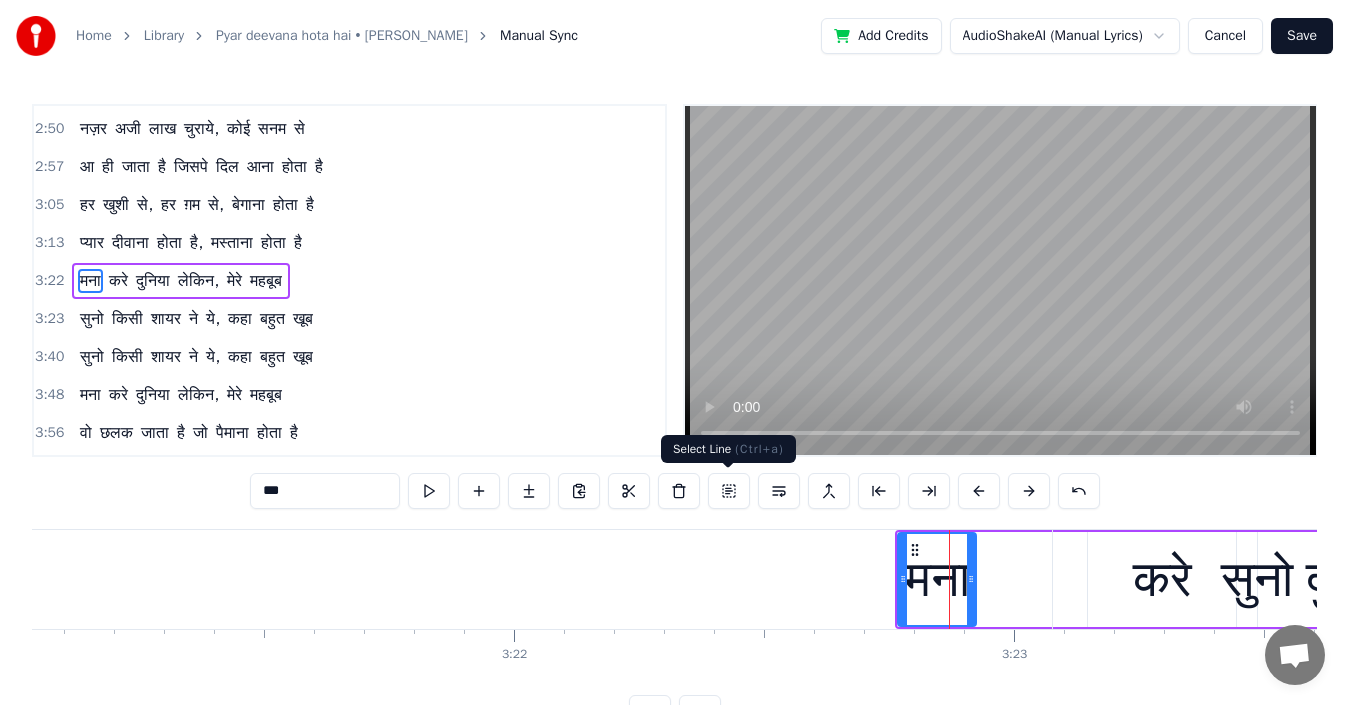 click at bounding box center (729, 491) 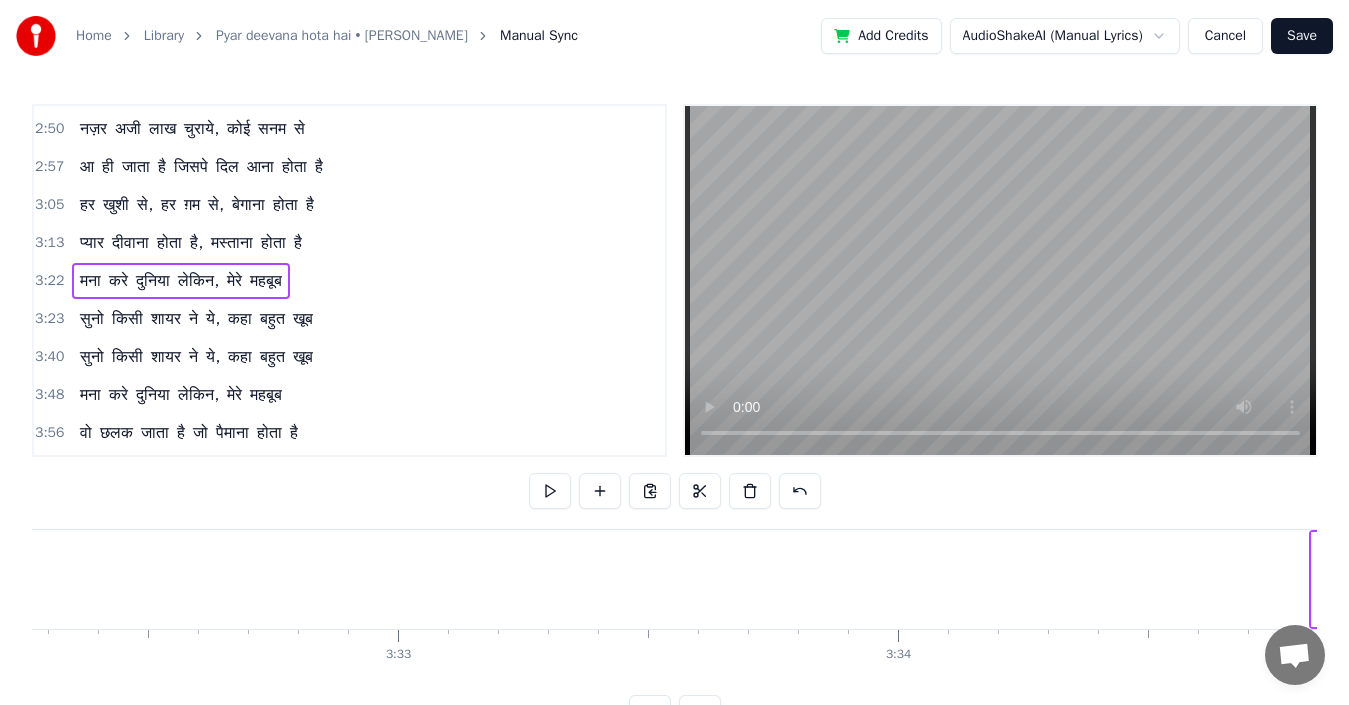 scroll, scrollTop: 0, scrollLeft: 106226, axis: horizontal 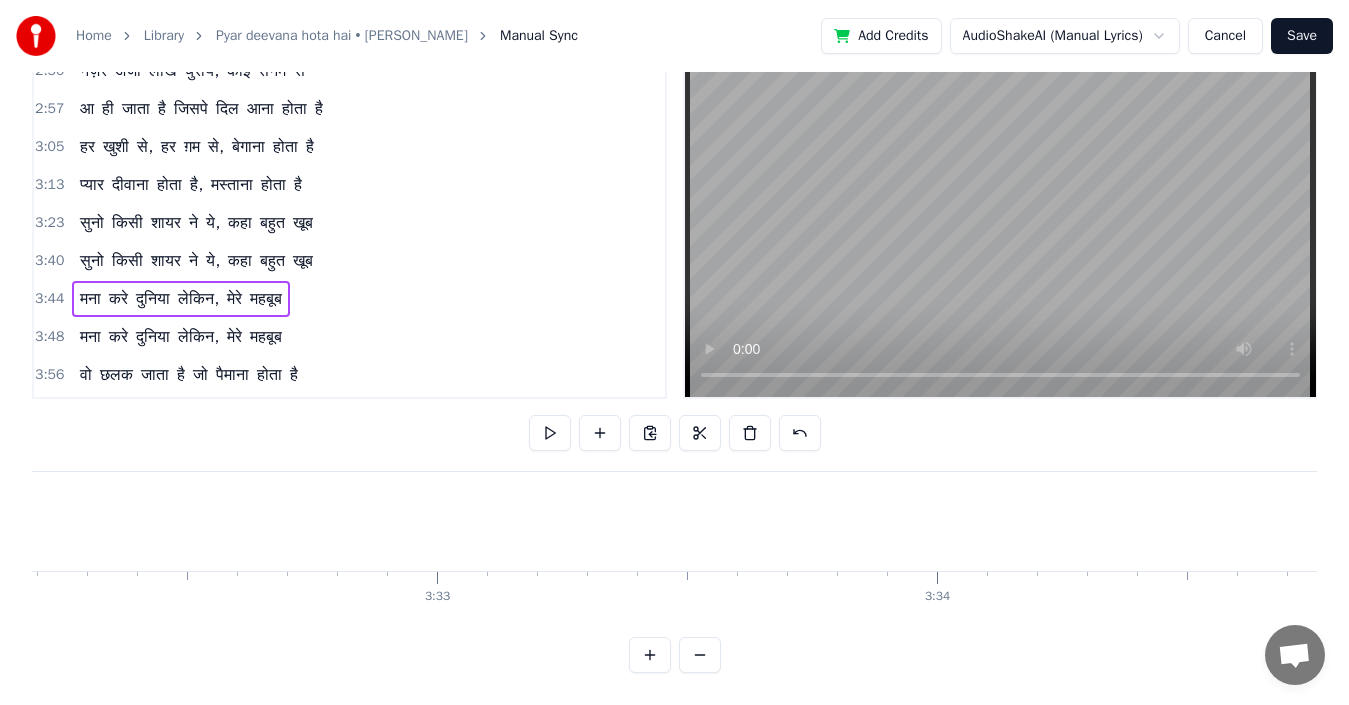 click on "मना" at bounding box center (90, 299) 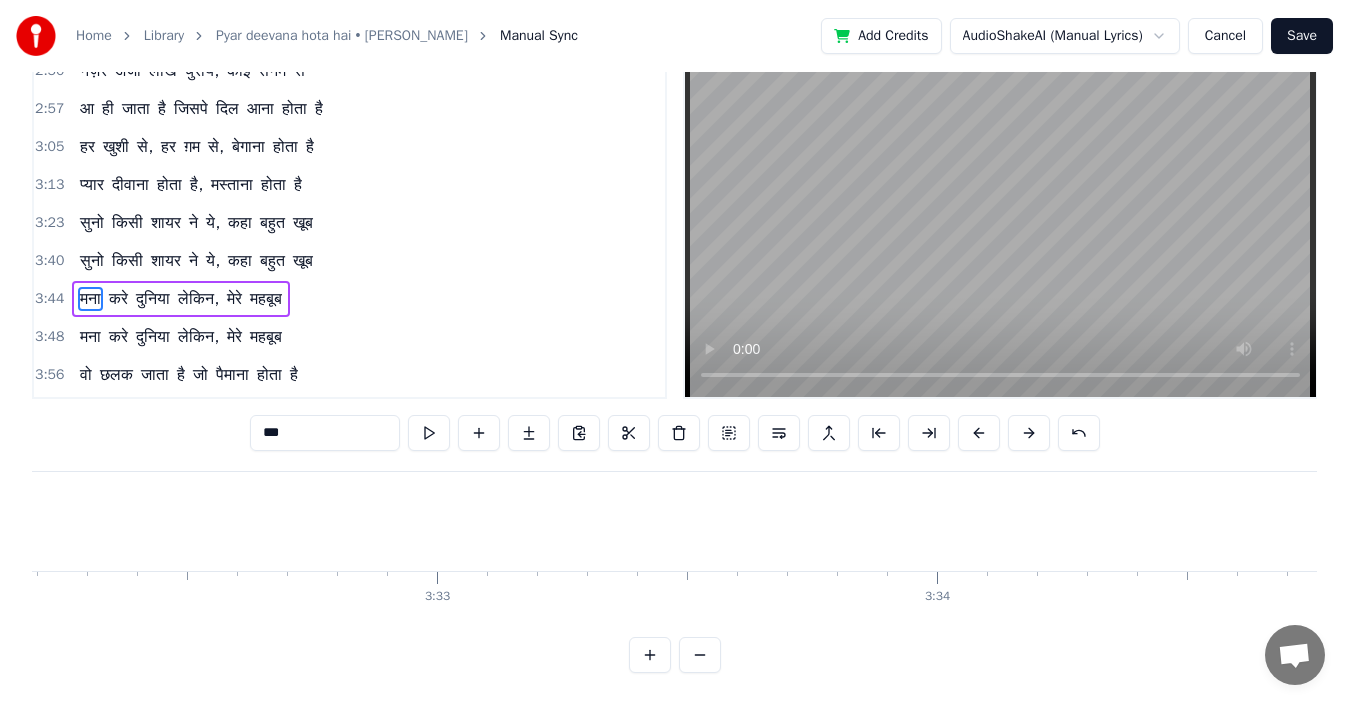 scroll, scrollTop: 0, scrollLeft: 0, axis: both 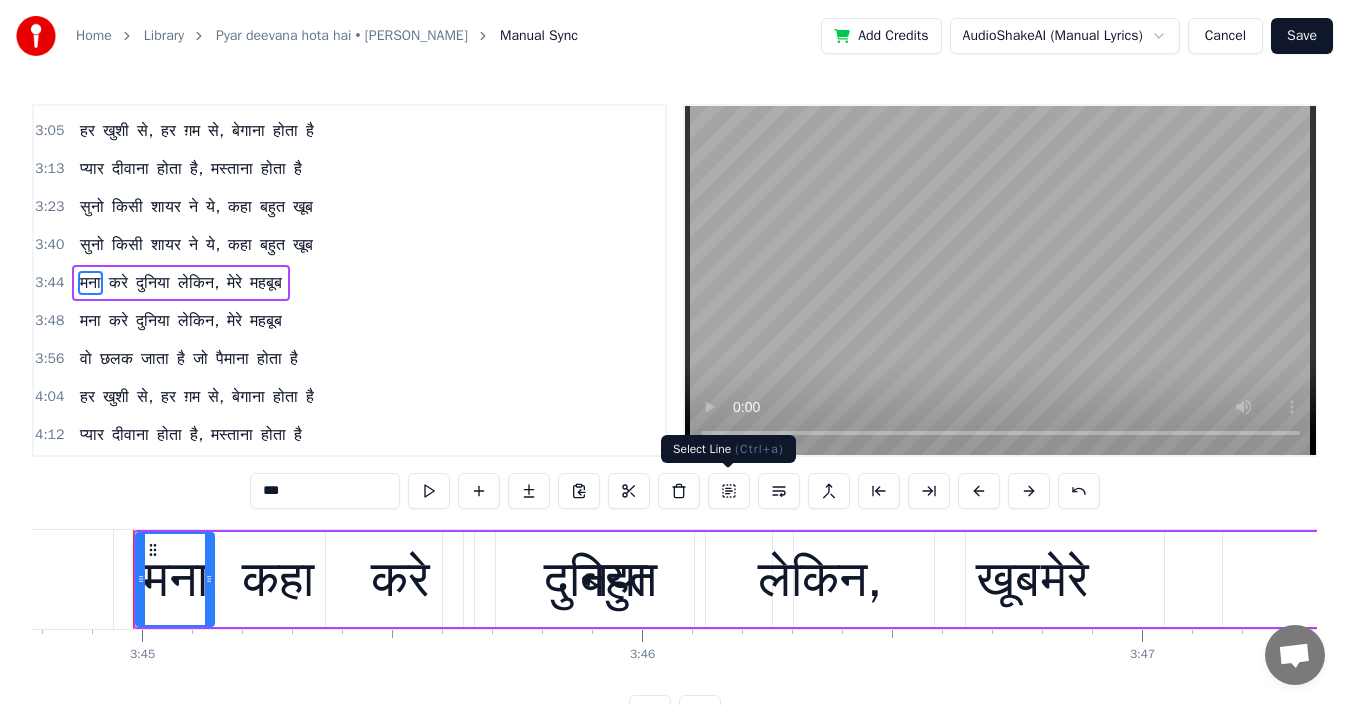 click at bounding box center (729, 491) 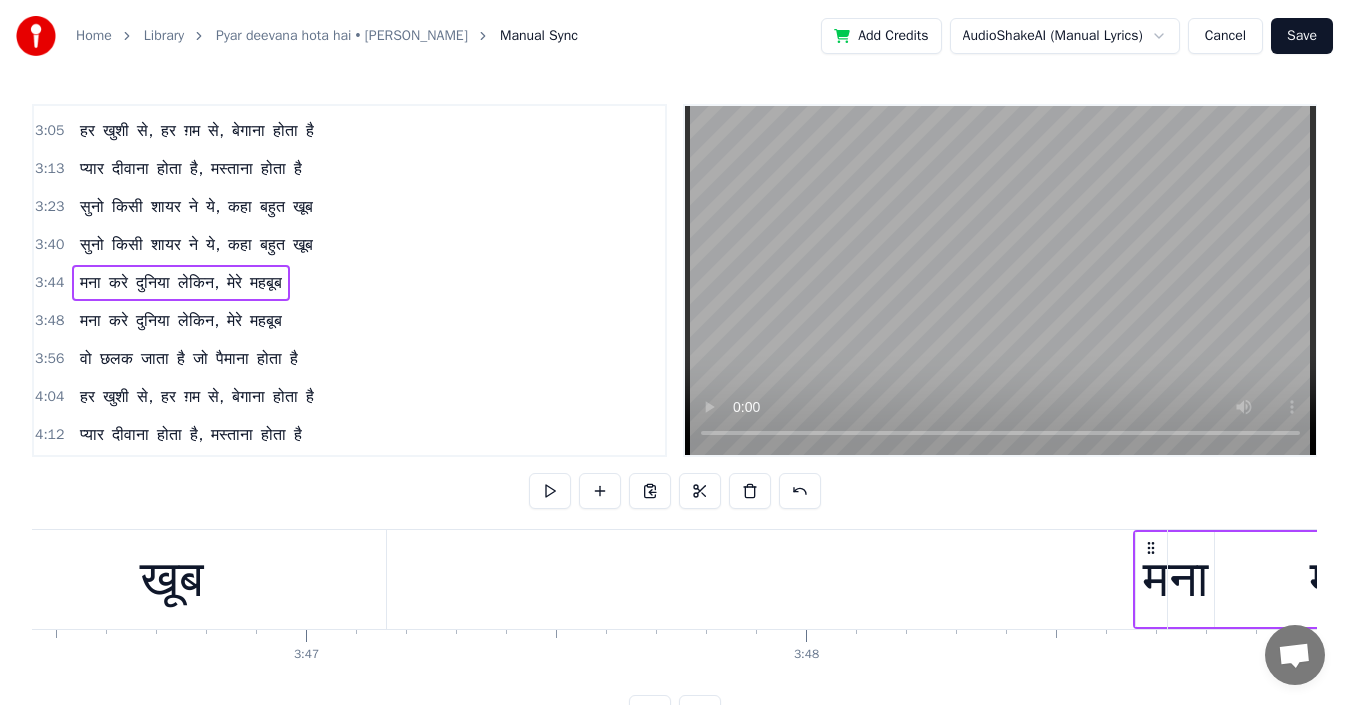 scroll, scrollTop: 0, scrollLeft: 113249, axis: horizontal 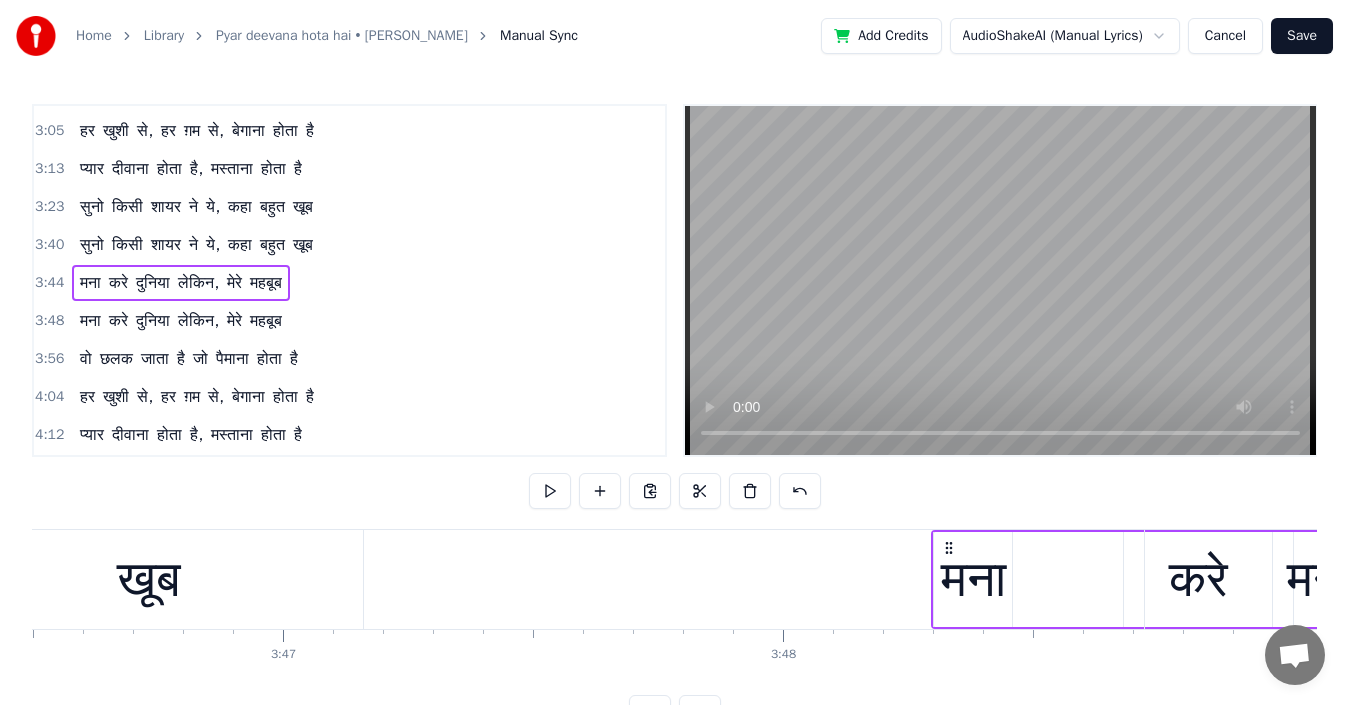 drag, startPoint x: 148, startPoint y: 548, endPoint x: 946, endPoint y: 536, distance: 798.0902 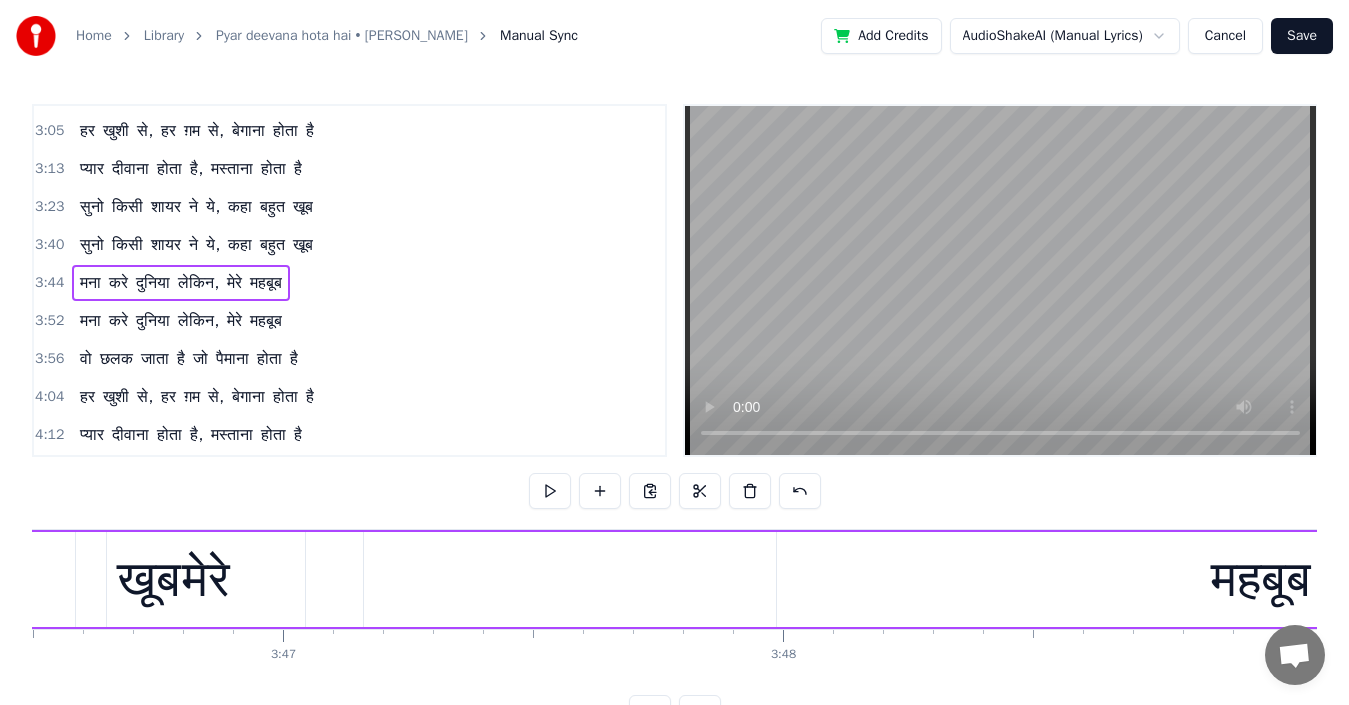 click on "सुनो" at bounding box center [92, 207] 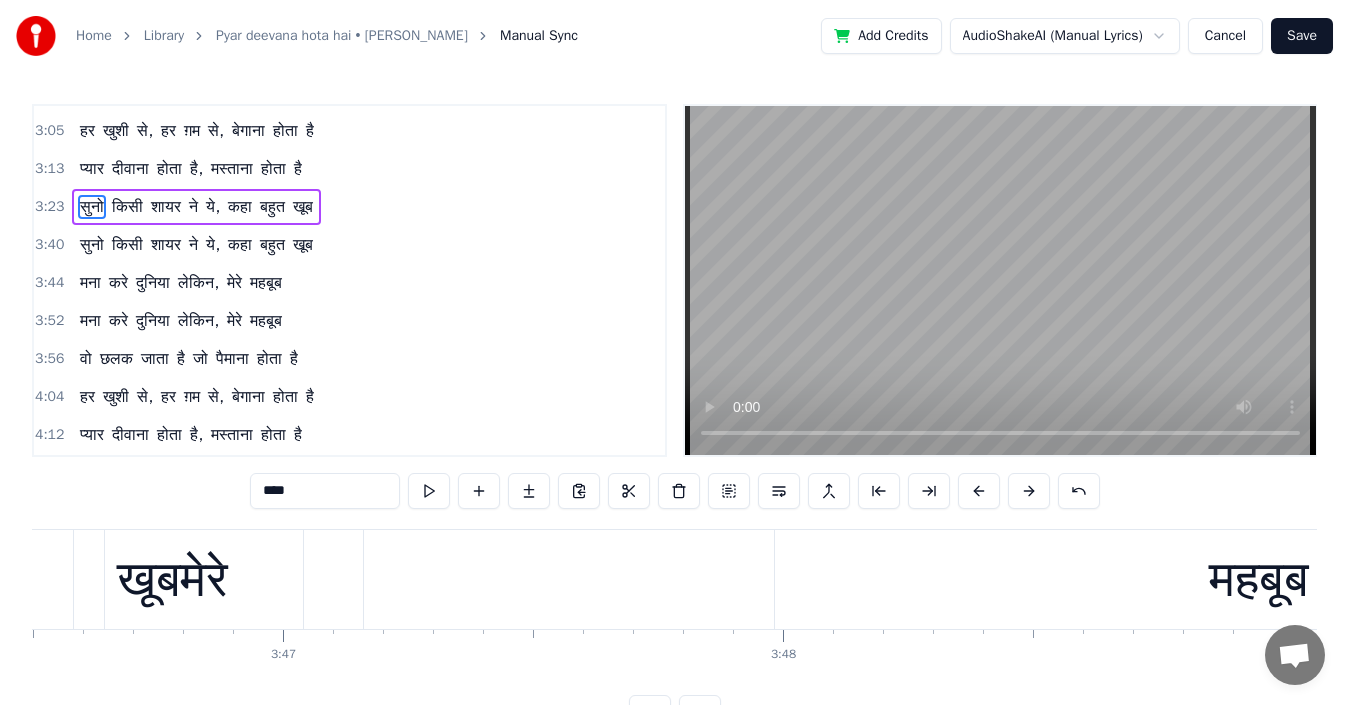 scroll, scrollTop: 490, scrollLeft: 0, axis: vertical 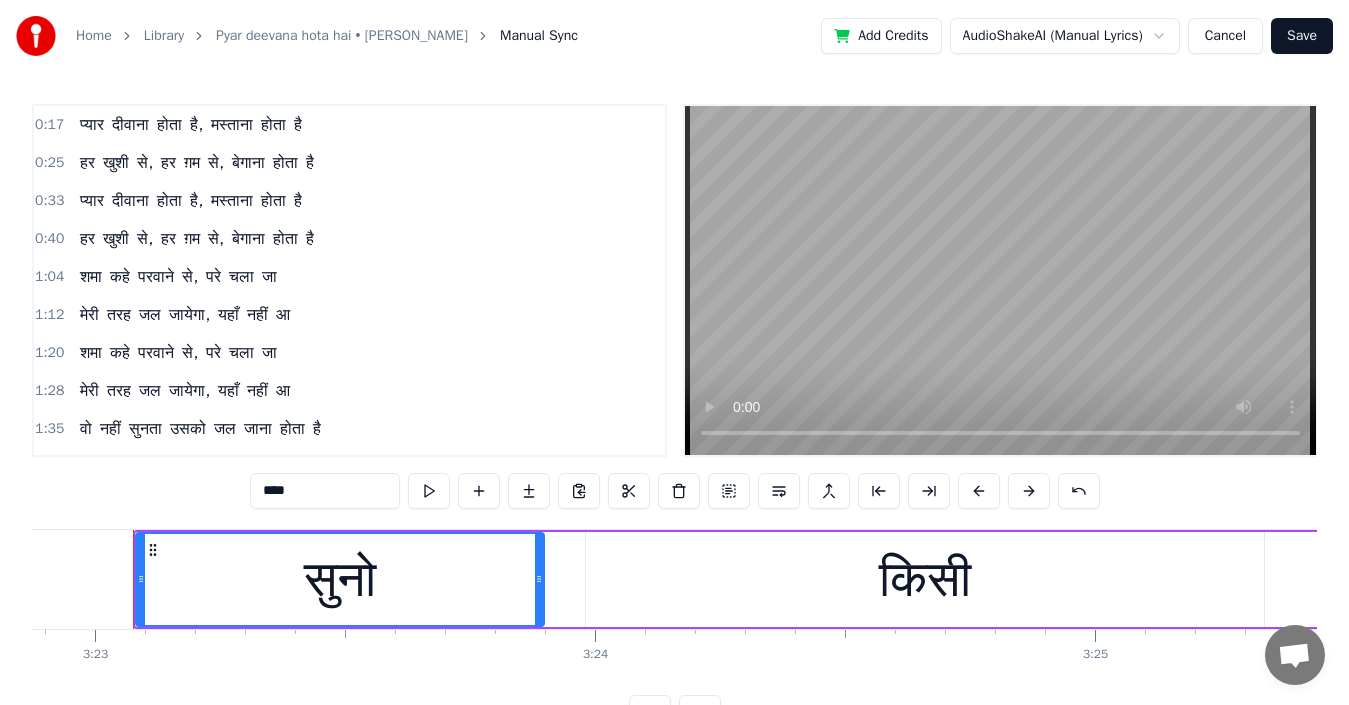 click on "हर" at bounding box center [87, 163] 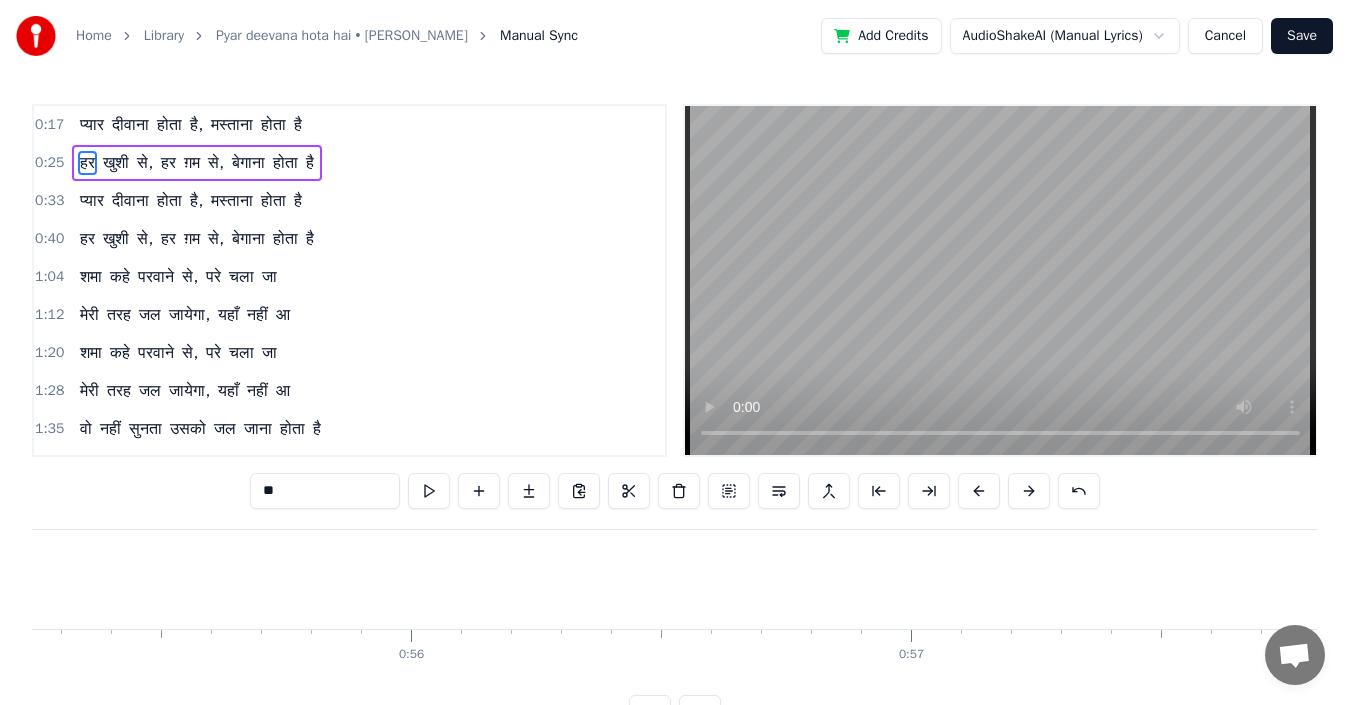 scroll, scrollTop: 0, scrollLeft: 12521, axis: horizontal 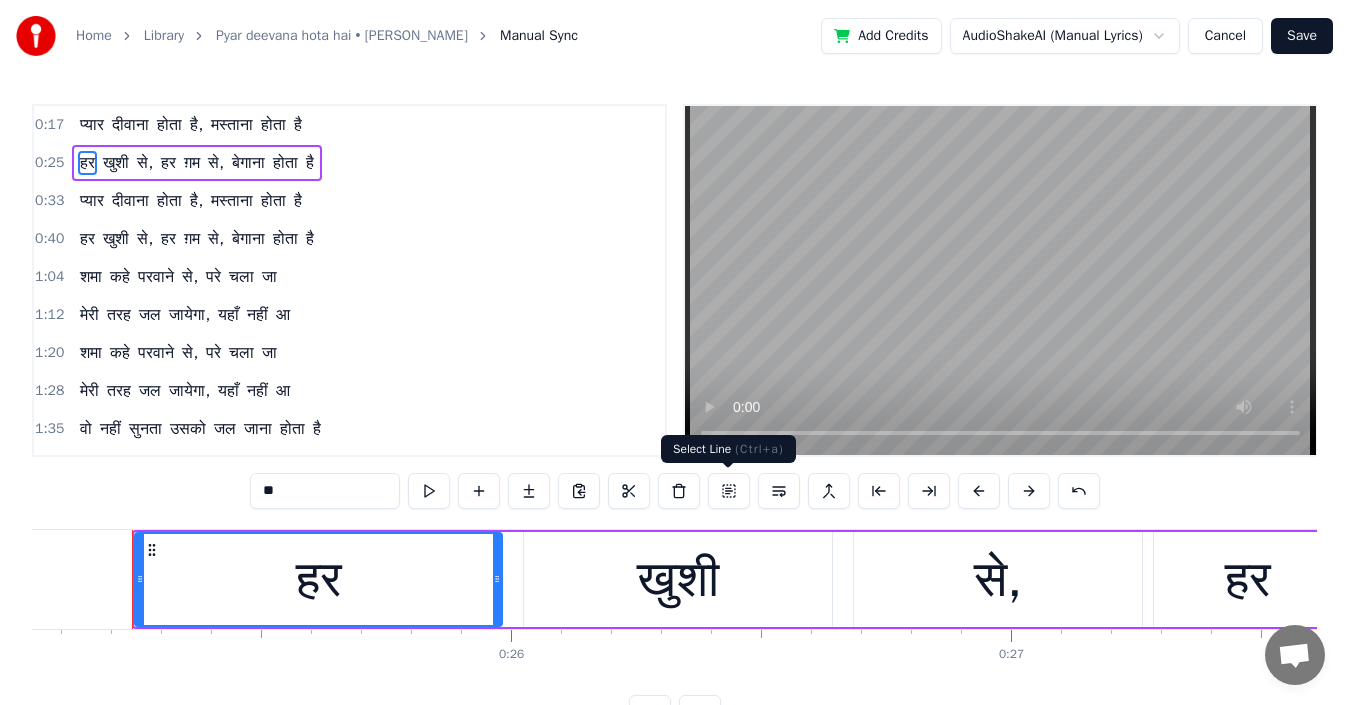 click at bounding box center [729, 491] 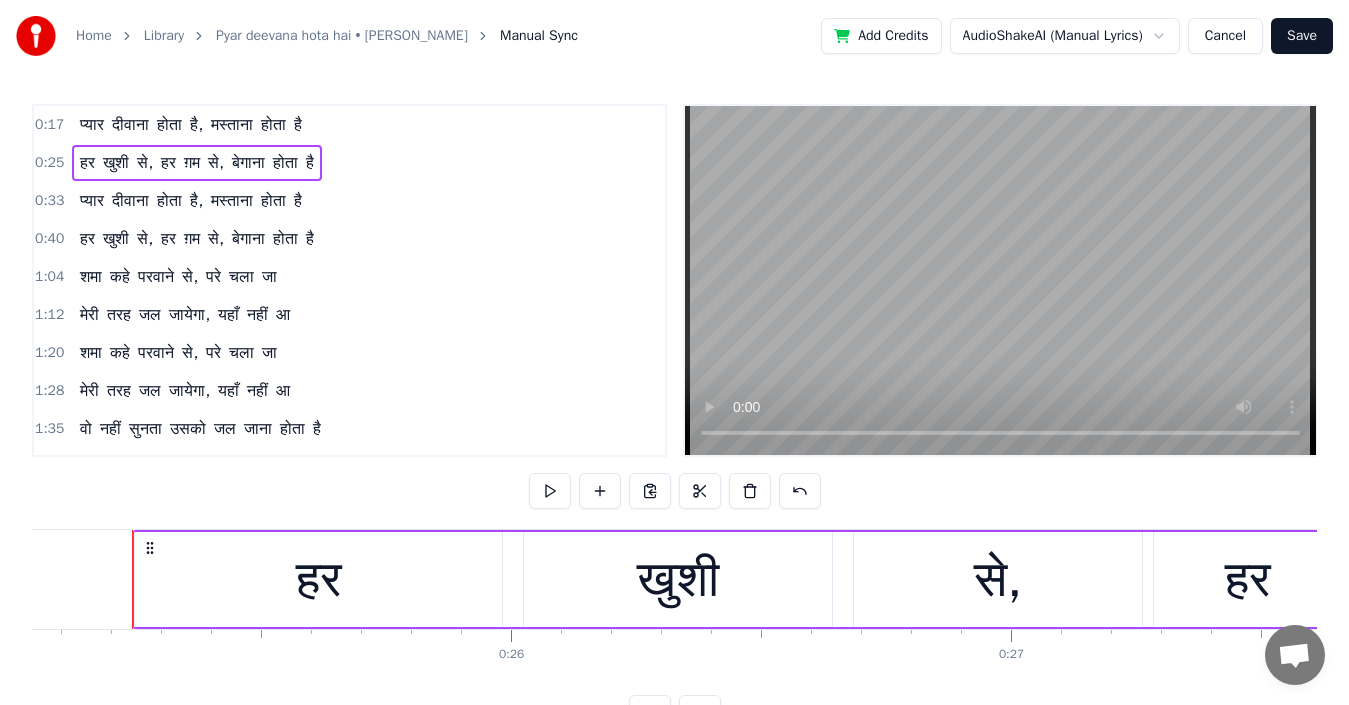 click at bounding box center (700, 491) 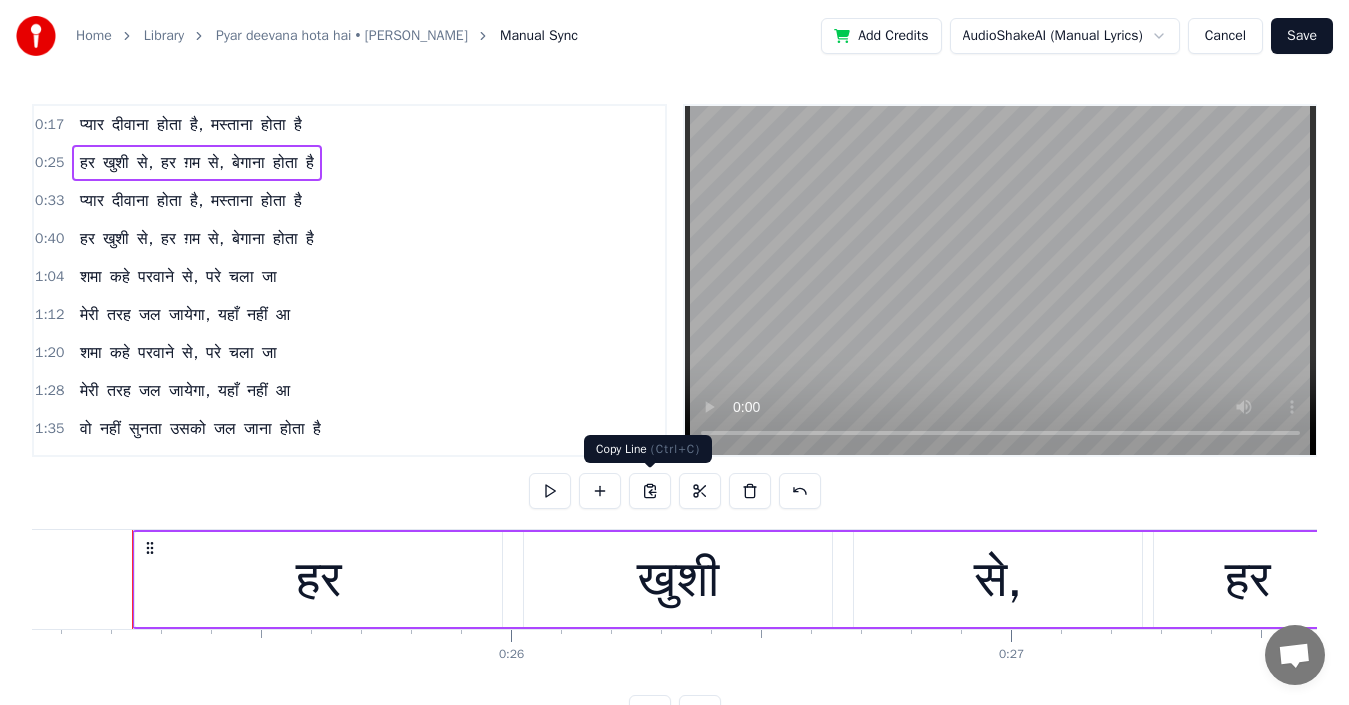 click at bounding box center [650, 491] 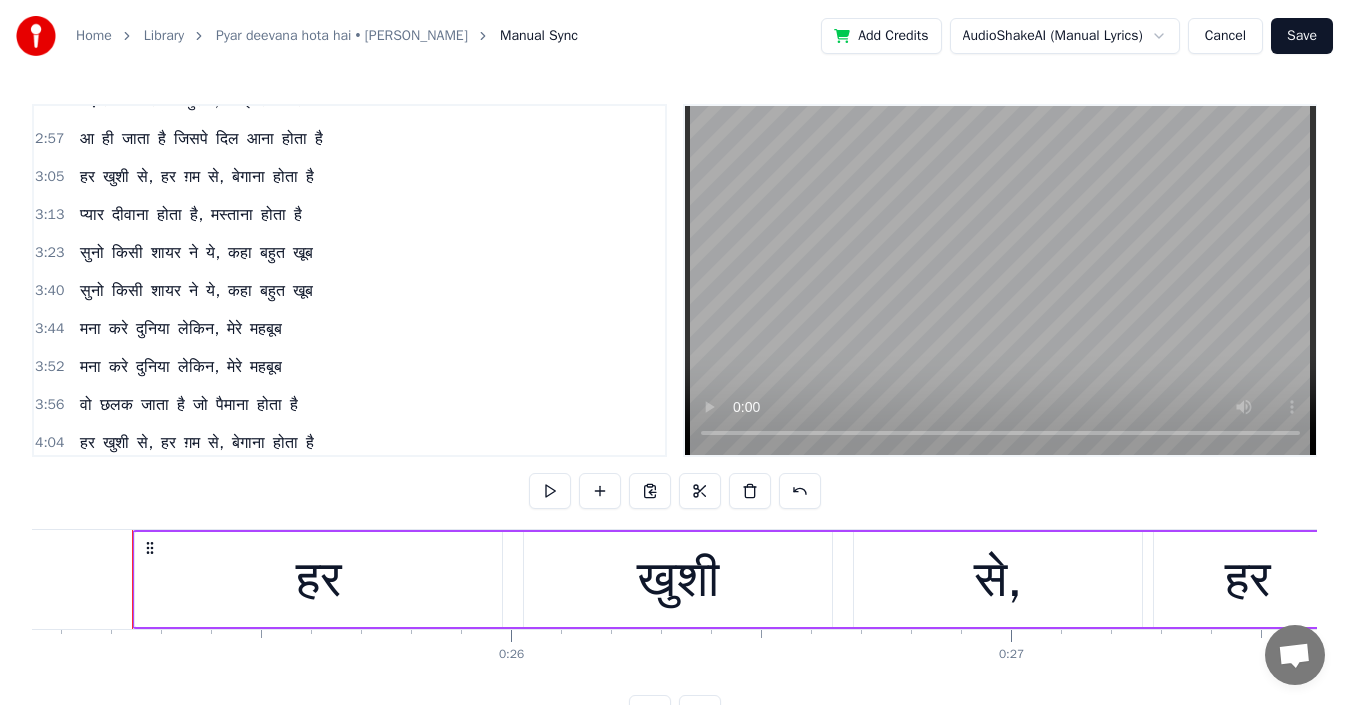 scroll, scrollTop: 520, scrollLeft: 0, axis: vertical 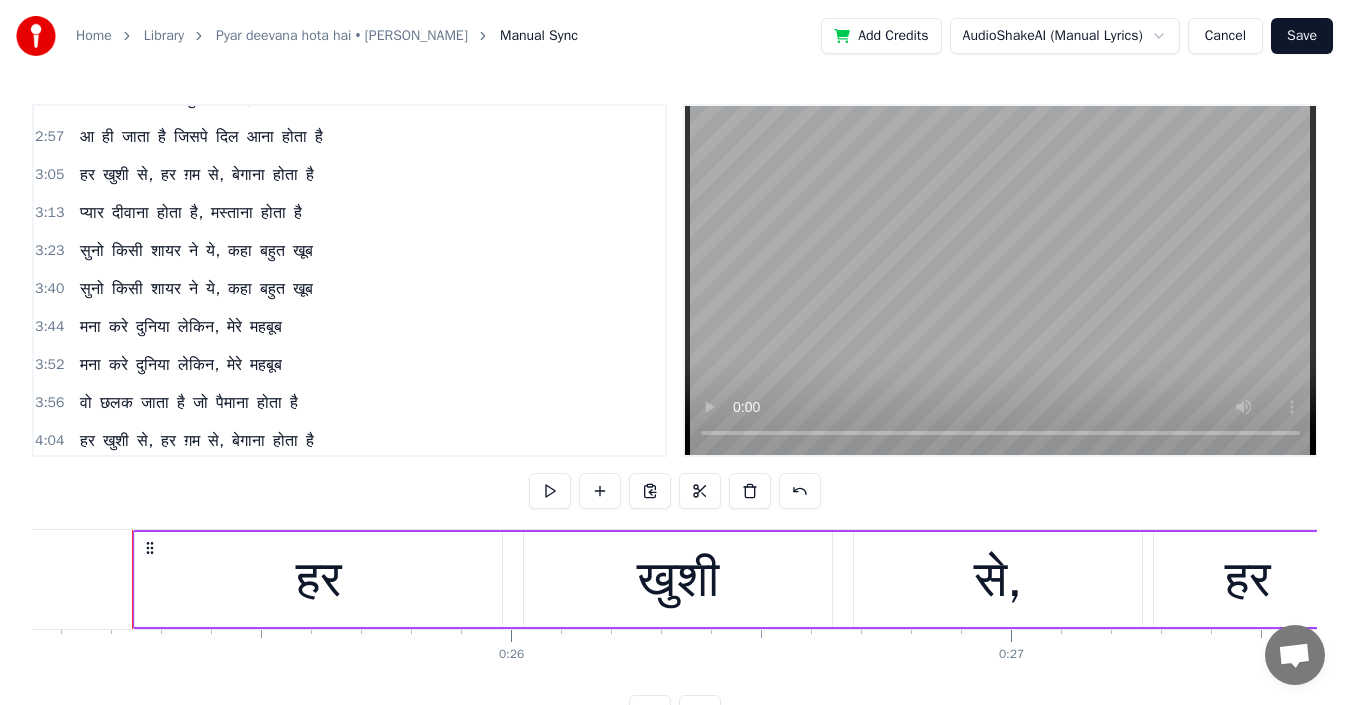 click on "हर" at bounding box center [87, 175] 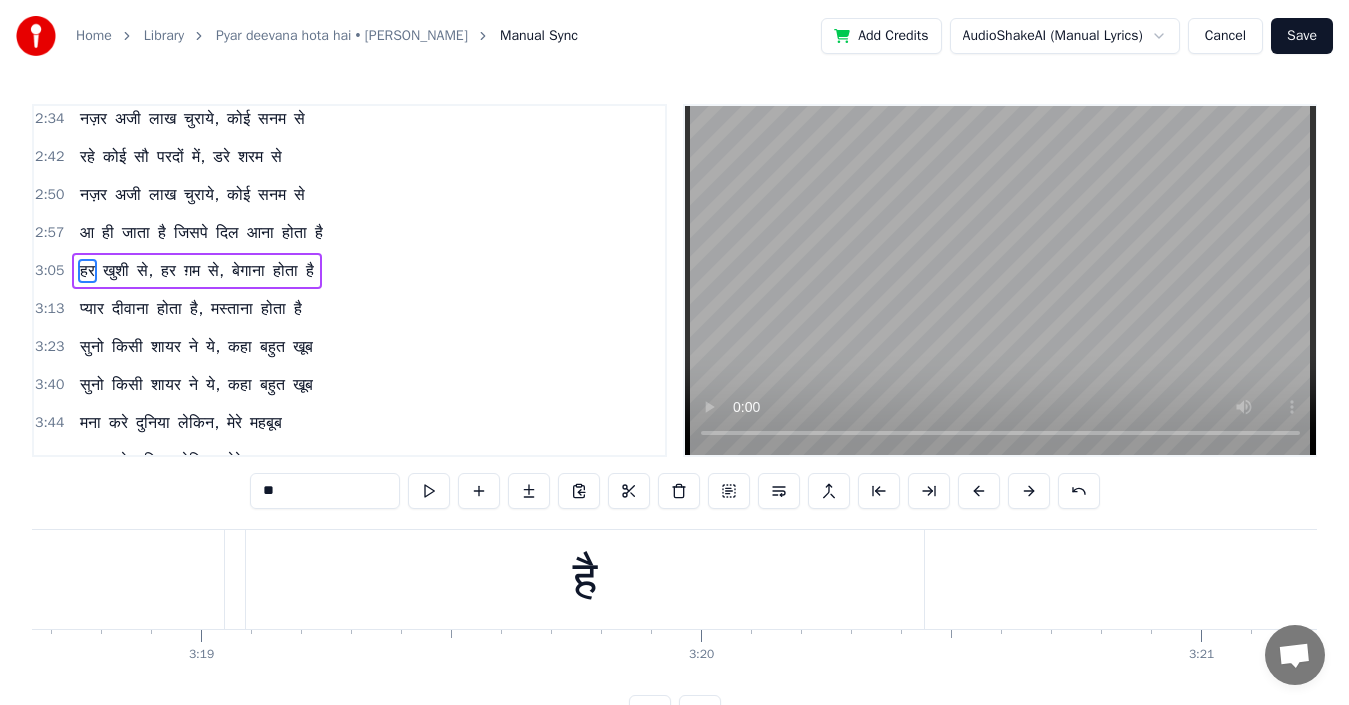 scroll, scrollTop: 0, scrollLeft: 99400, axis: horizontal 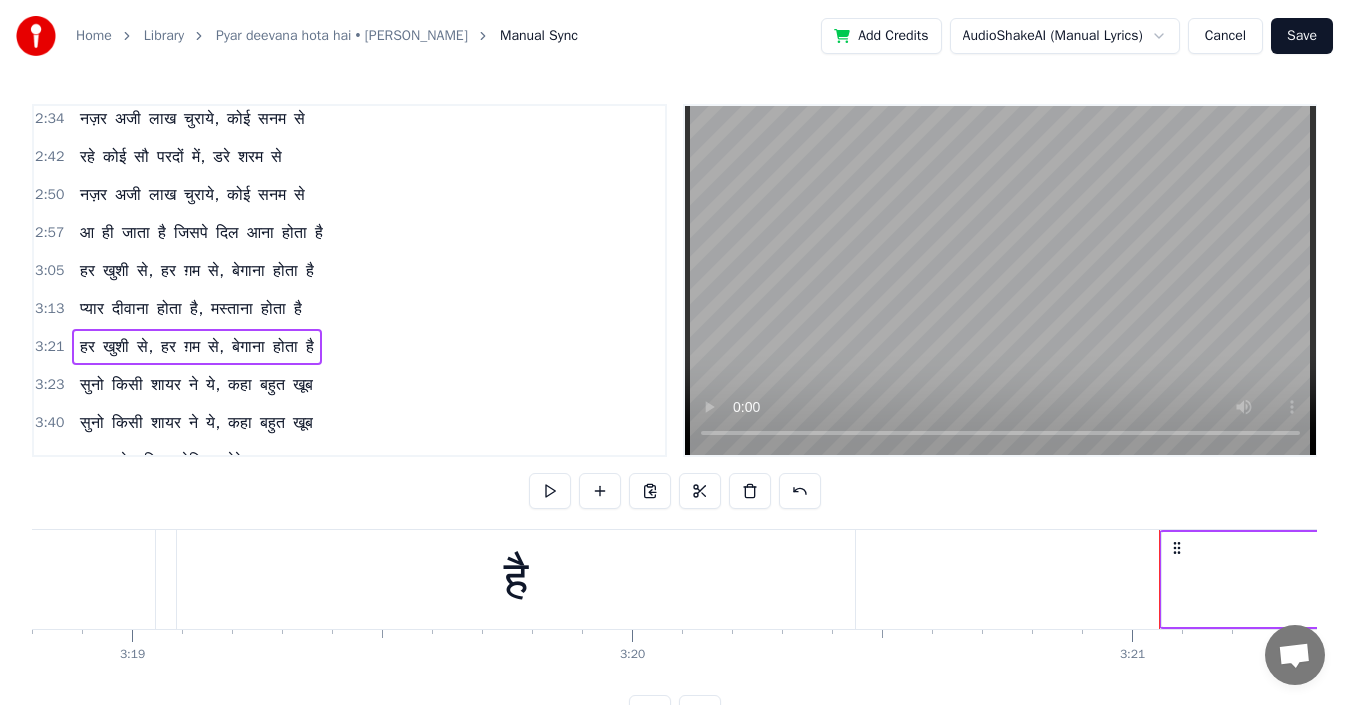 click on "प्यार" at bounding box center (92, 309) 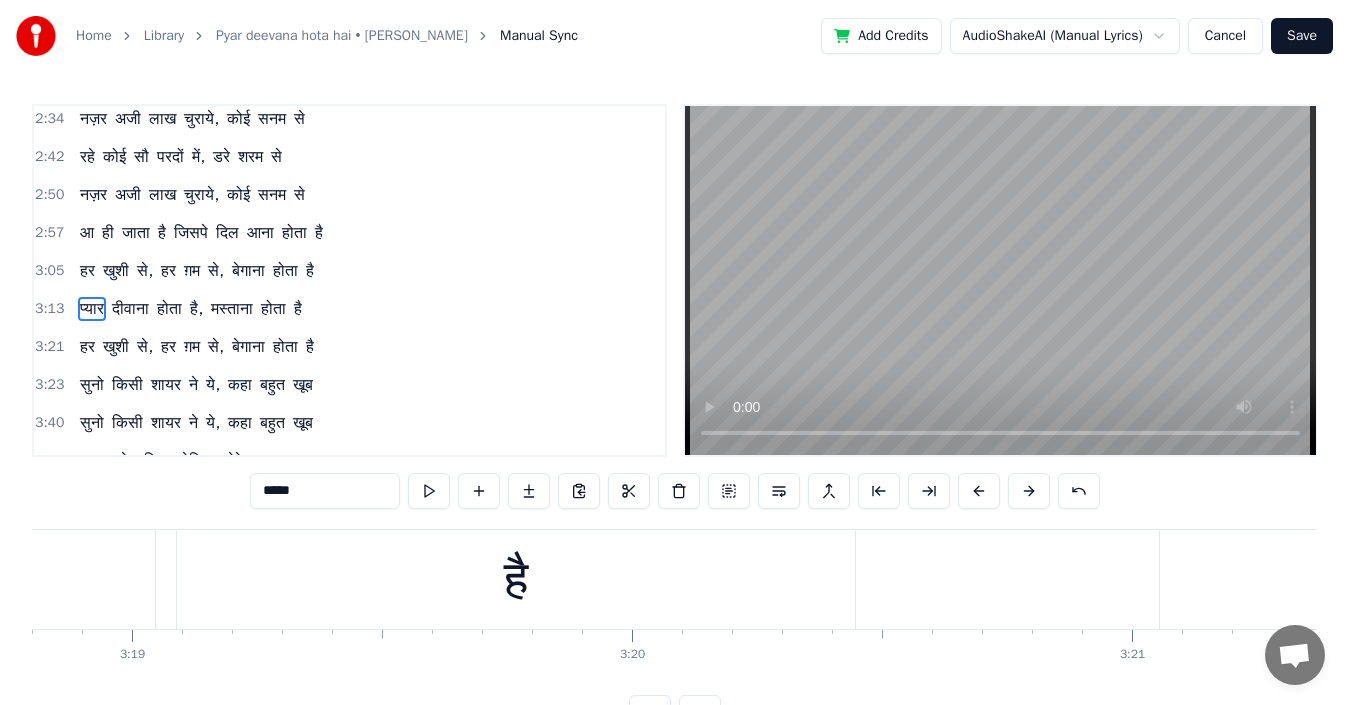 scroll, scrollTop: 452, scrollLeft: 0, axis: vertical 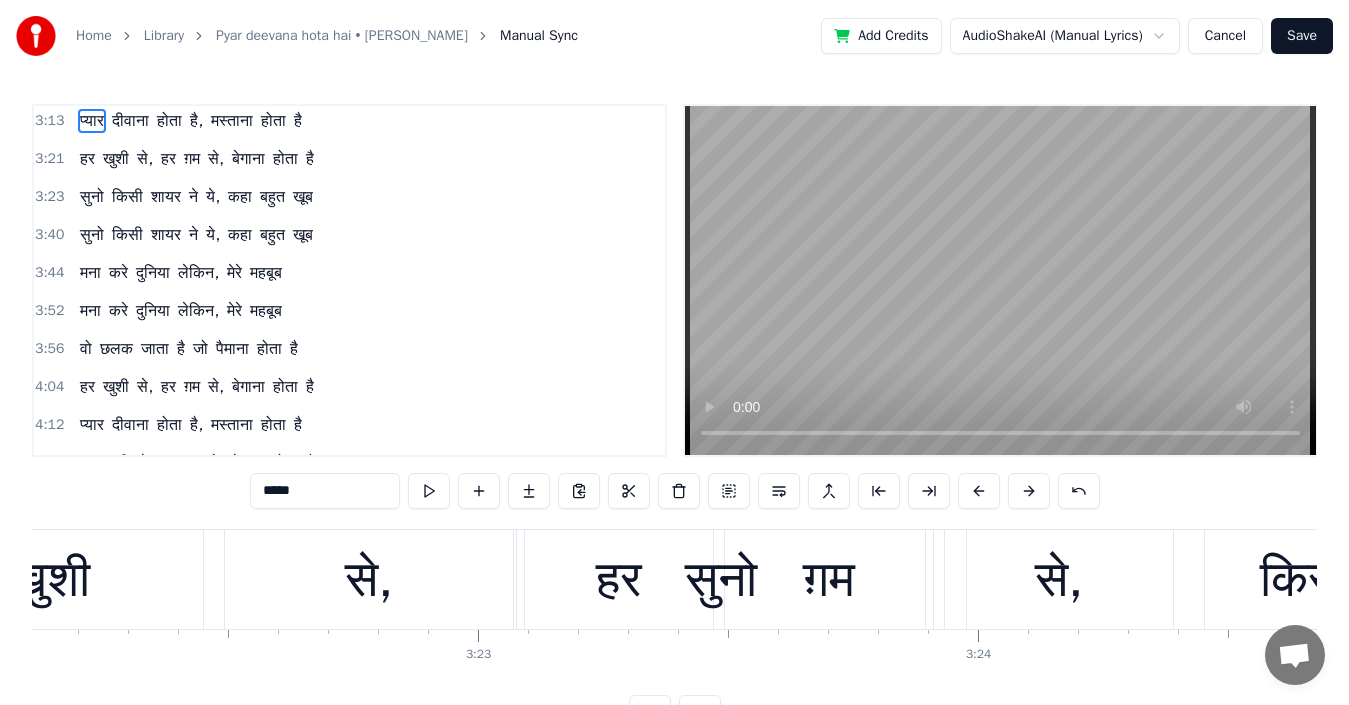 click on "सुनो" at bounding box center [92, 197] 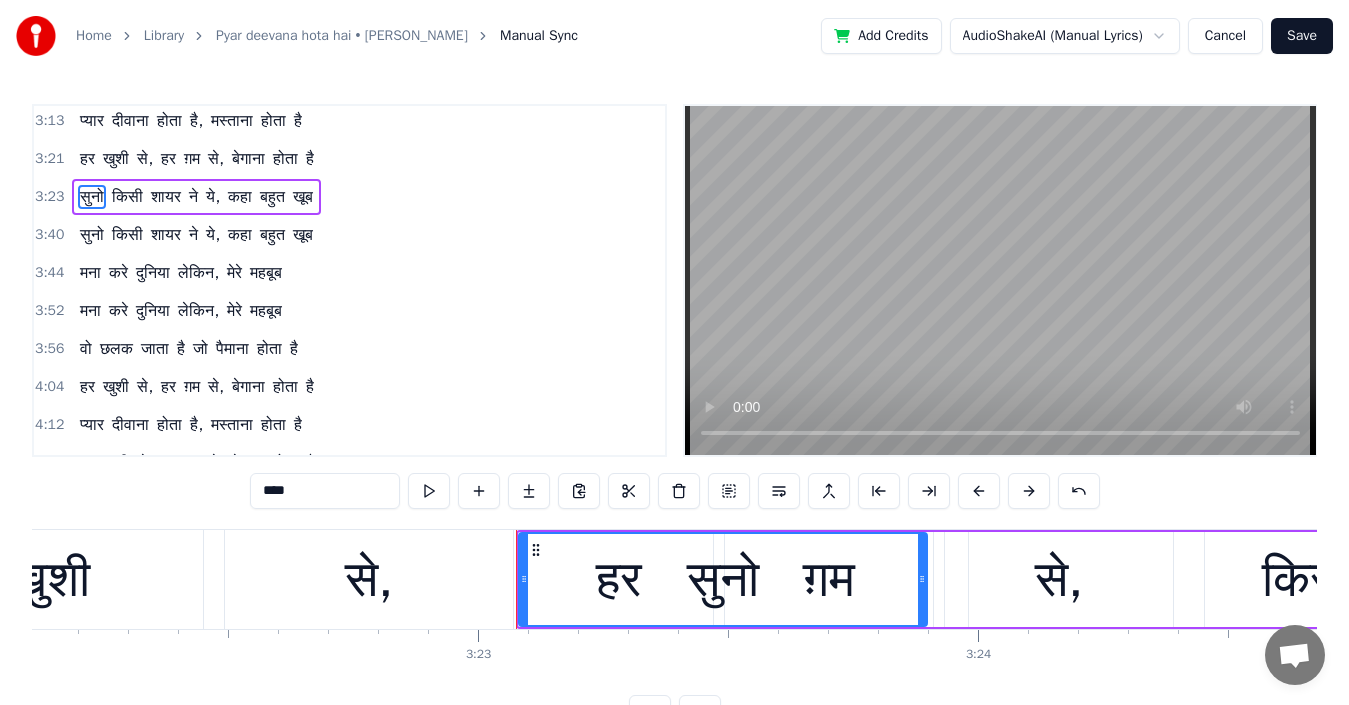 scroll, scrollTop: 528, scrollLeft: 0, axis: vertical 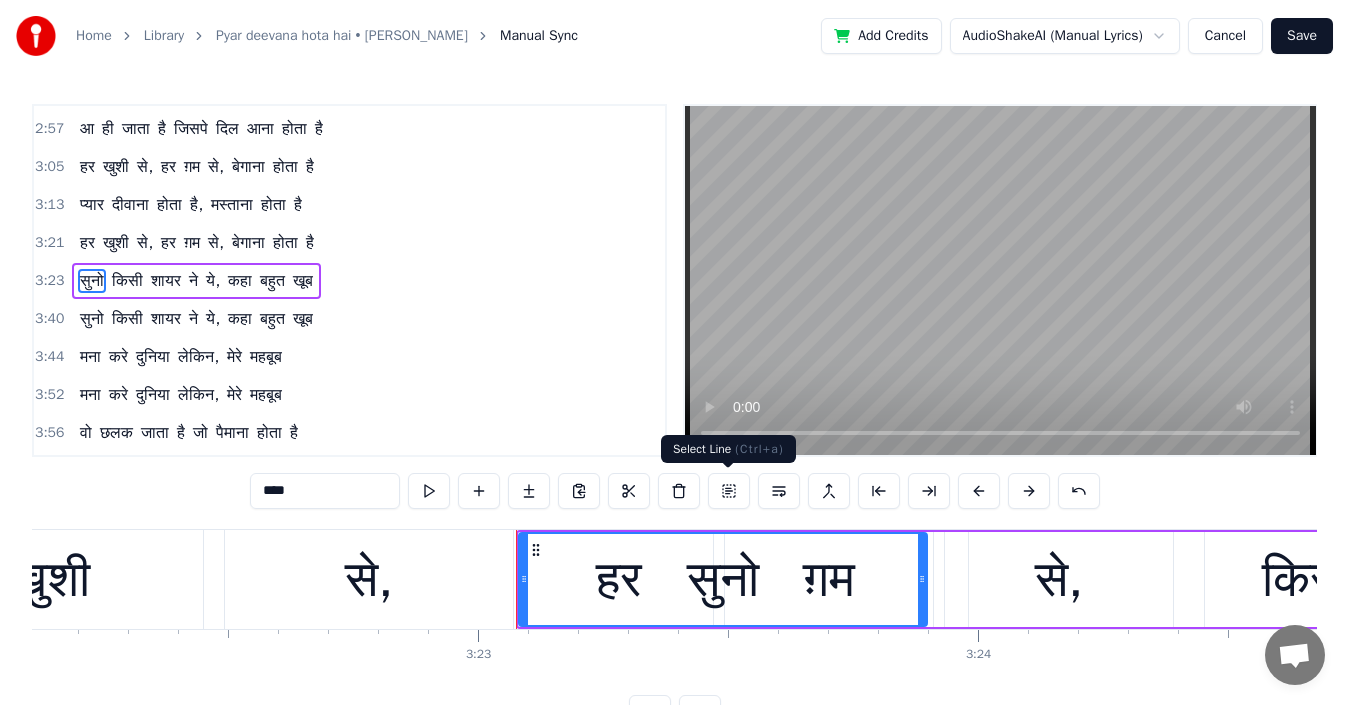 click at bounding box center (729, 491) 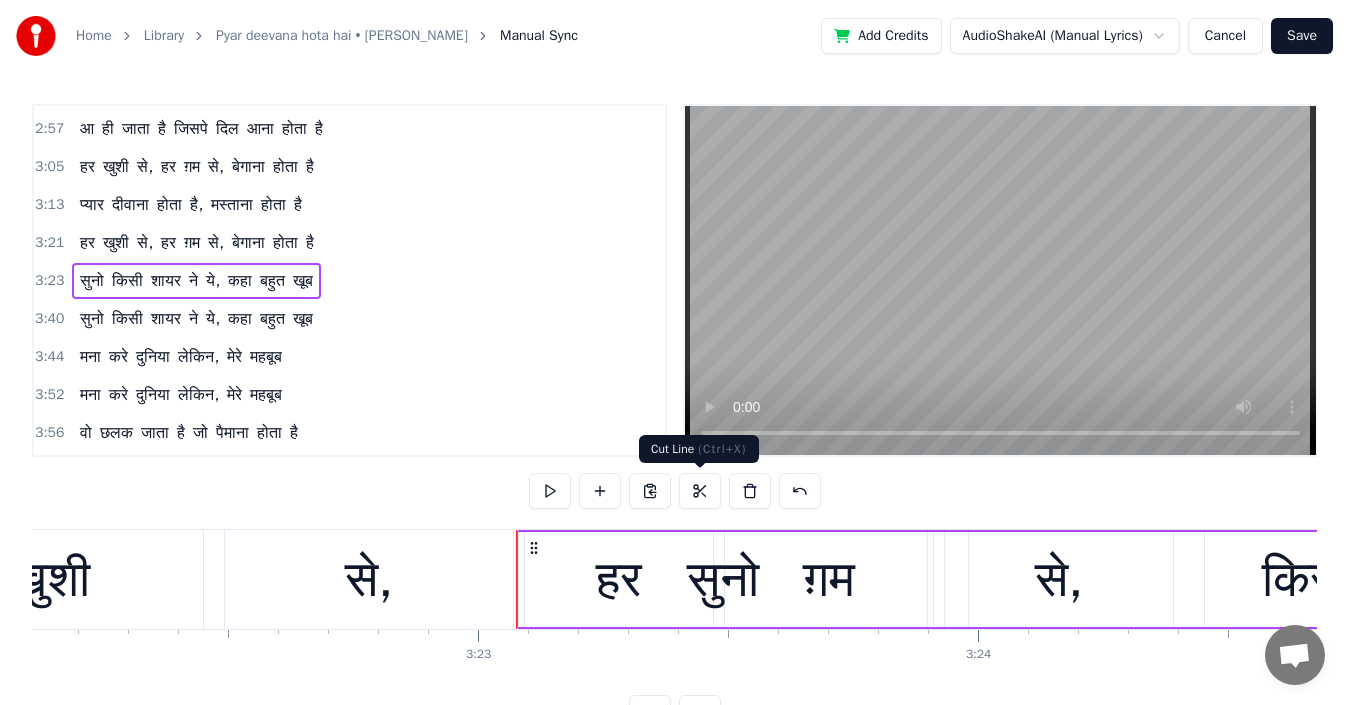 click at bounding box center (700, 491) 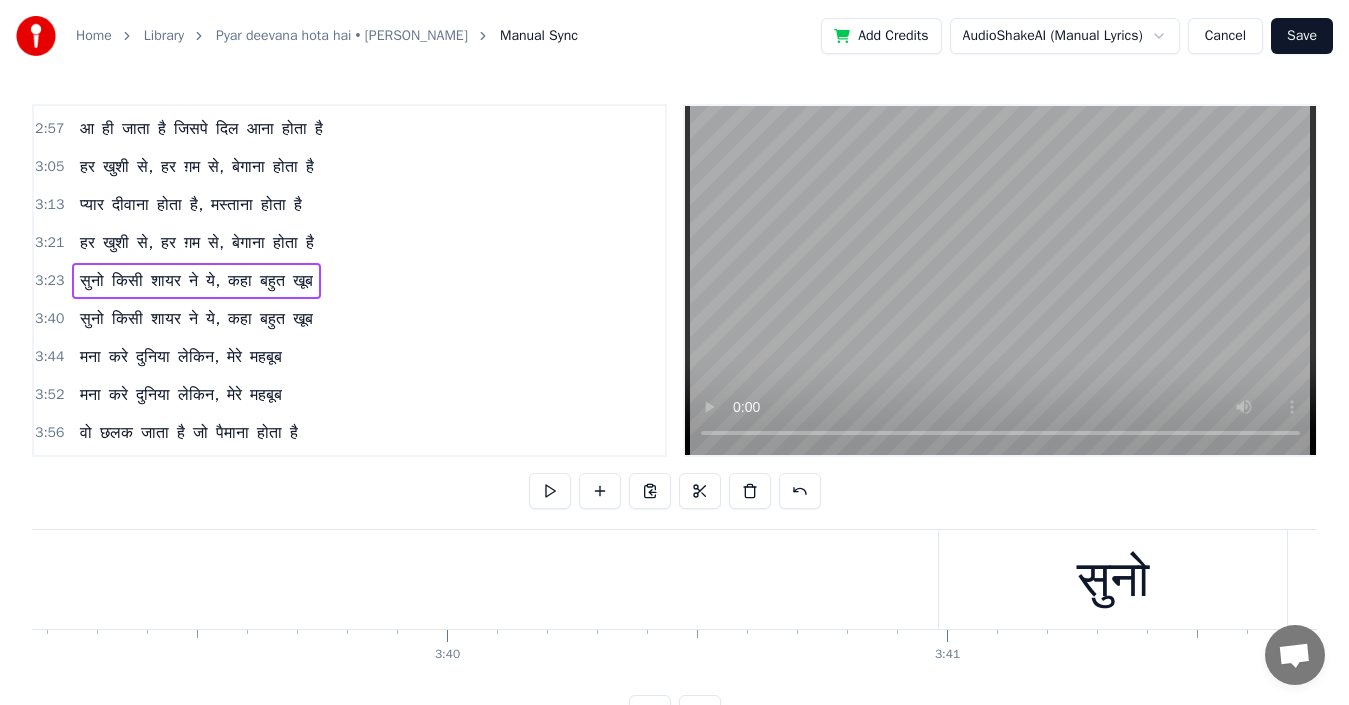 scroll, scrollTop: 0, scrollLeft: 109654, axis: horizontal 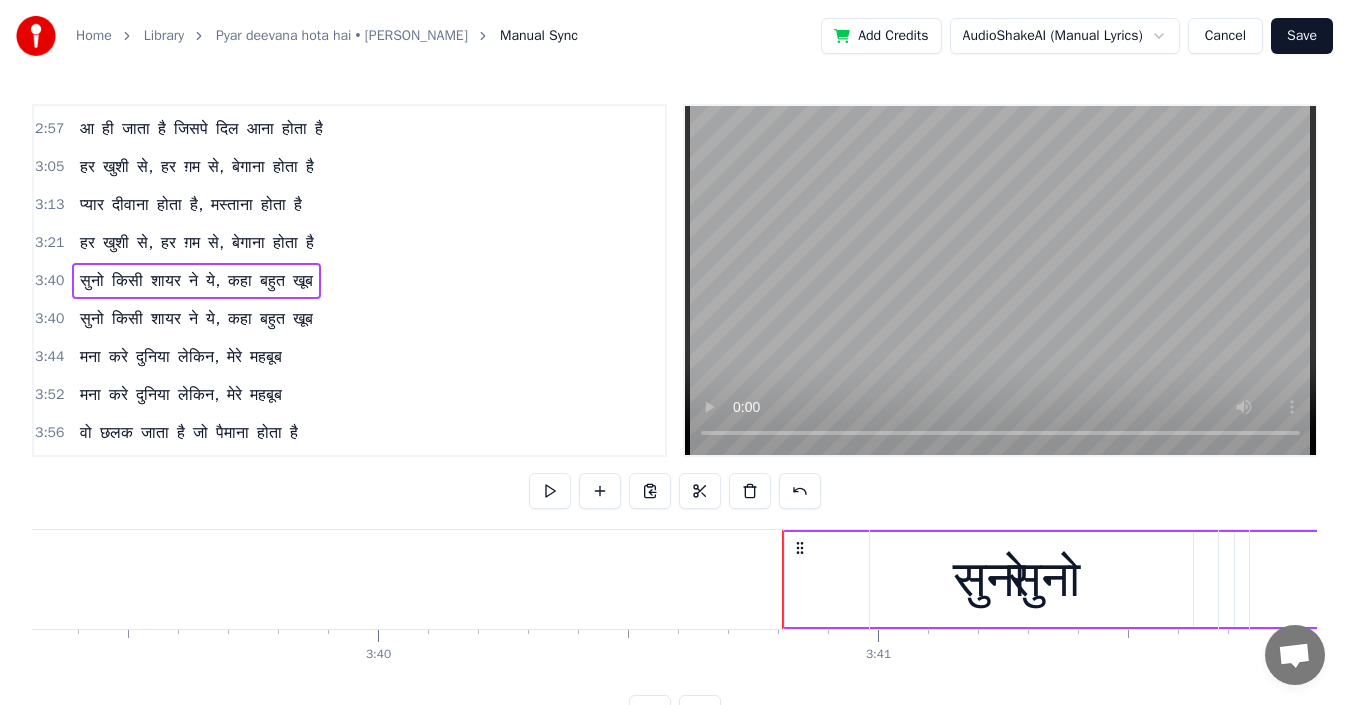 click at bounding box center [-38572, 579] 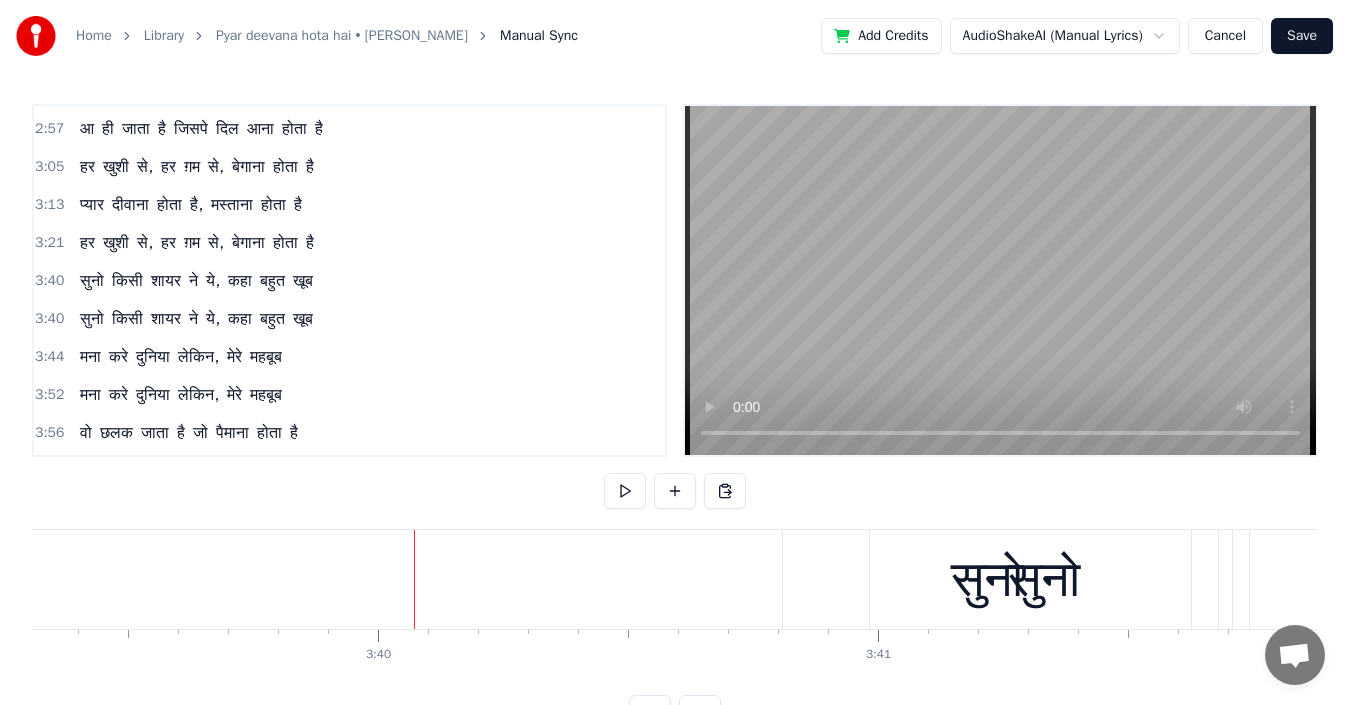 click on "हर" at bounding box center [87, 243] 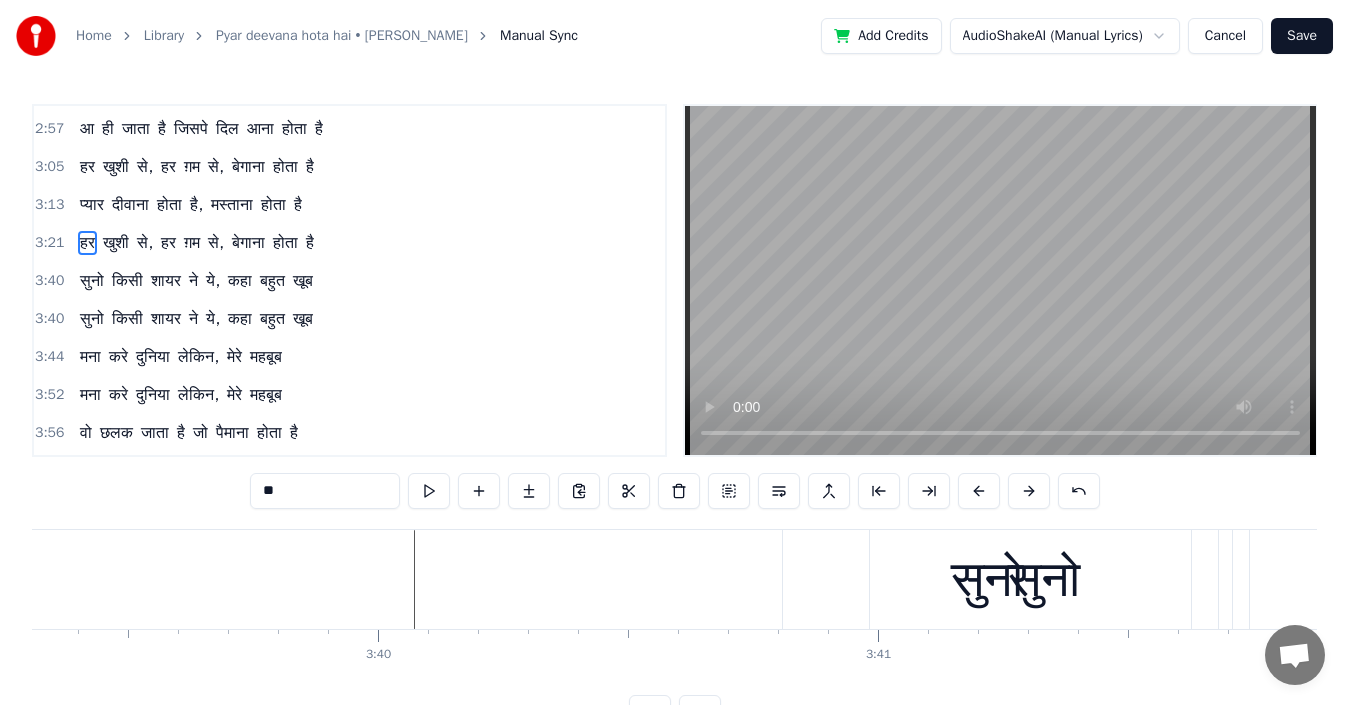 scroll, scrollTop: 525, scrollLeft: 0, axis: vertical 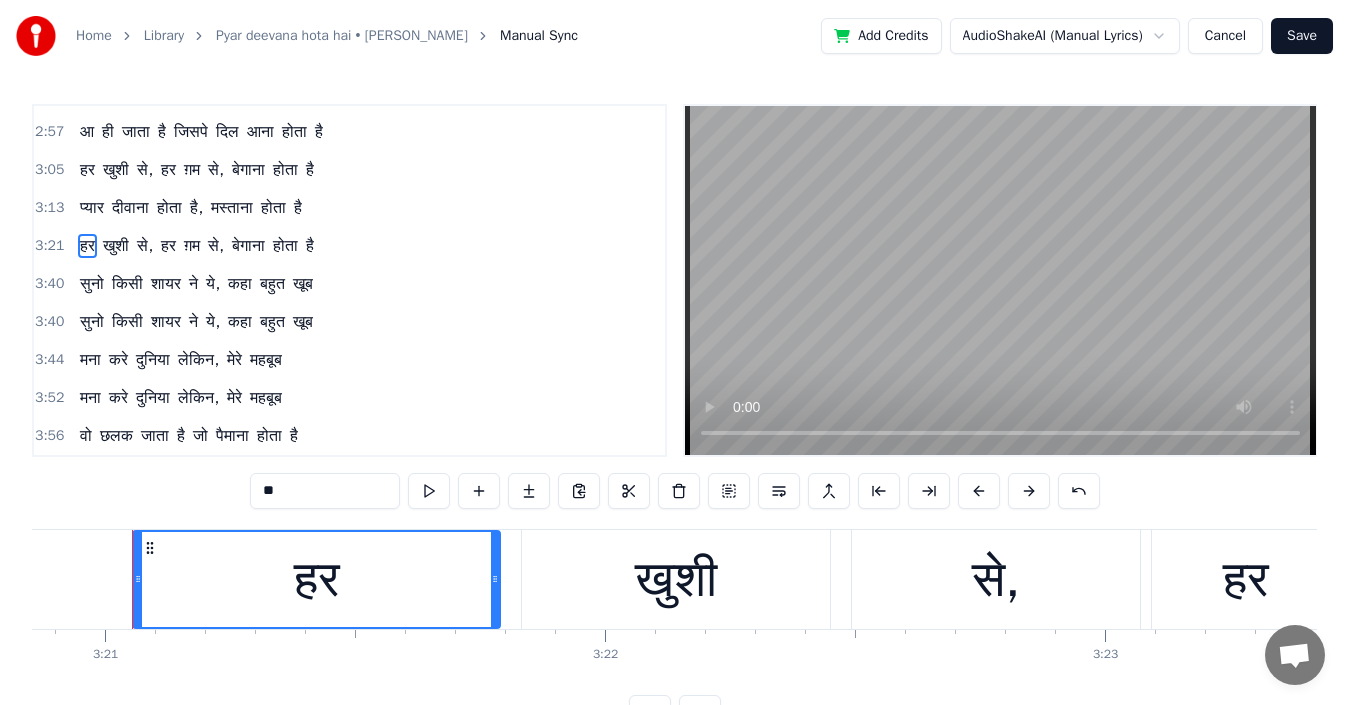 click at bounding box center [-29345, 579] 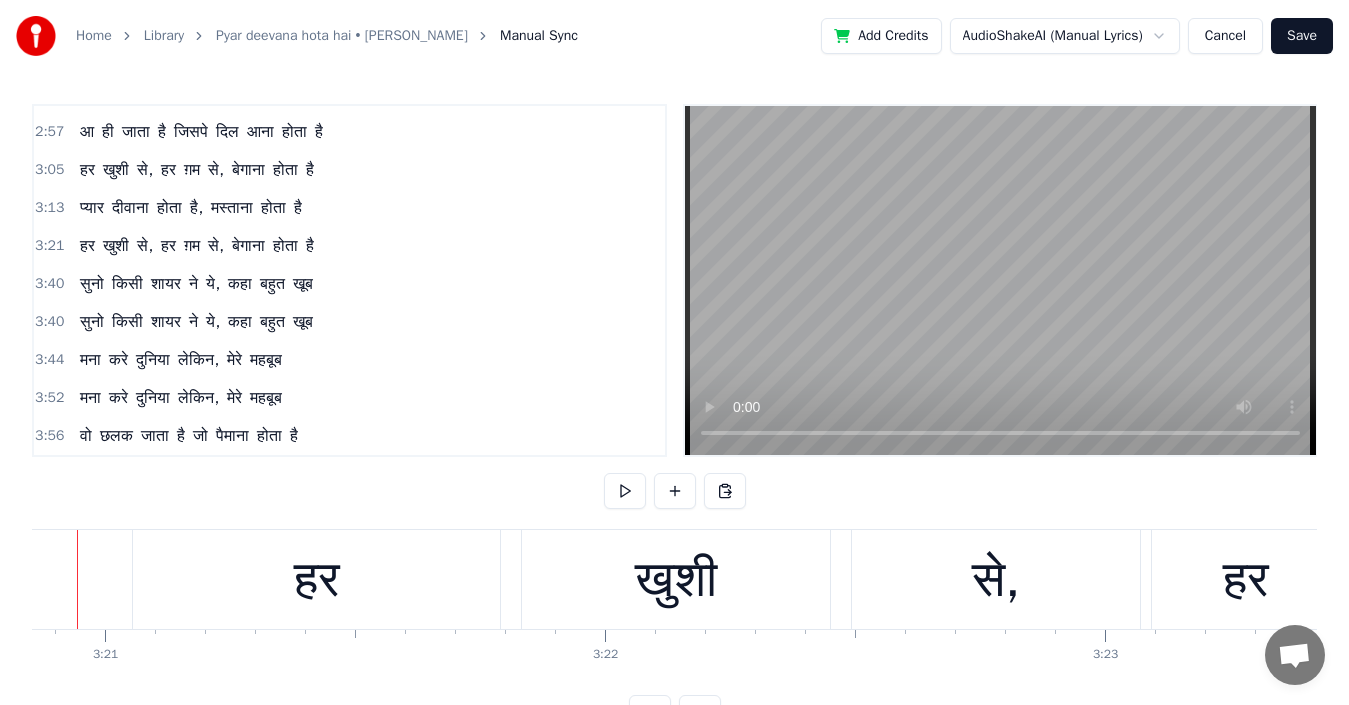 scroll, scrollTop: 0, scrollLeft: 100372, axis: horizontal 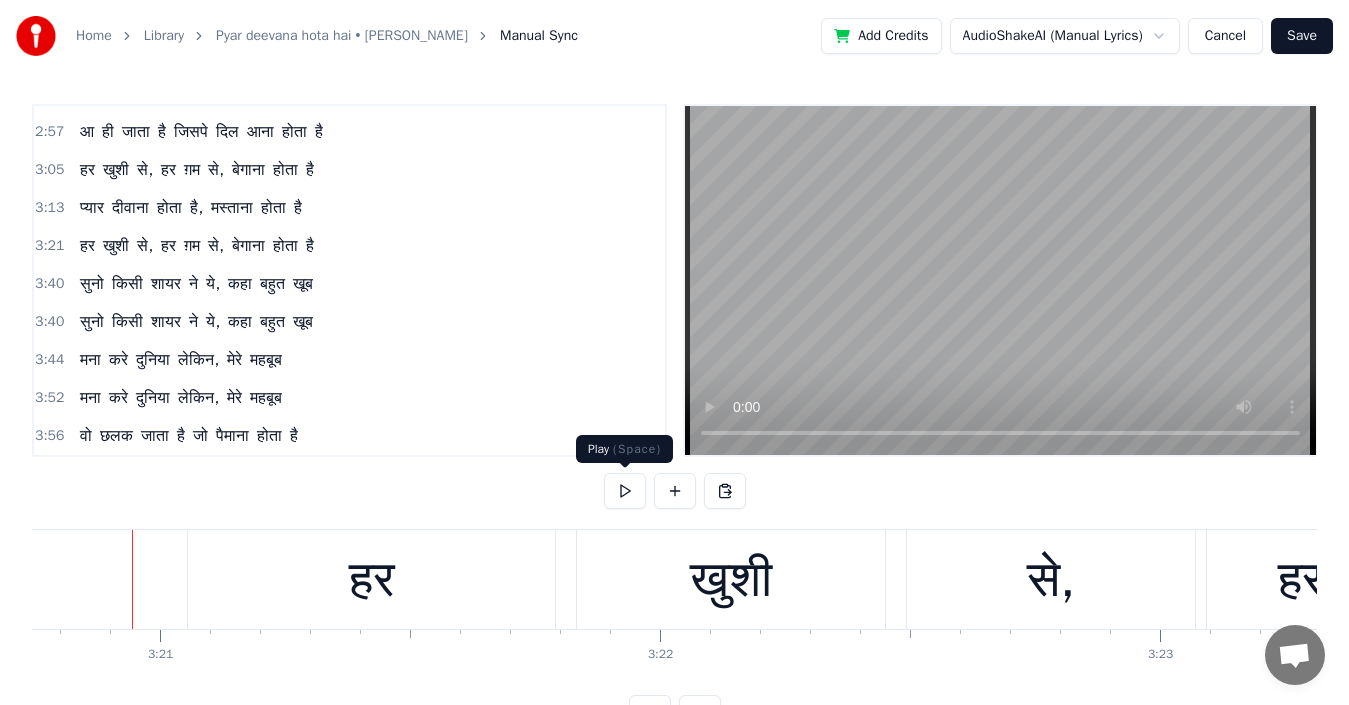 click at bounding box center (625, 491) 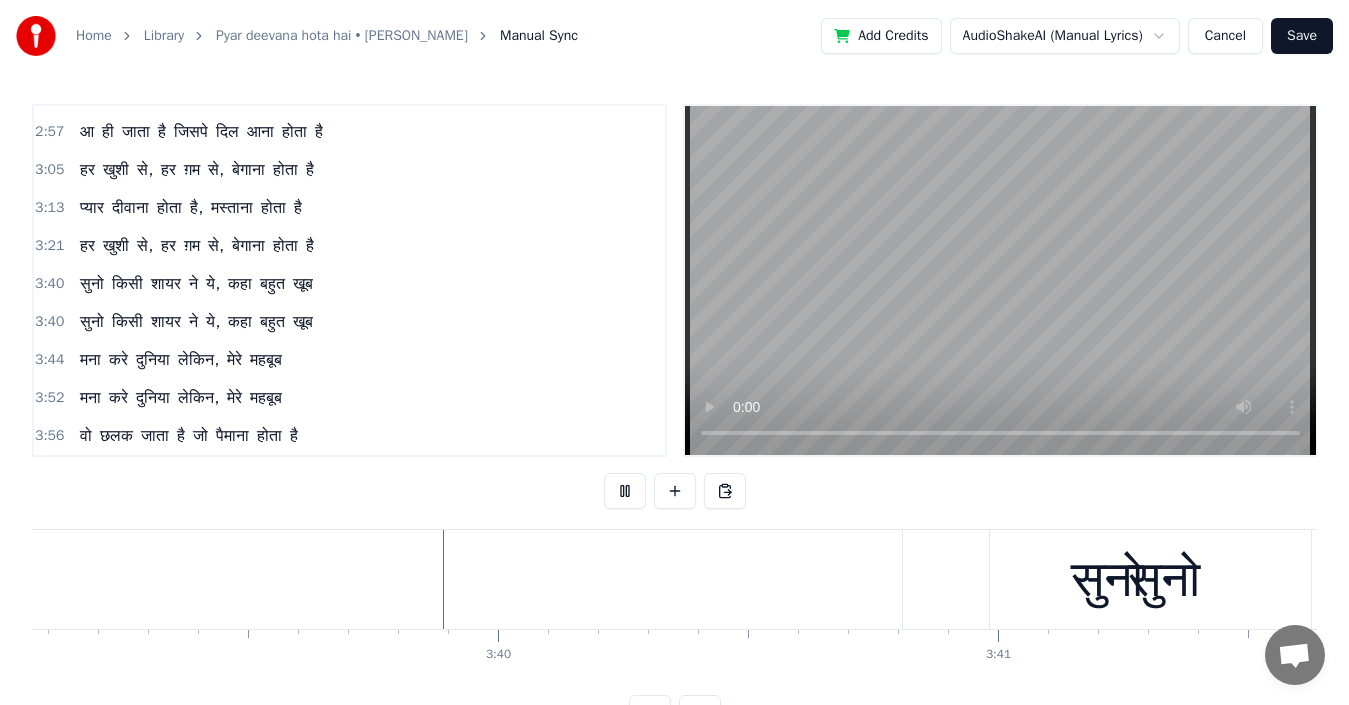 scroll, scrollTop: 0, scrollLeft: 109559, axis: horizontal 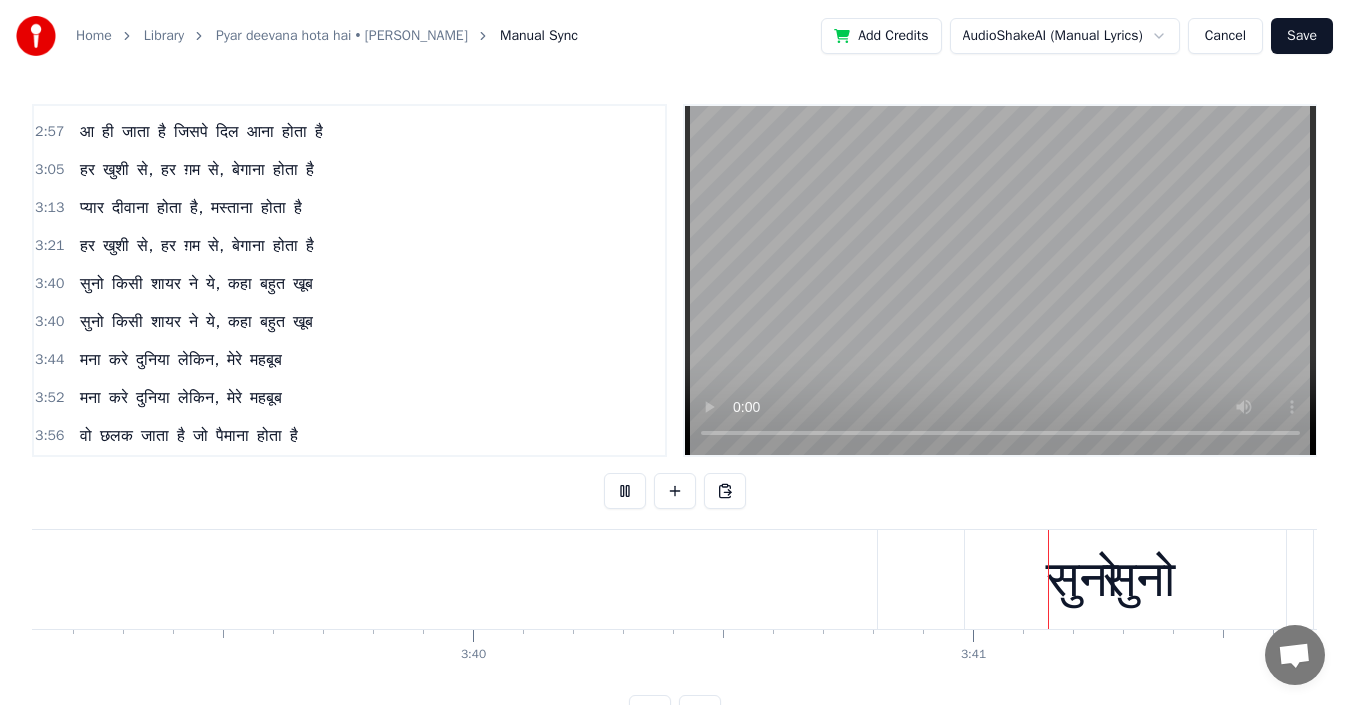 click at bounding box center (625, 491) 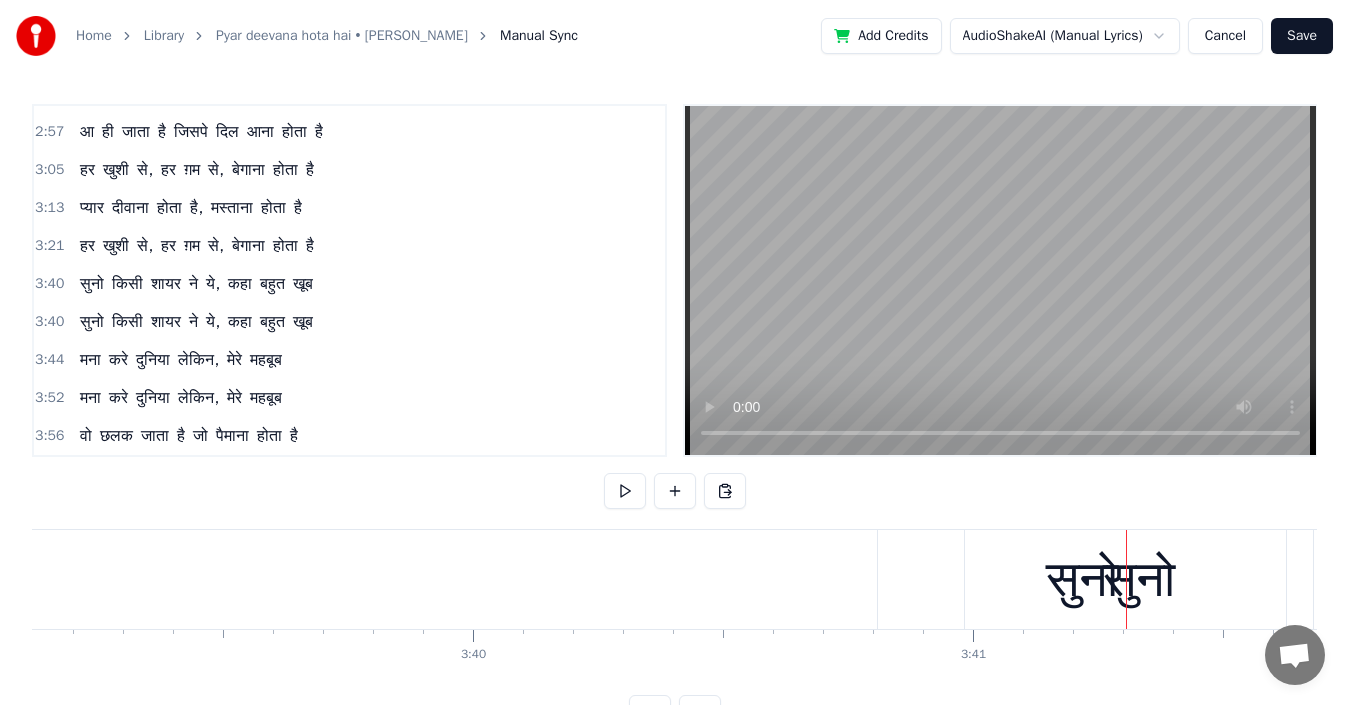 click on "मना" at bounding box center [90, 360] 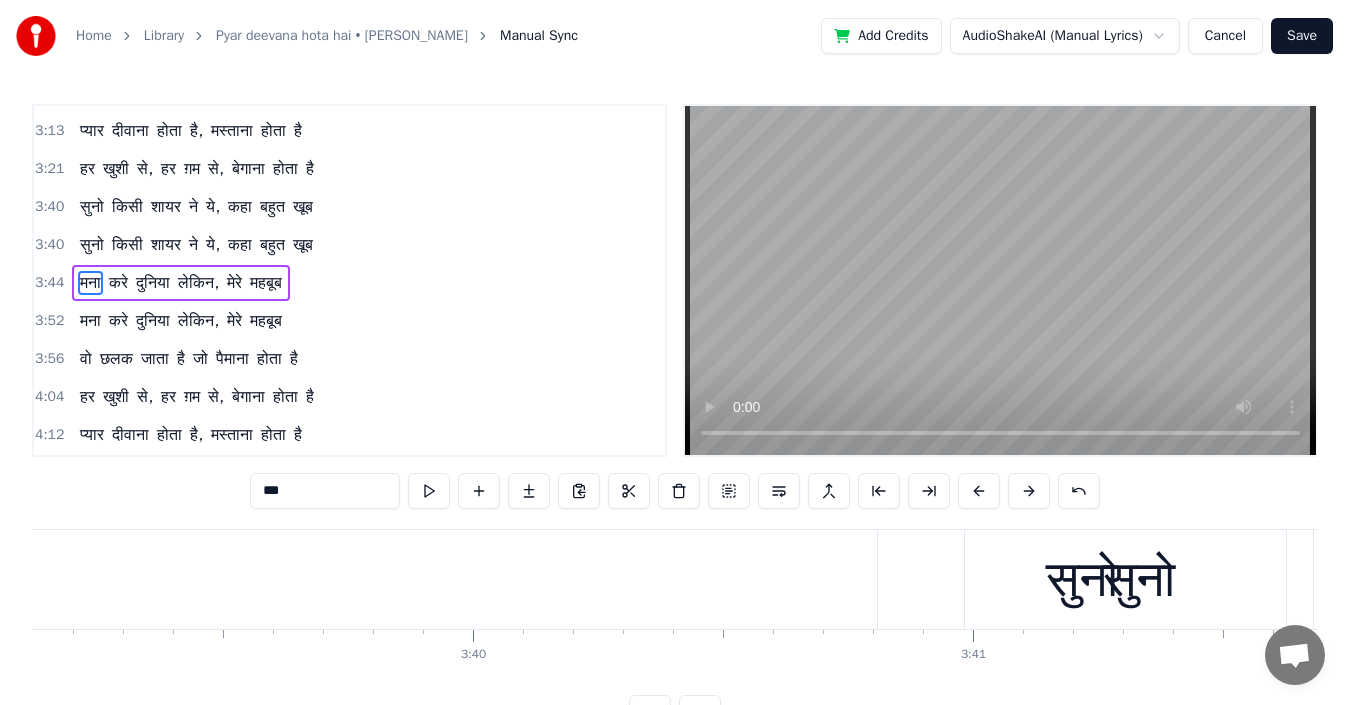 scroll, scrollTop: 604, scrollLeft: 0, axis: vertical 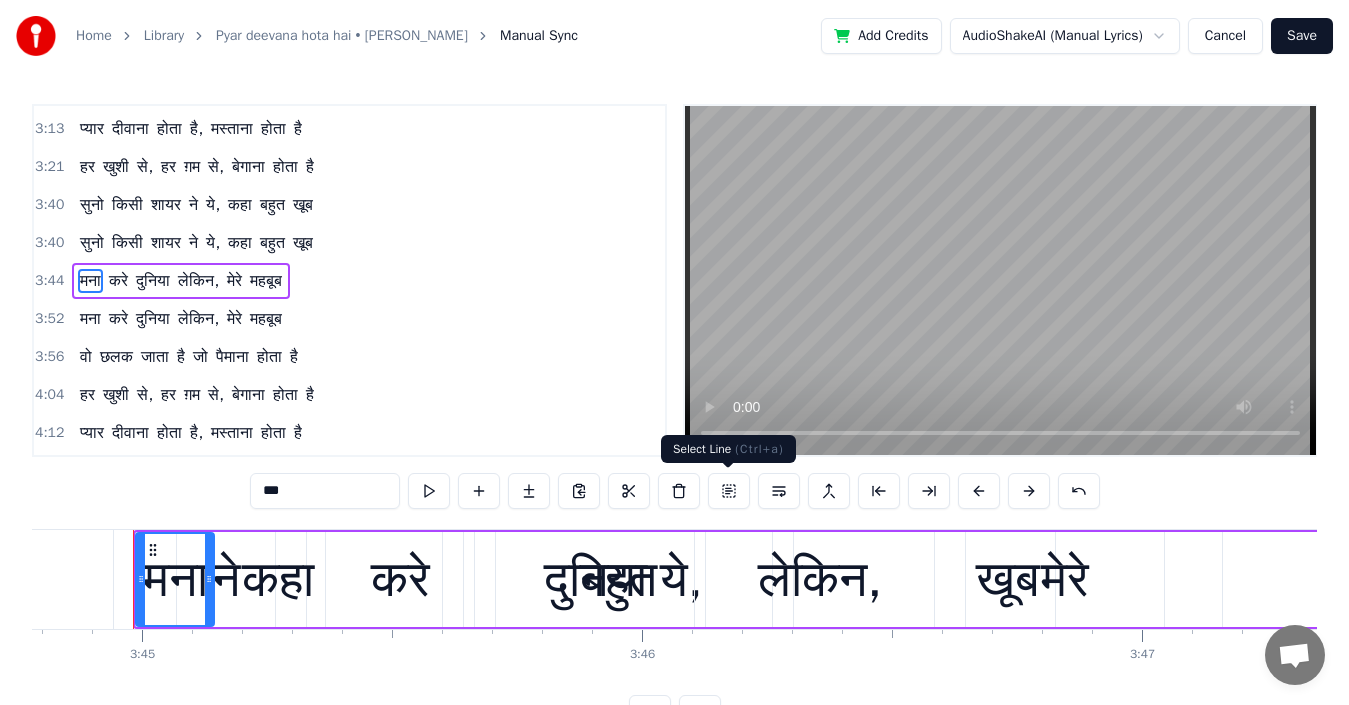 click at bounding box center (729, 491) 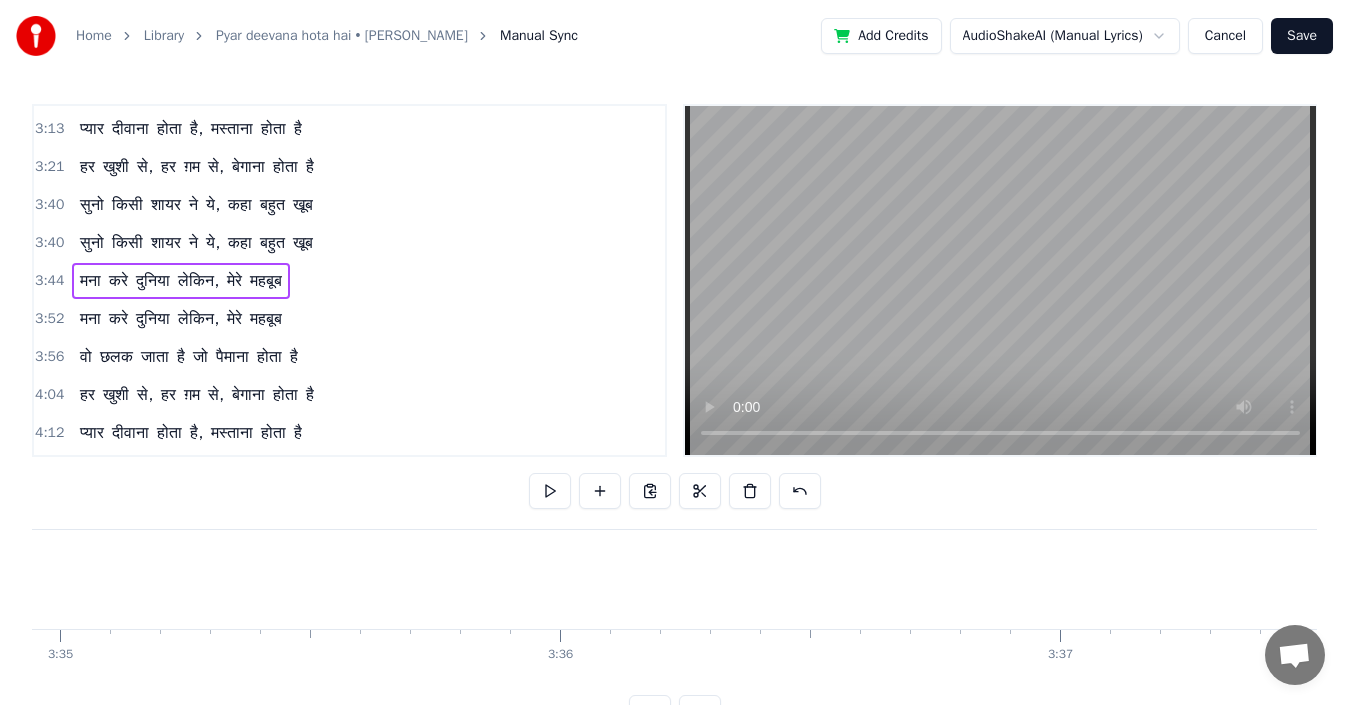 scroll, scrollTop: 0, scrollLeft: 107470, axis: horizontal 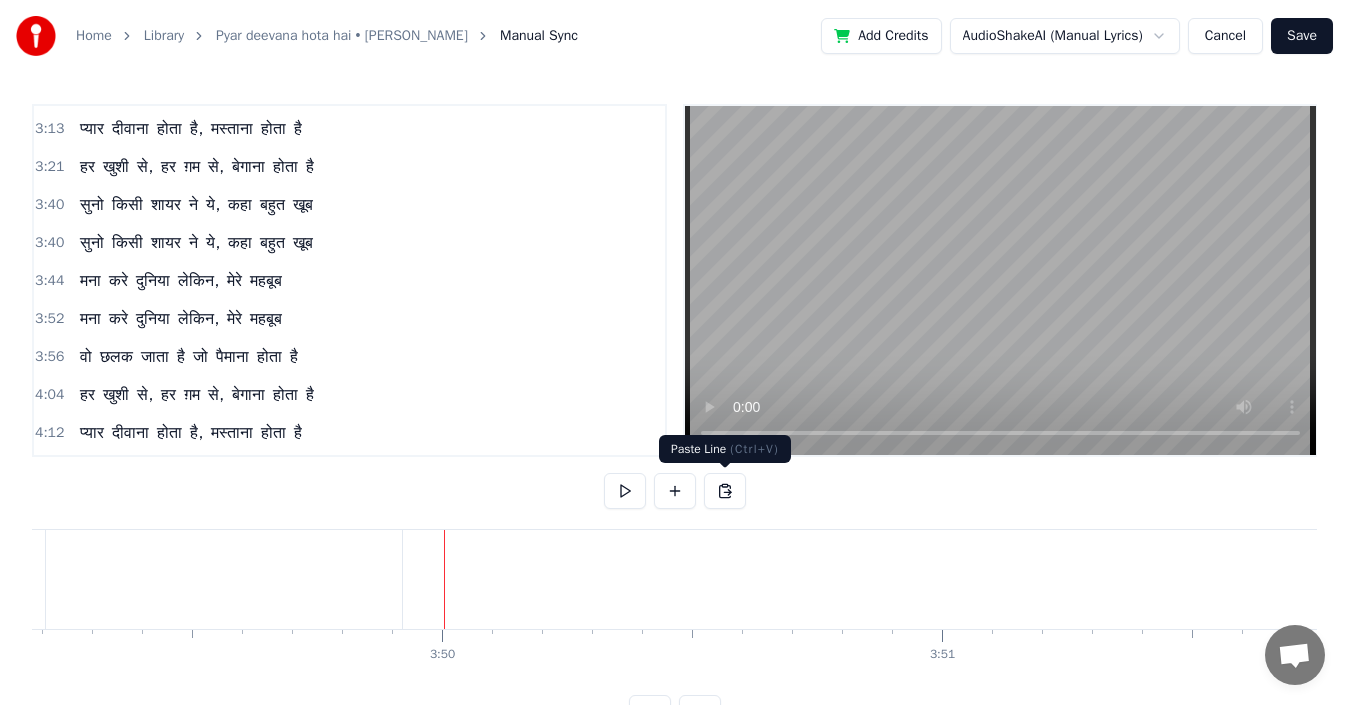 click at bounding box center (725, 491) 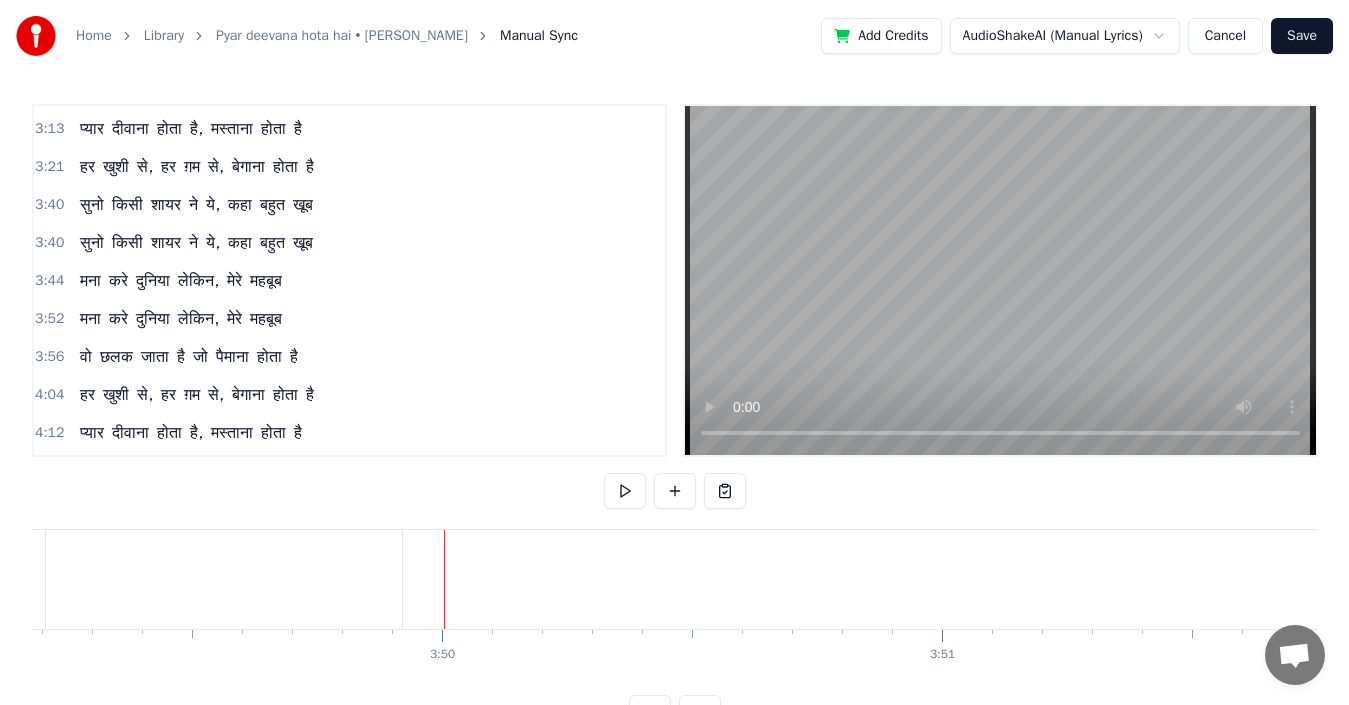 click at bounding box center (725, 491) 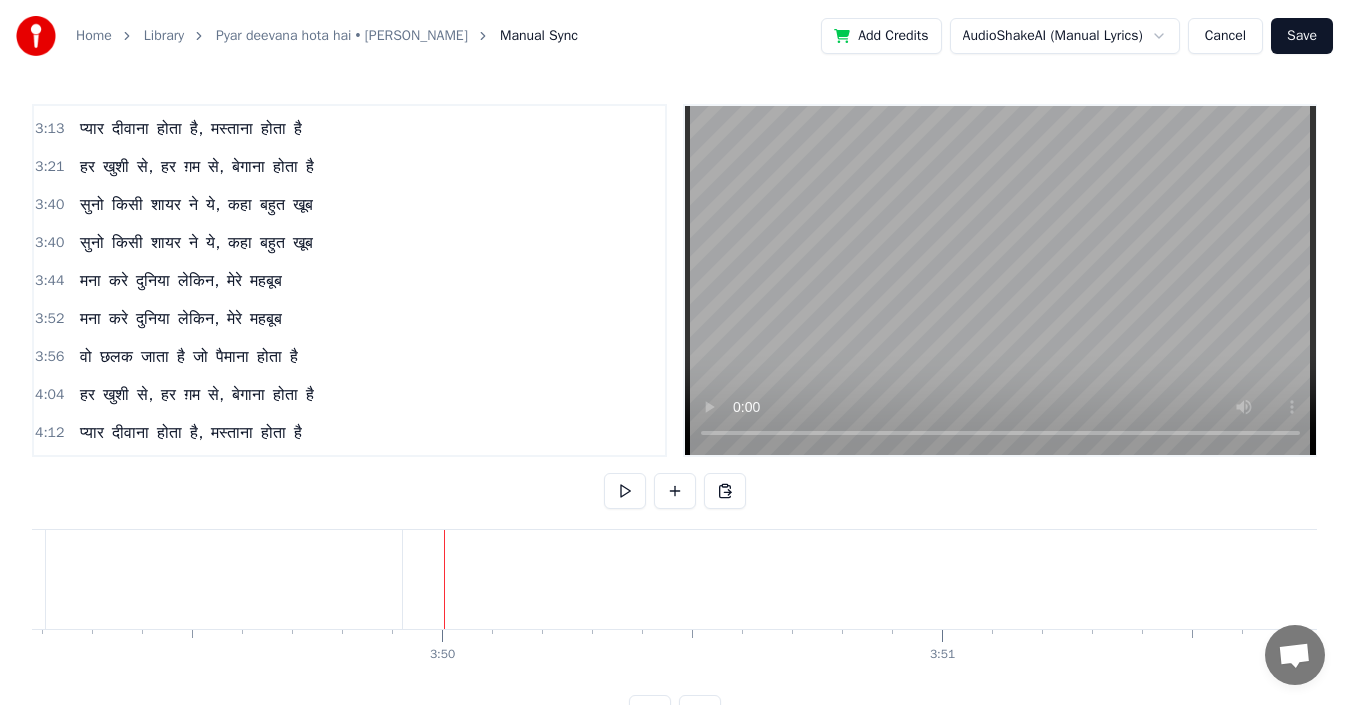 type 